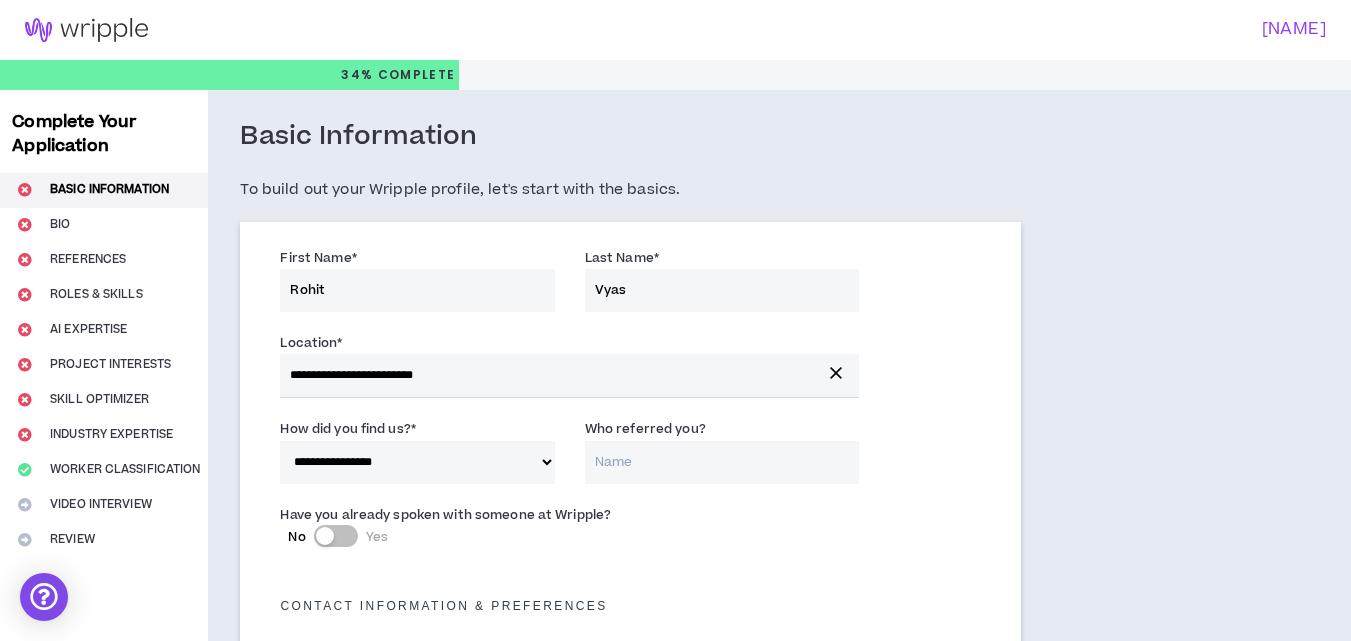 select on "*" 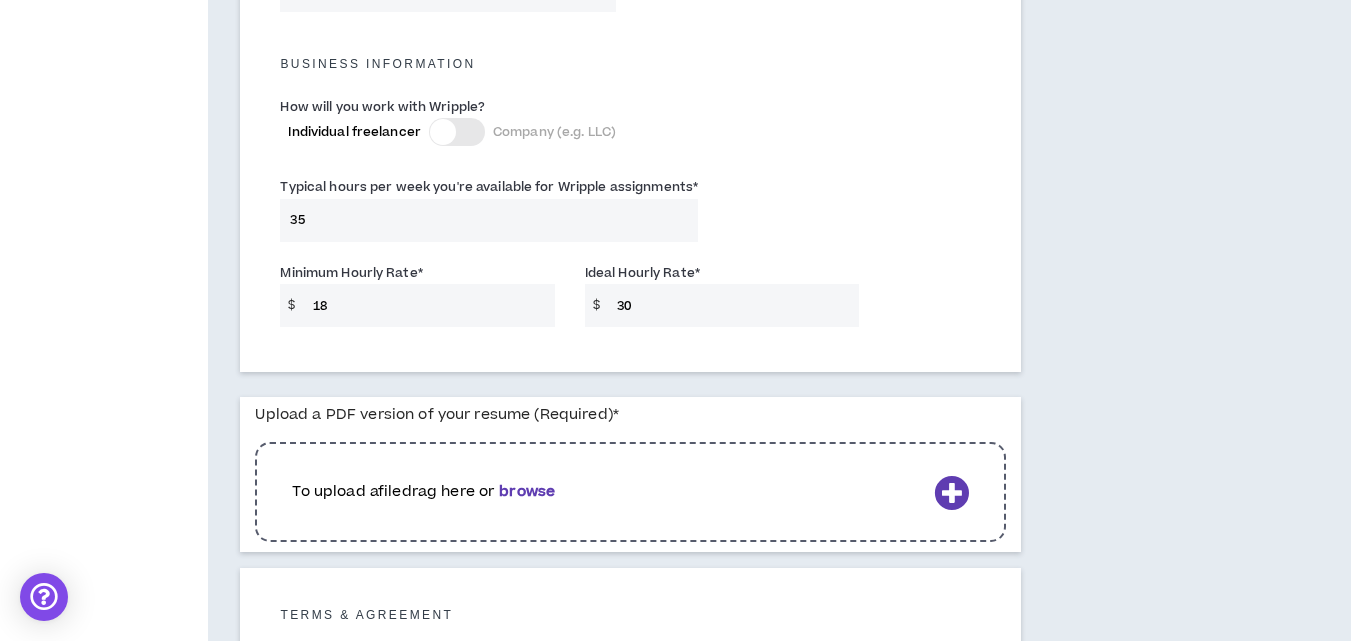 click on "browse" at bounding box center [527, 491] 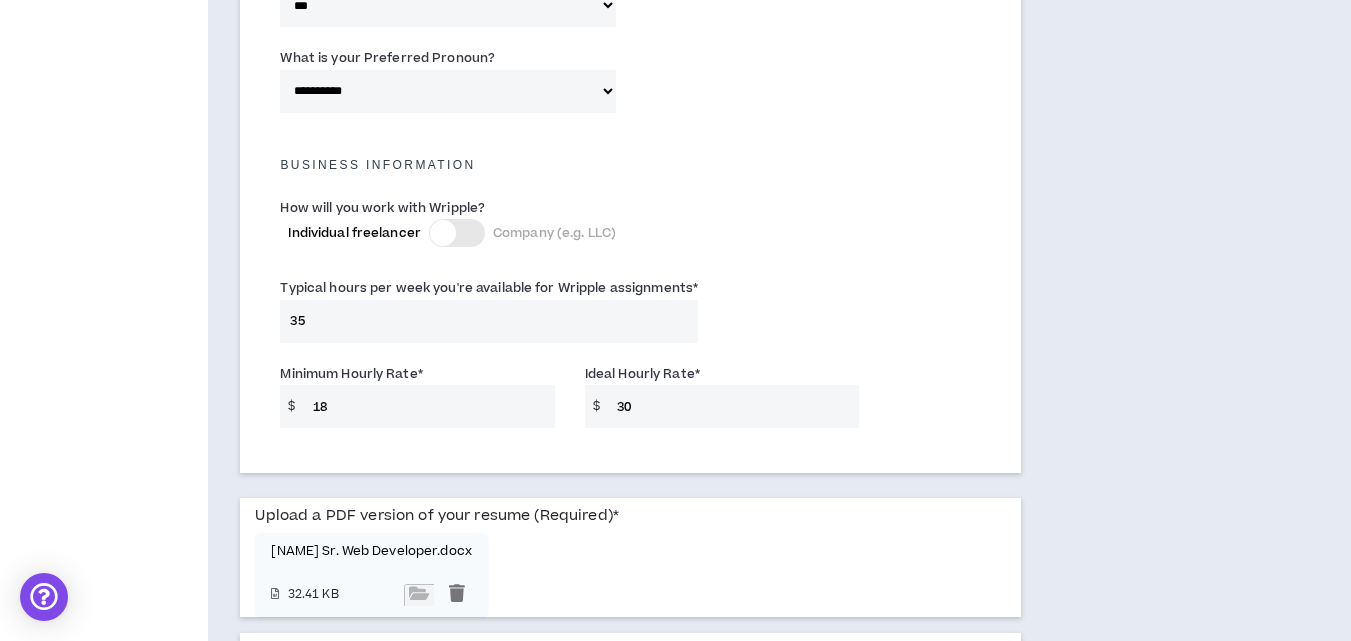 scroll, scrollTop: 1305, scrollLeft: 0, axis: vertical 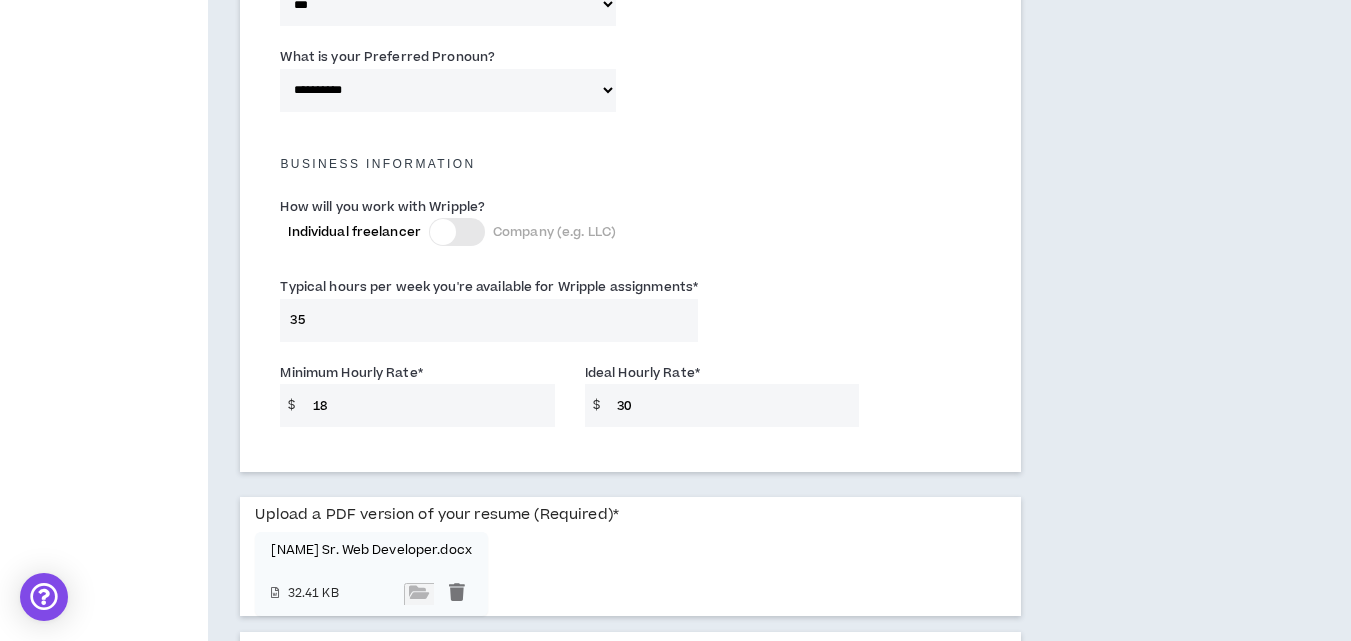 click on "30" at bounding box center (733, 405) 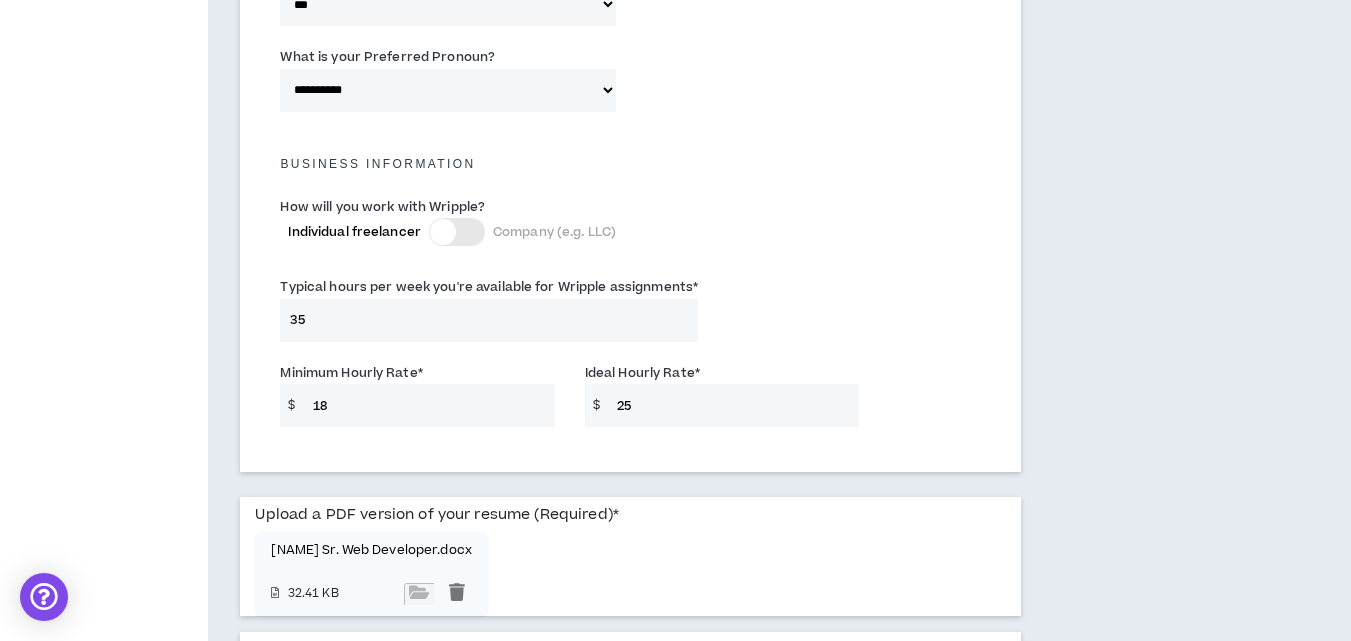 type on "25" 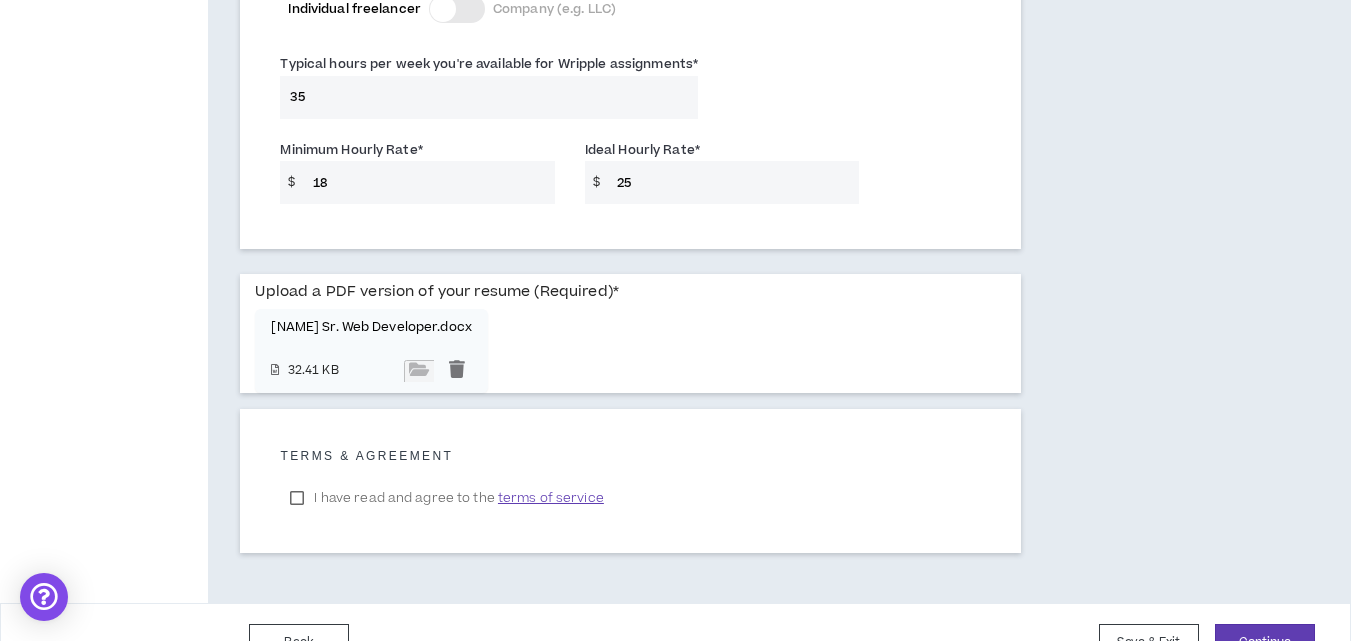 scroll, scrollTop: 1569, scrollLeft: 0, axis: vertical 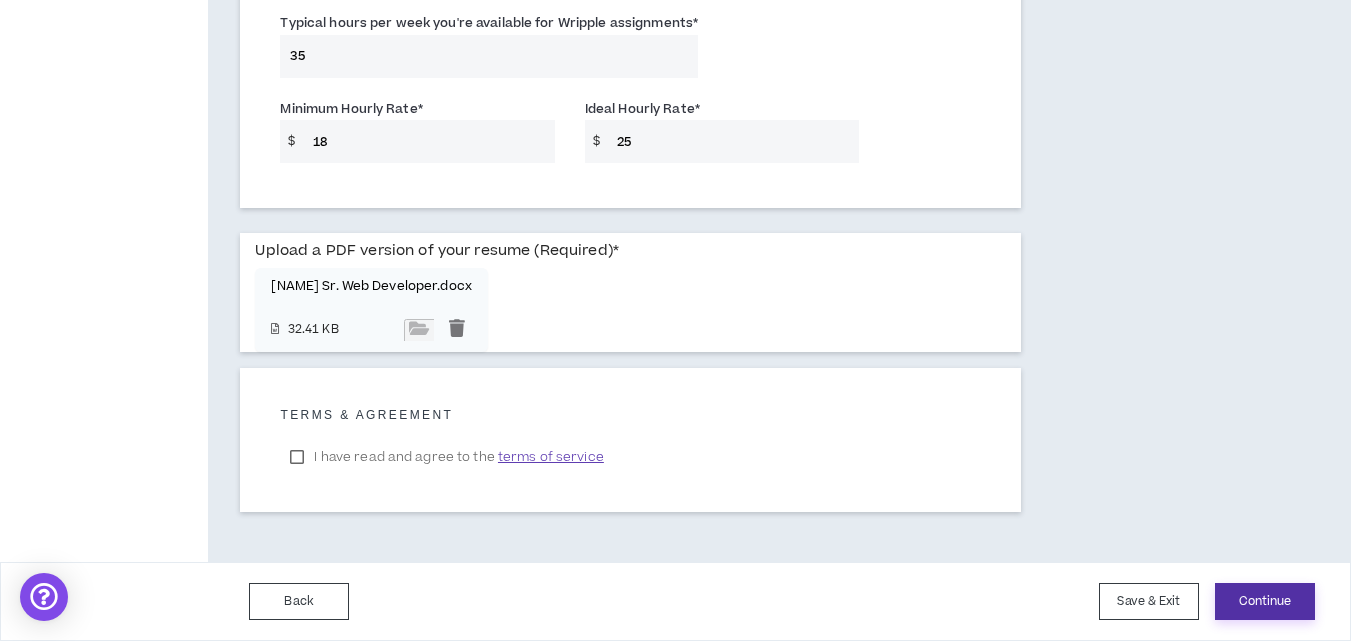 click on "Continue" at bounding box center [1265, 601] 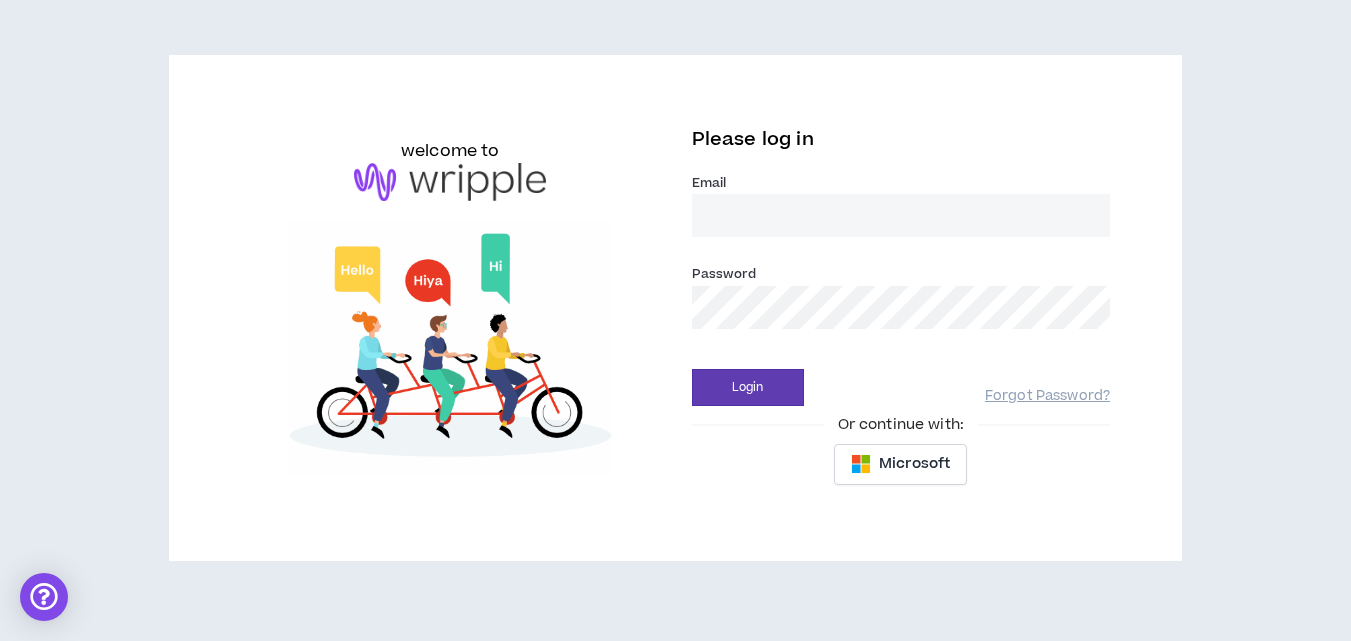 scroll, scrollTop: 0, scrollLeft: 0, axis: both 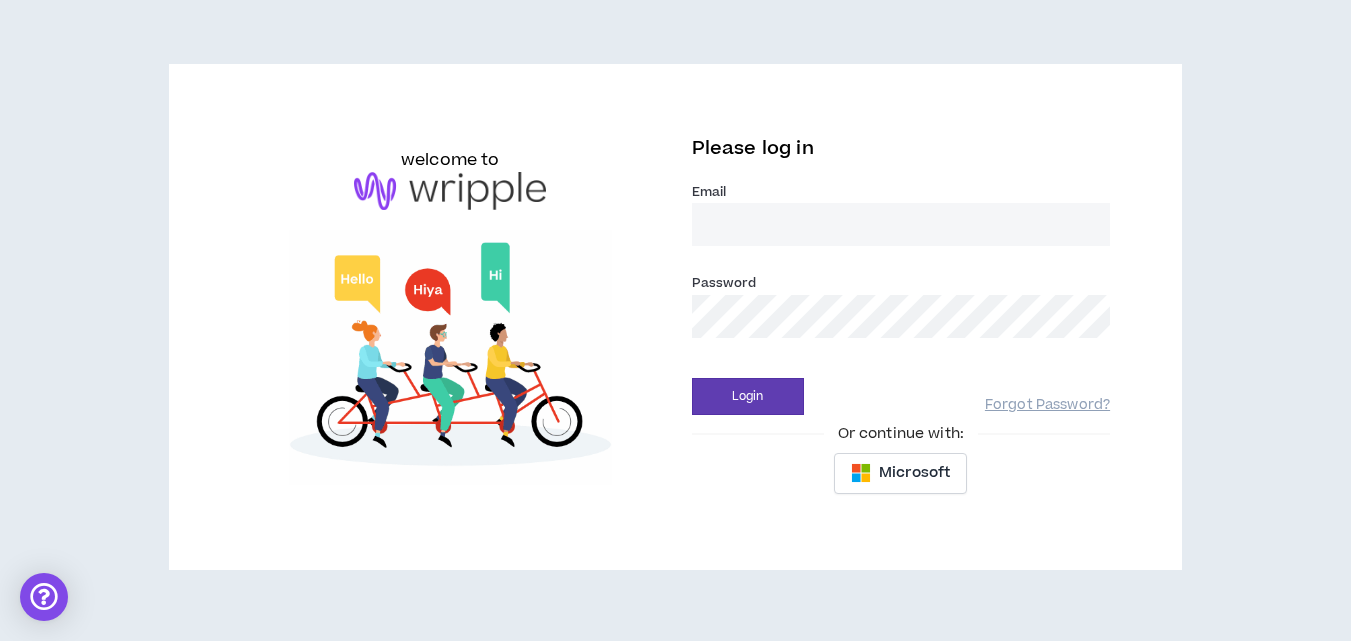 click on "Email  *" at bounding box center [901, 224] 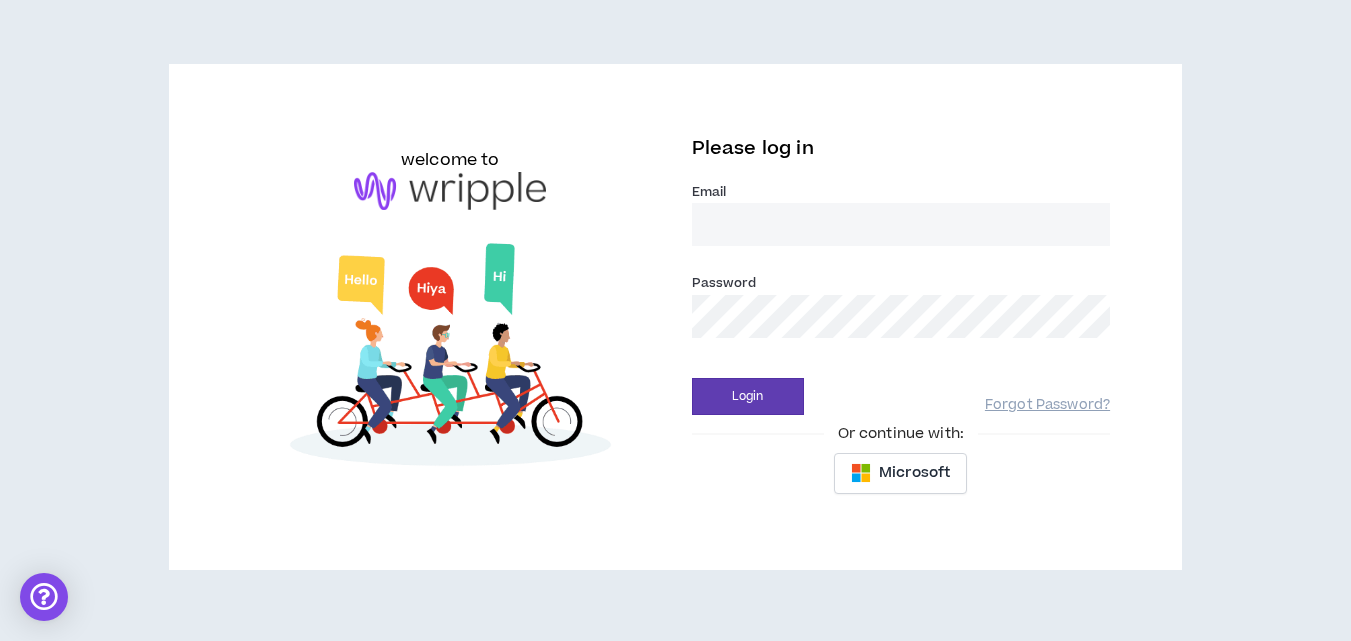 type on "[USERNAME]@[DOMAIN]" 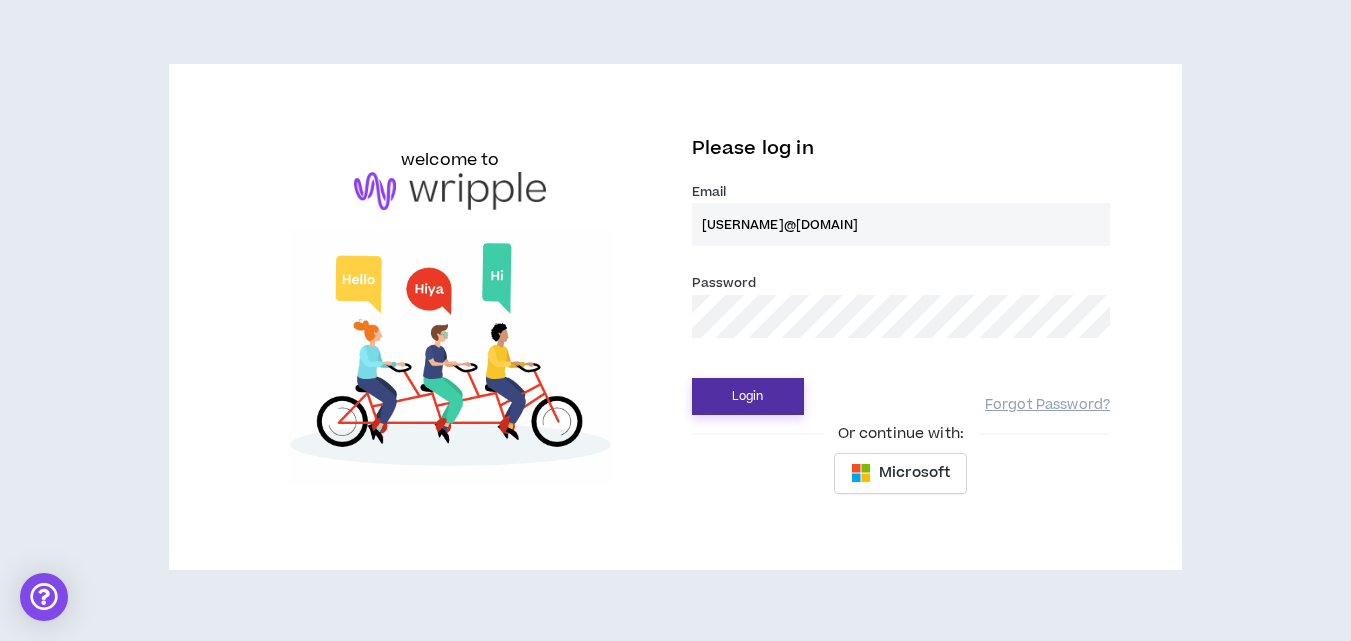click on "Login" at bounding box center (748, 396) 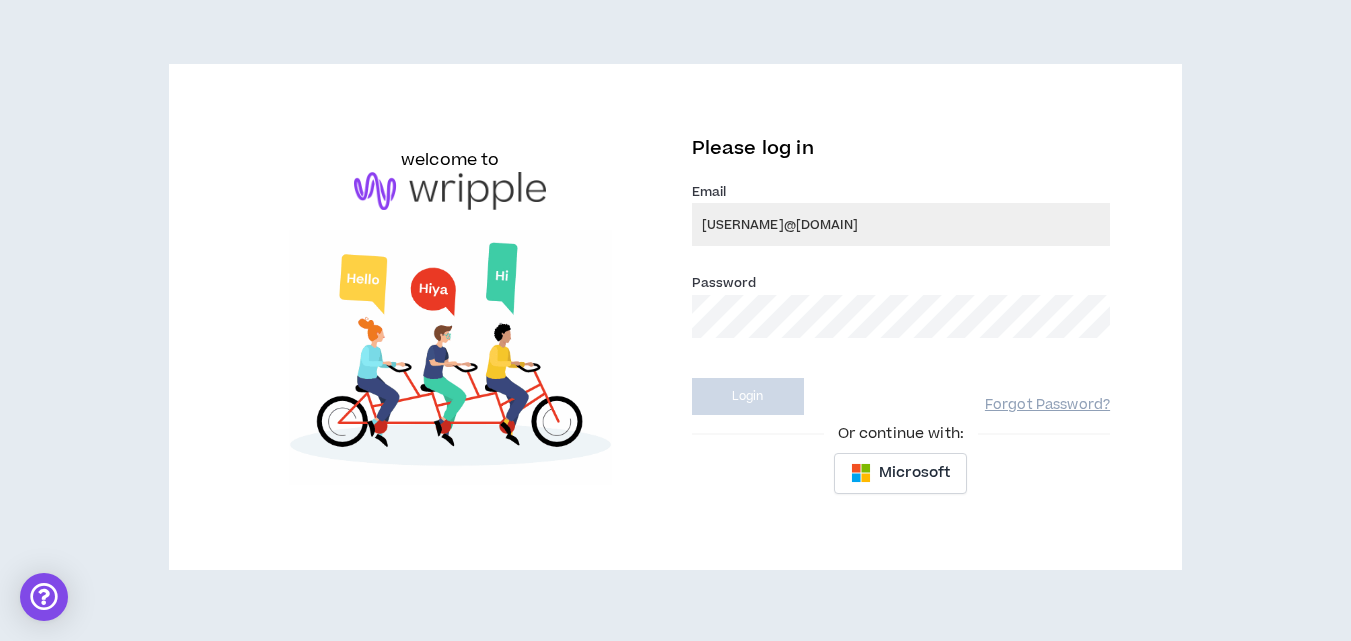 select on "US" 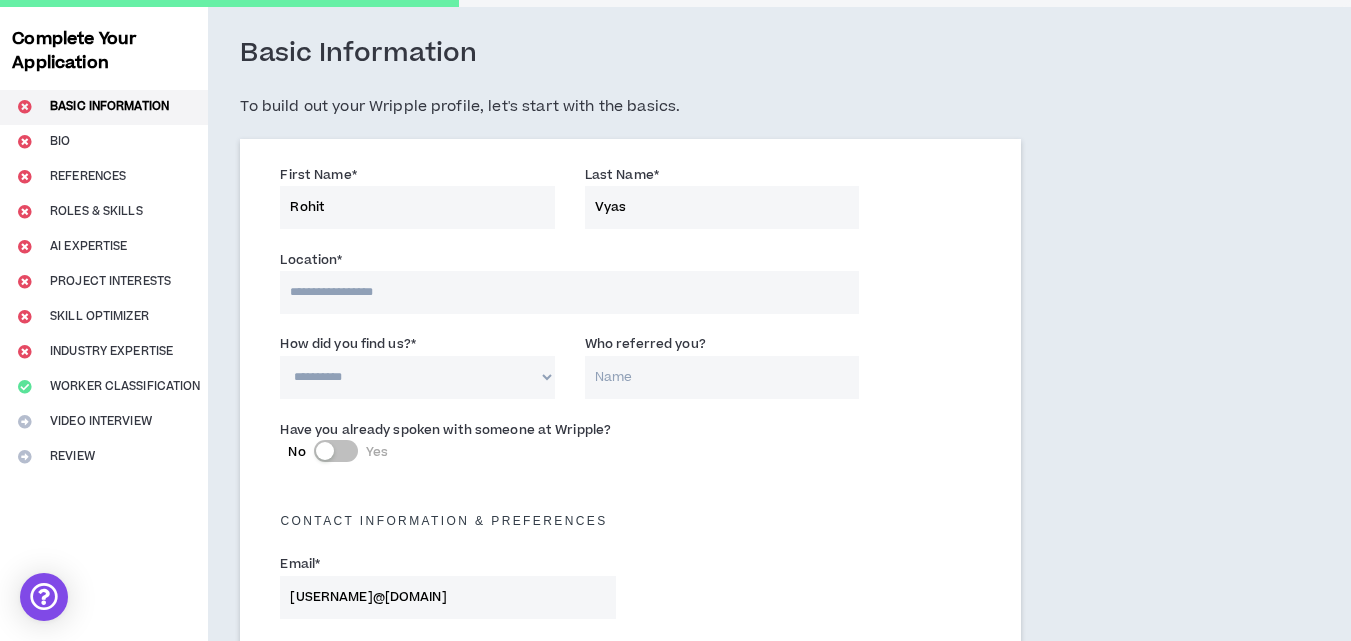 scroll, scrollTop: 200, scrollLeft: 0, axis: vertical 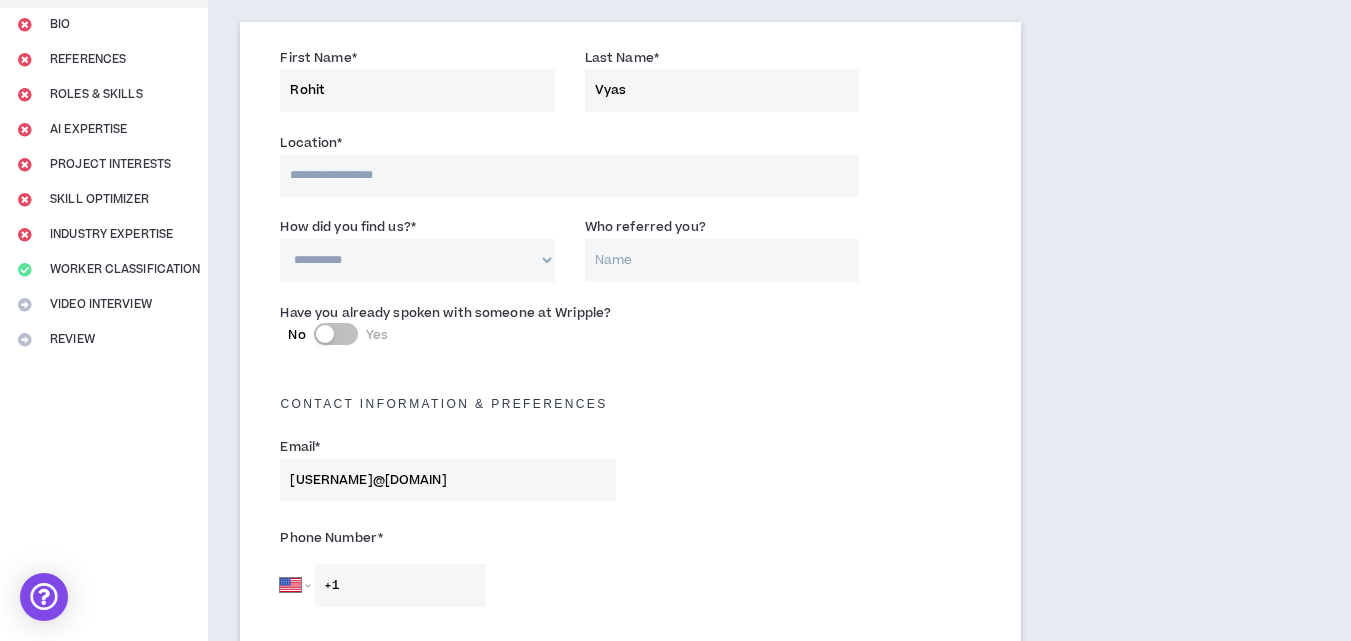 click at bounding box center (569, 175) 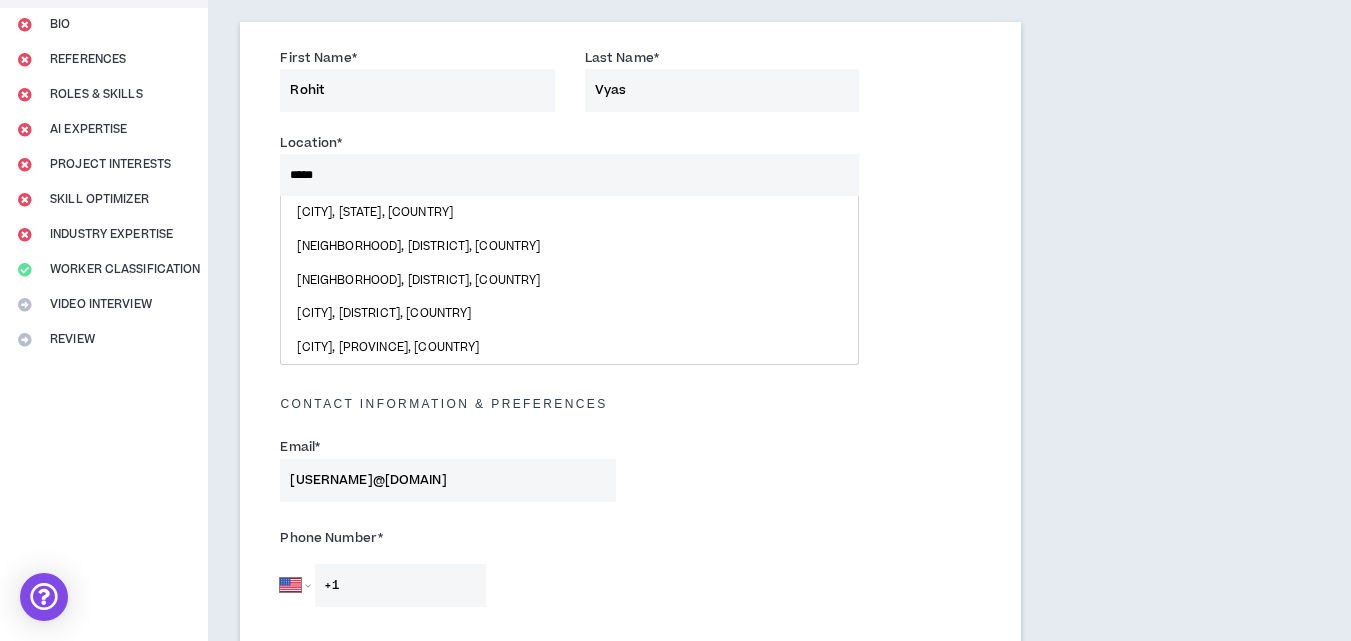 type on "******" 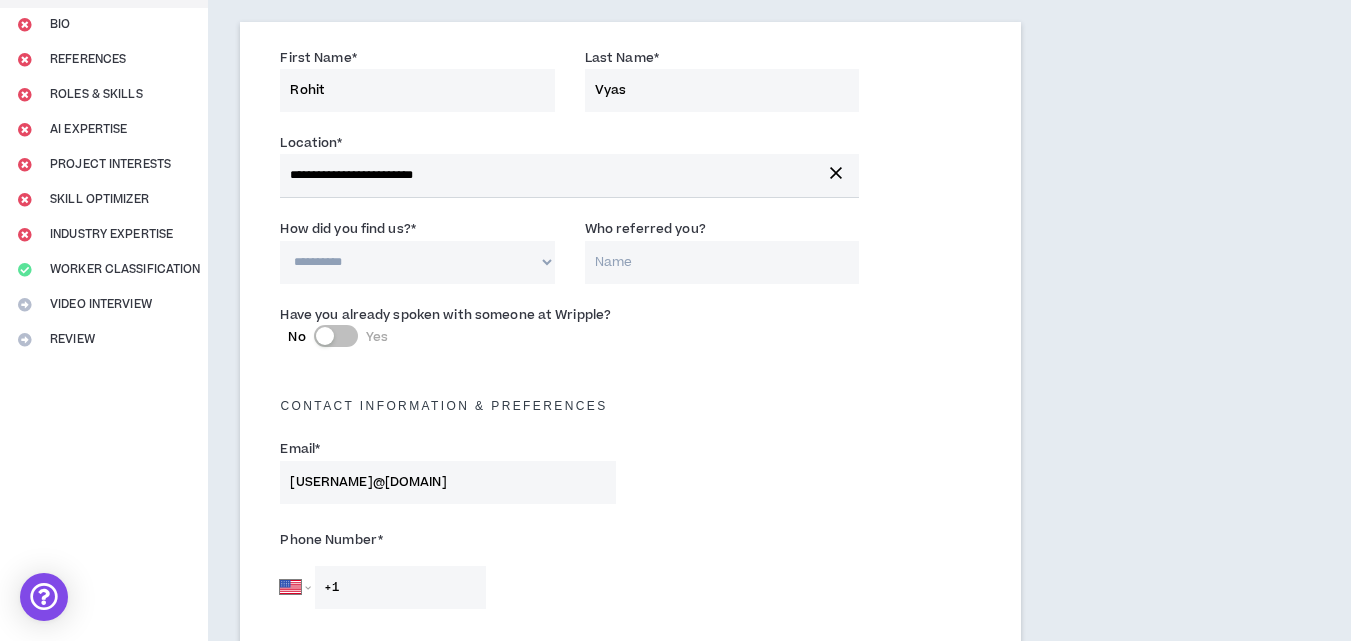 click on "**********" at bounding box center (417, 262) 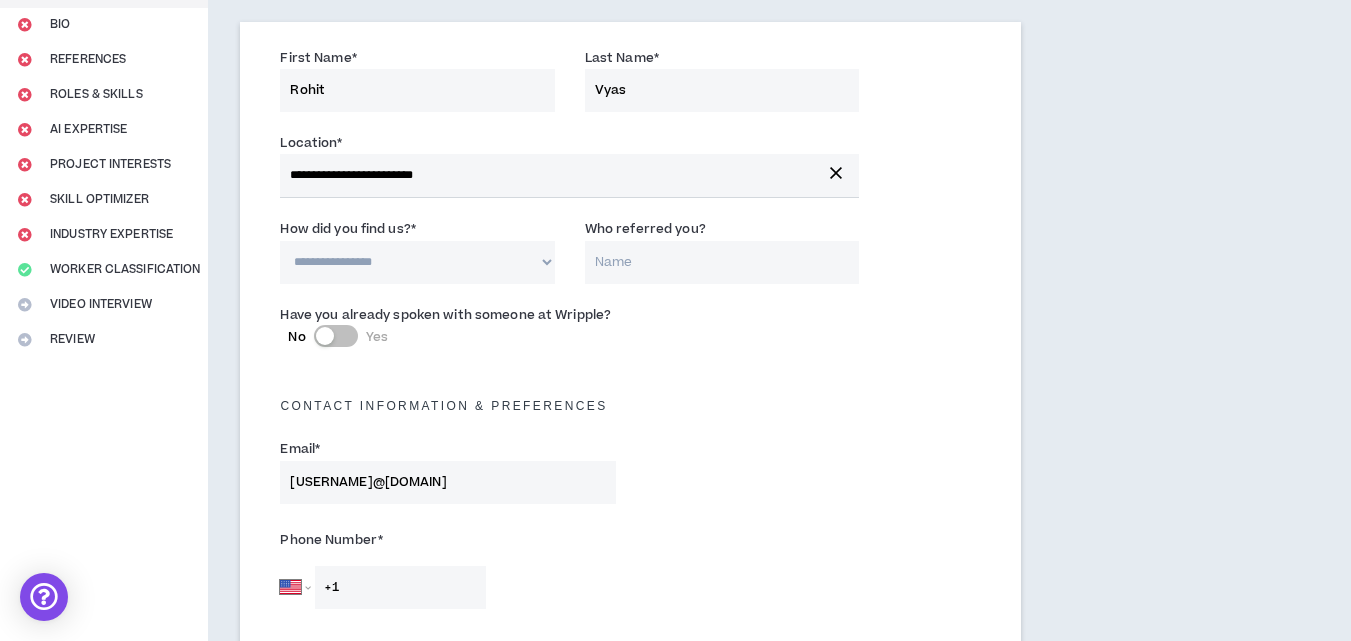 click on "**********" at bounding box center [417, 262] 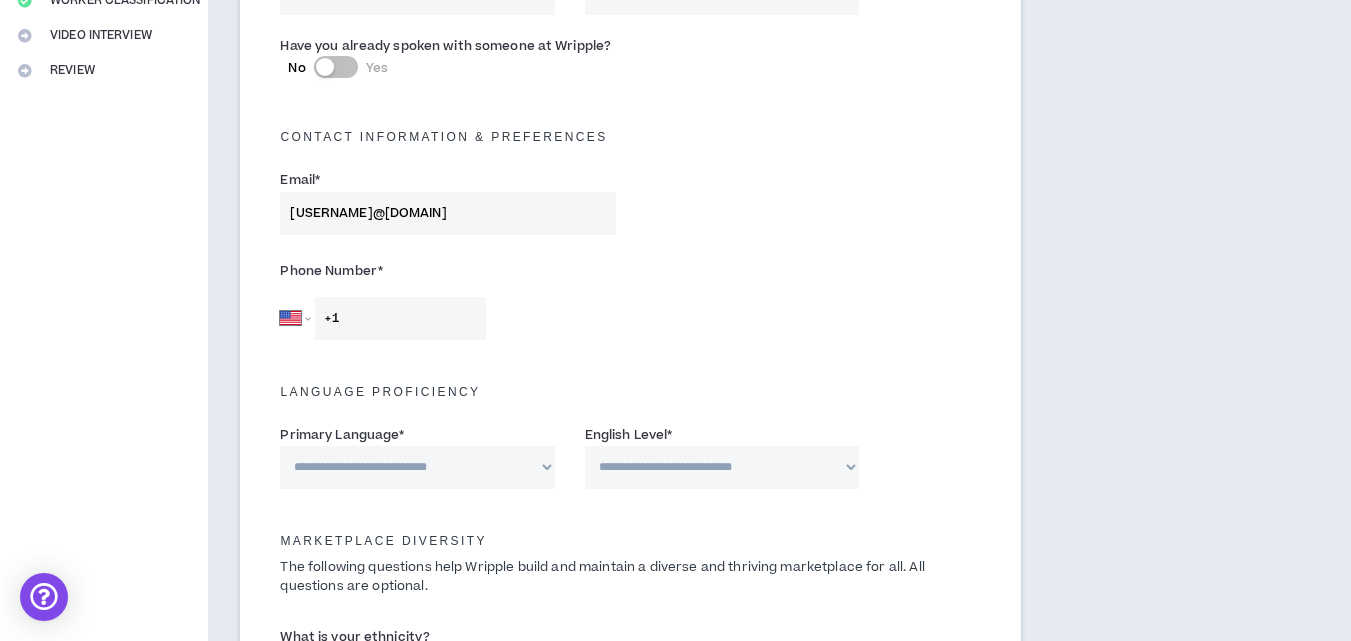 scroll, scrollTop: 600, scrollLeft: 0, axis: vertical 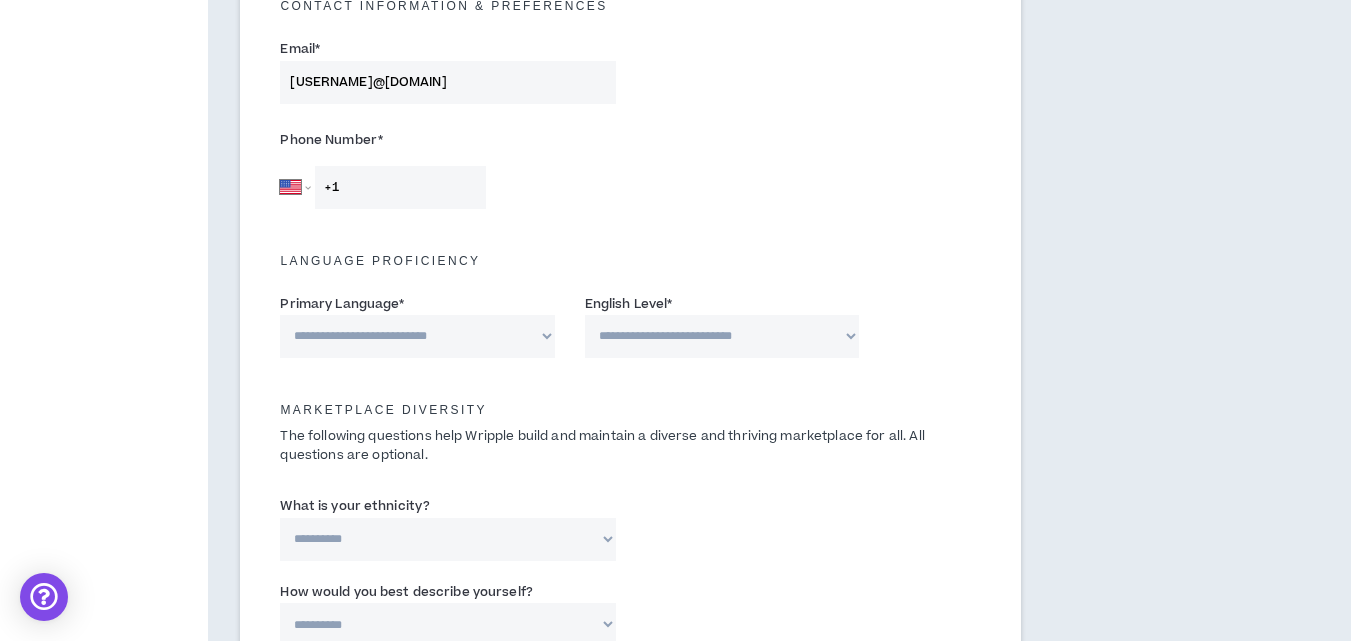 click on "+1" at bounding box center (400, 187) 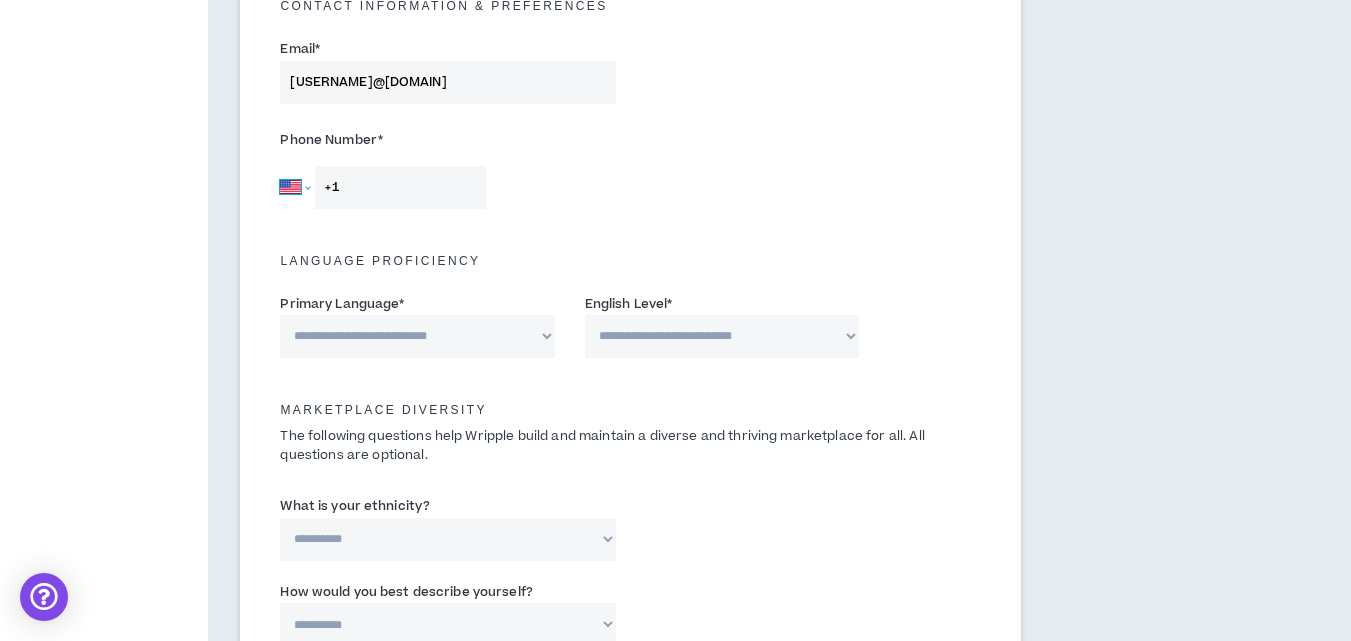 click on "Afghanistan Åland Islands Albania Algeria American Samoa Andorra Angola Anguilla Antigua and Barbuda Argentina Armenia Aruba Ascension Island Australia Austria Azerbaijan Bahamas Bahrain Bangladesh Barbados Belarus Belgium Belize Benin Bermuda Bhutan Bolivia Bonaire, Sint Eustatius and Saba Bosnia and Herzegovina Botswana Brazil British Indian Ocean Territory Brunei Darussalam Bulgaria Burkina Faso Burundi Cambodia Cameroon Canada Cape Verde Cayman Islands Central African Republic Chad Chile China Christmas Island Cocos (Keeling) Islands Colombia Comoros Congo Congo, Democratic Republic of the Cook Islands Costa Rica Cote d'Ivoire Croatia Cuba Curaçao Cyprus Czech Republic Denmark Djibouti Dominica Dominican Republic Ecuador Egypt El Salvador Equatorial Guinea Eritrea Estonia Ethiopia Falkland Islands Faroe Islands Federated States of Micronesia Fiji Finland France French Guiana French Polynesia Gabon Gambia Georgia Germany Ghana Gibraltar Greece Greenland Grenada Guadeloupe Guam Guatemala Guernsey Guinea" at bounding box center (295, 187) 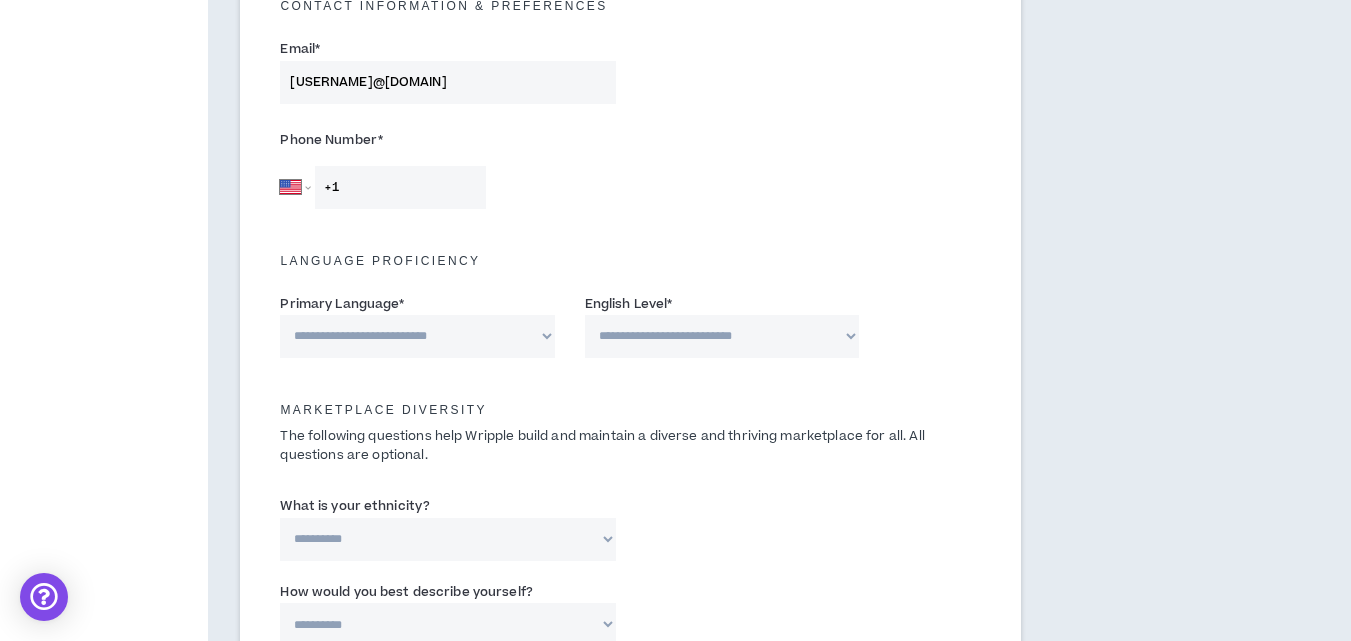 click on "Afghanistan Åland Islands Albania Algeria American Samoa Andorra Angola Anguilla Antigua and Barbuda Argentina Armenia Aruba Ascension Island Australia Austria Azerbaijan Bahamas Bahrain Bangladesh Barbados Belarus Belgium Belize Benin Bermuda Bhutan Bolivia Bonaire, Sint Eustatius and Saba Bosnia and Herzegovina Botswana Brazil British Indian Ocean Territory Brunei Darussalam Bulgaria Burkina Faso Burundi Cambodia Cameroon Canada Cape Verde Cayman Islands Central African Republic Chad Chile China Christmas Island Cocos (Keeling) Islands Colombia Comoros Congo Congo, Democratic Republic of the Cook Islands Costa Rica Cote d'Ivoire Croatia Cuba Curaçao Cyprus Czech Republic Denmark Djibouti Dominica Dominican Republic Ecuador Egypt El Salvador Equatorial Guinea Eritrea Estonia Ethiopia Falkland Islands Faroe Islands Federated States of Micronesia Fiji Finland France French Guiana French Polynesia Gabon Gambia Georgia Germany Ghana Gibraltar Greece Greenland Grenada Guadeloupe Guam Guatemala Guernsey Guinea" at bounding box center [295, 187] 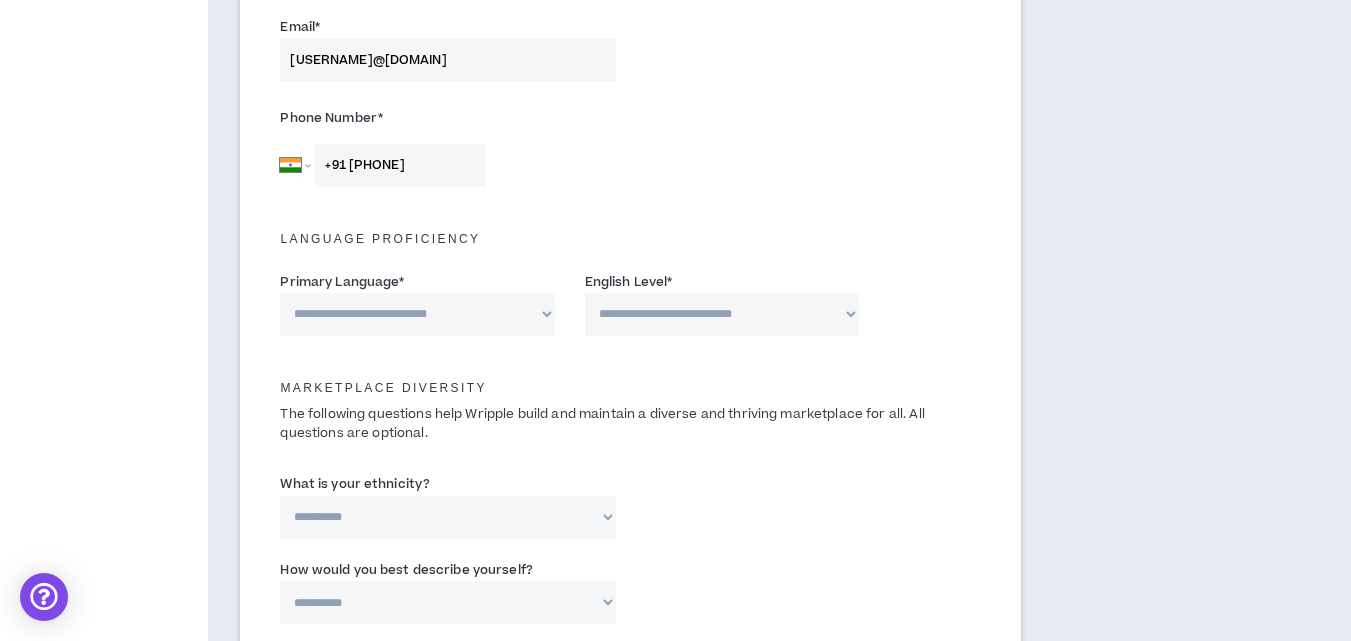 scroll, scrollTop: 600, scrollLeft: 0, axis: vertical 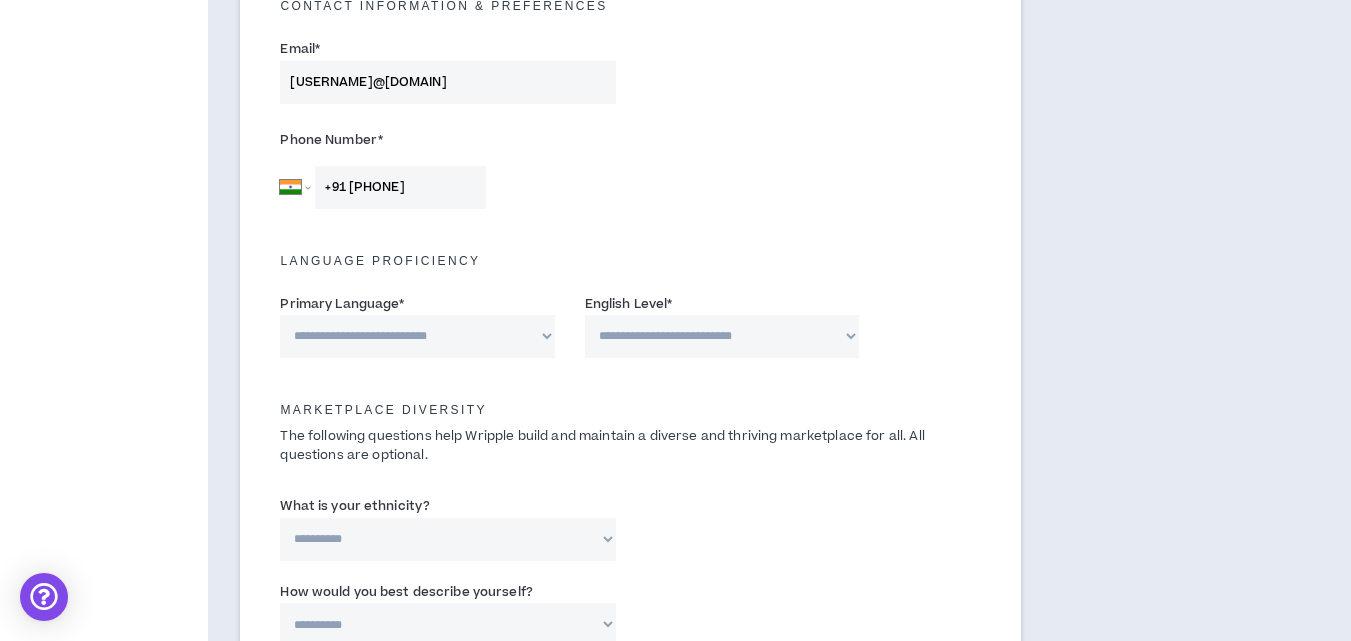 type on "+91 [PHONE]" 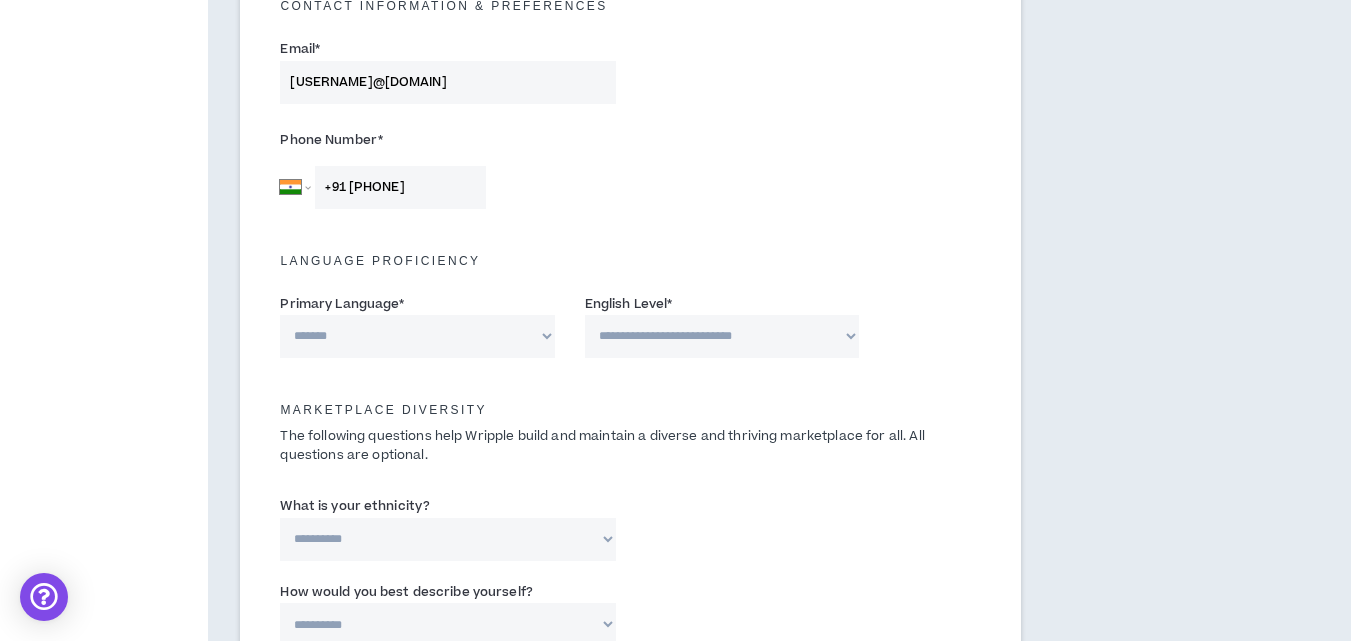 click on "**********" at bounding box center (417, 336) 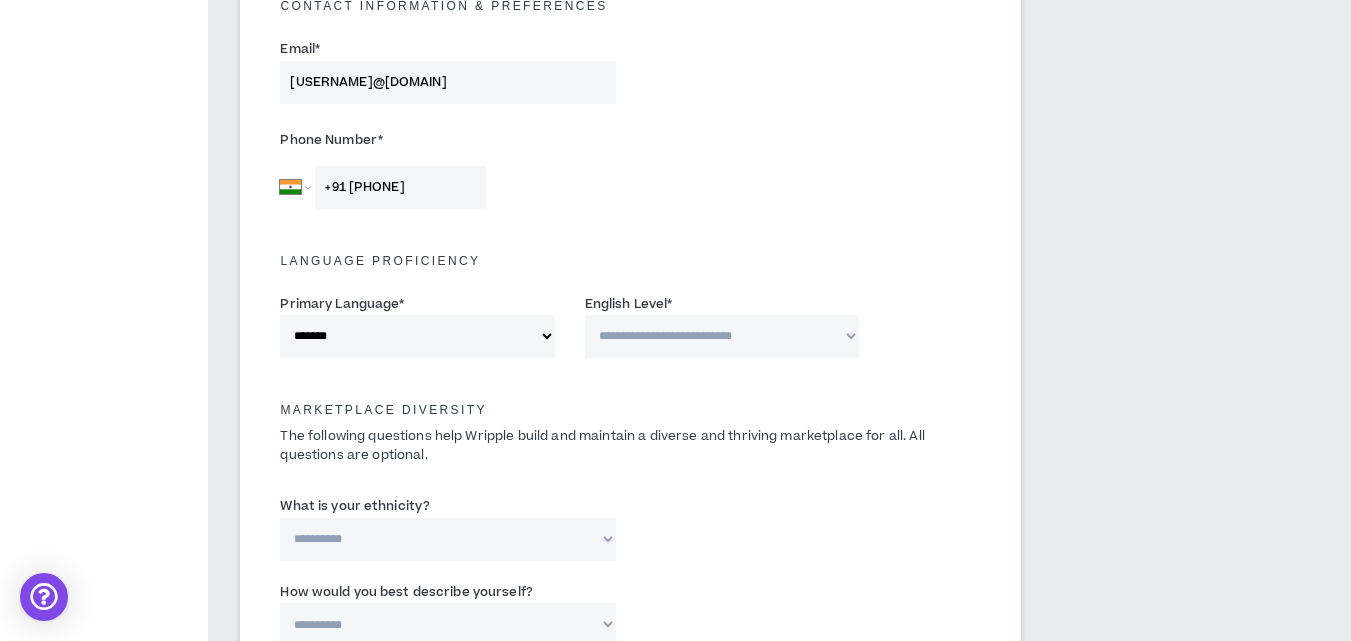 click on "**********" at bounding box center [722, 336] 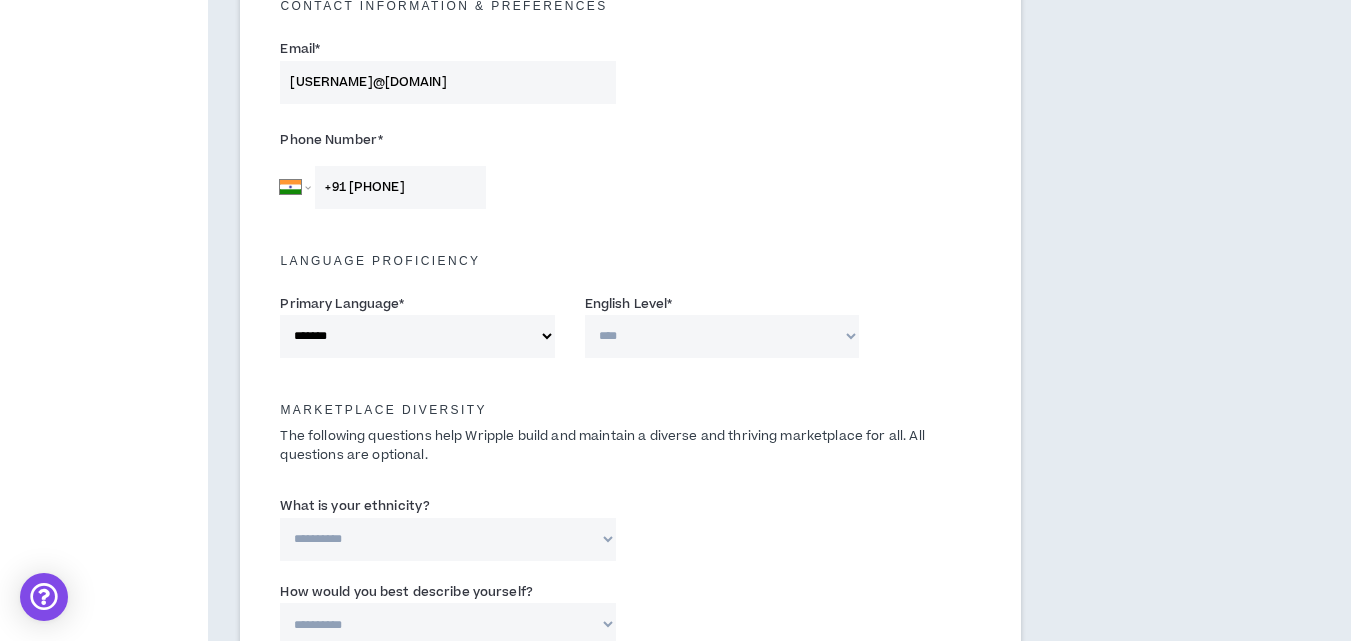 click on "**********" at bounding box center (722, 336) 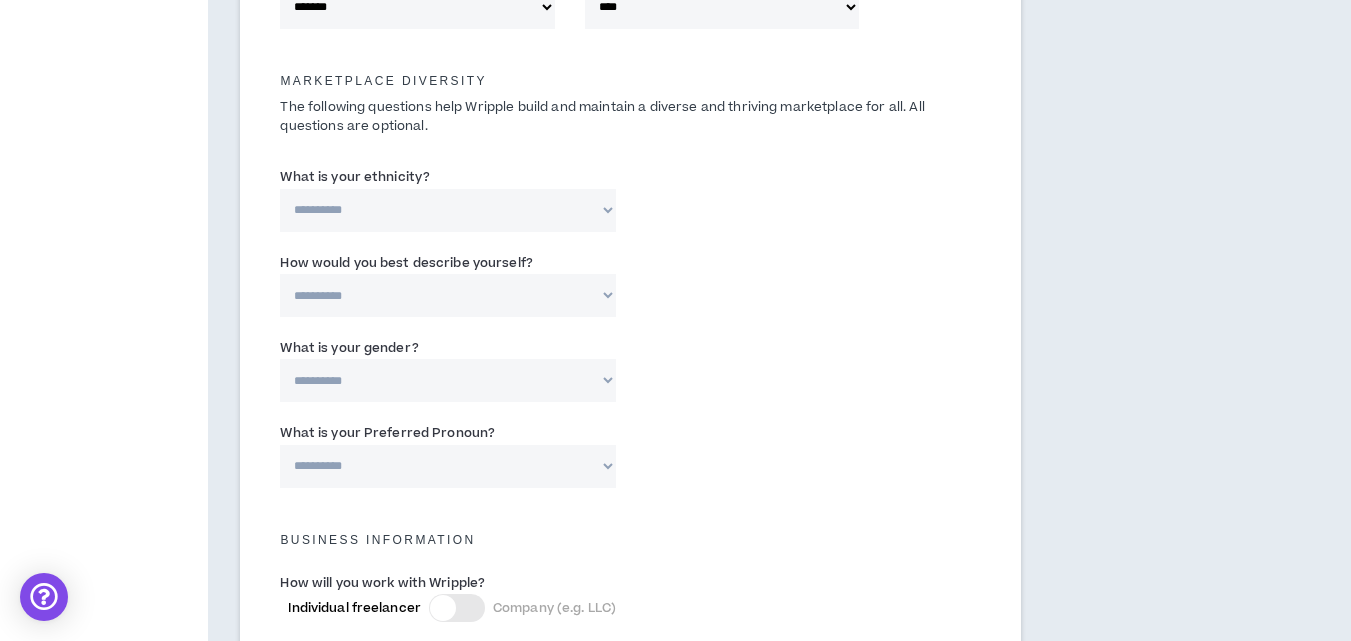 scroll, scrollTop: 1000, scrollLeft: 0, axis: vertical 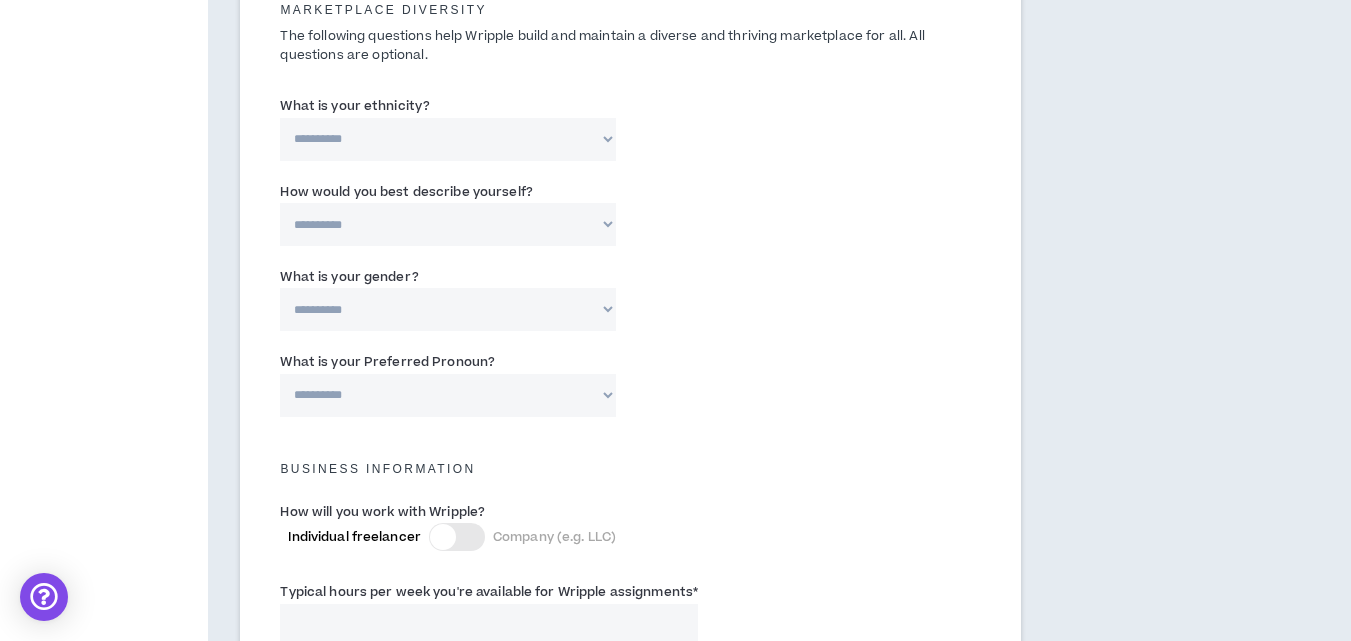 click on "**********" at bounding box center [447, 139] 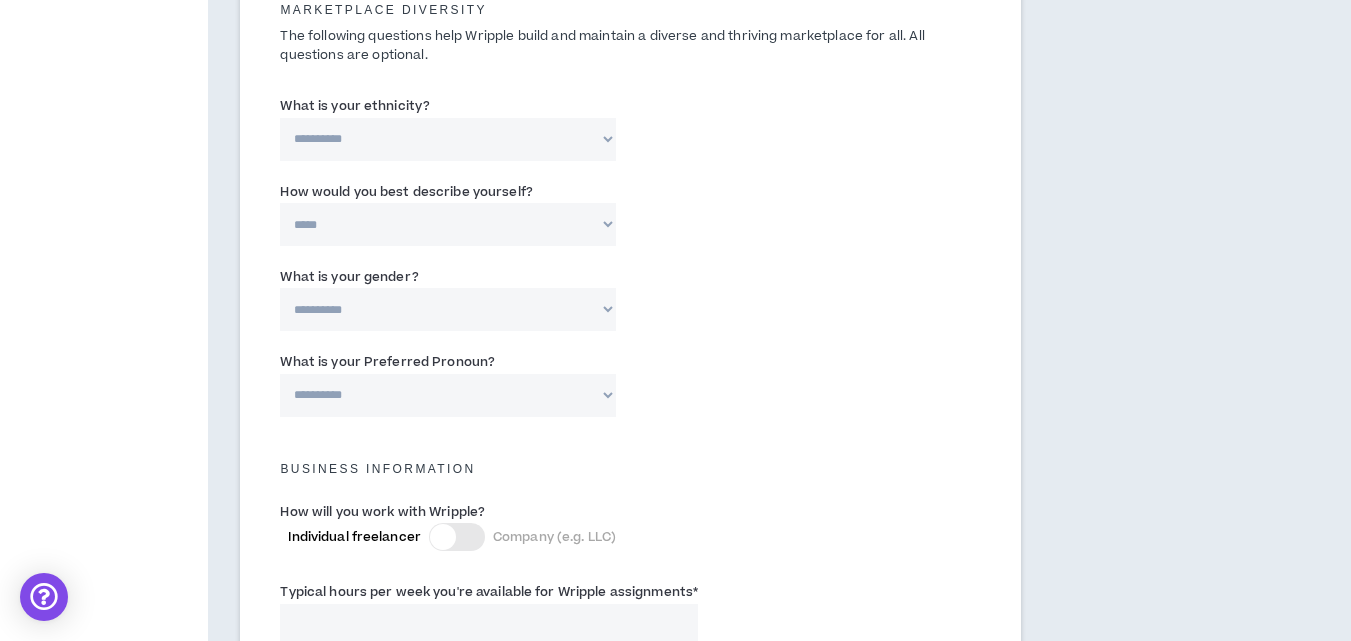 click on "**********" at bounding box center (447, 224) 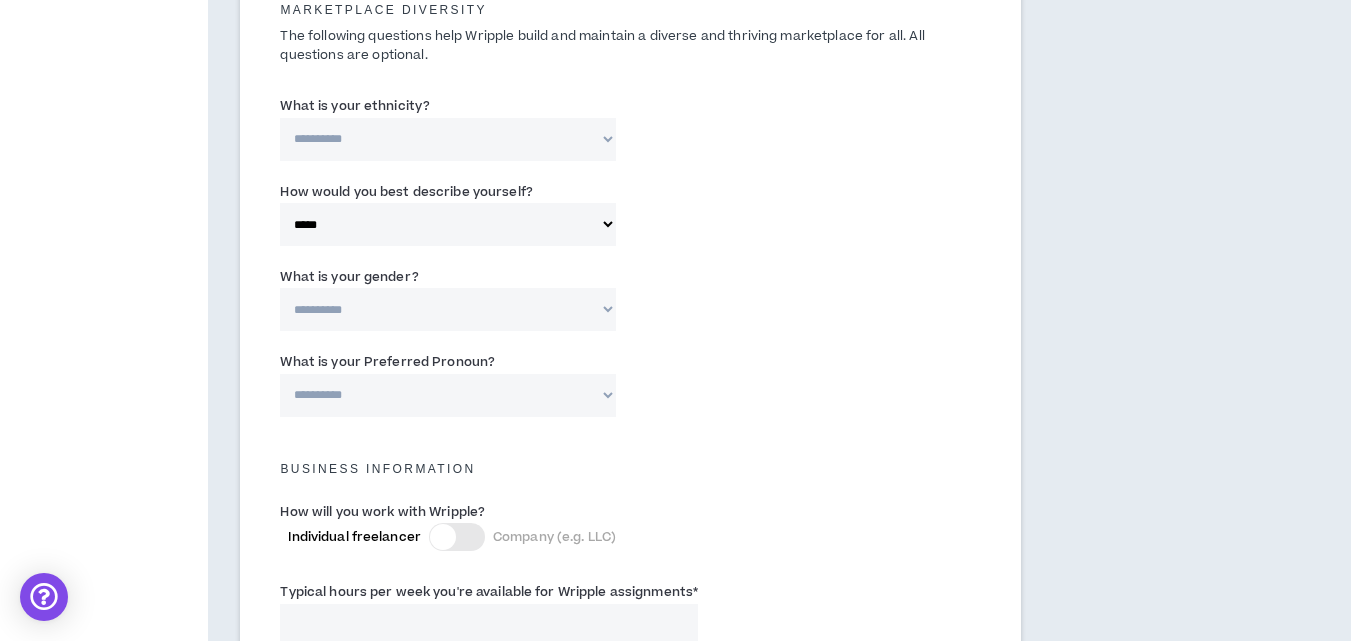 click on "**********" at bounding box center [447, 309] 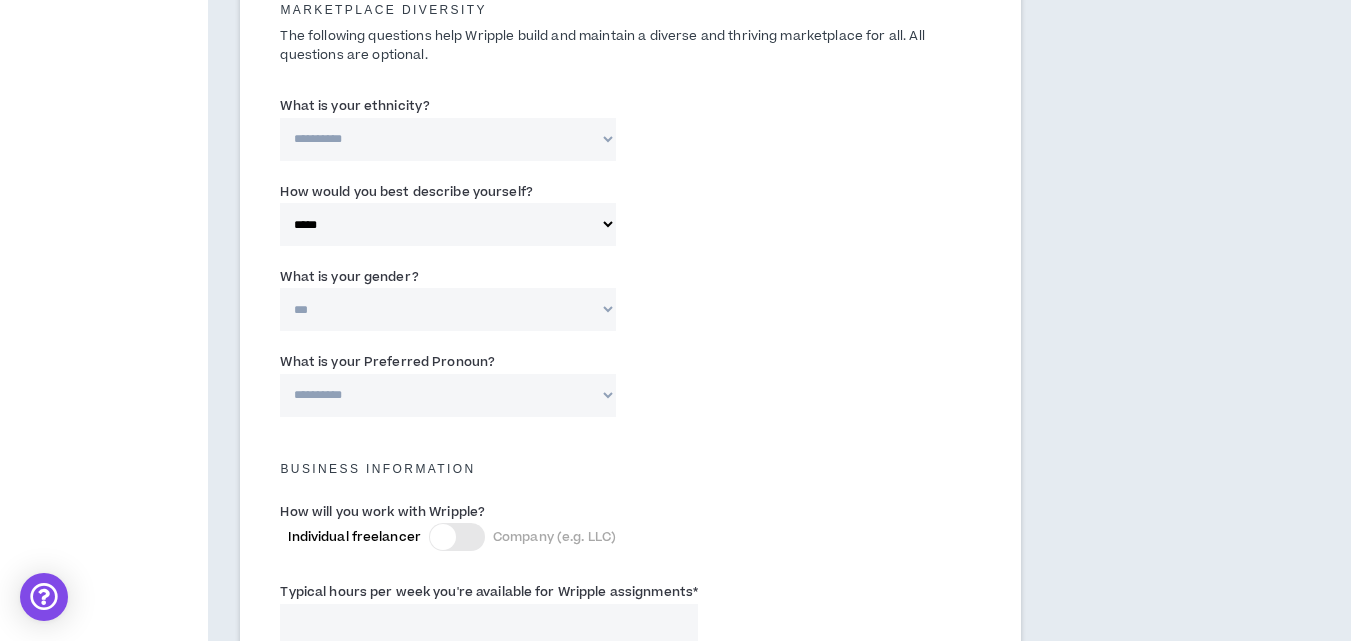 click on "**********" at bounding box center [447, 309] 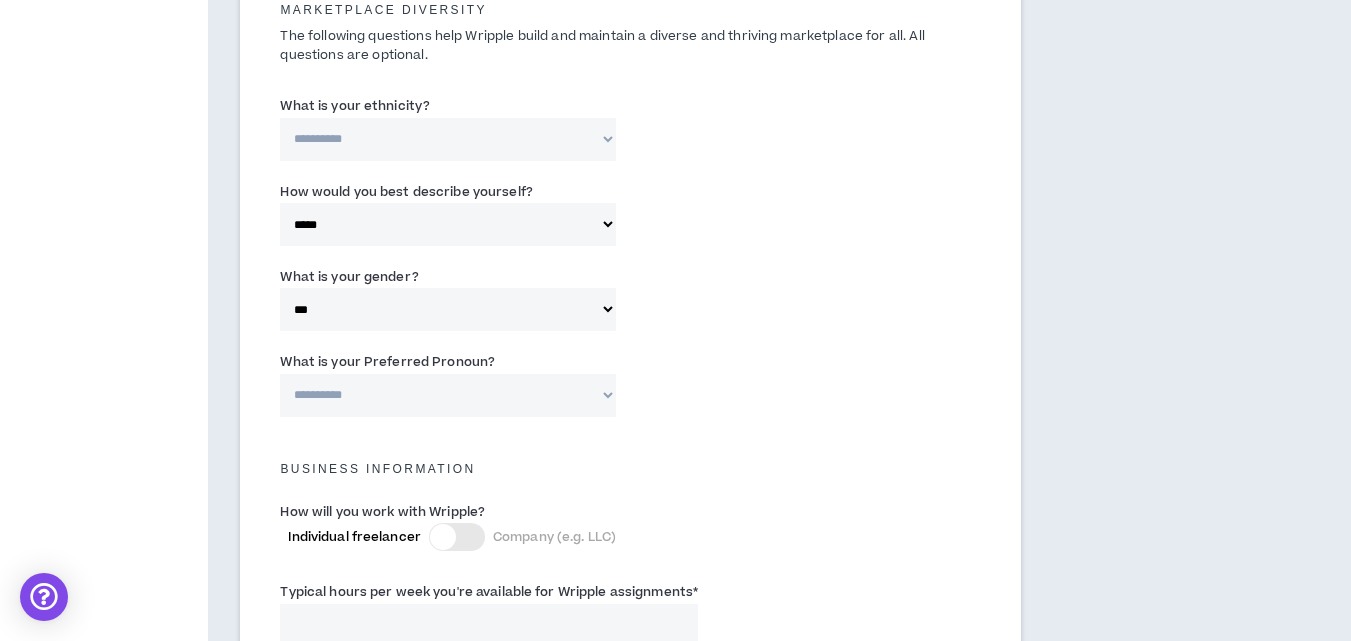 click on "**********" at bounding box center [447, 395] 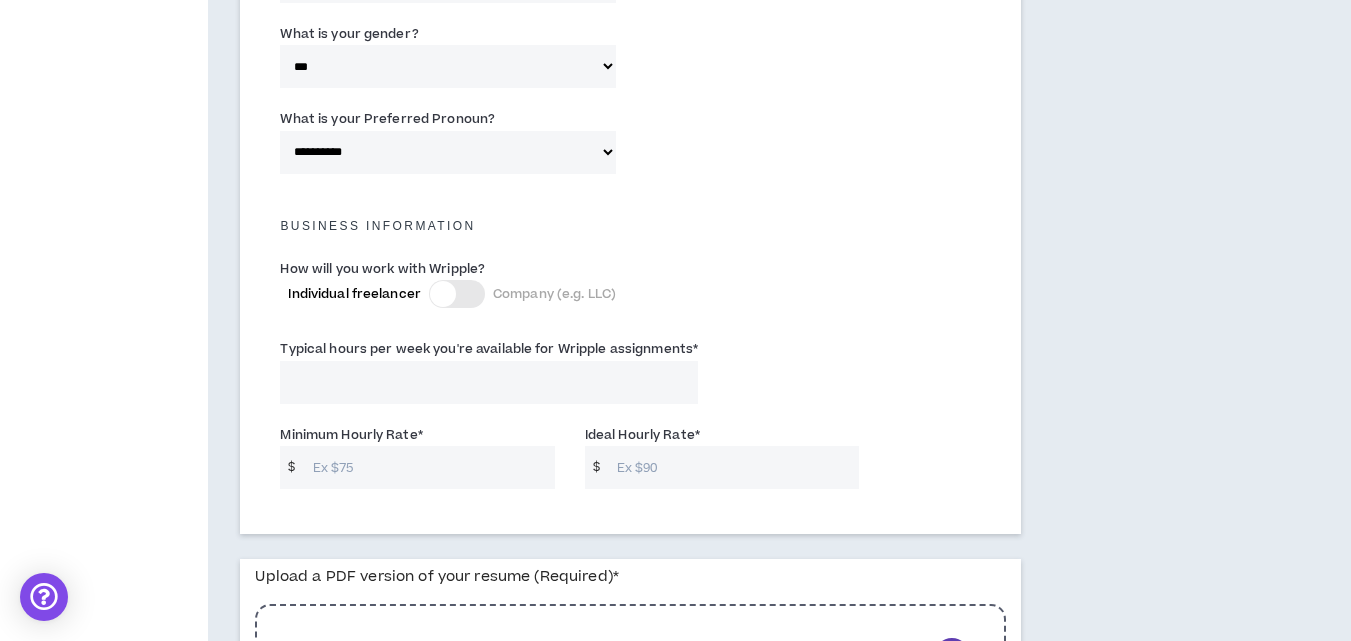 scroll, scrollTop: 1300, scrollLeft: 0, axis: vertical 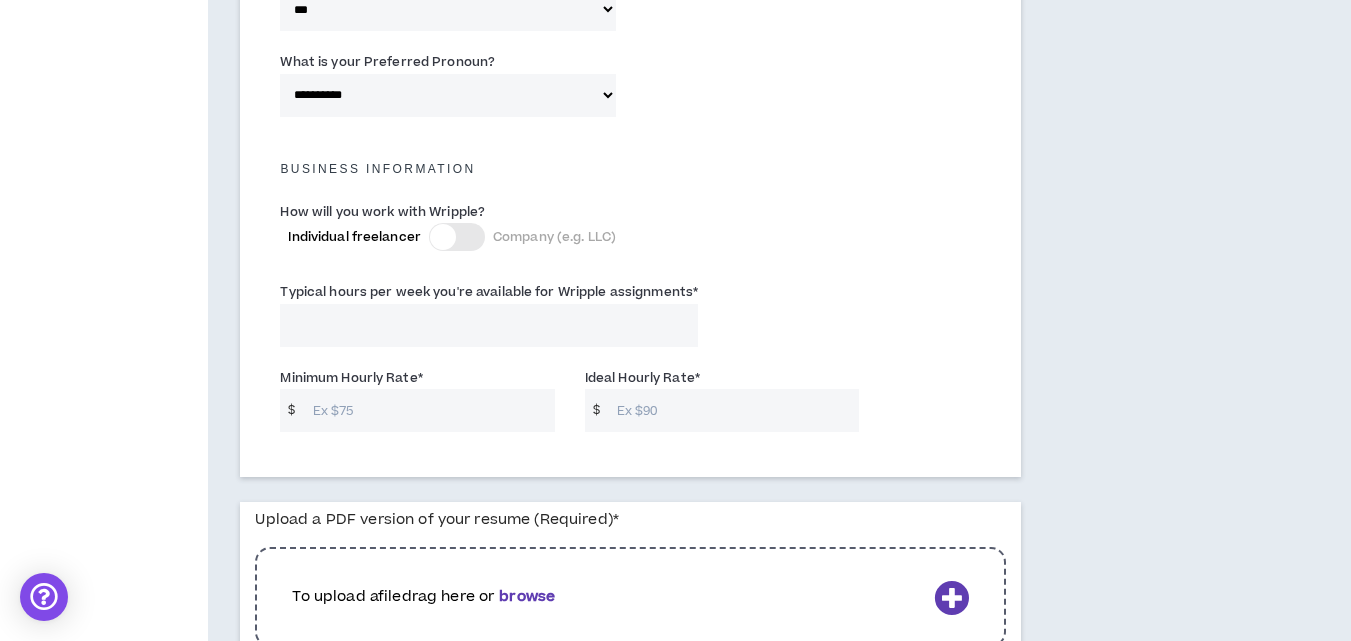 click on "Typical hours per week you're available for Wripple assignments  *" at bounding box center (489, 325) 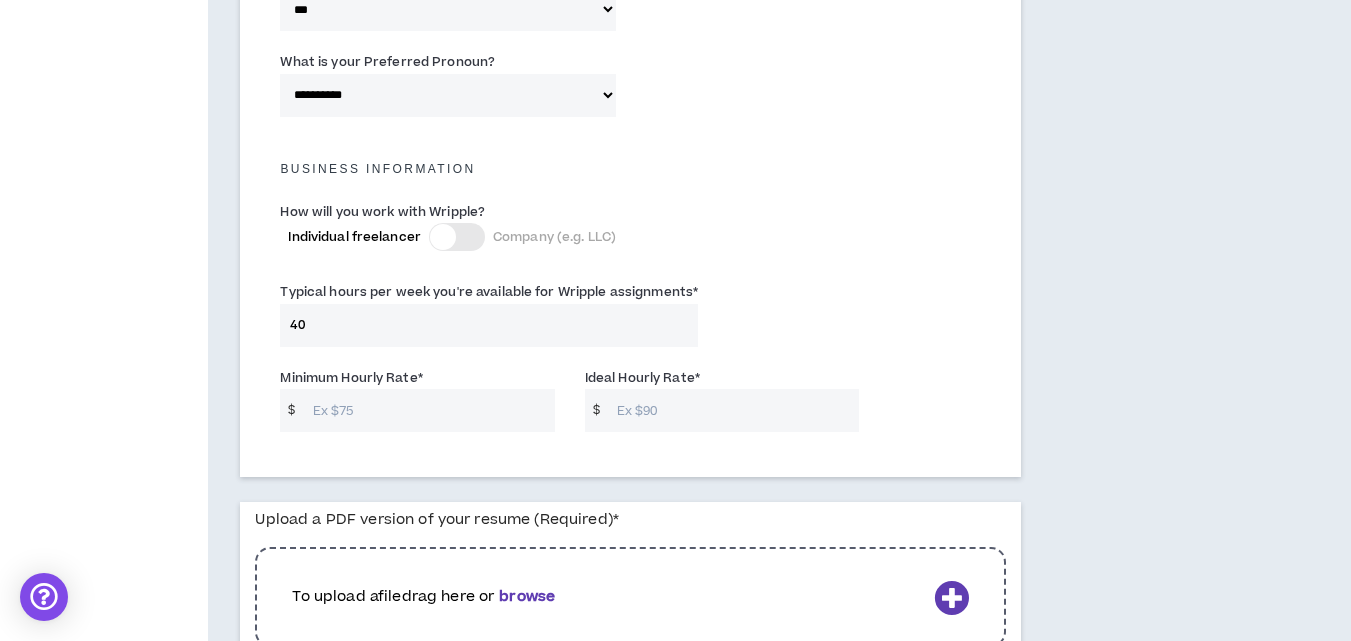 type on "40" 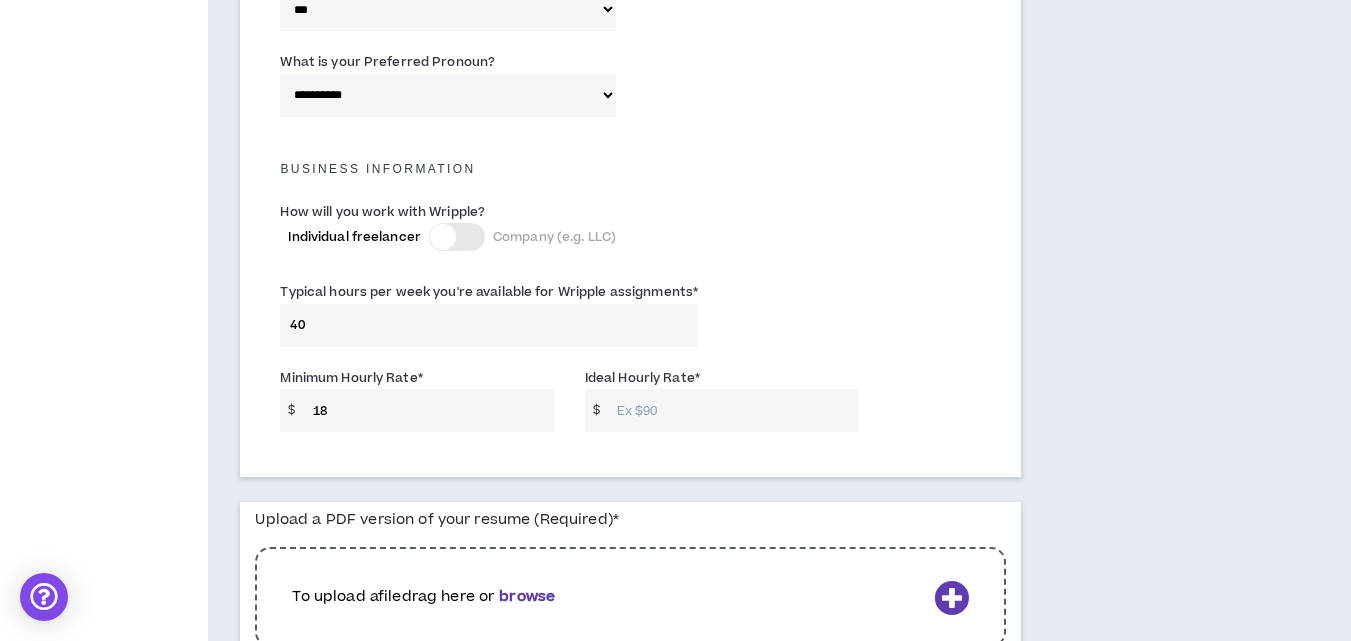 type on "18" 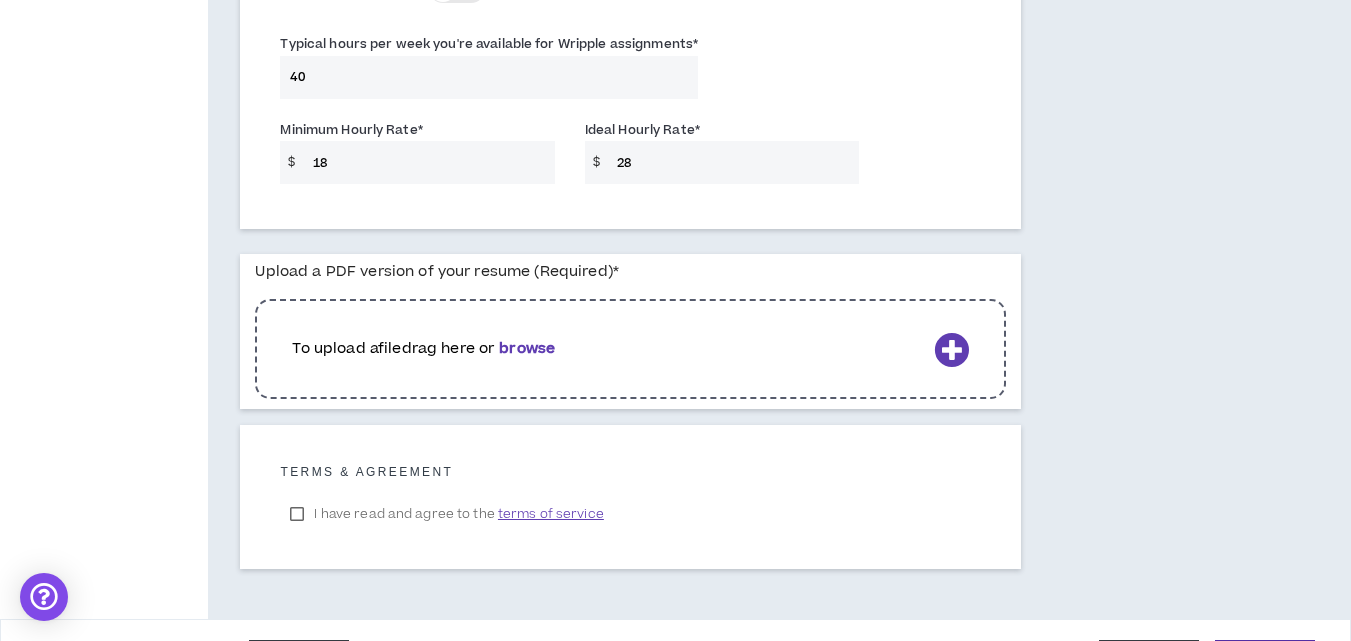 scroll, scrollTop: 1605, scrollLeft: 0, axis: vertical 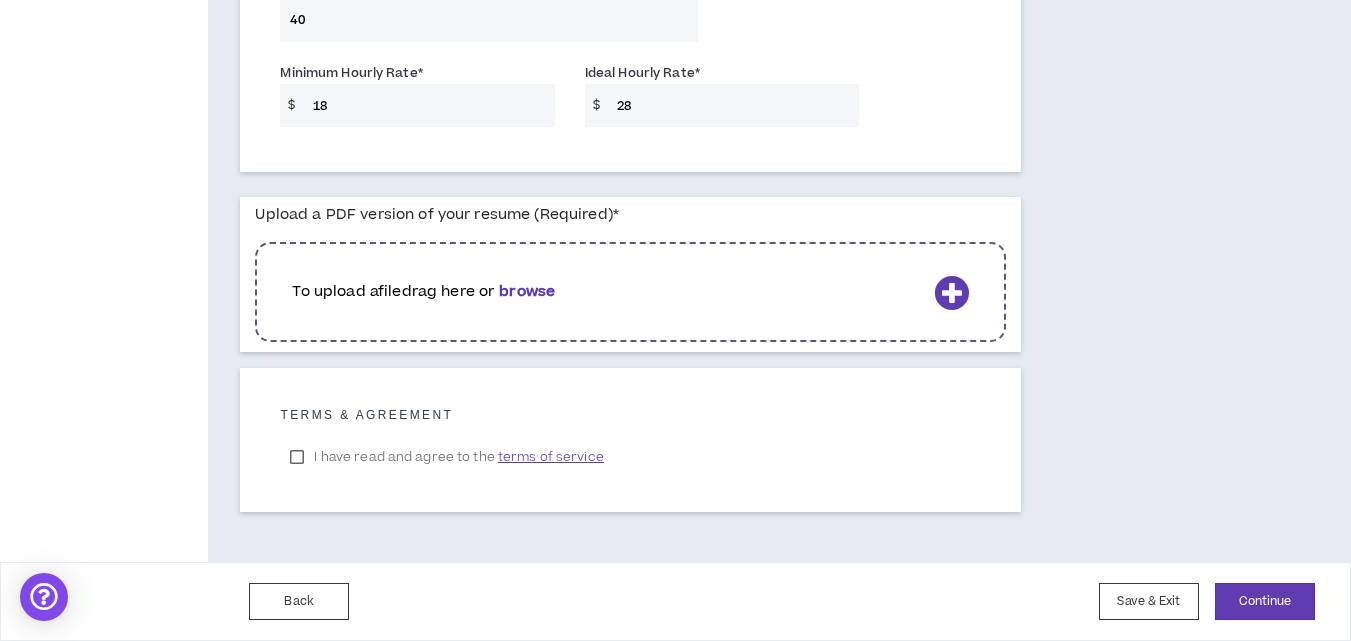 type on "28" 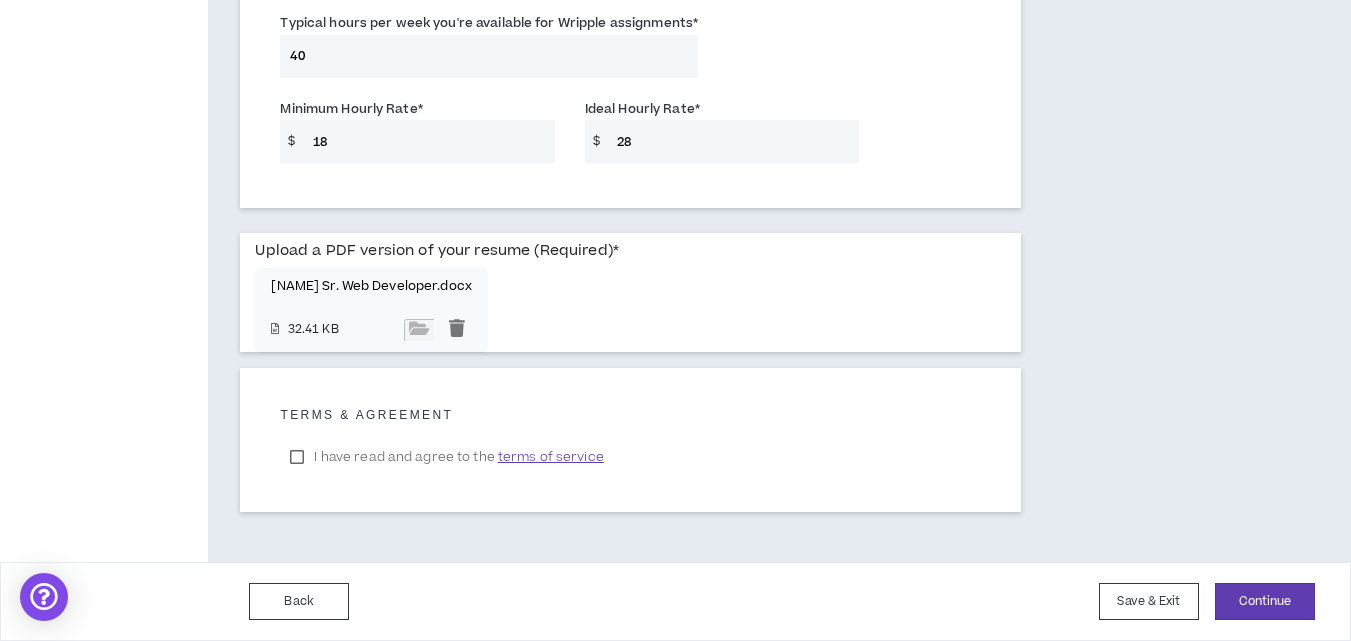 click on "I have read and agree to the    terms of service" at bounding box center (446, 457) 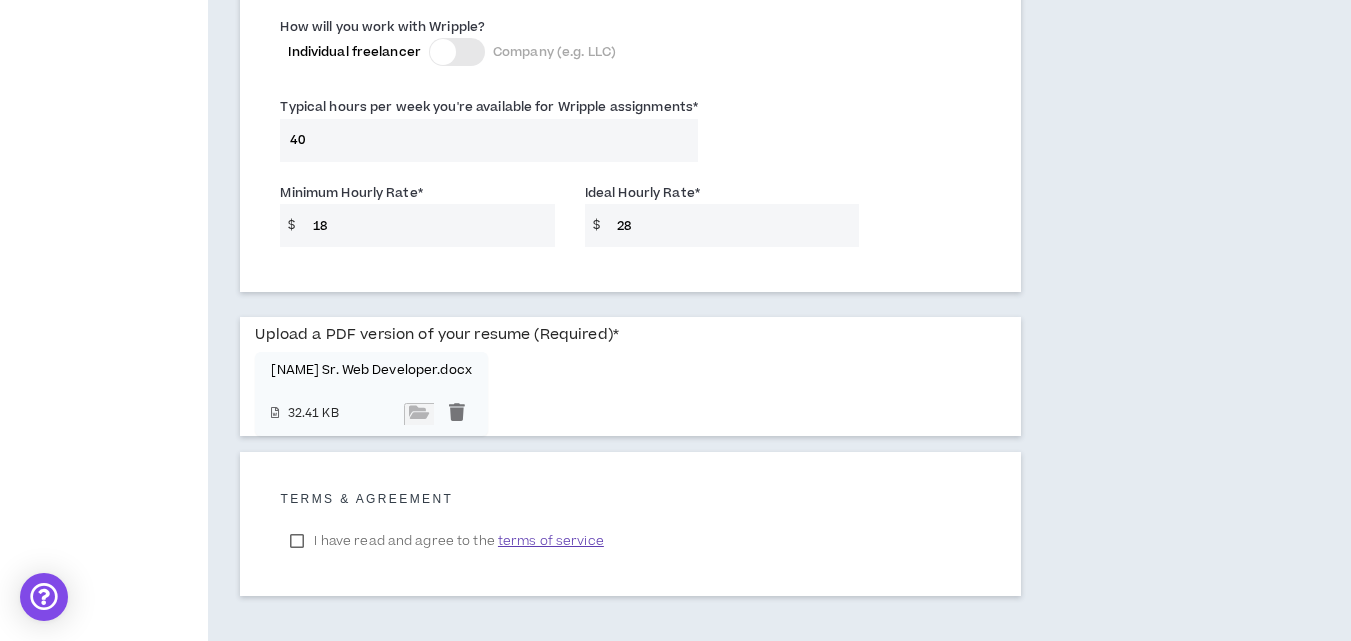 scroll, scrollTop: 1569, scrollLeft: 0, axis: vertical 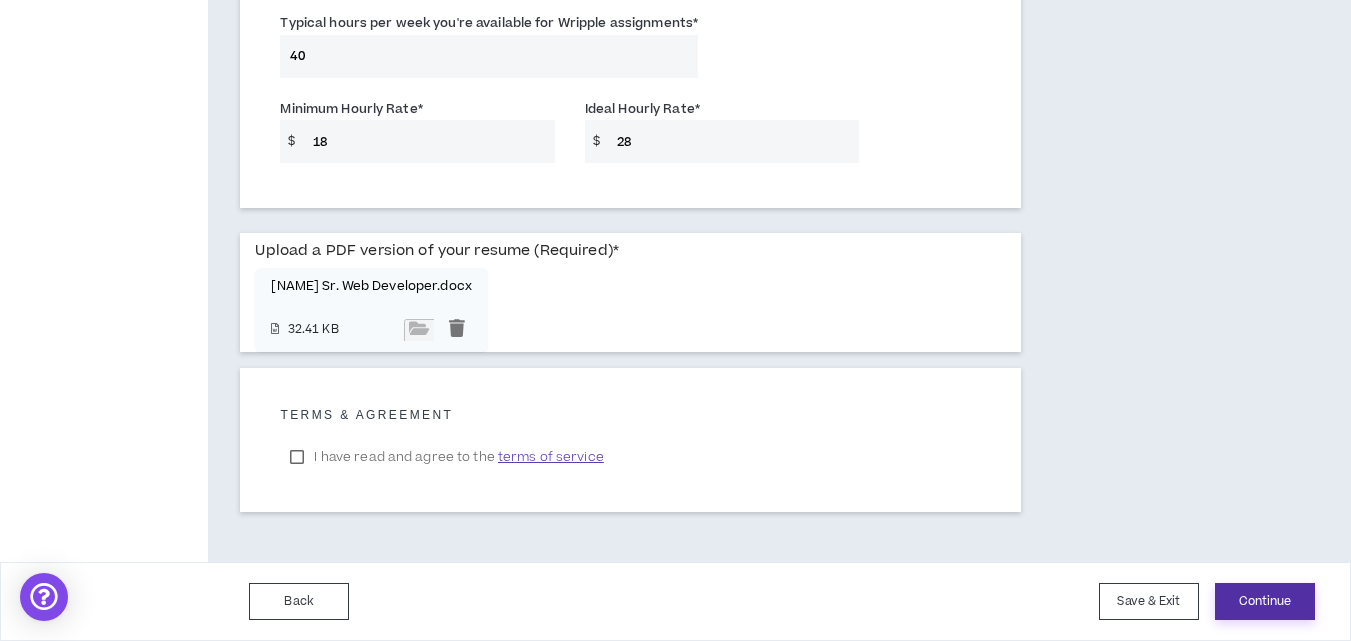 click on "Continue" at bounding box center [1265, 601] 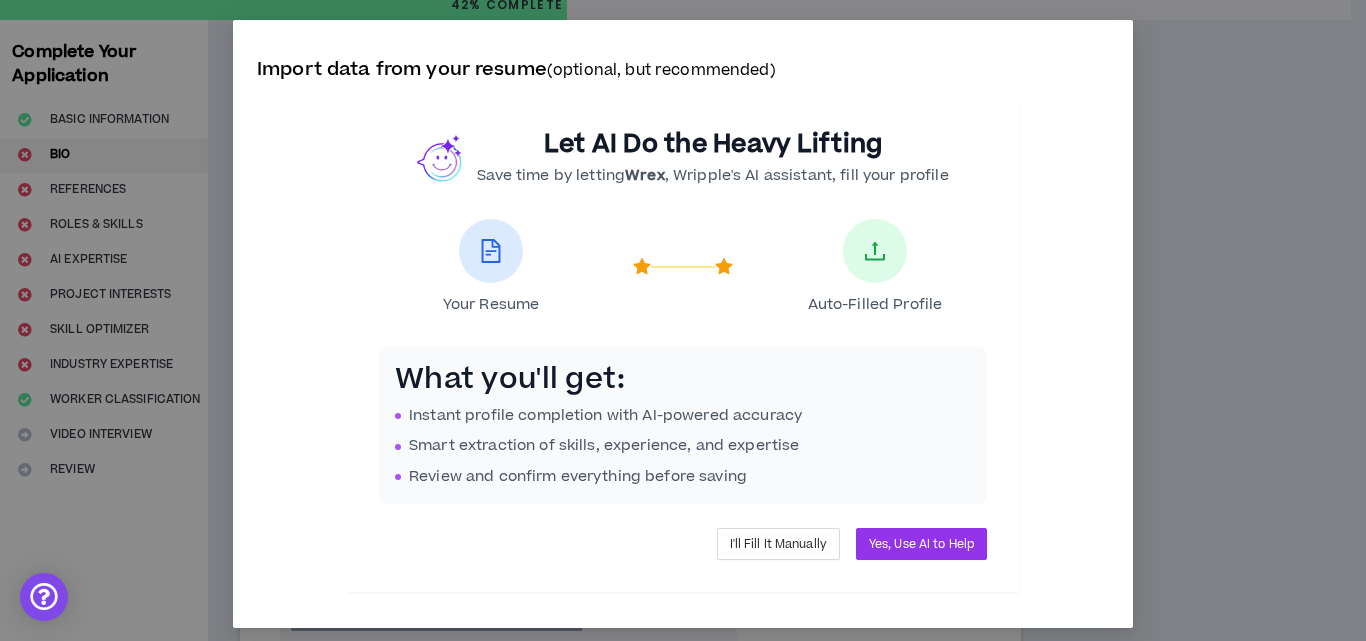 scroll, scrollTop: 0, scrollLeft: 0, axis: both 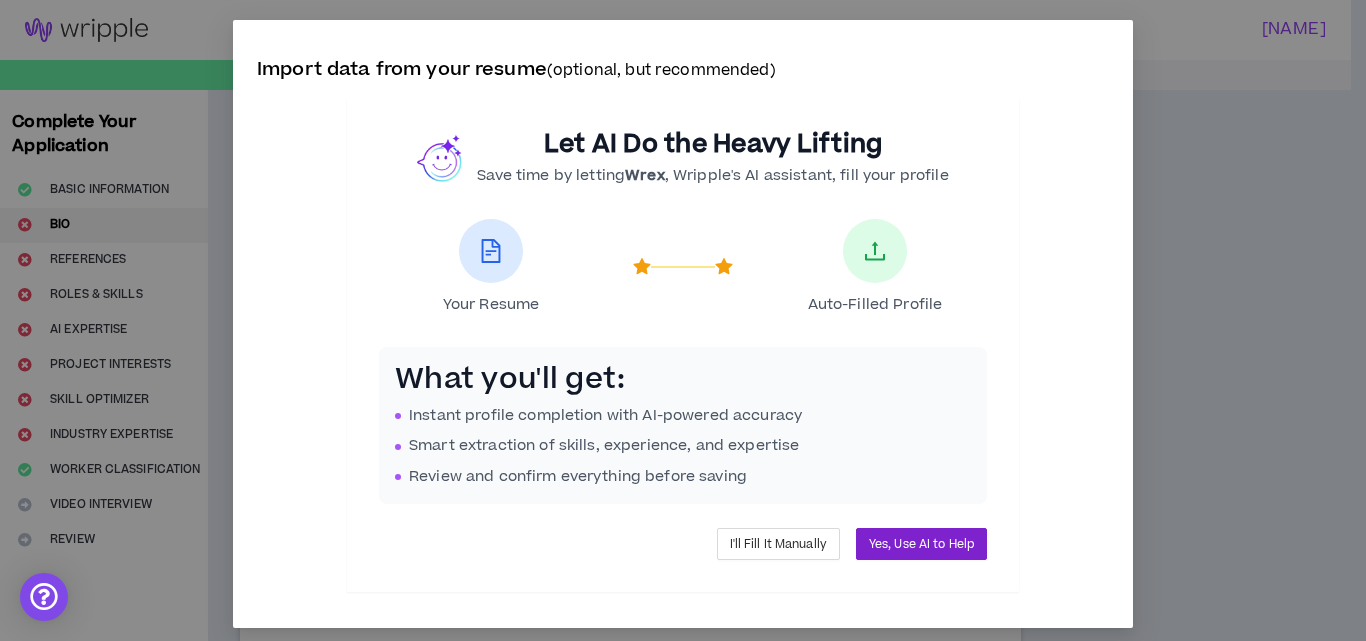 click on "Yes, Use AI to Help" at bounding box center [921, 544] 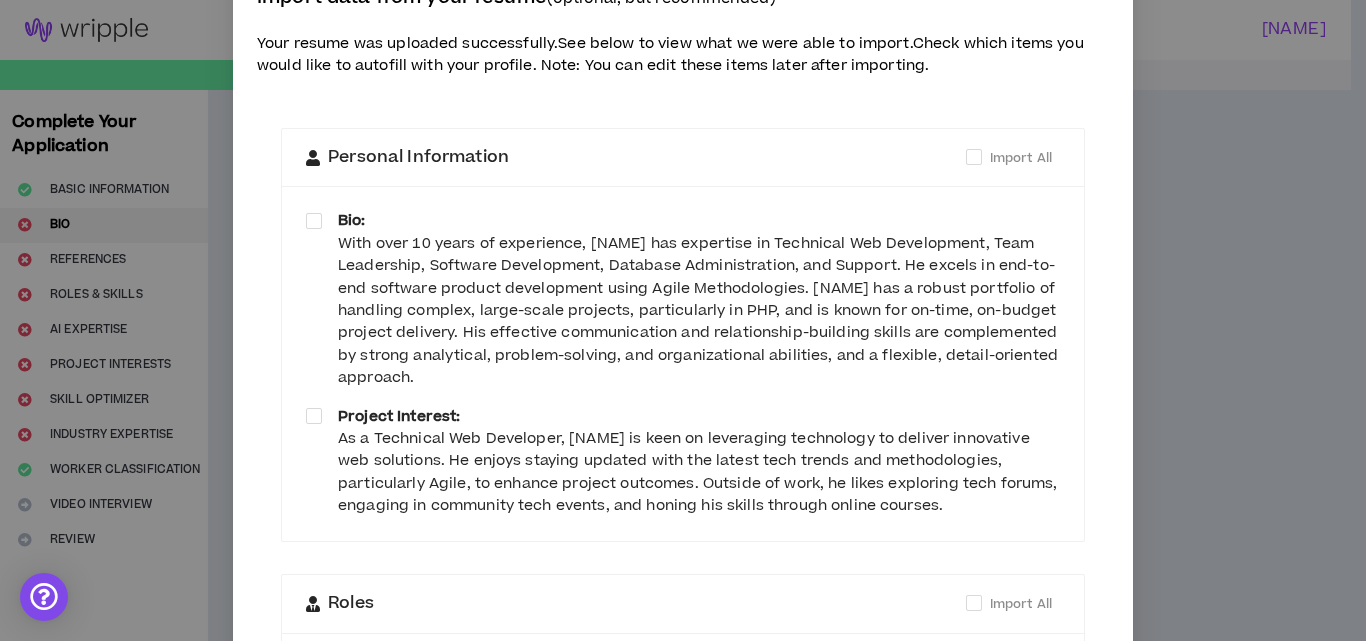 scroll, scrollTop: 69, scrollLeft: 0, axis: vertical 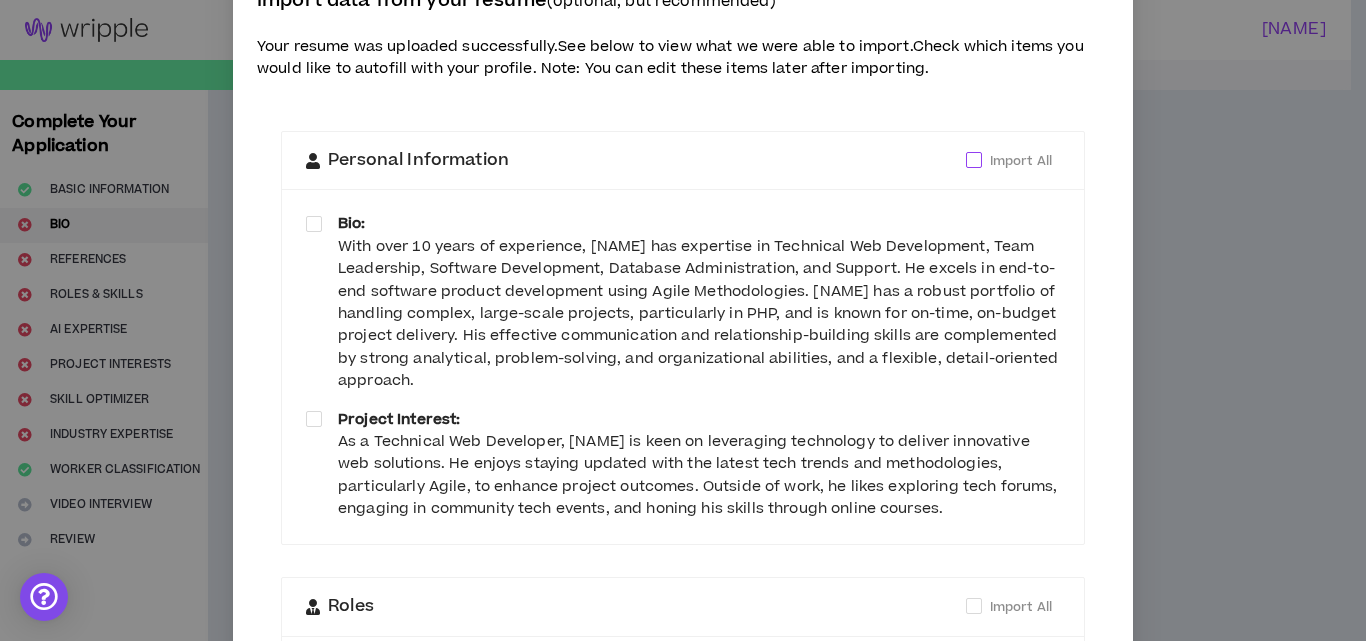 click at bounding box center (974, 160) 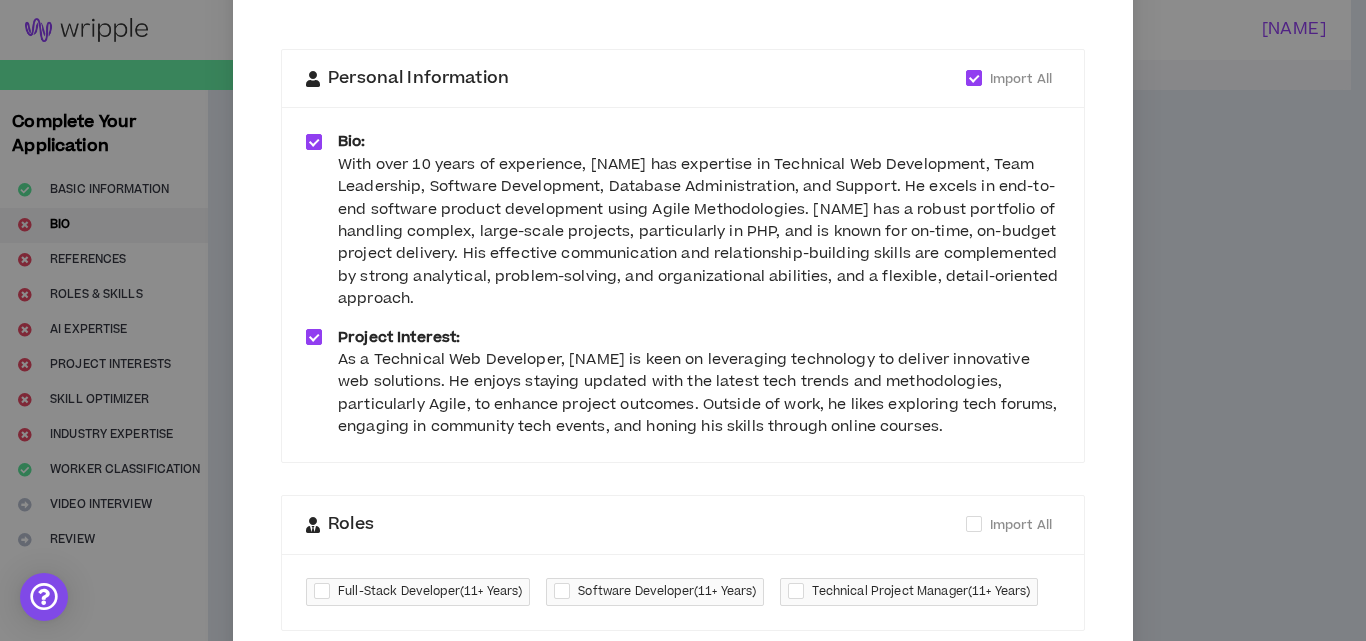 scroll, scrollTop: 369, scrollLeft: 0, axis: vertical 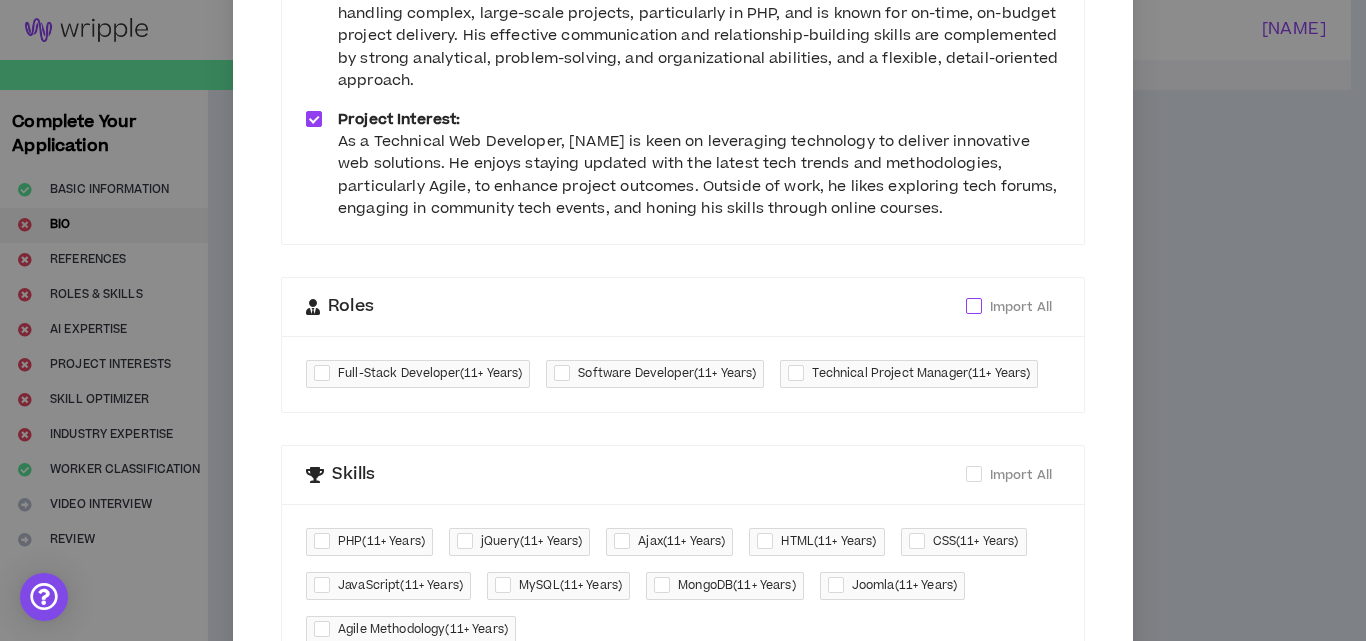 click at bounding box center (974, 306) 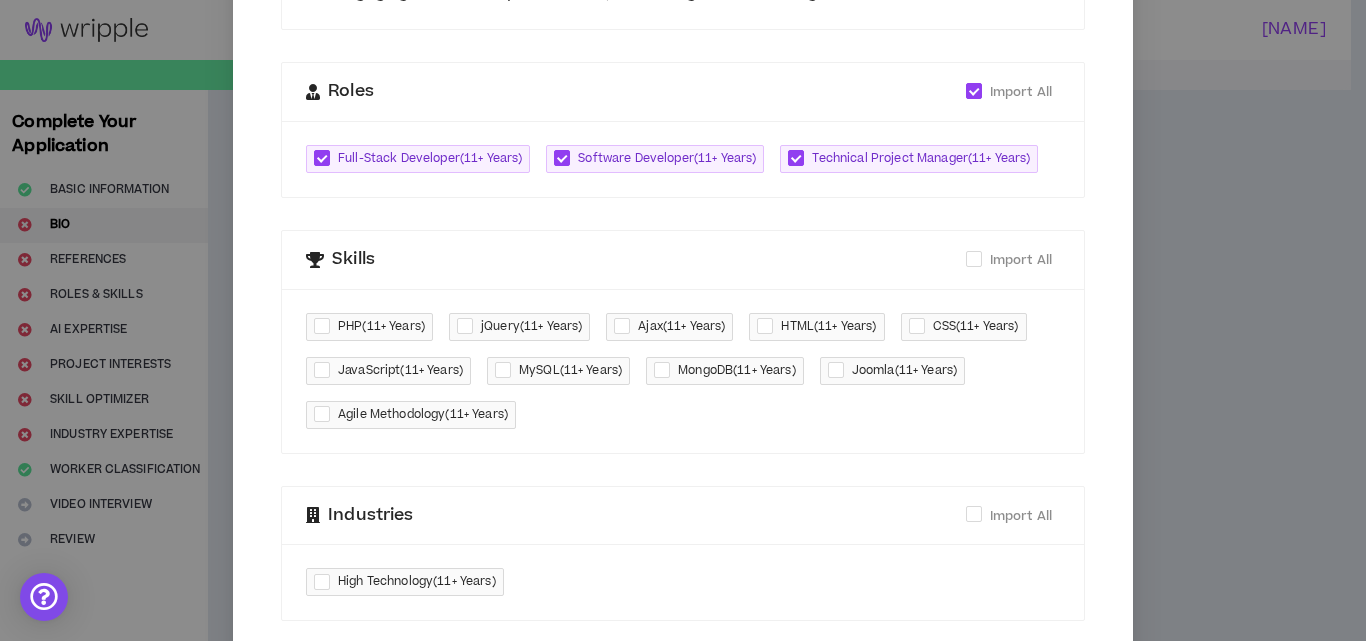scroll, scrollTop: 669, scrollLeft: 0, axis: vertical 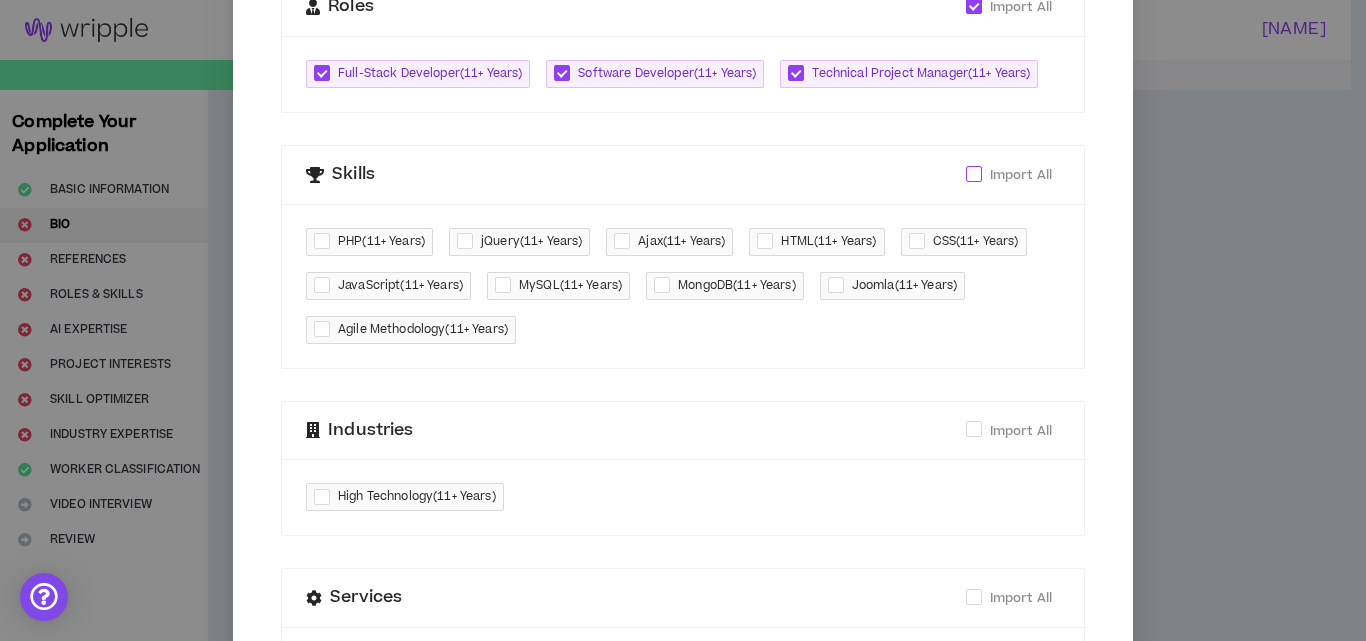 click at bounding box center (974, 174) 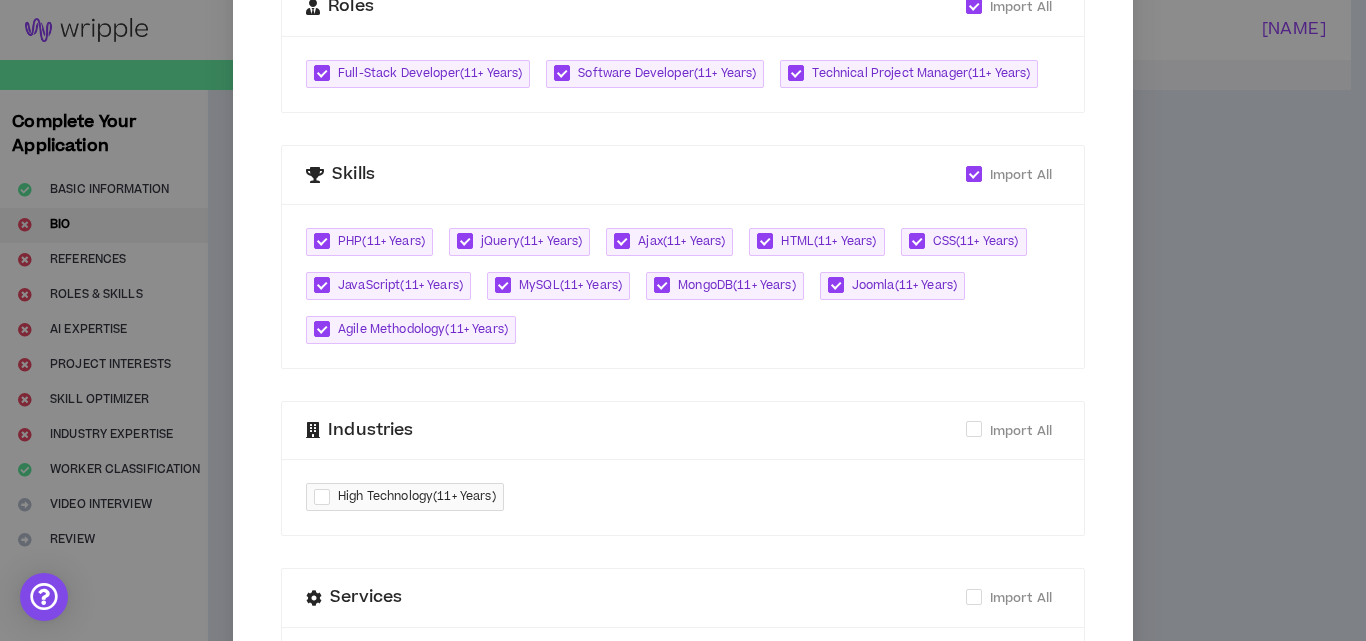 click at bounding box center (840, 285) 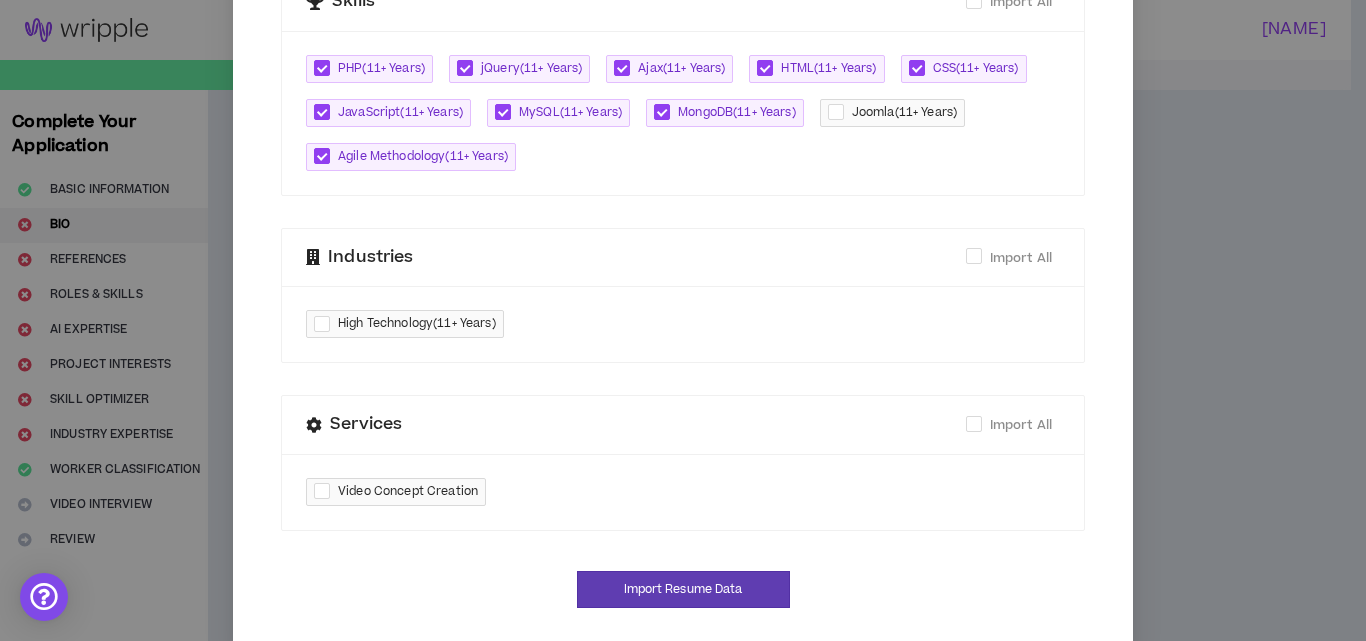 scroll, scrollTop: 869, scrollLeft: 0, axis: vertical 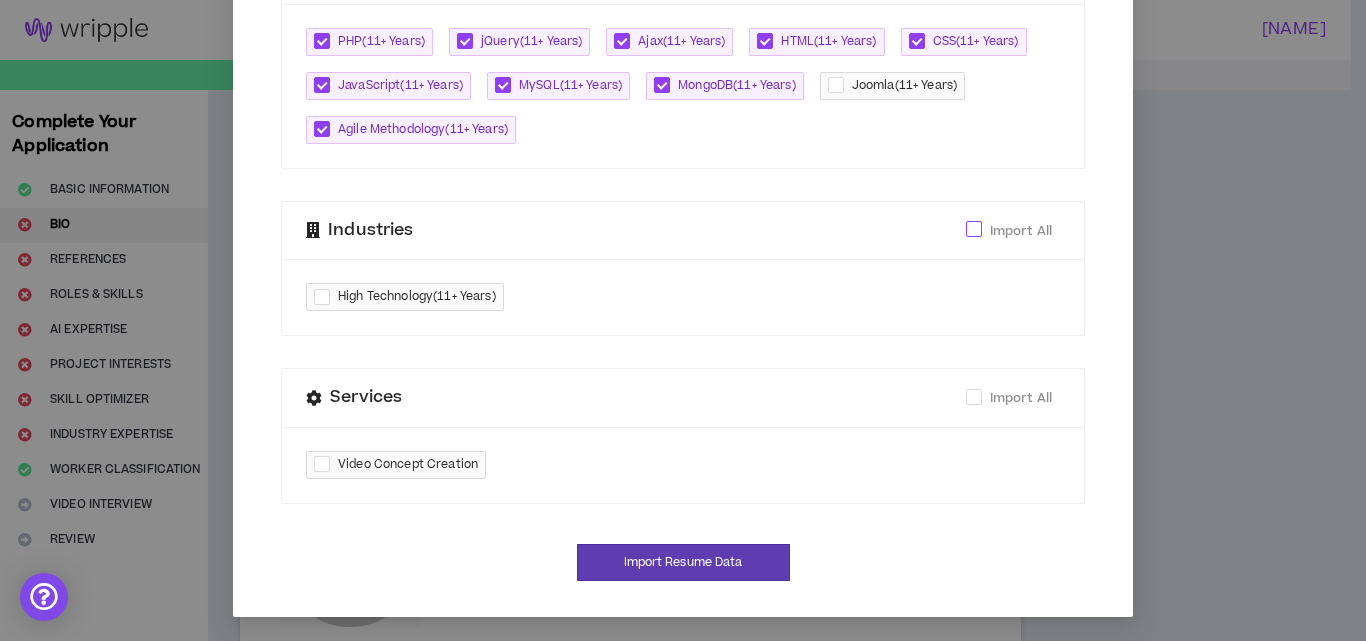 click at bounding box center (974, 229) 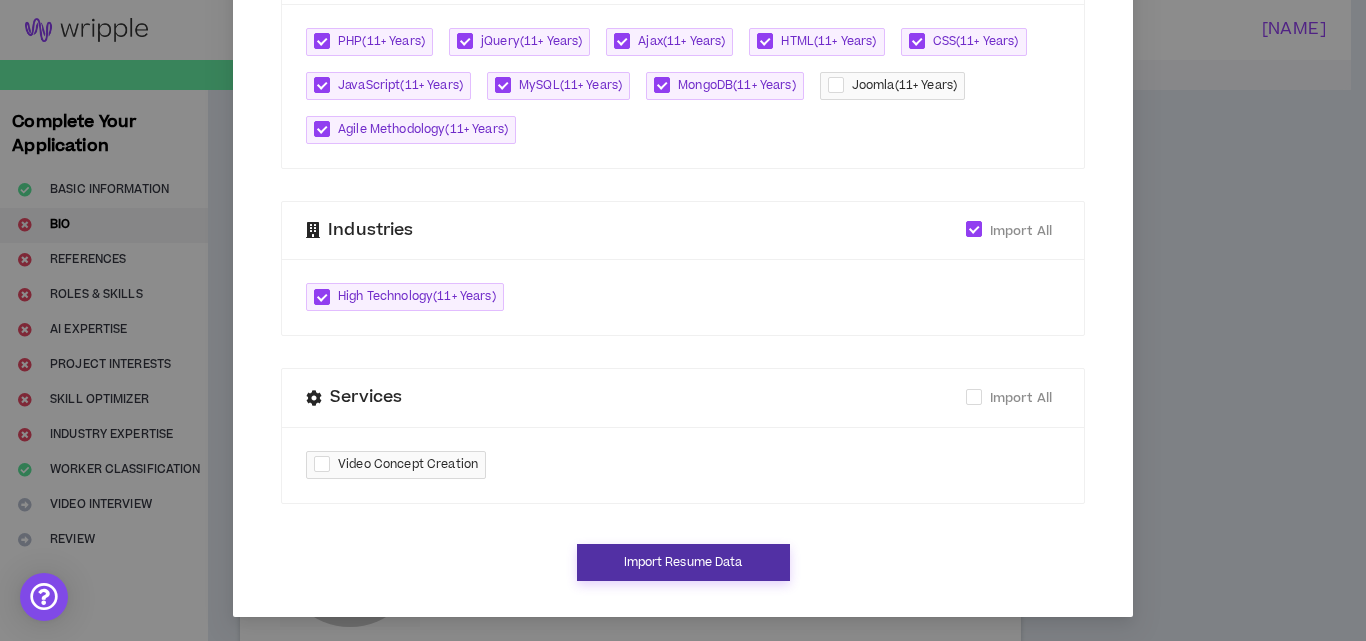 click on "Import Resume Data" at bounding box center (683, 562) 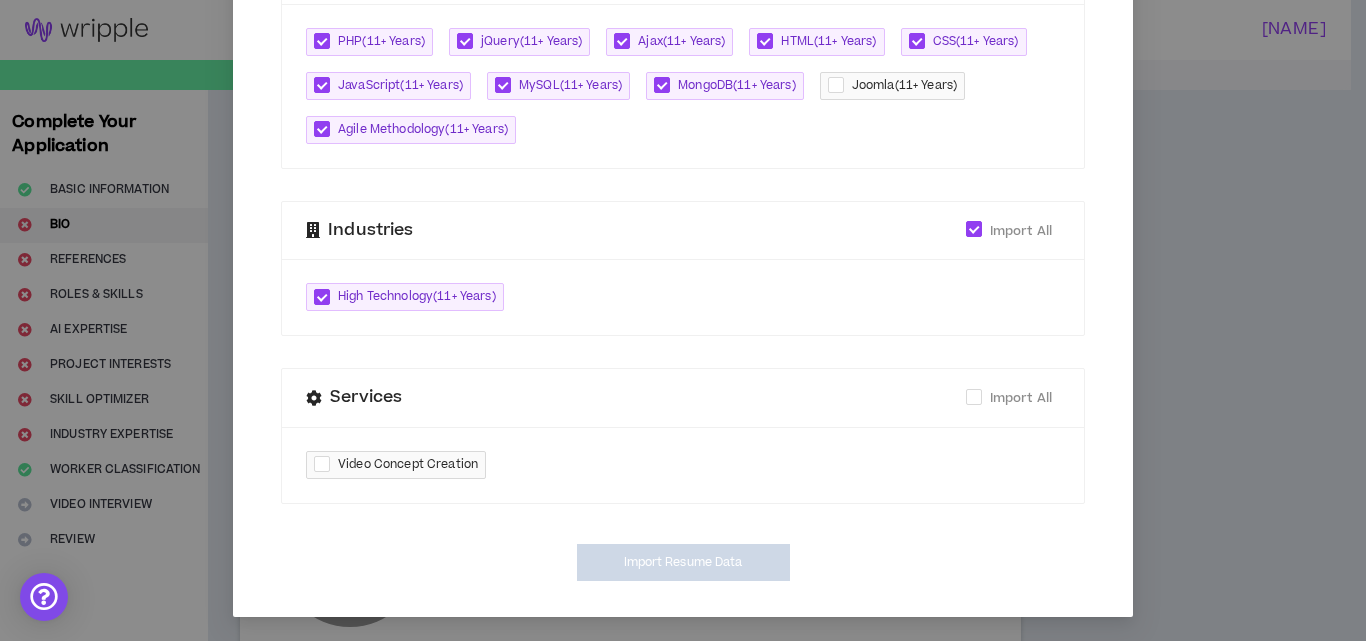 type on "**********" 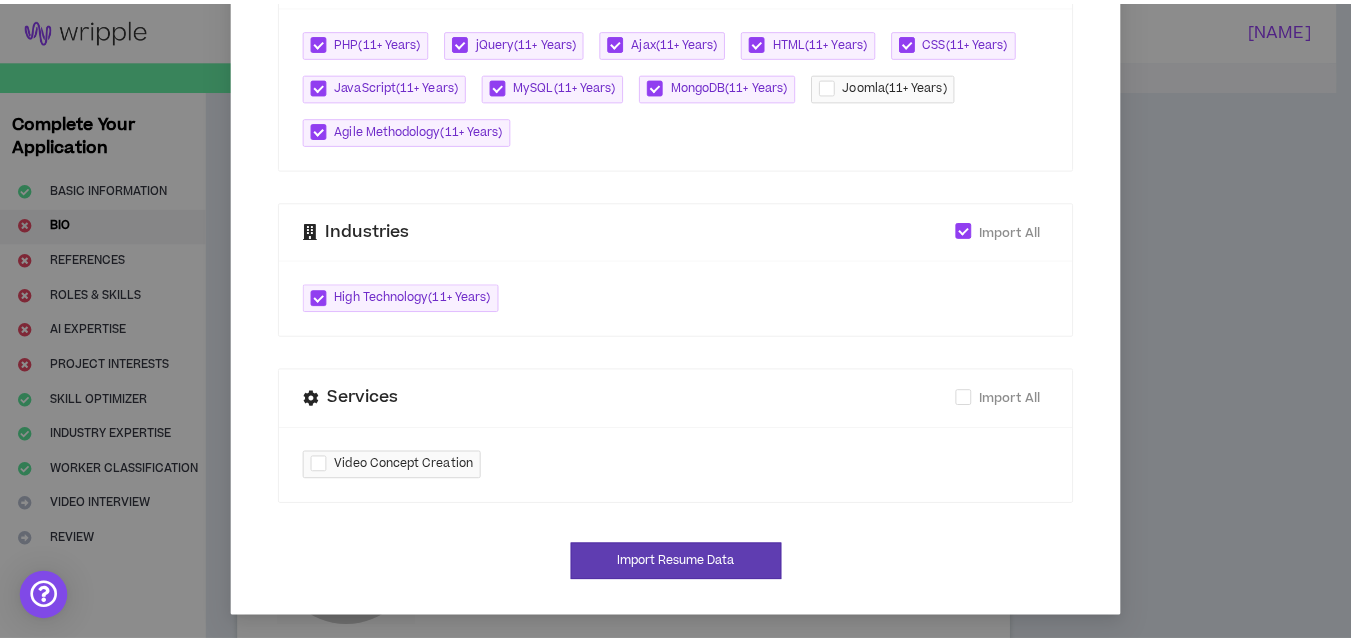 scroll, scrollTop: 849, scrollLeft: 0, axis: vertical 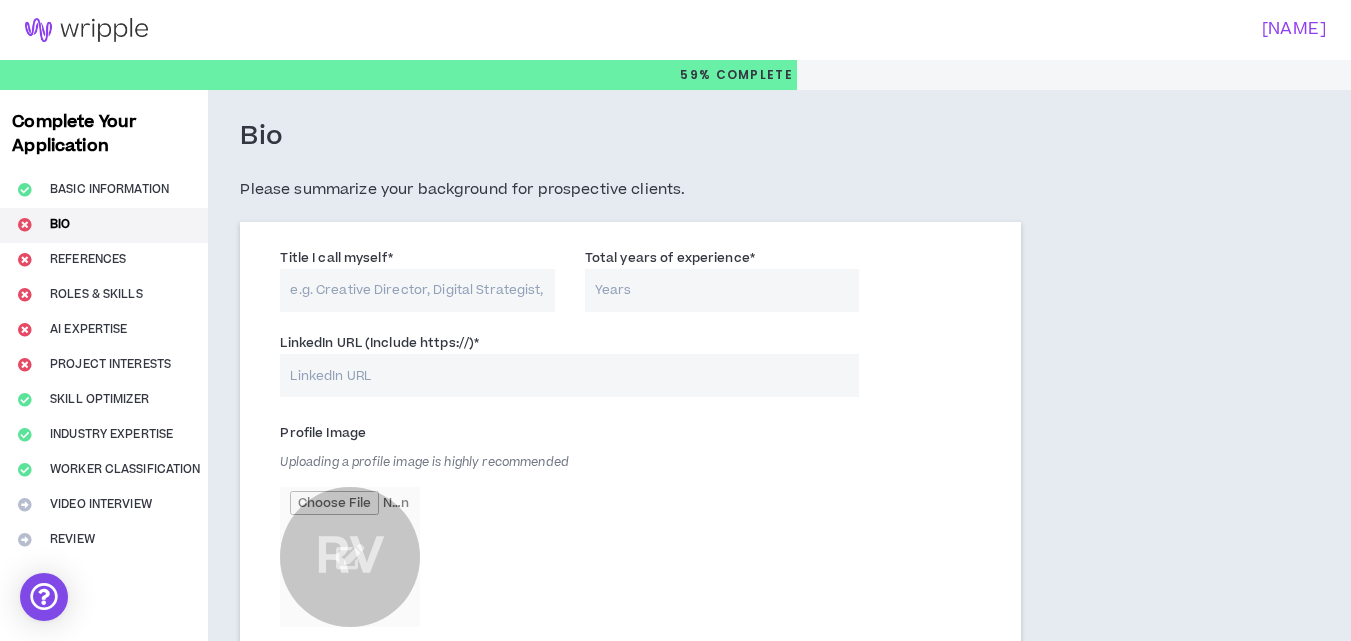 click on "Title I call myself  *" at bounding box center (417, 290) 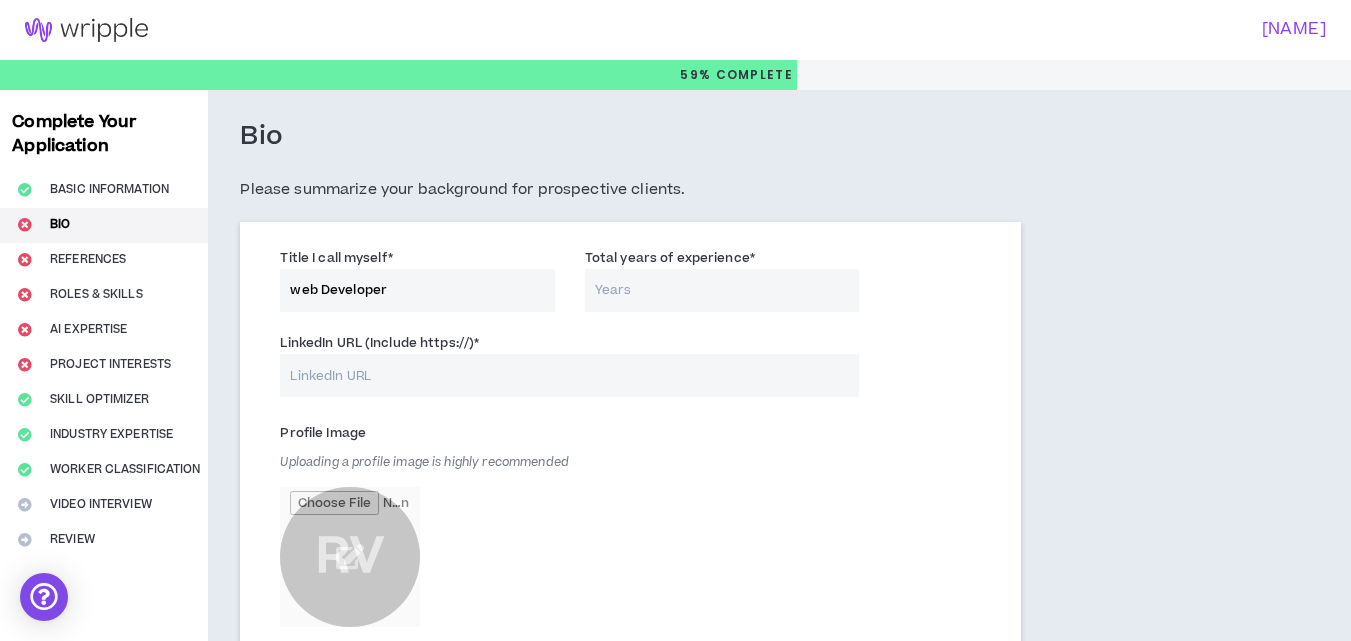 type on "web Developer" 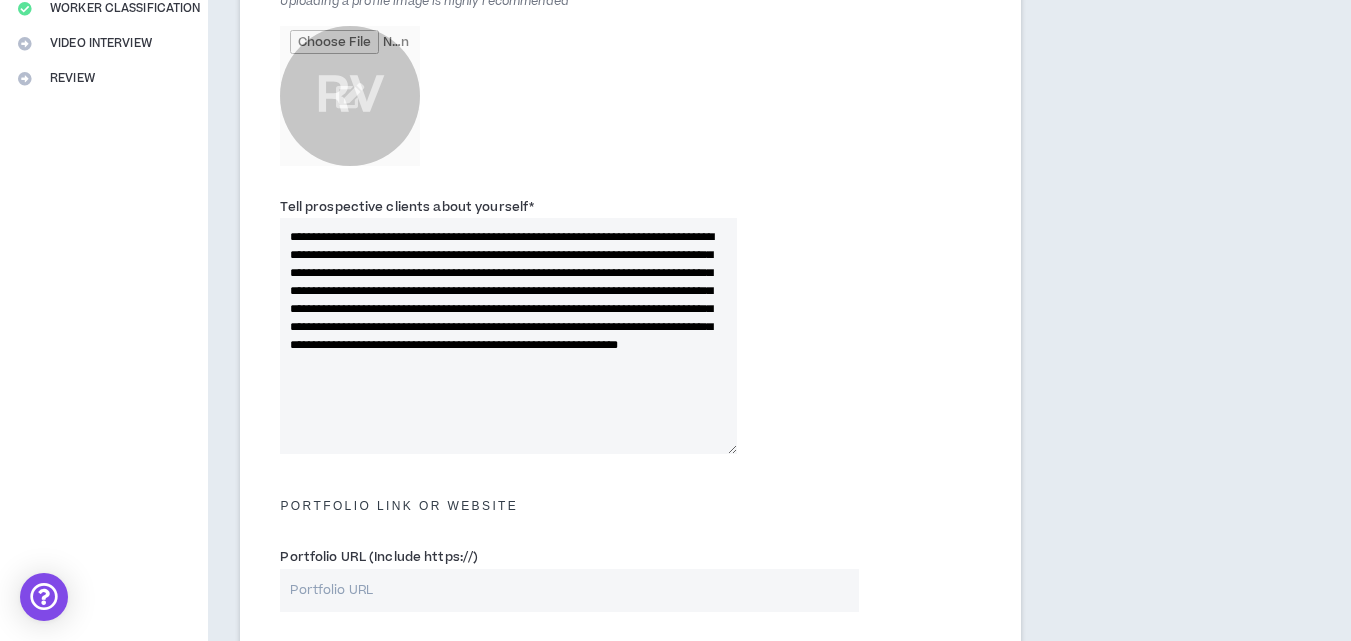 scroll, scrollTop: 500, scrollLeft: 0, axis: vertical 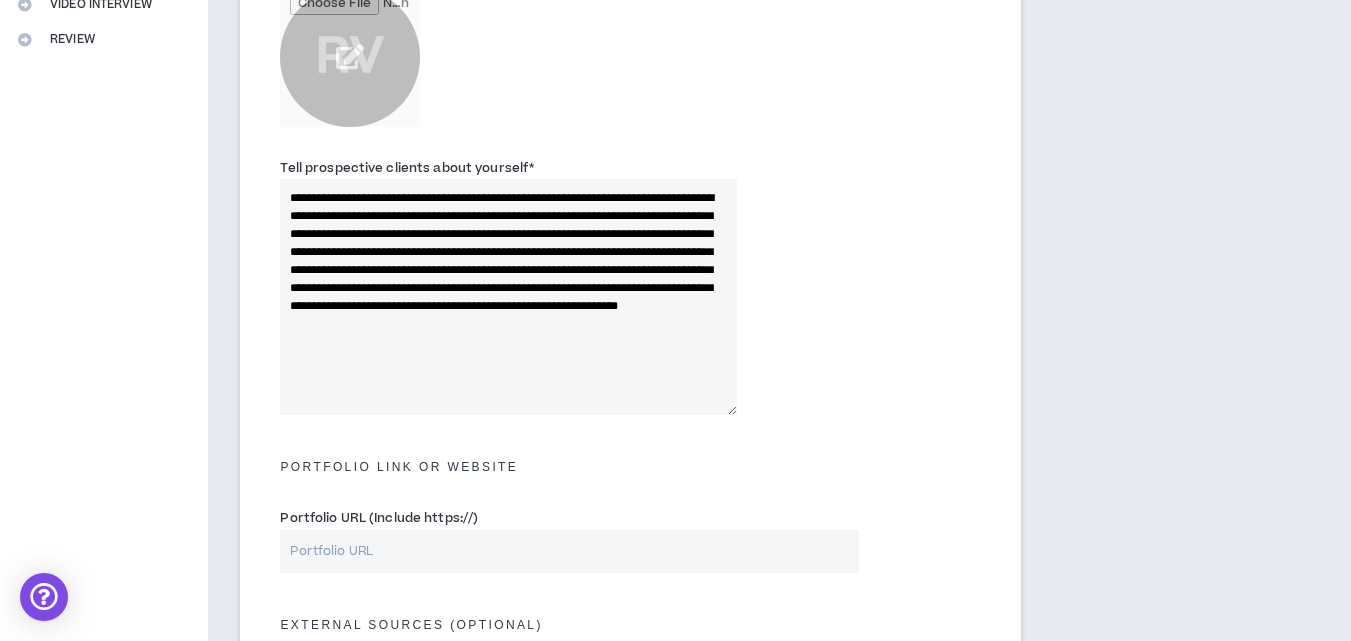 type on "11" 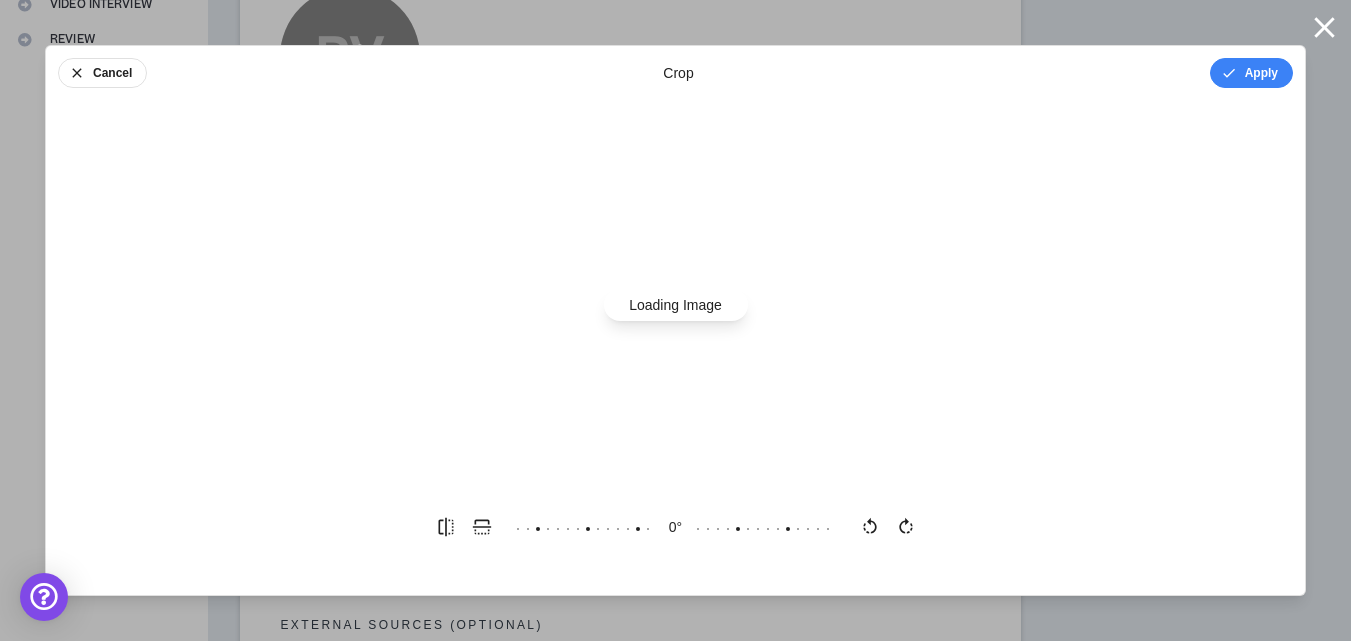 scroll, scrollTop: 0, scrollLeft: 0, axis: both 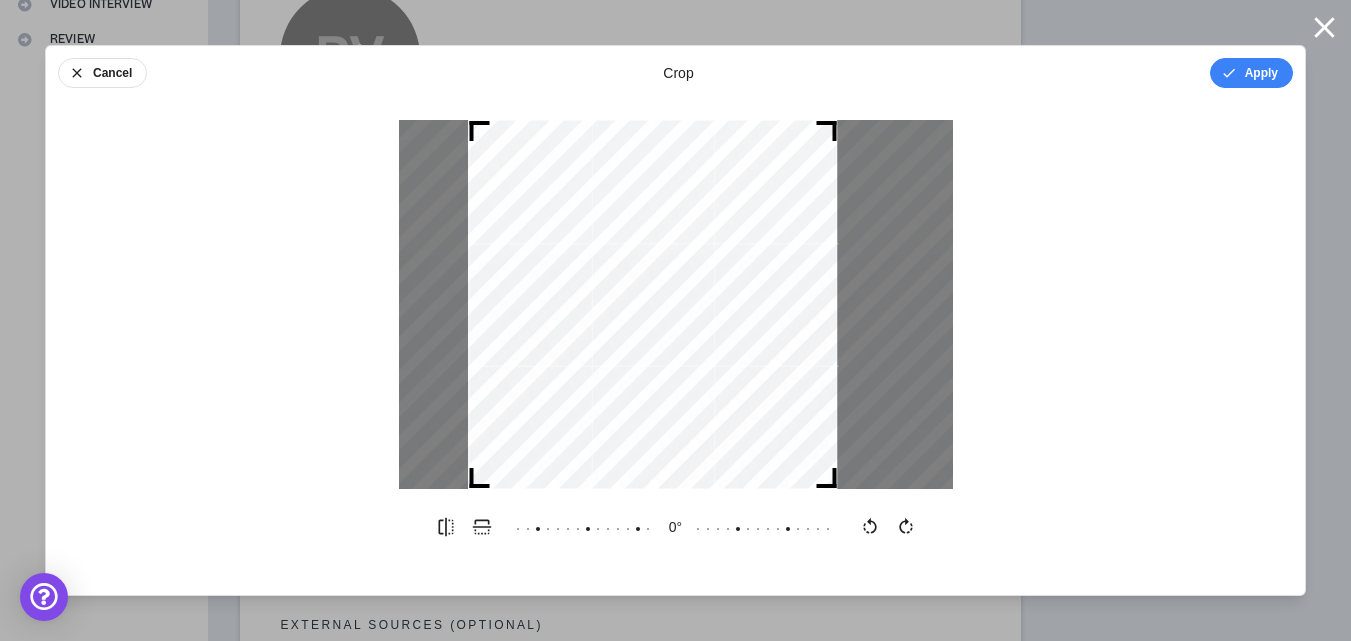 drag, startPoint x: 626, startPoint y: 365, endPoint x: 603, endPoint y: 376, distance: 25.495098 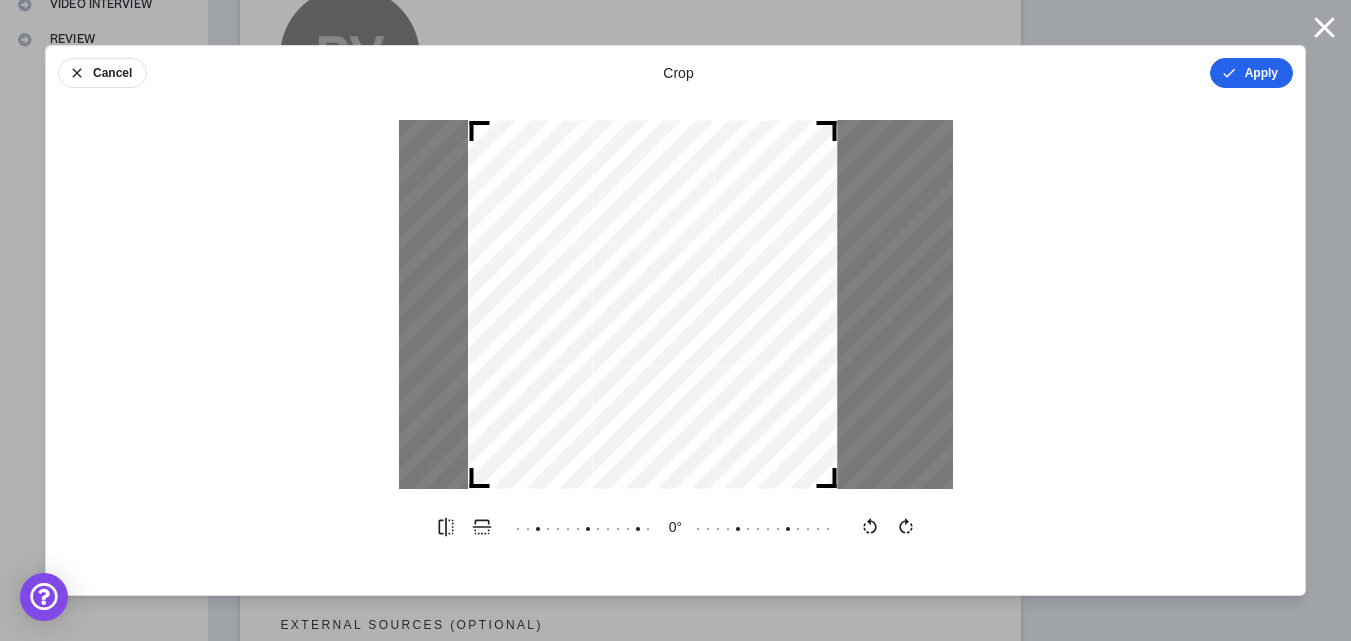 click 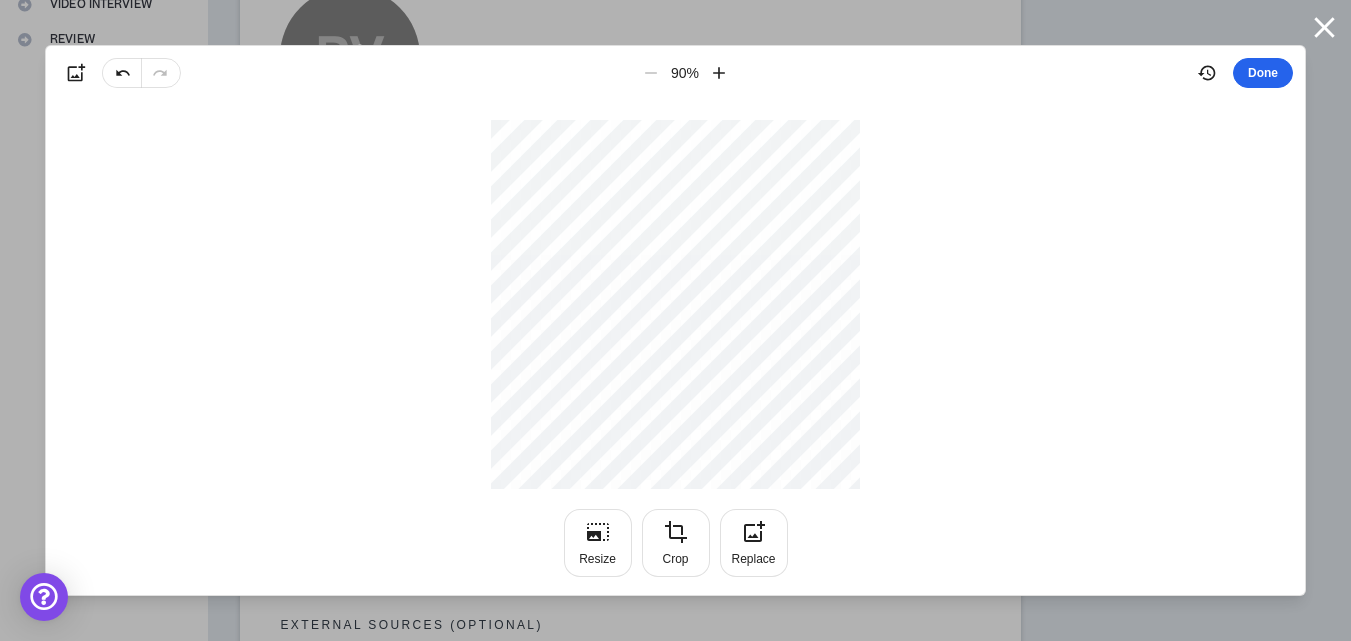 click on "Done" at bounding box center [1263, 73] 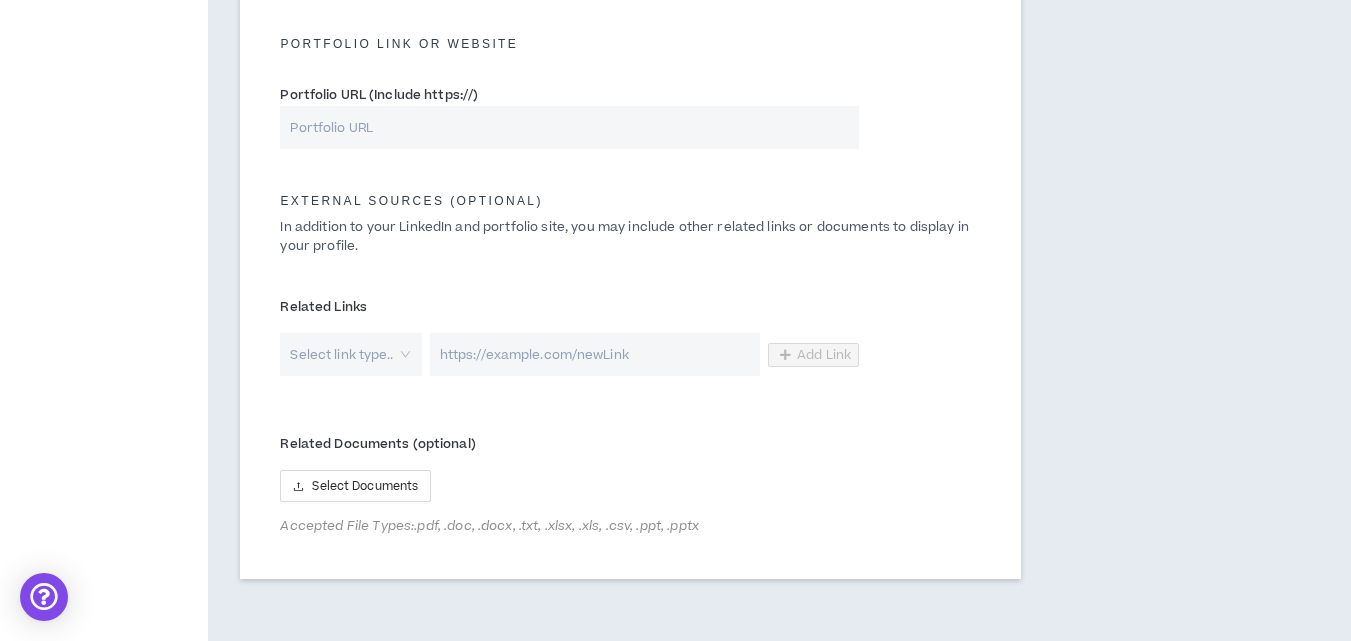 scroll, scrollTop: 1088, scrollLeft: 0, axis: vertical 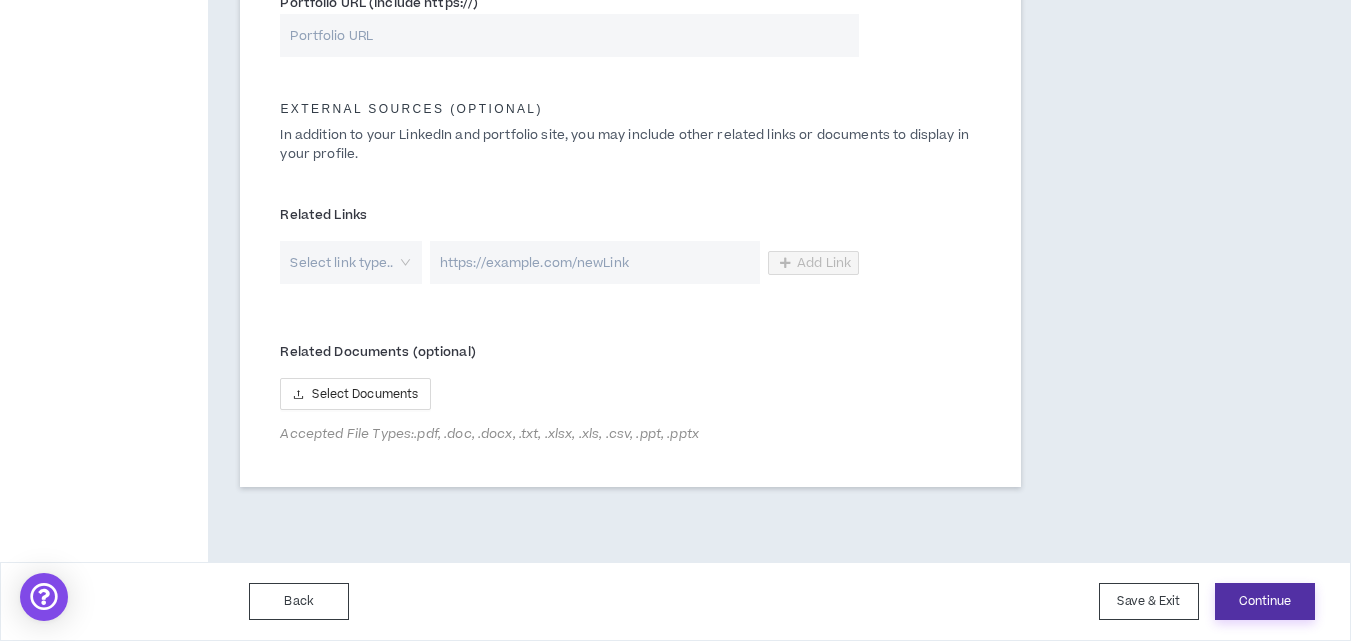click on "Continue" at bounding box center (1265, 601) 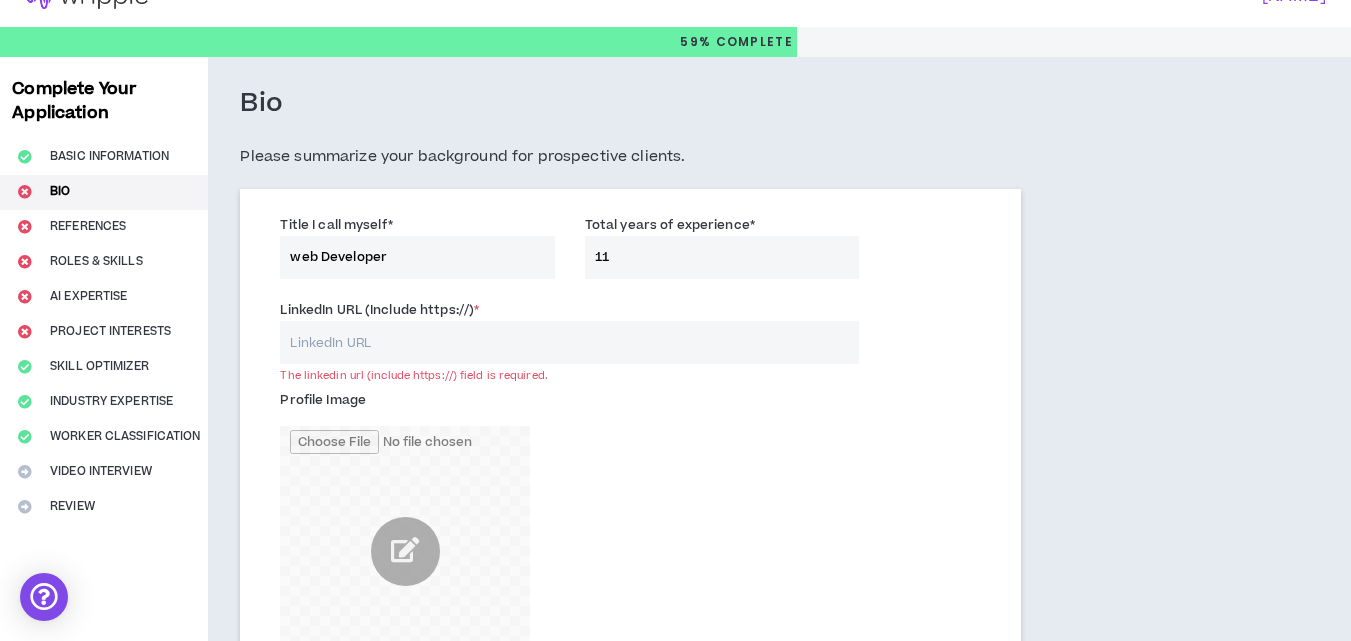 scroll, scrollTop: 32, scrollLeft: 0, axis: vertical 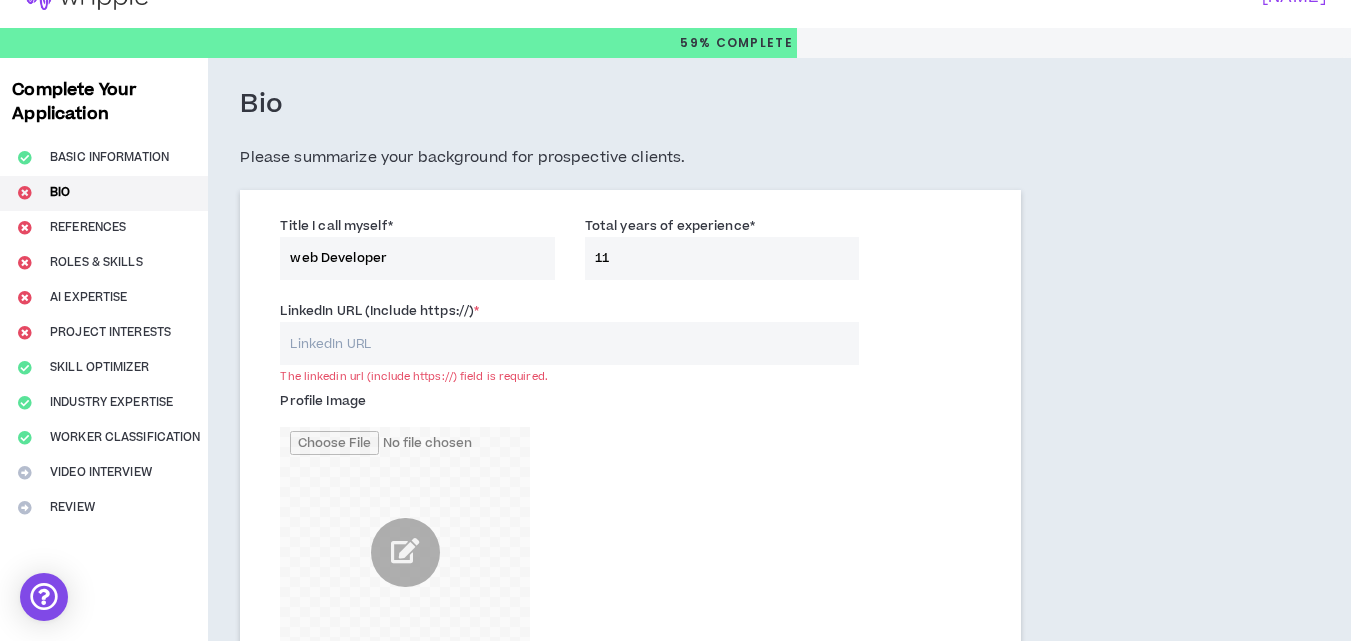 type 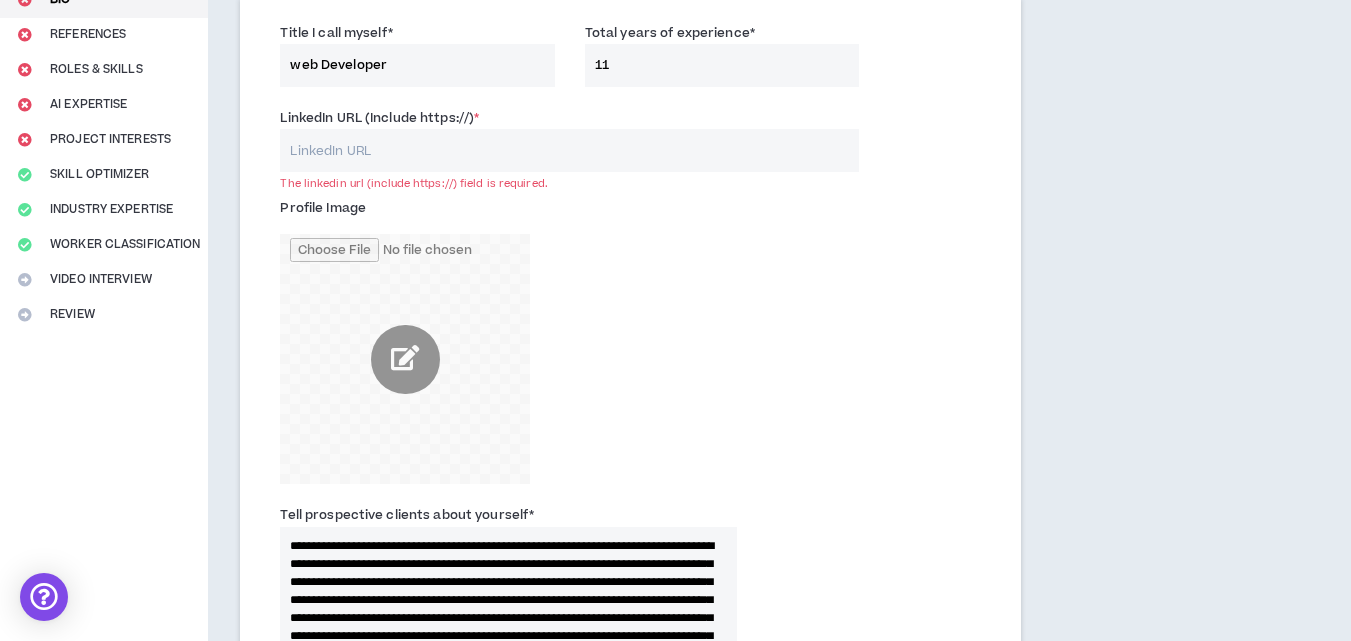 scroll, scrollTop: 232, scrollLeft: 0, axis: vertical 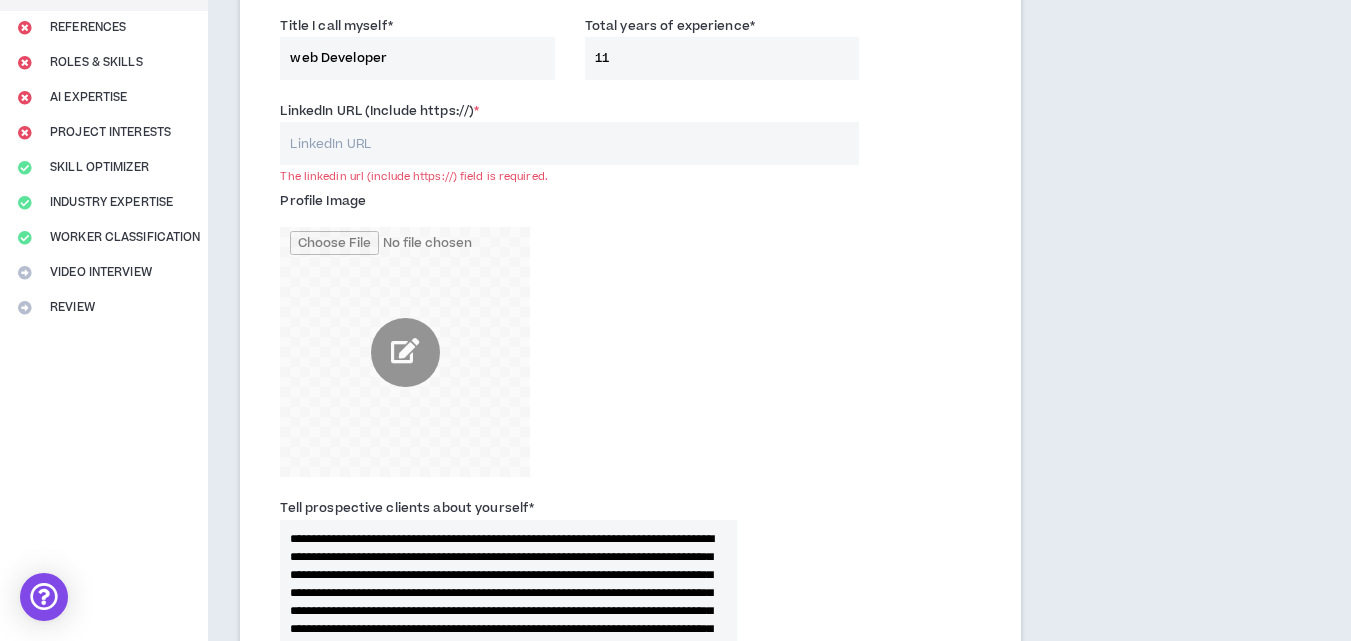 click at bounding box center [405, 352] 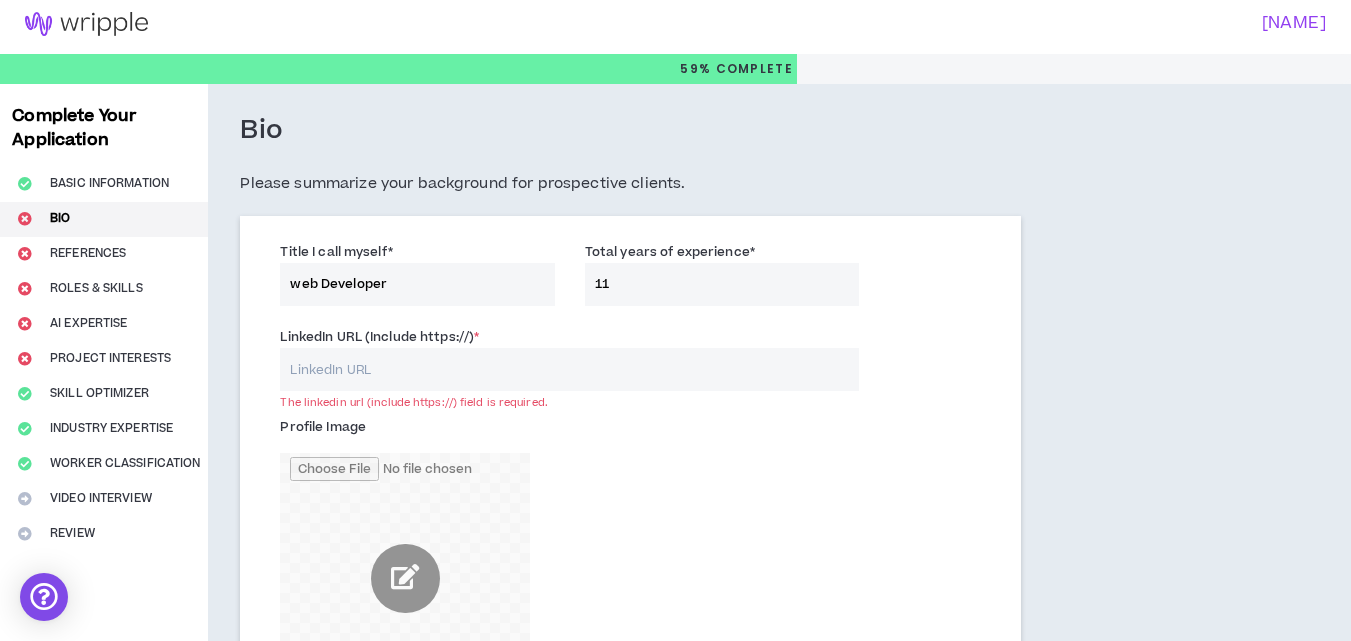 scroll, scrollTop: 0, scrollLeft: 0, axis: both 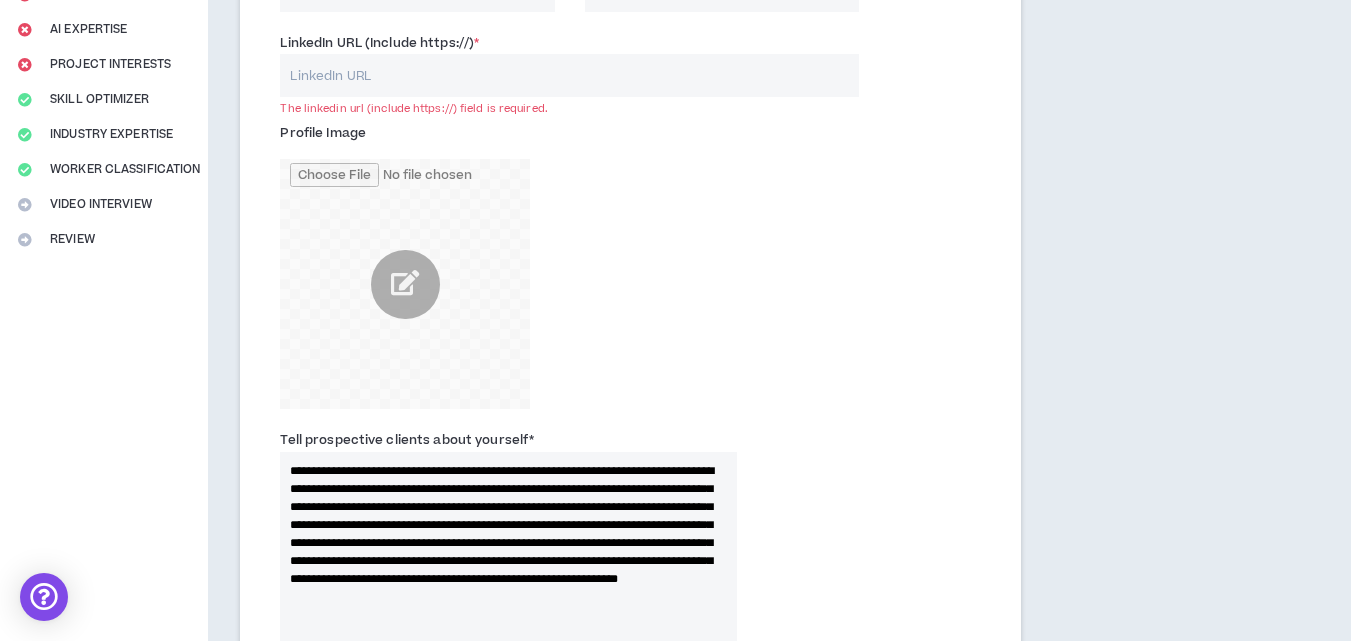click on "LinkedIn URL (Include https://)  *" at bounding box center (569, 75) 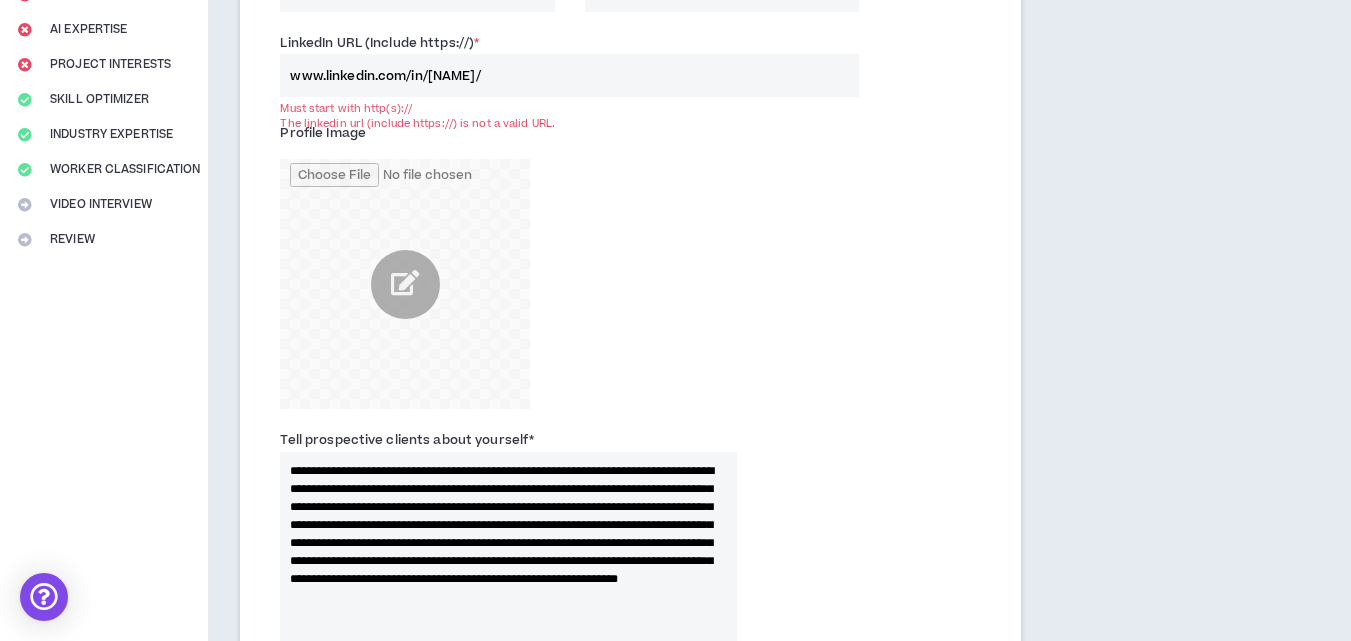 drag, startPoint x: 565, startPoint y: 76, endPoint x: 288, endPoint y: 88, distance: 277.2598 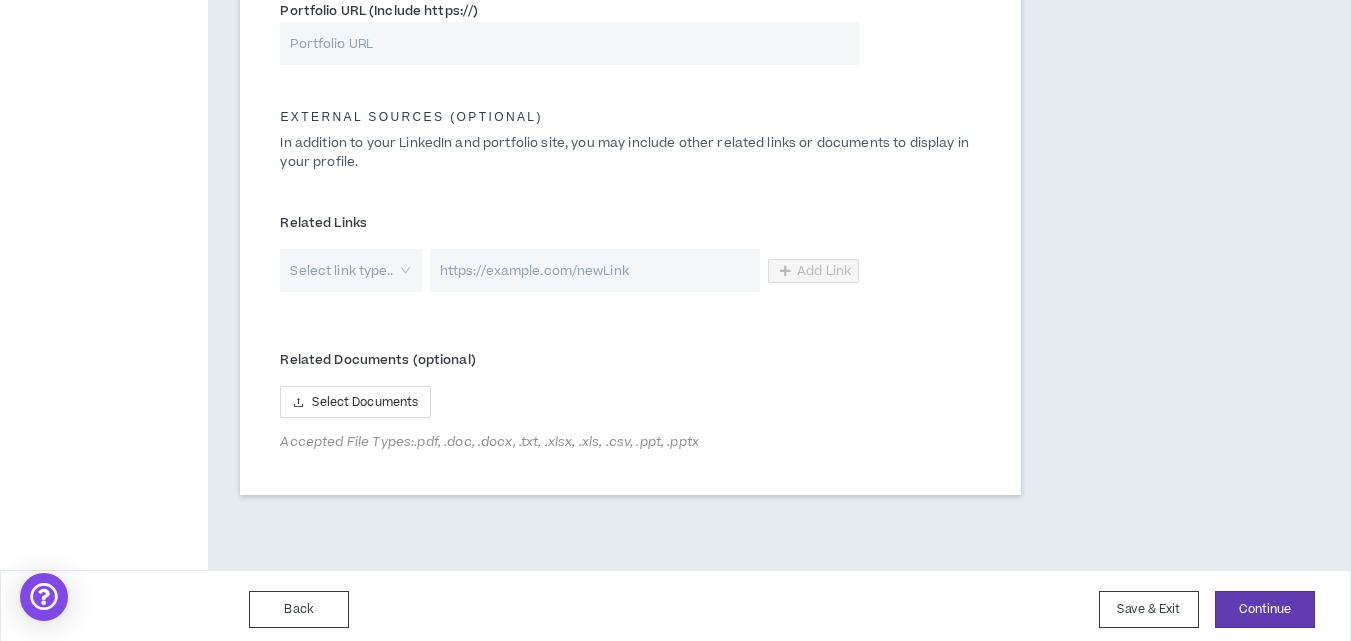 scroll, scrollTop: 1088, scrollLeft: 0, axis: vertical 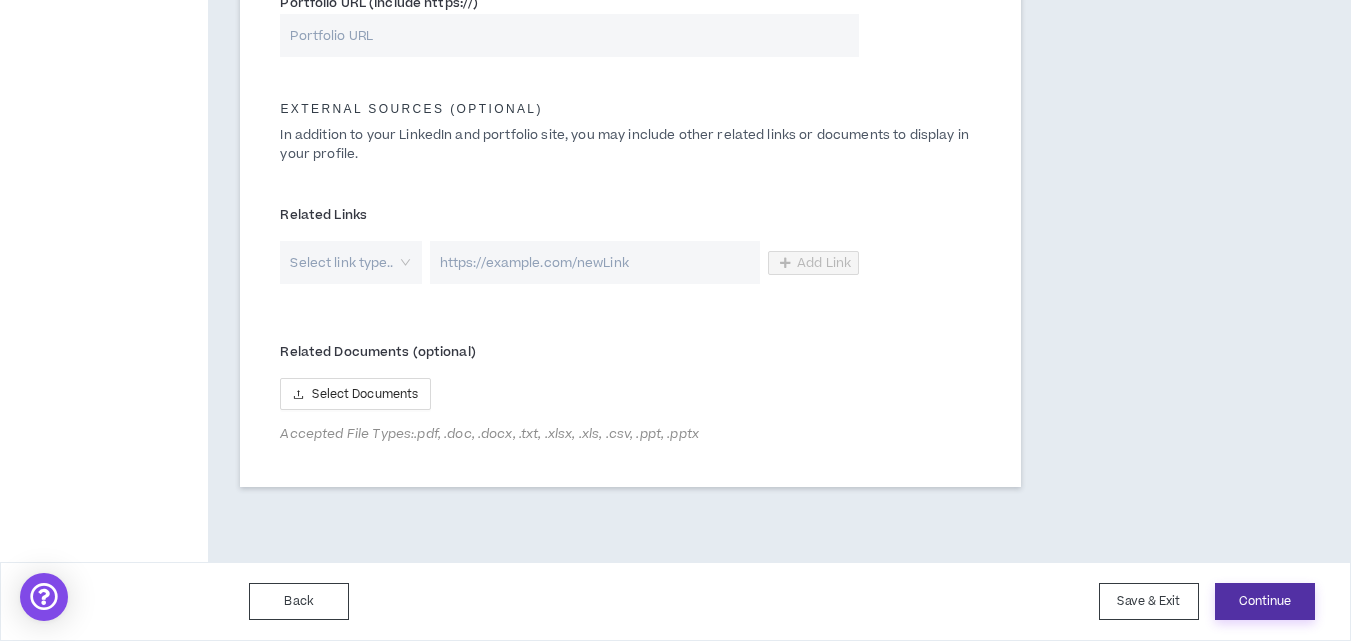 type on "https://www.linkedin.com/in/[NAME]/" 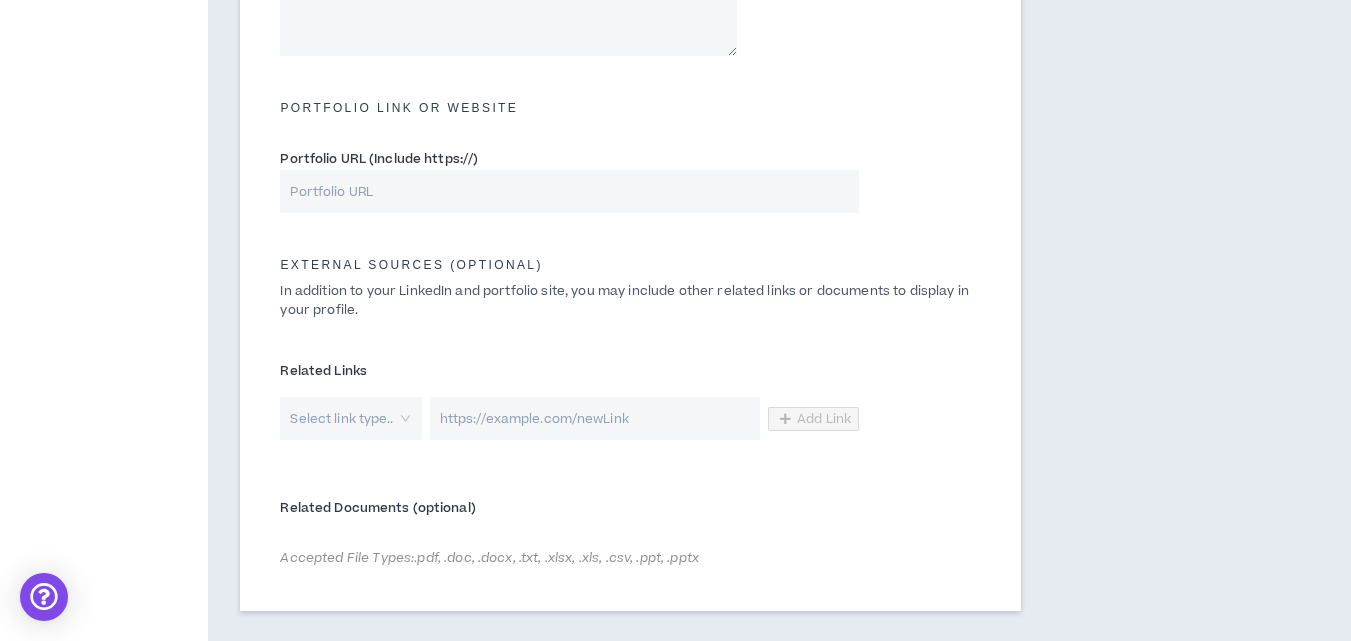 scroll, scrollTop: 556, scrollLeft: 0, axis: vertical 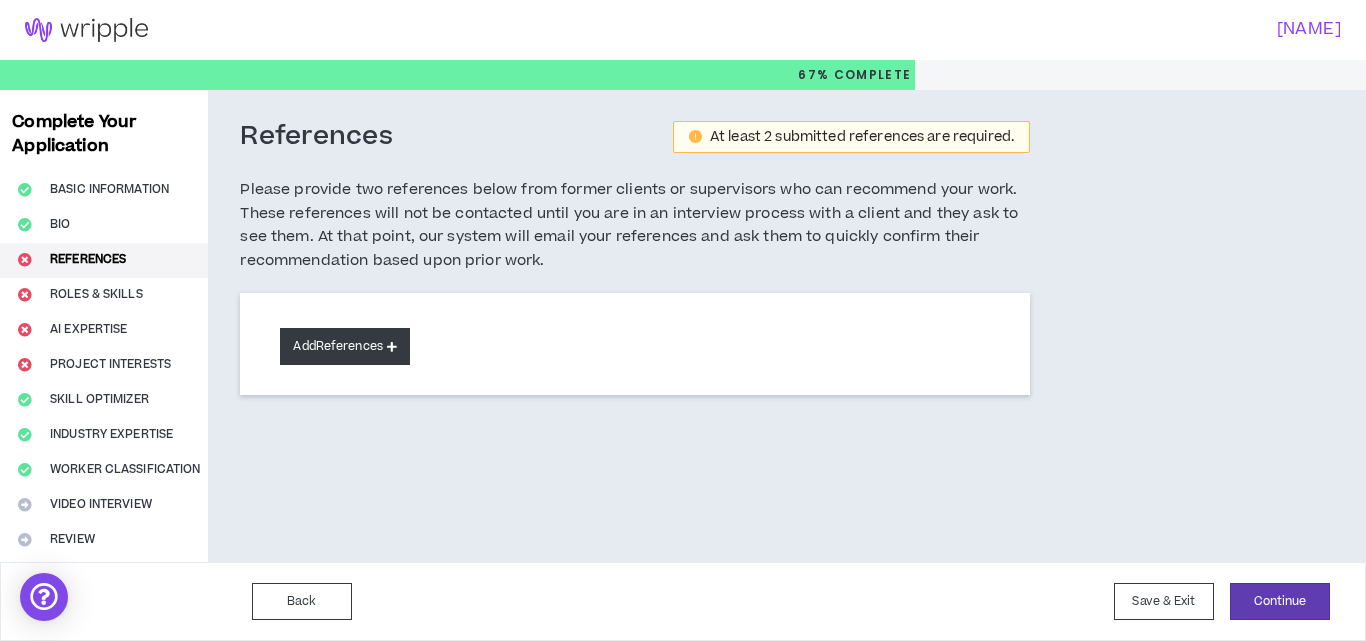 click on "Add  References" at bounding box center (345, 346) 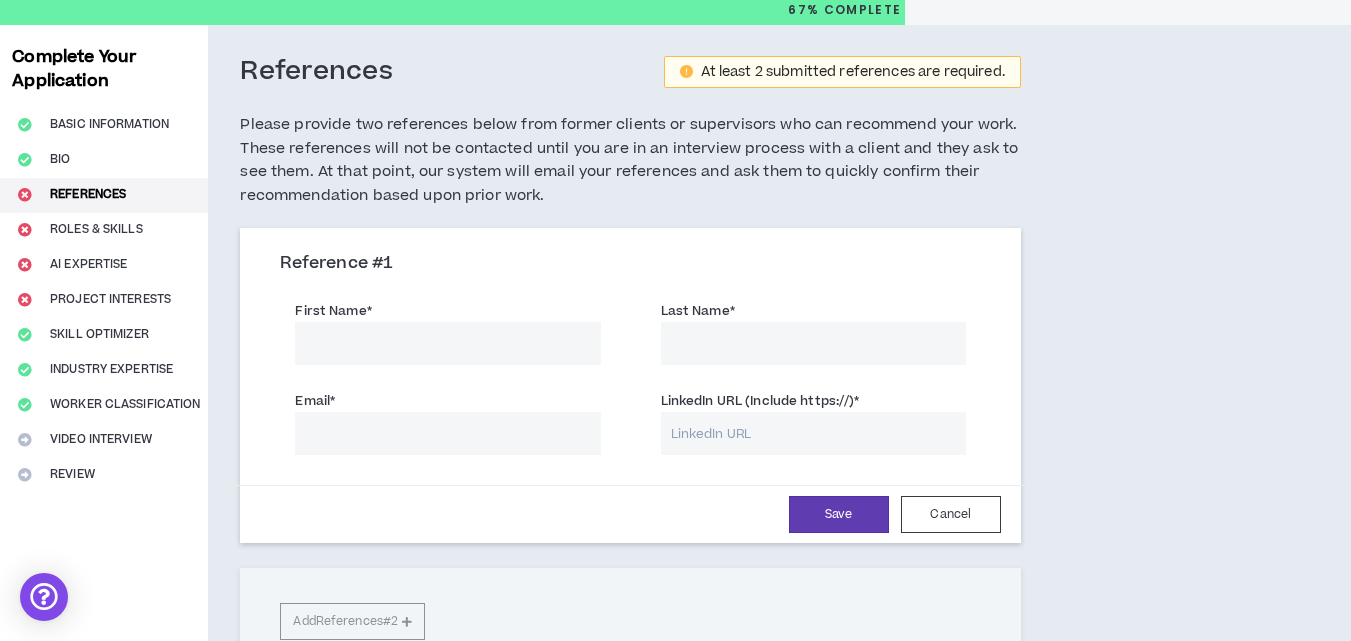 scroll, scrollTop: 272, scrollLeft: 0, axis: vertical 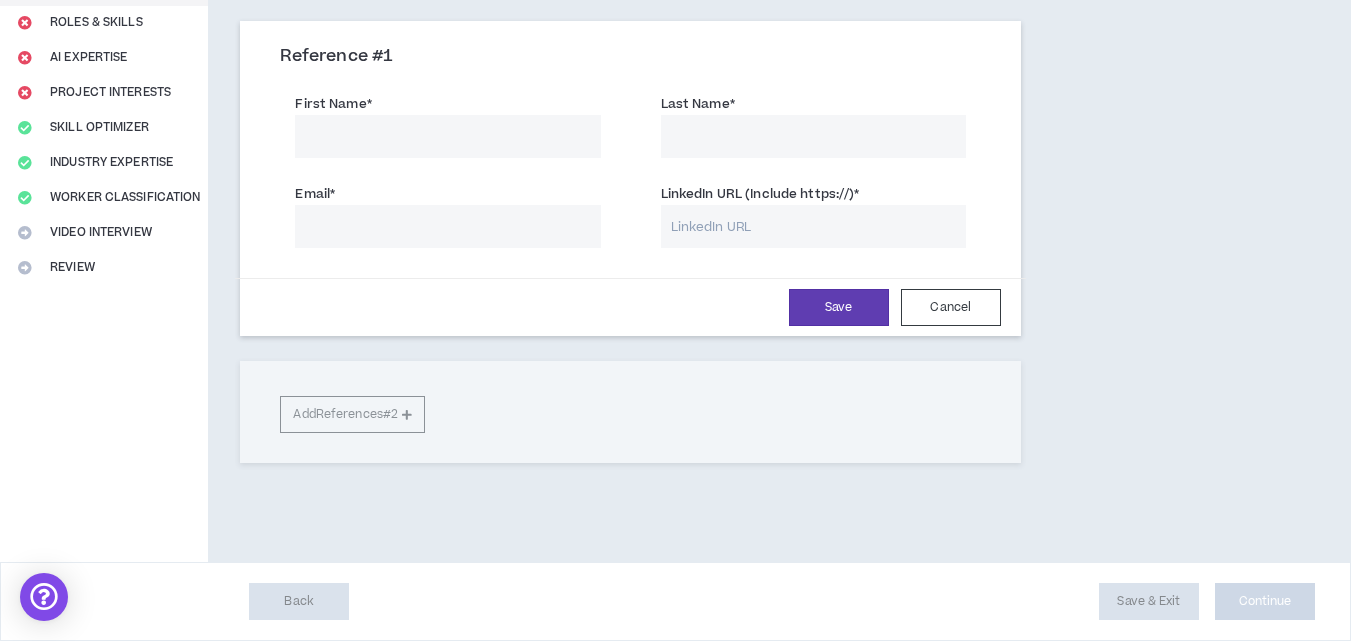 click on "First Name  *" at bounding box center (447, 136) 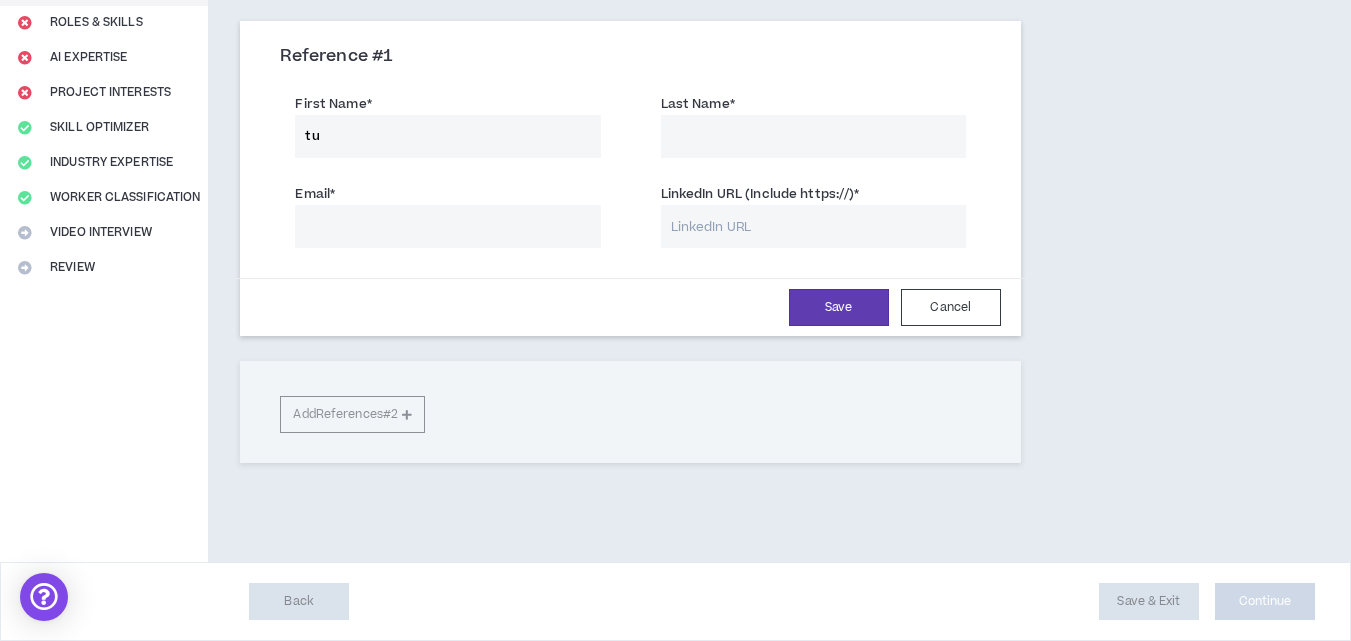 type on "t" 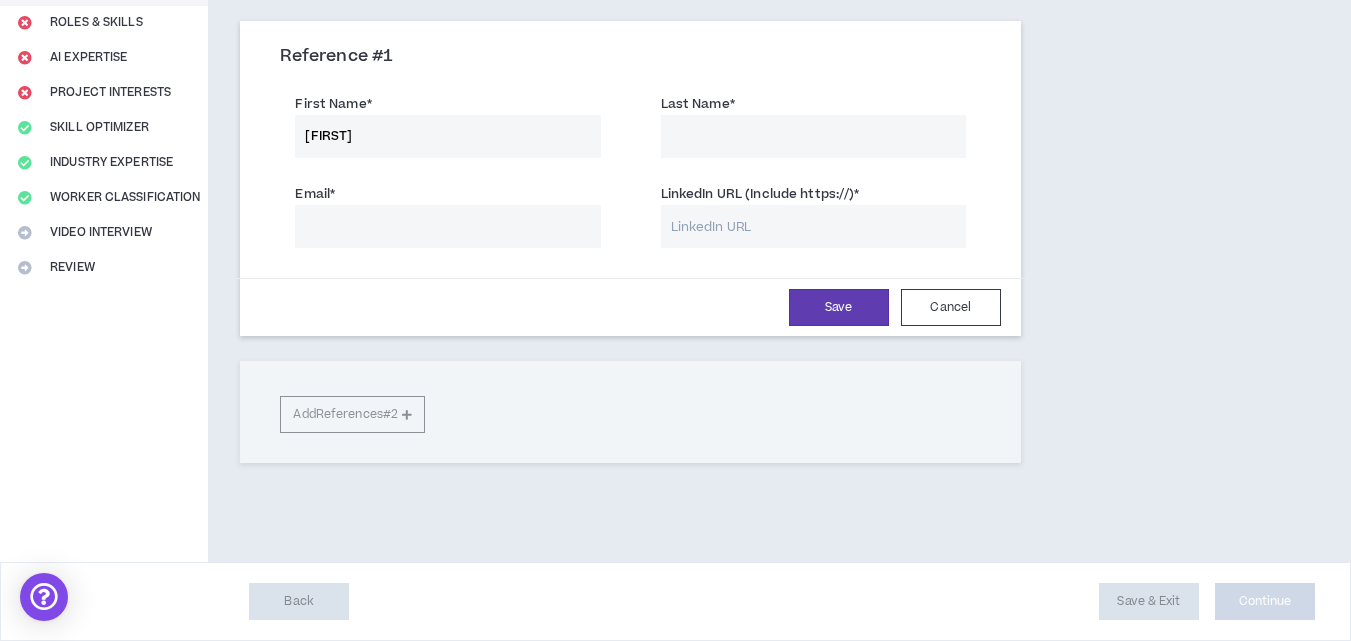 type on "[FIRST]" 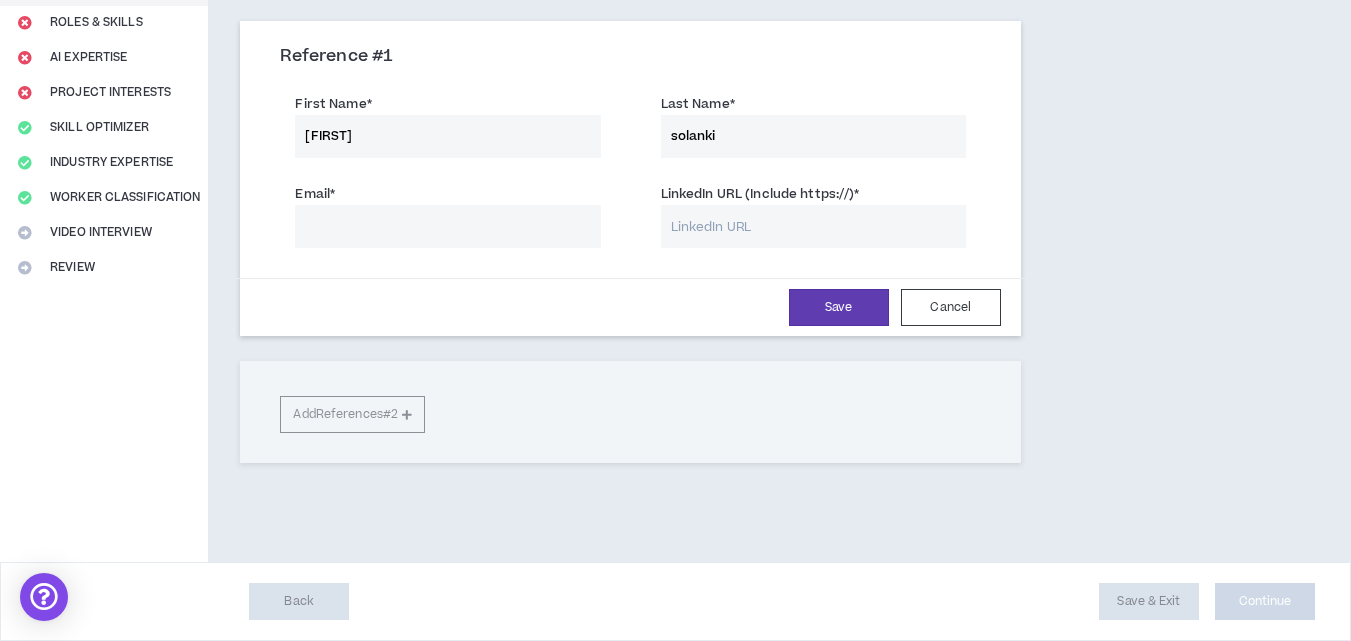 type on "solanki" 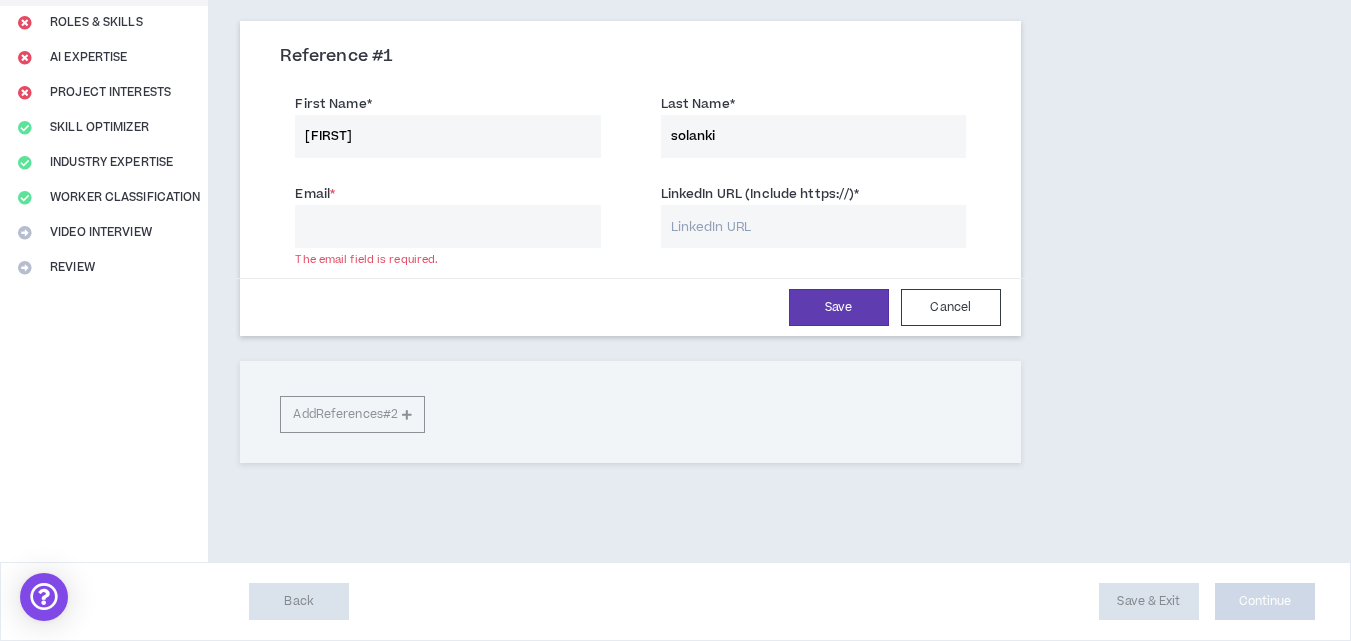 paste on "[USERNAME]@[DOMAIN]" 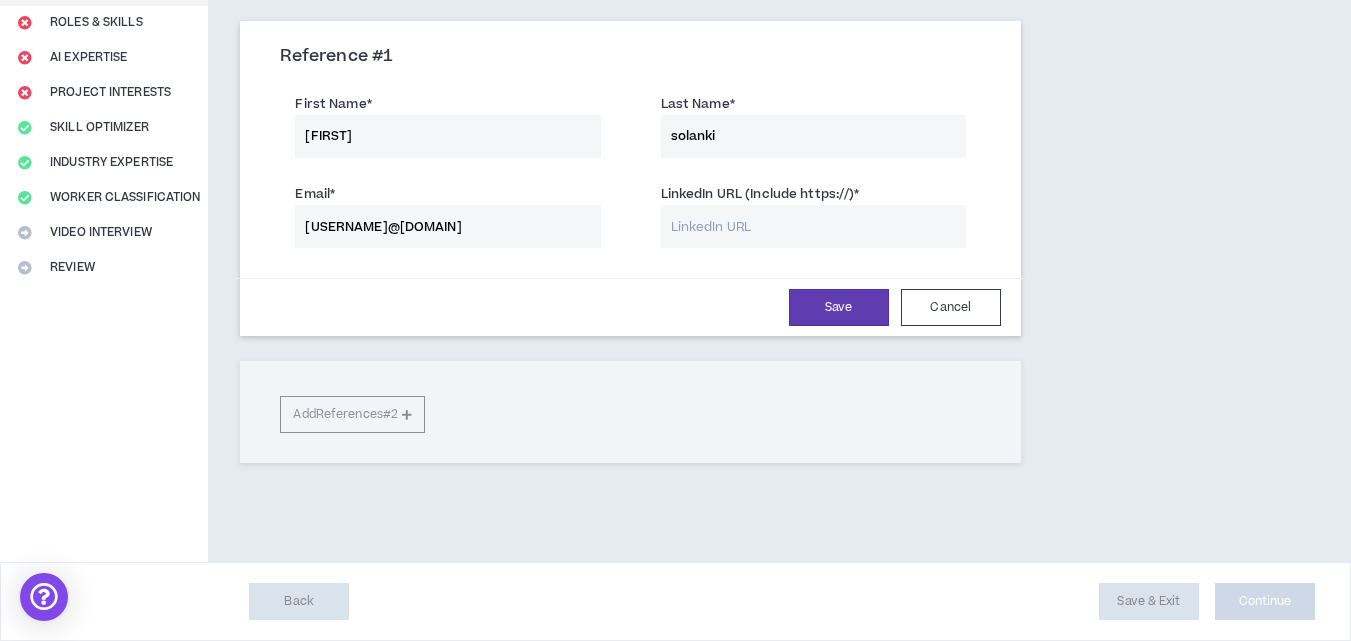 type on "[USERNAME]@[DOMAIN]" 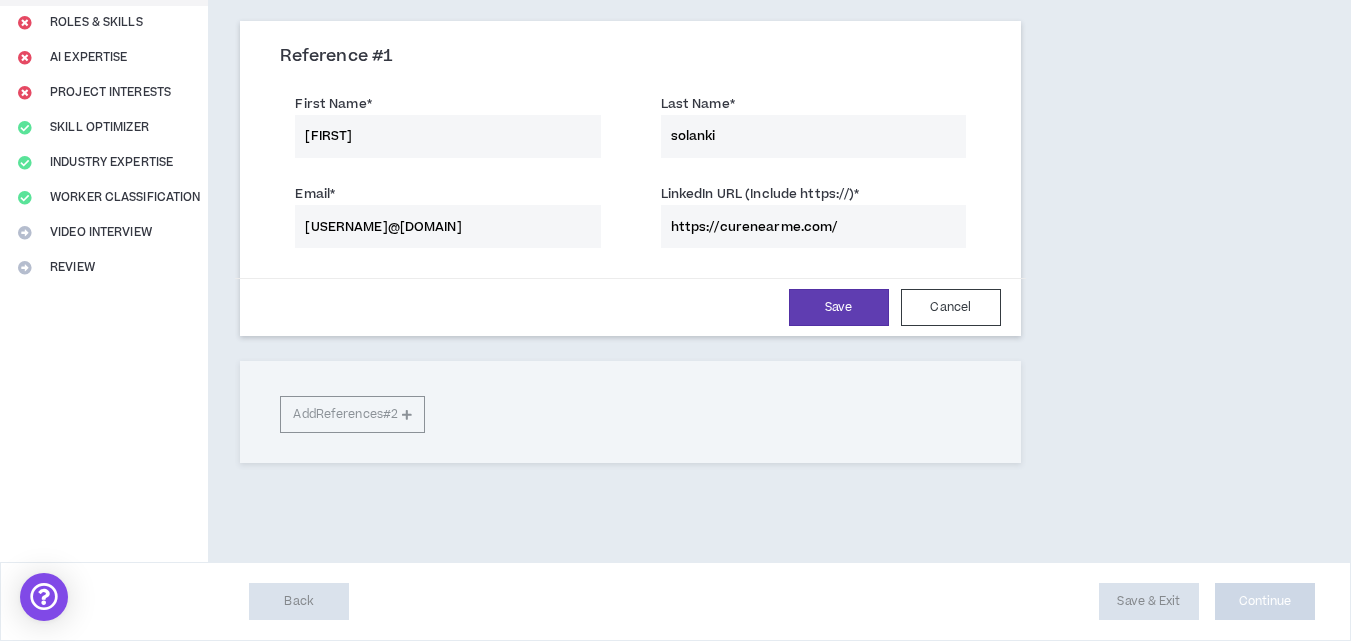 click on "https://curenearme.com/" at bounding box center (813, 226) 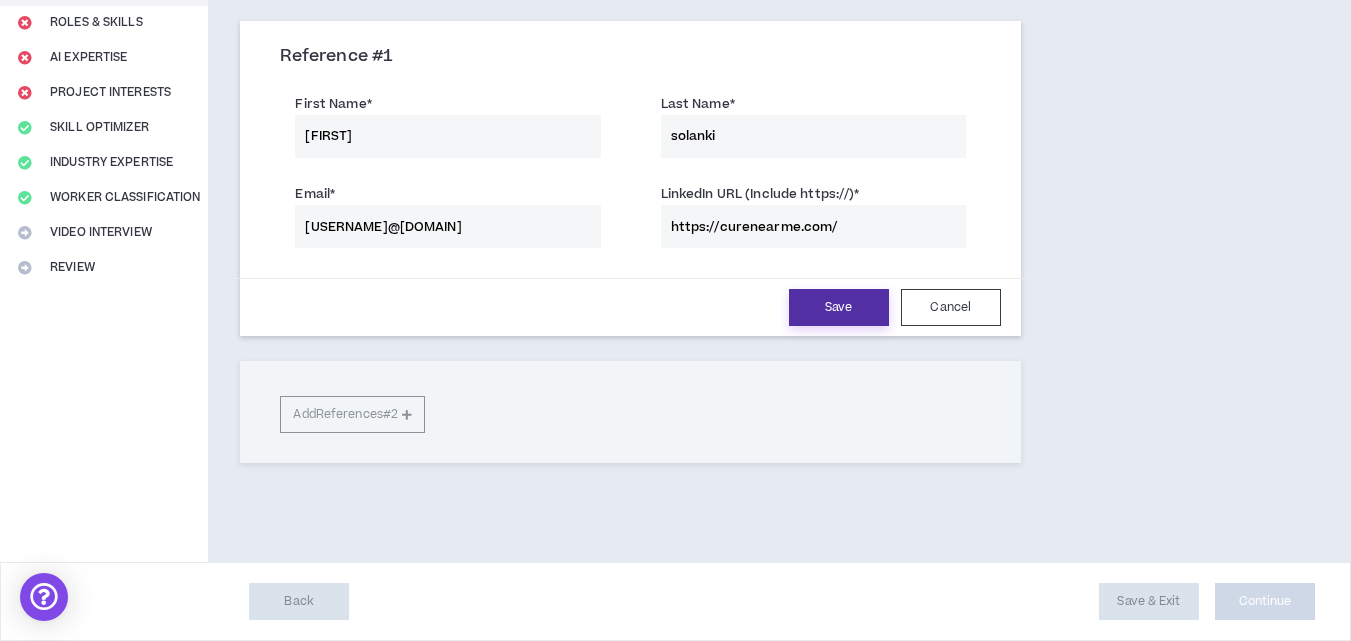 type on "https://curenearme.com/" 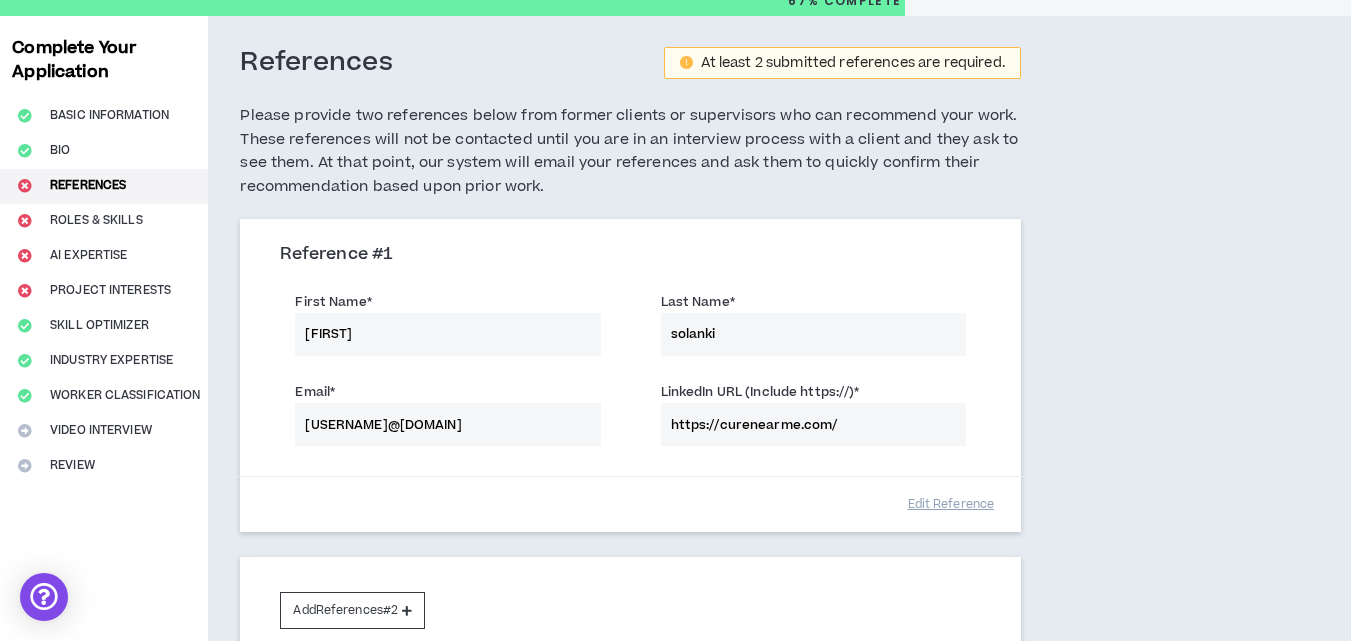 scroll, scrollTop: 270, scrollLeft: 0, axis: vertical 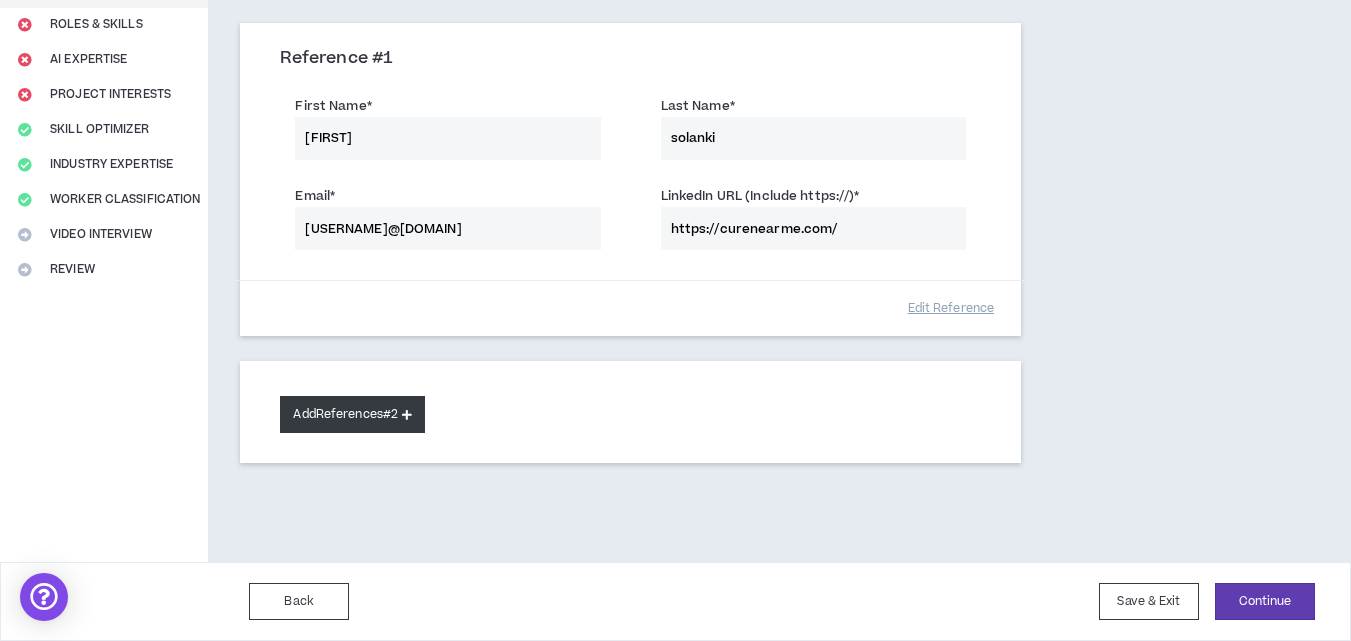 click on "Add  References  #2" at bounding box center (352, 414) 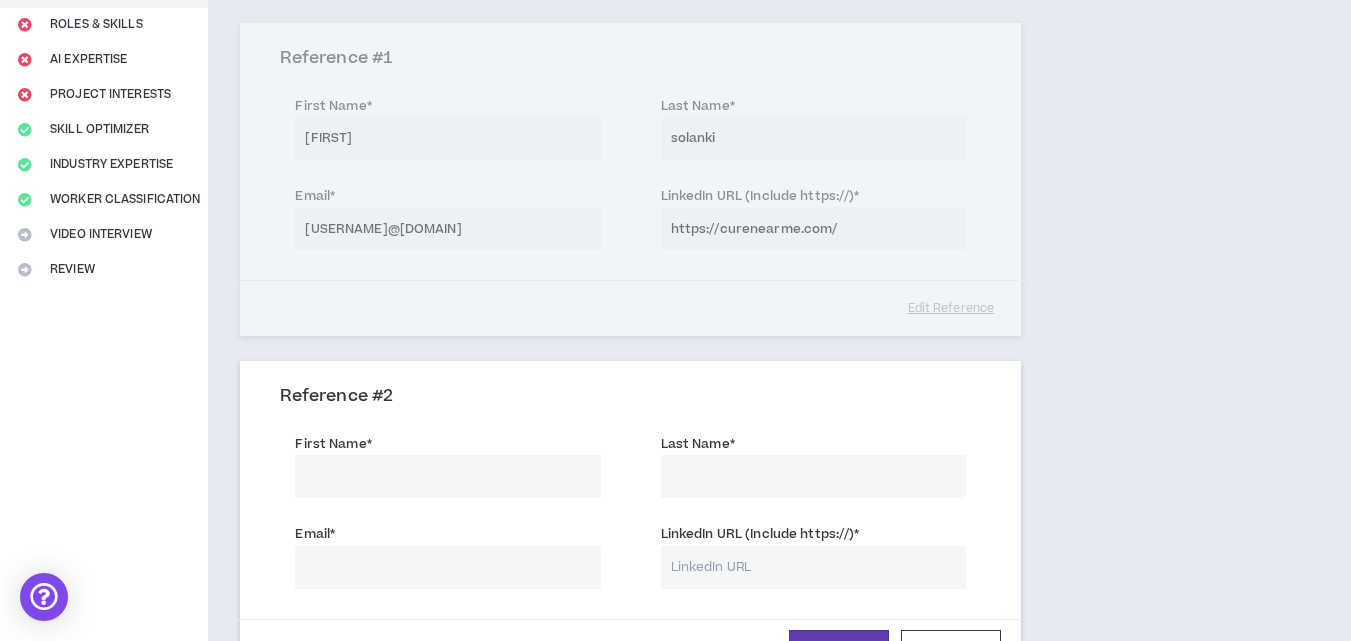 click on "First Name  *" at bounding box center (447, 465) 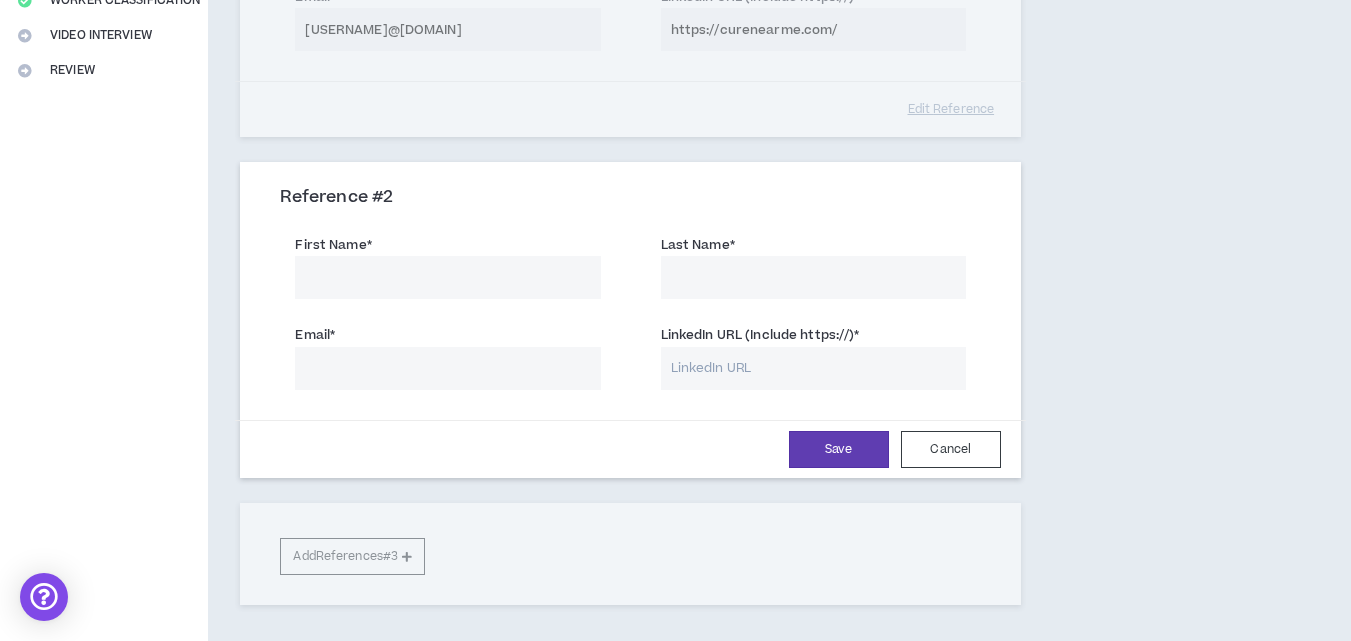 scroll, scrollTop: 470, scrollLeft: 0, axis: vertical 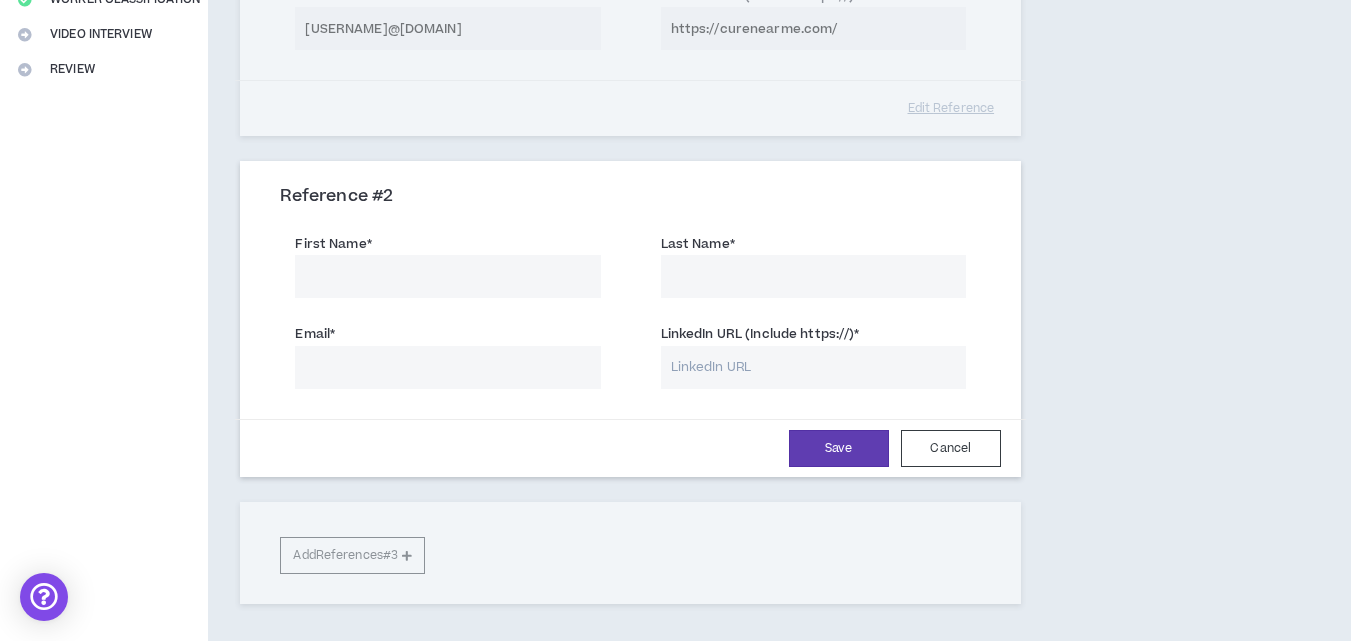 click on "First Name  *" at bounding box center [447, 276] 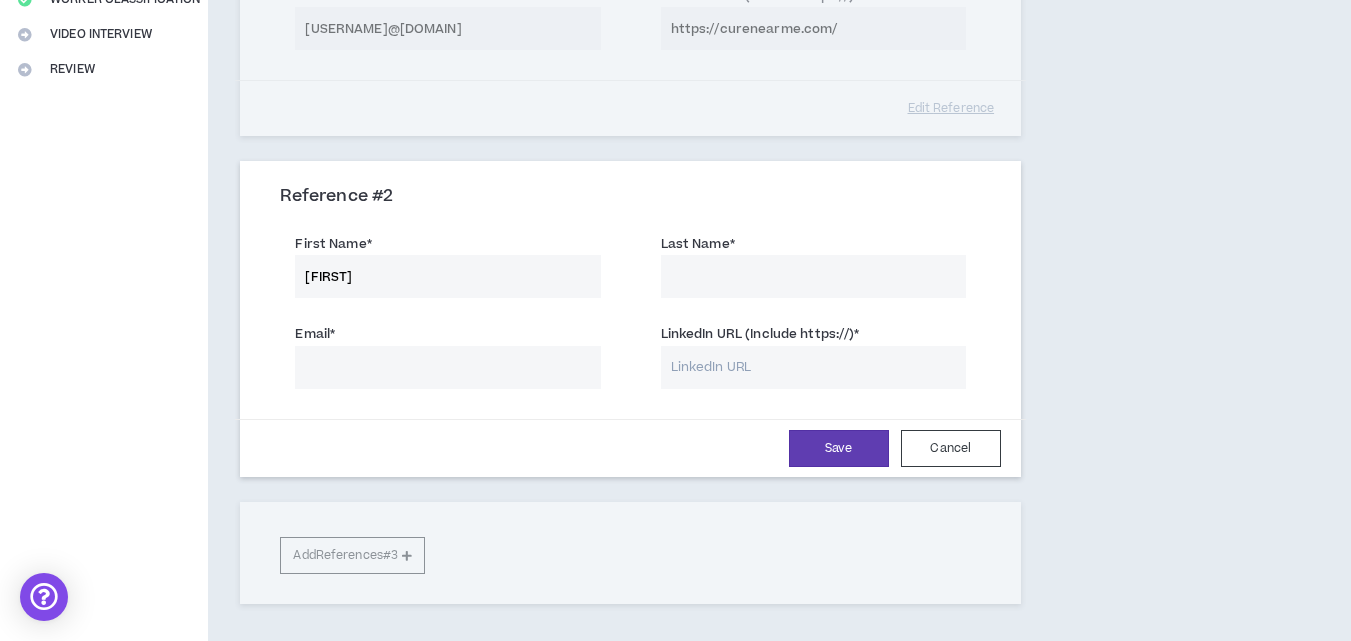type on "[FIRST]" 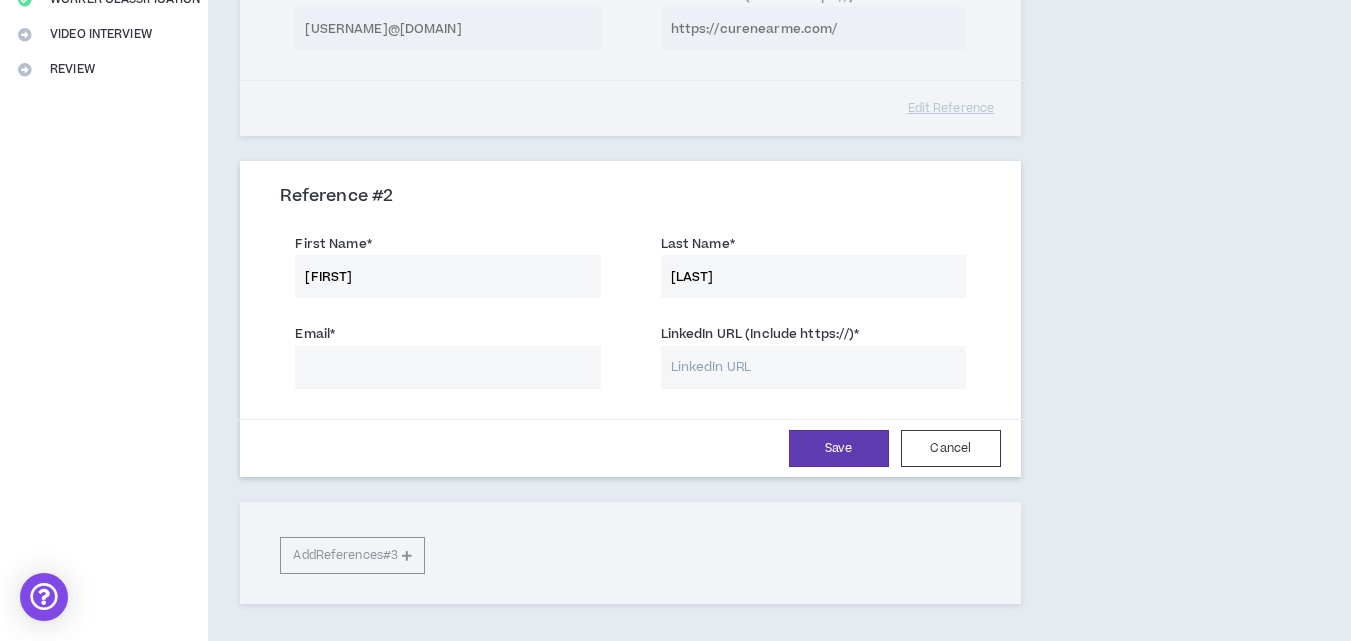 type on "[LAST]" 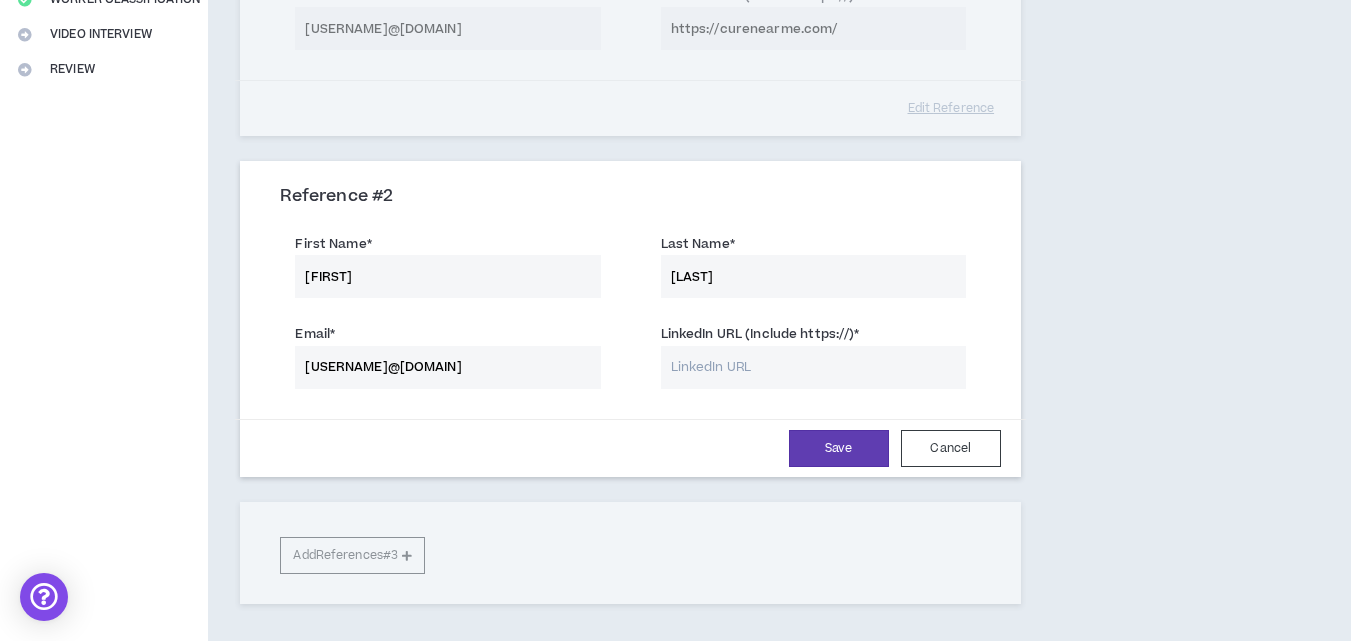 type on "[USERNAME]@[DOMAIN]" 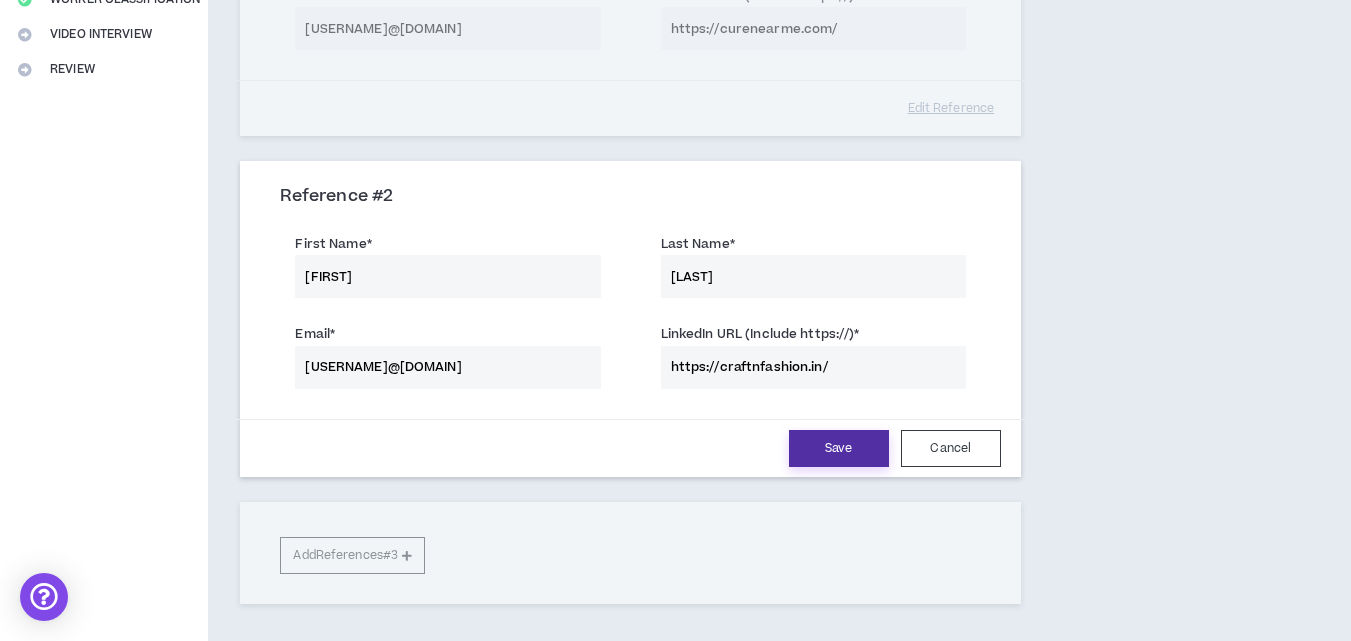 type on "https://craftnfashion.in/" 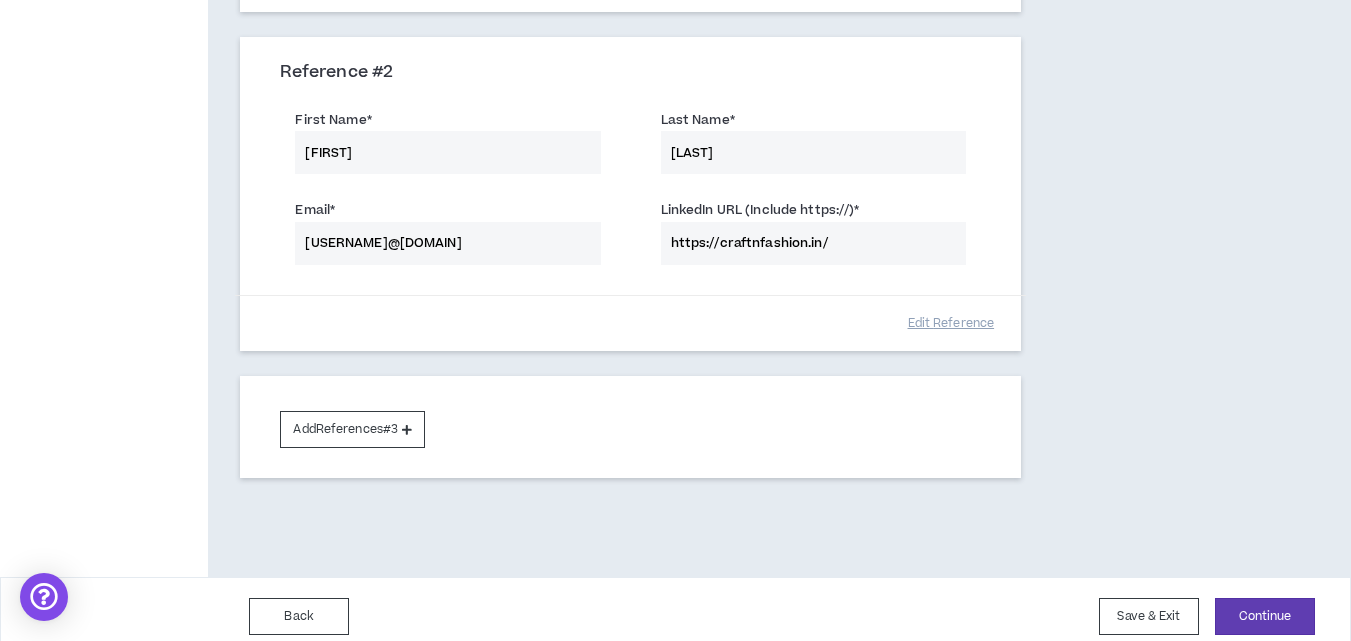 scroll, scrollTop: 609, scrollLeft: 0, axis: vertical 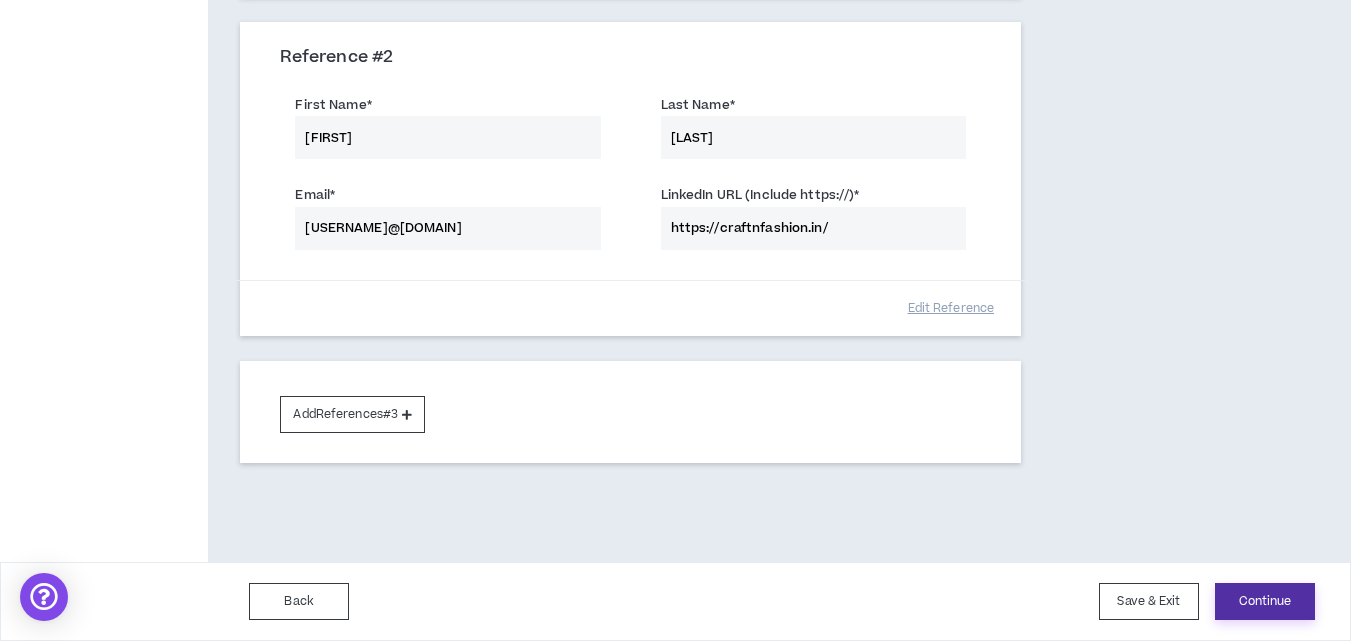 click on "Continue" at bounding box center [1265, 601] 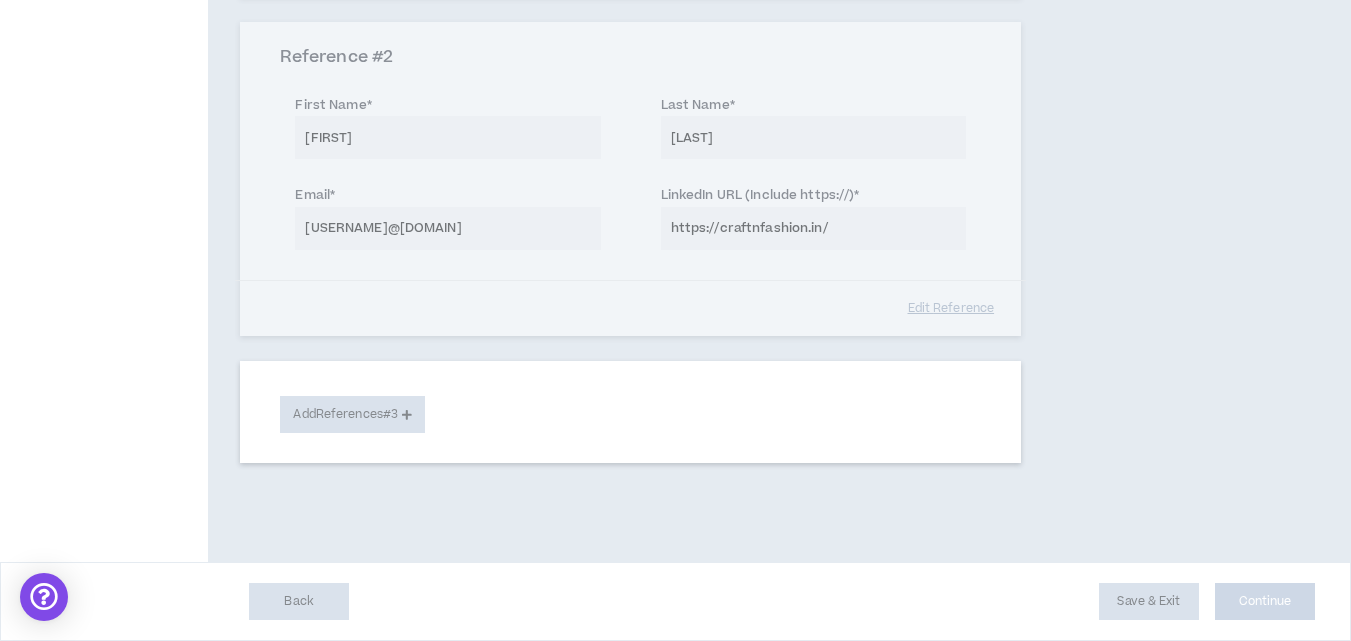 select on "***" 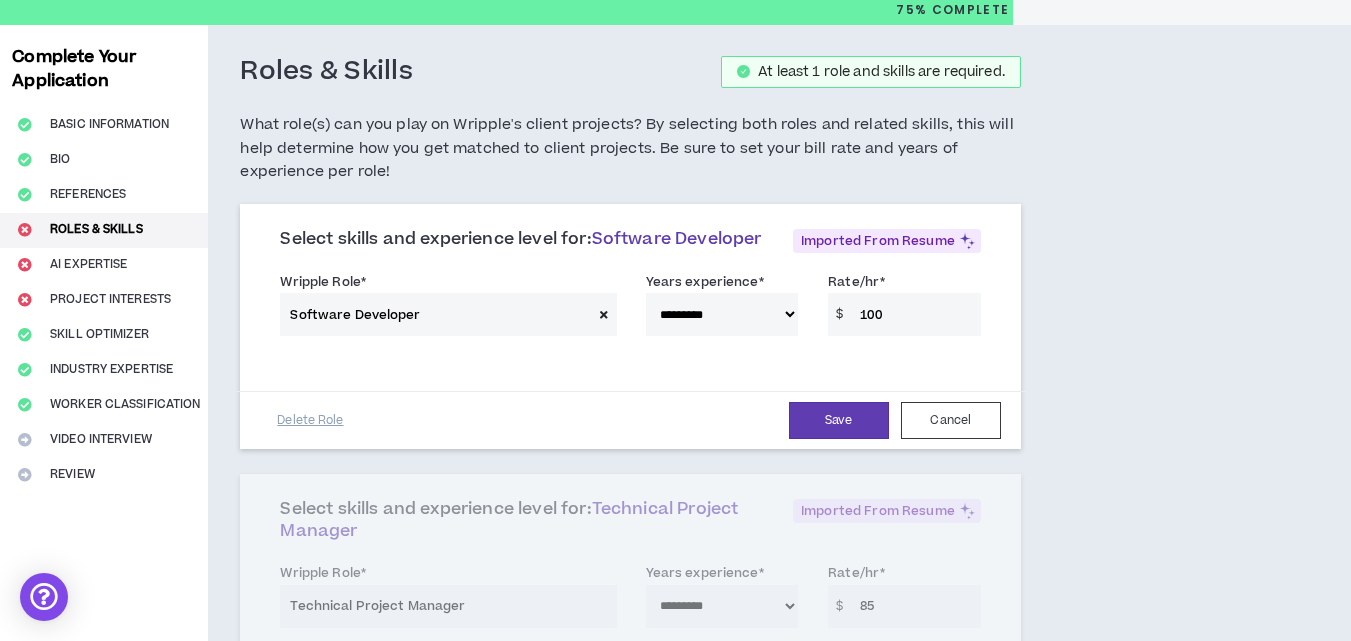 scroll, scrollTop: 100, scrollLeft: 0, axis: vertical 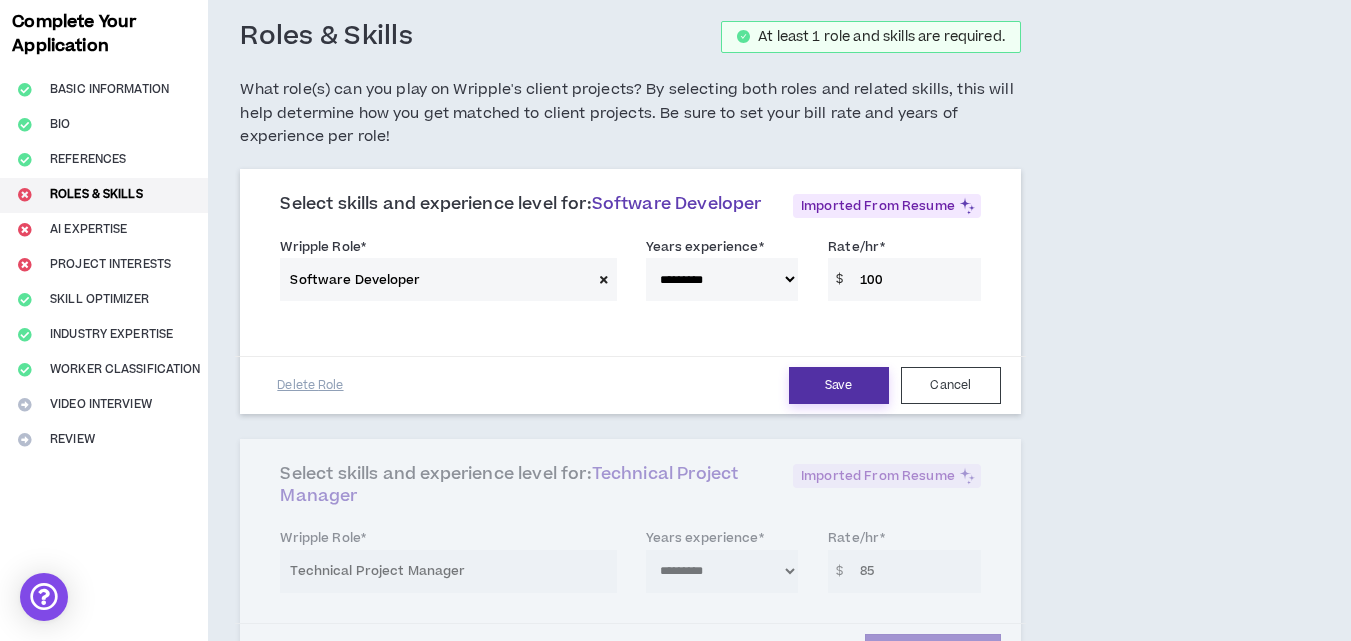 click on "Save" at bounding box center (839, 385) 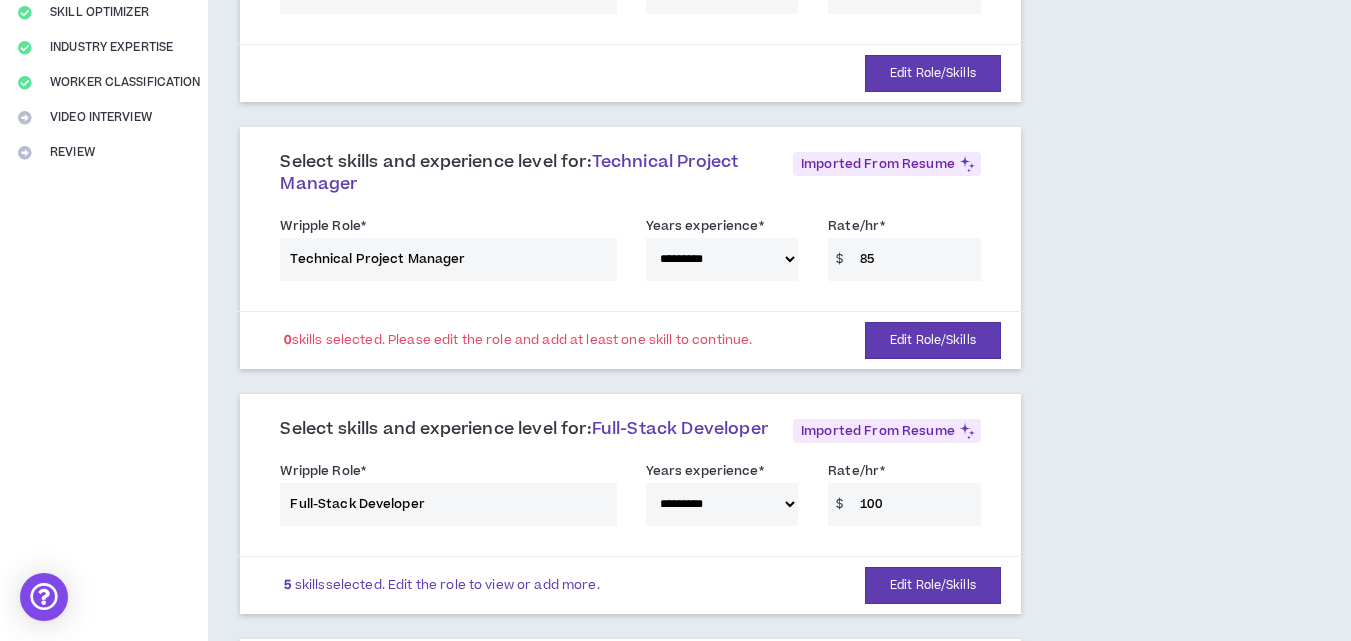 scroll, scrollTop: 94, scrollLeft: 0, axis: vertical 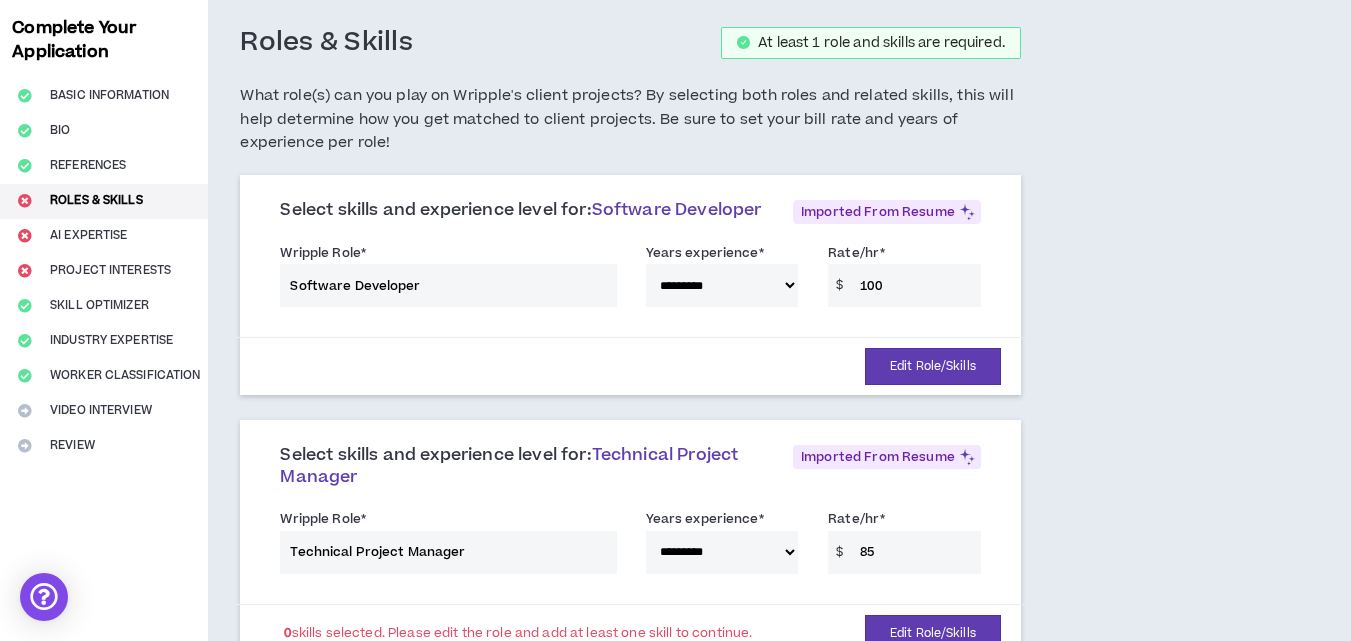 click on "**********" at bounding box center (630, 279) 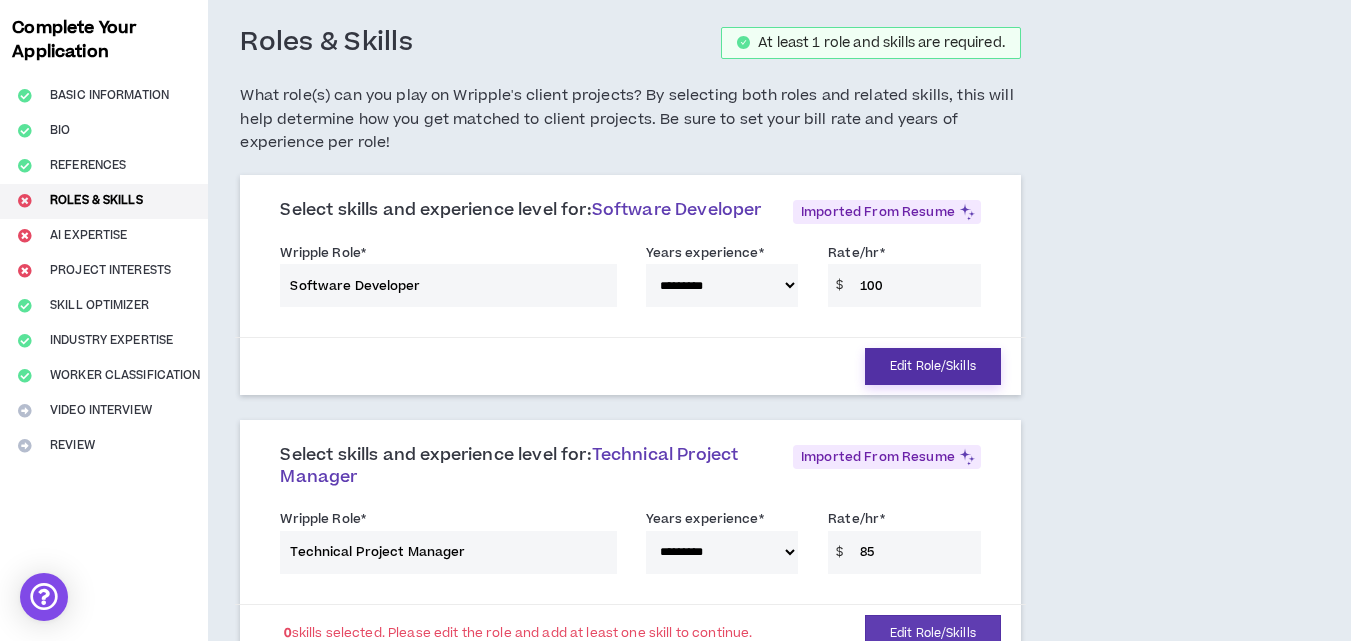 click on "Edit Role/Skills" at bounding box center (933, 366) 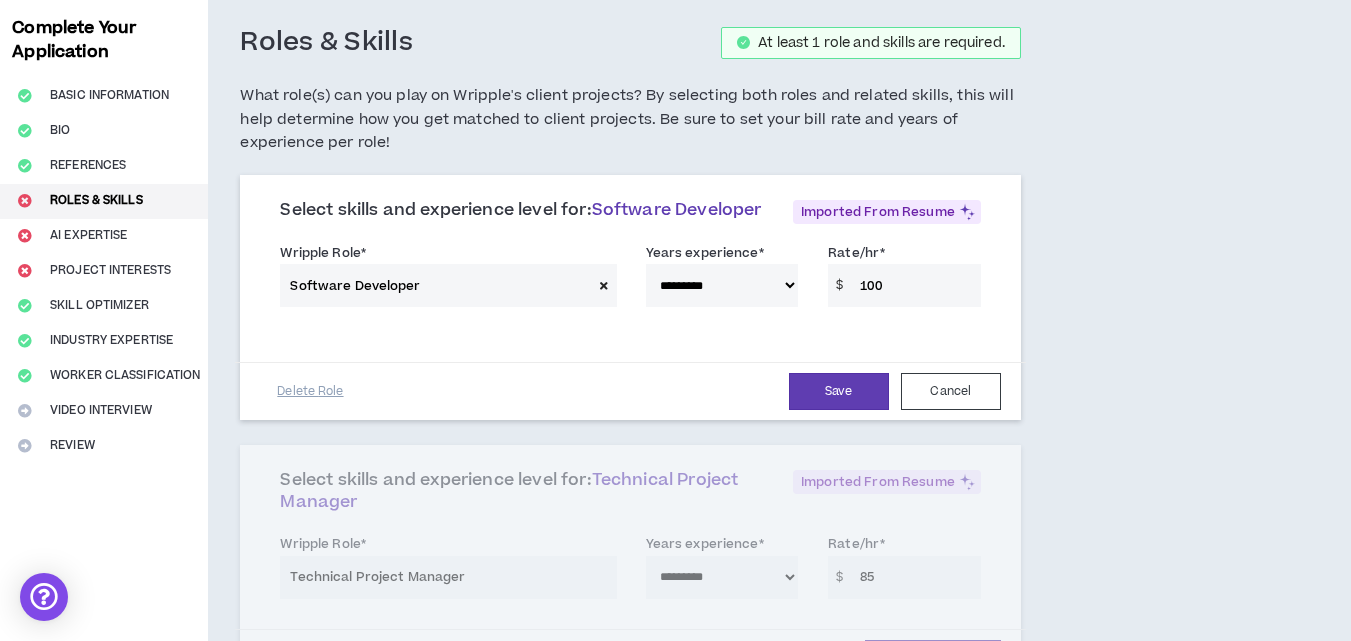 click on "100" at bounding box center [915, 285] 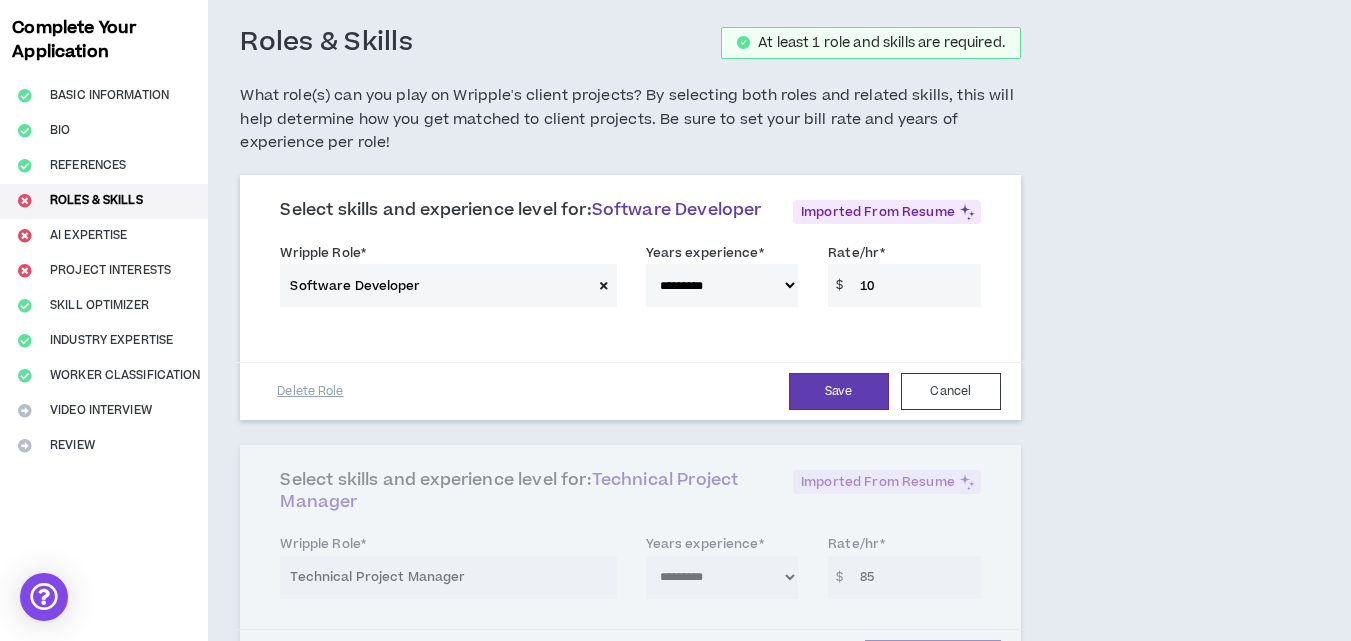 type on "1" 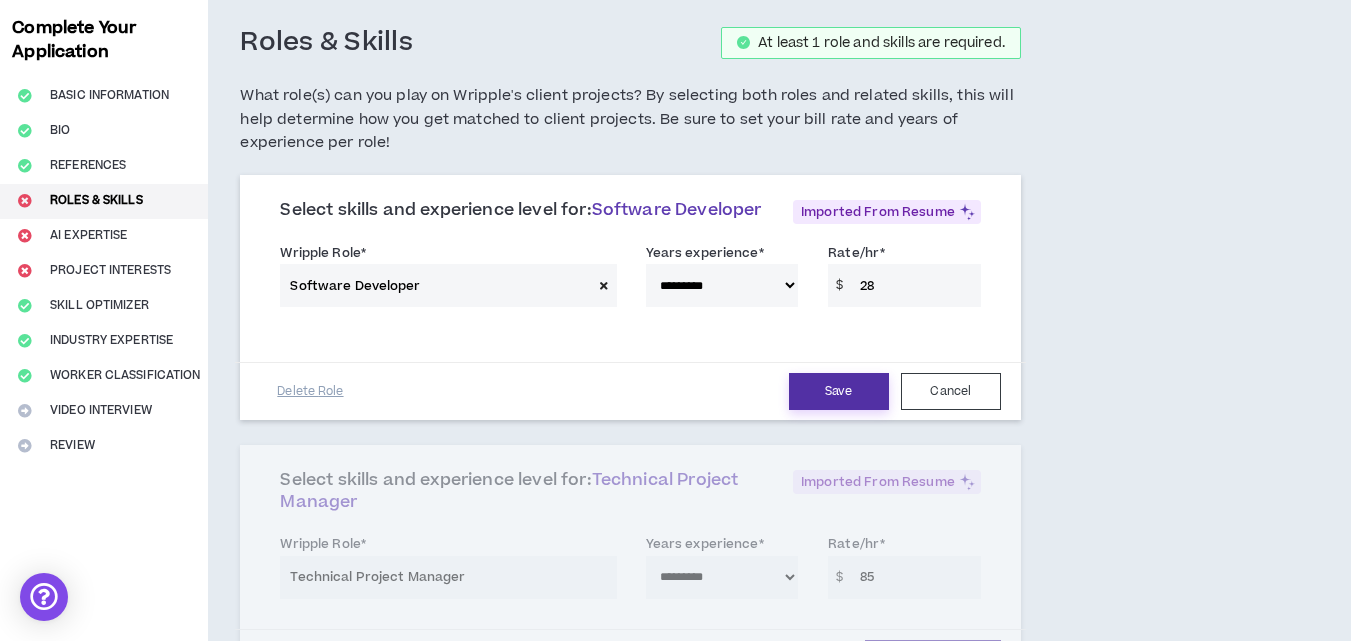 type on "28" 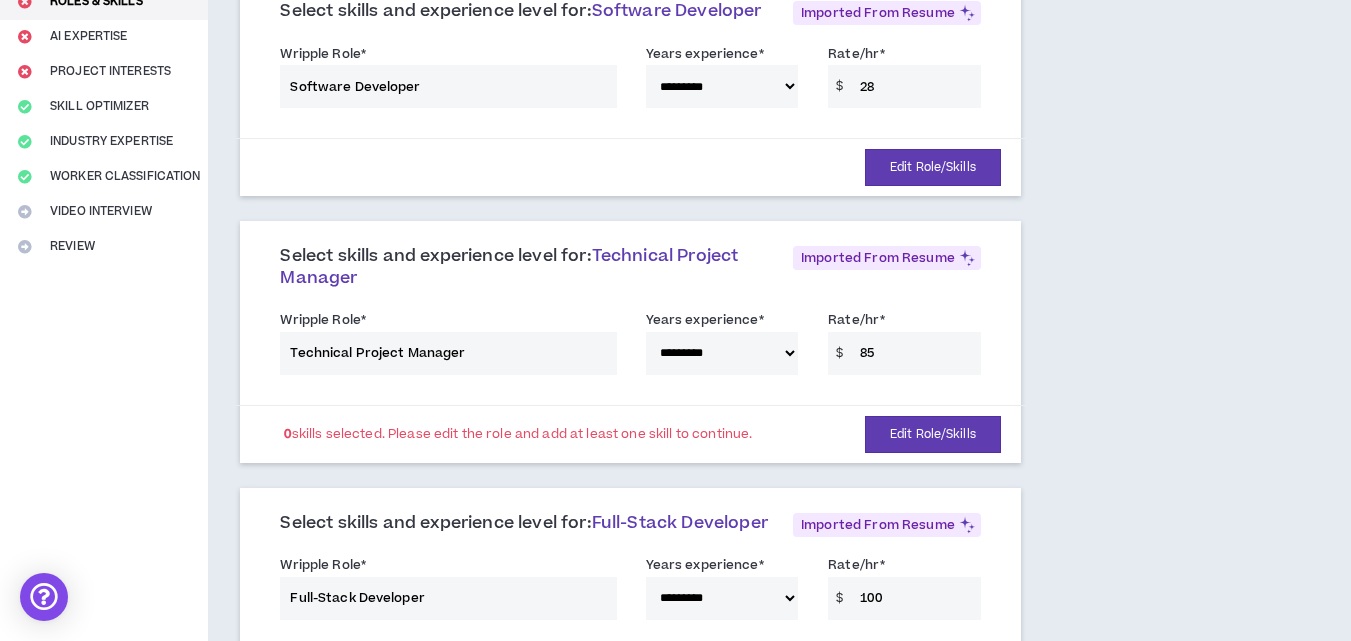 scroll, scrollTop: 294, scrollLeft: 0, axis: vertical 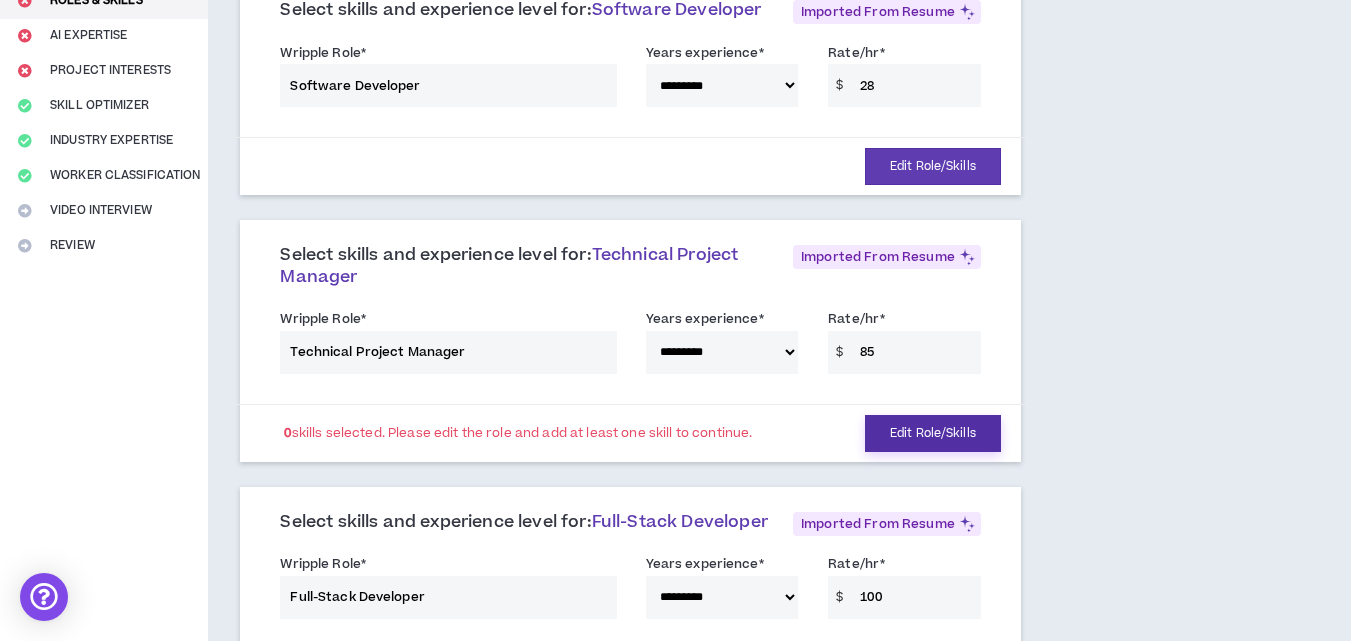click on "Edit Role/Skills" at bounding box center (933, 433) 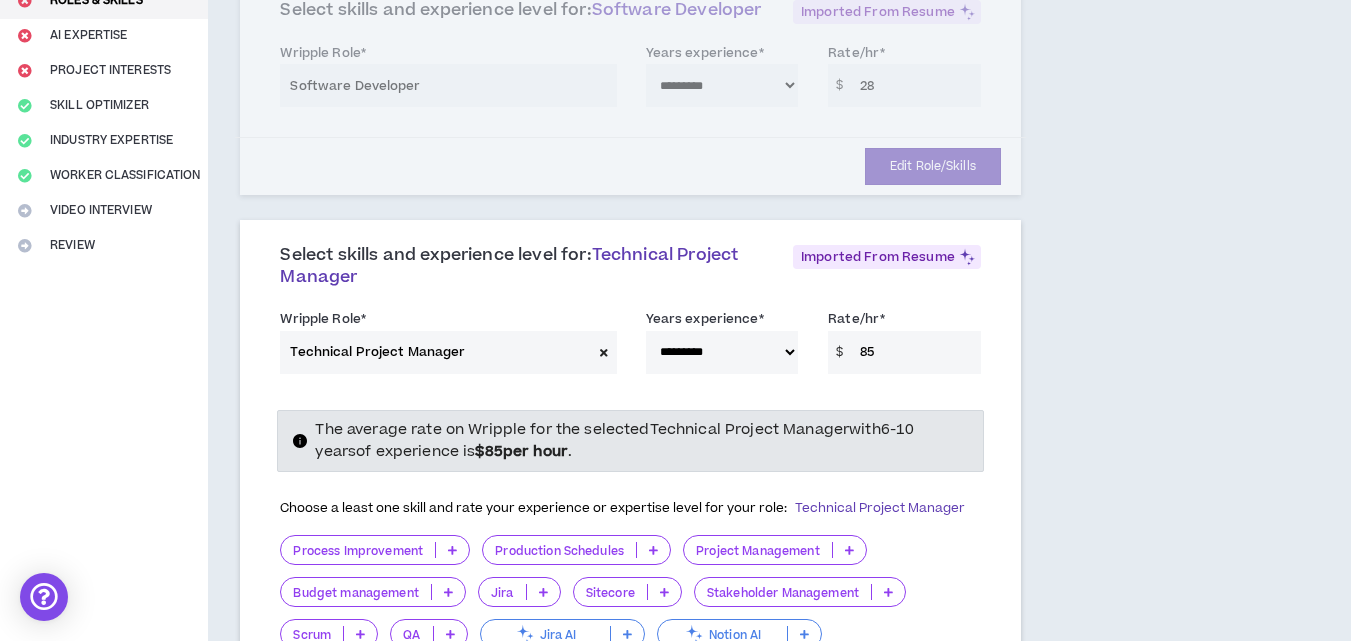 click on "85" at bounding box center [915, 352] 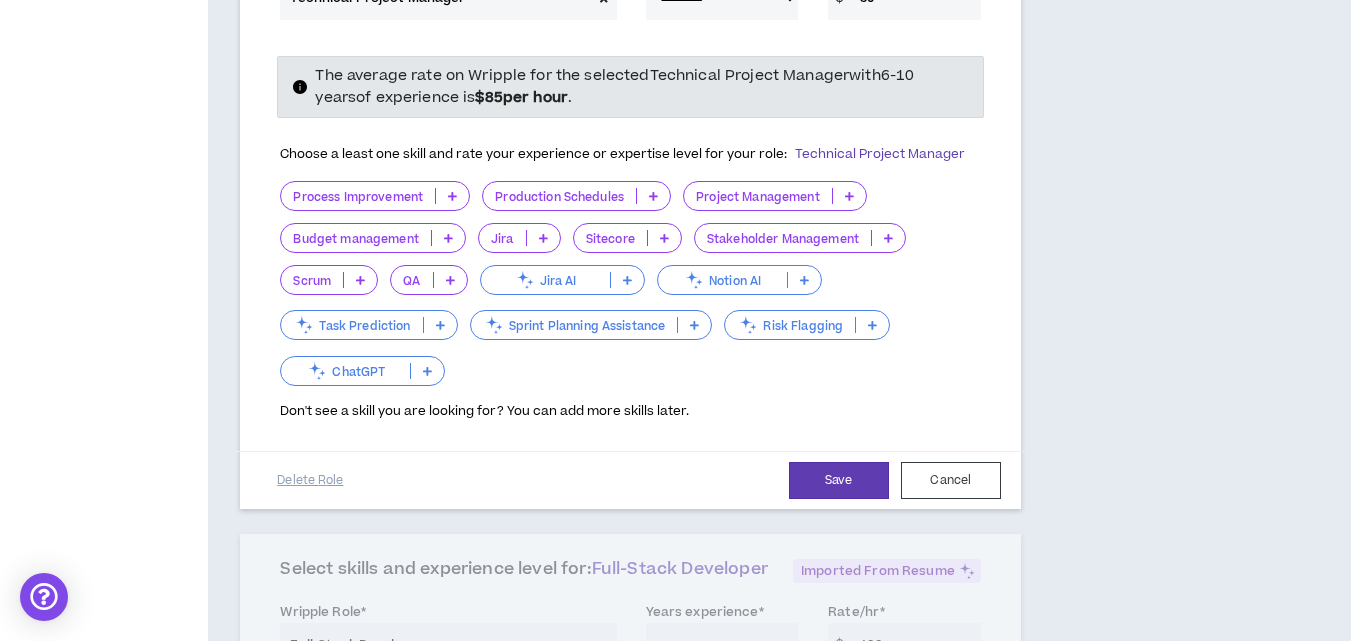 scroll, scrollTop: 594, scrollLeft: 0, axis: vertical 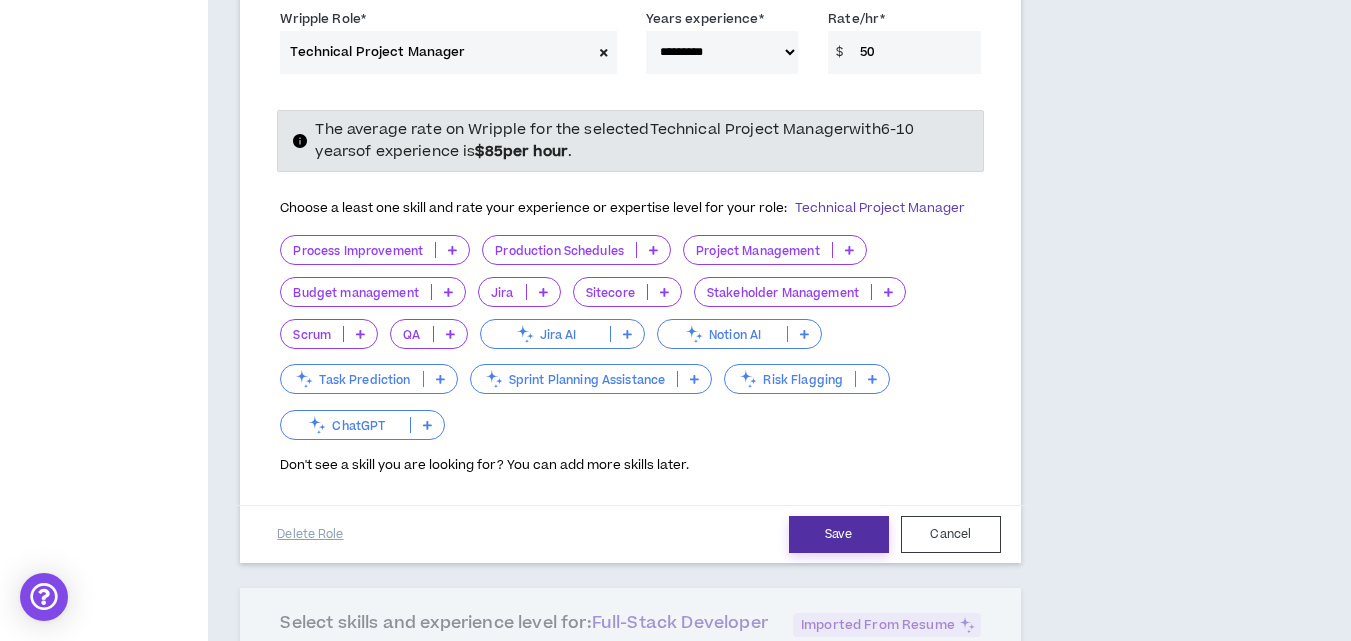 click on "Save" at bounding box center (839, 534) 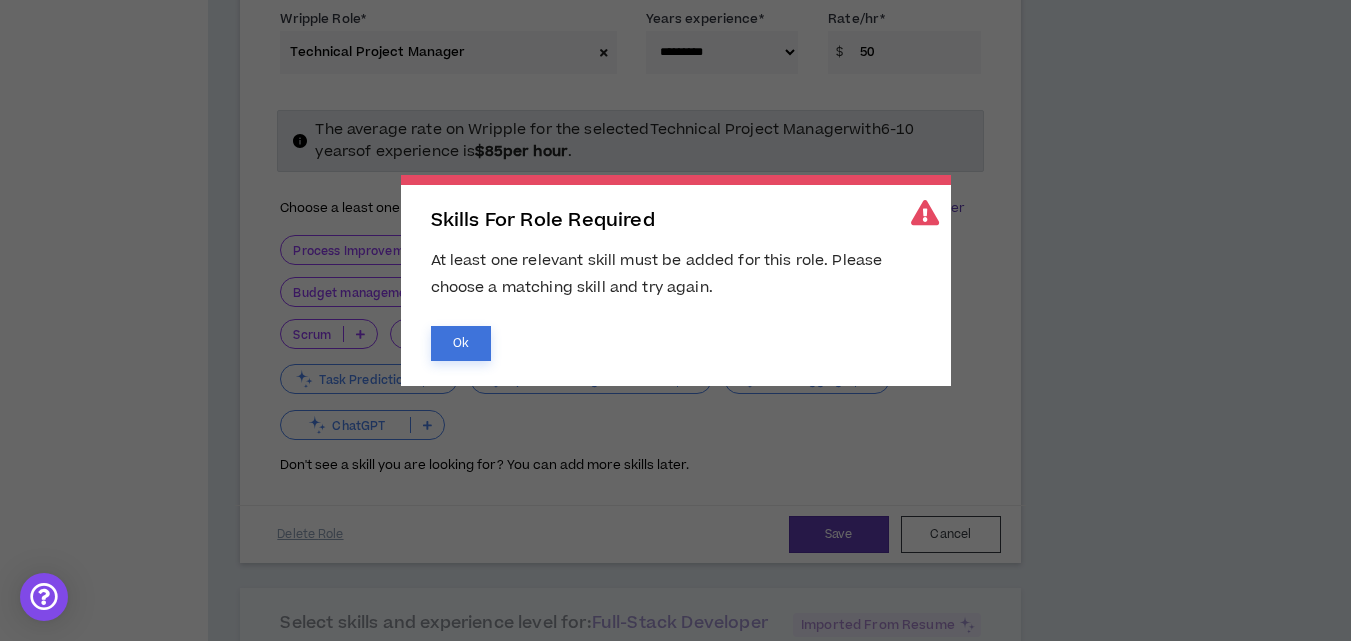 click on "Ok" at bounding box center [461, 343] 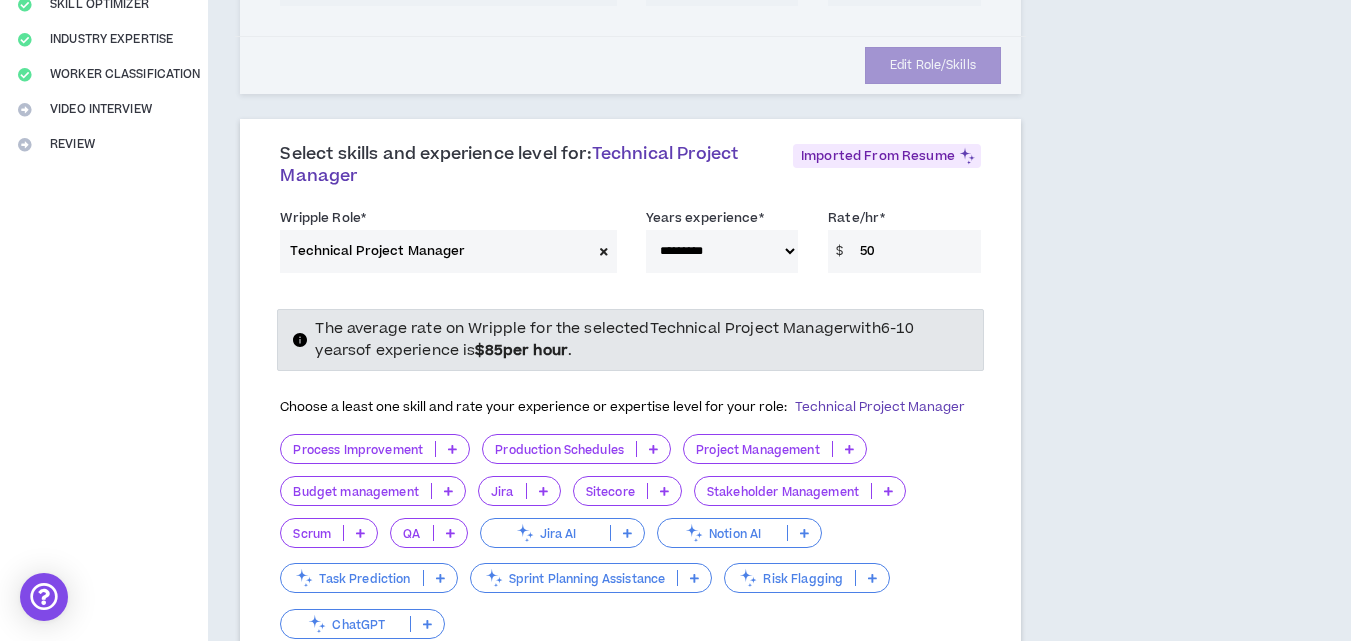 scroll, scrollTop: 394, scrollLeft: 0, axis: vertical 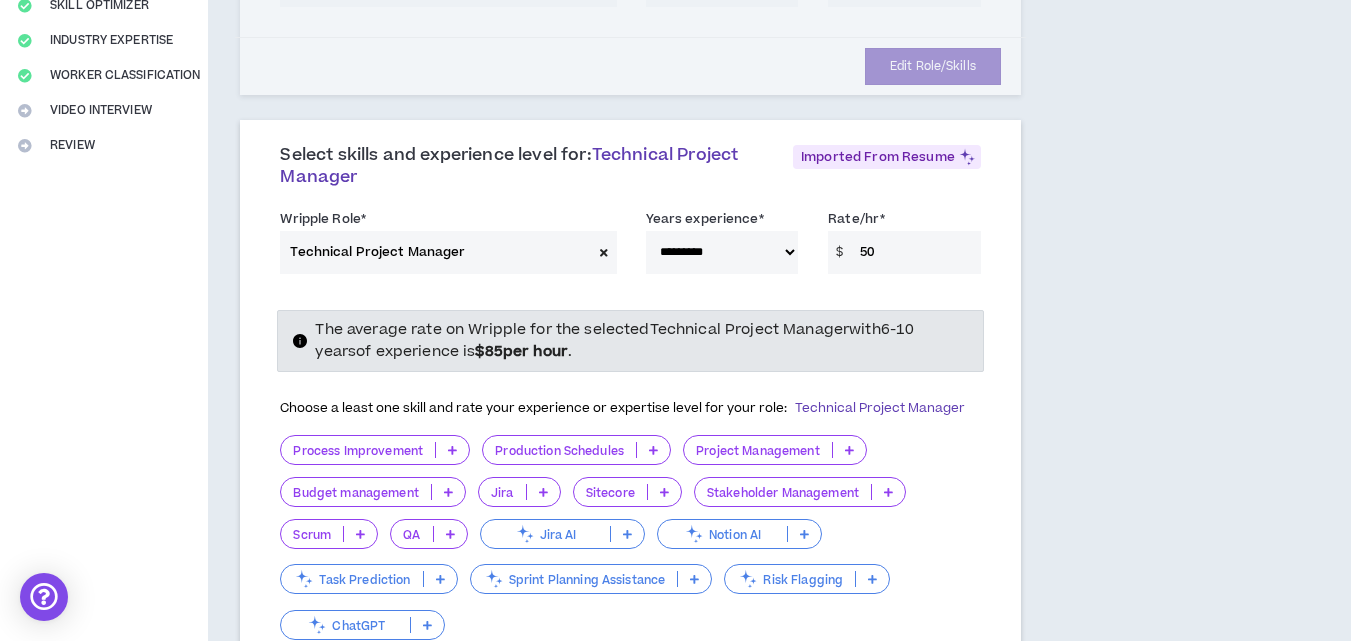 click on "50" at bounding box center (915, 252) 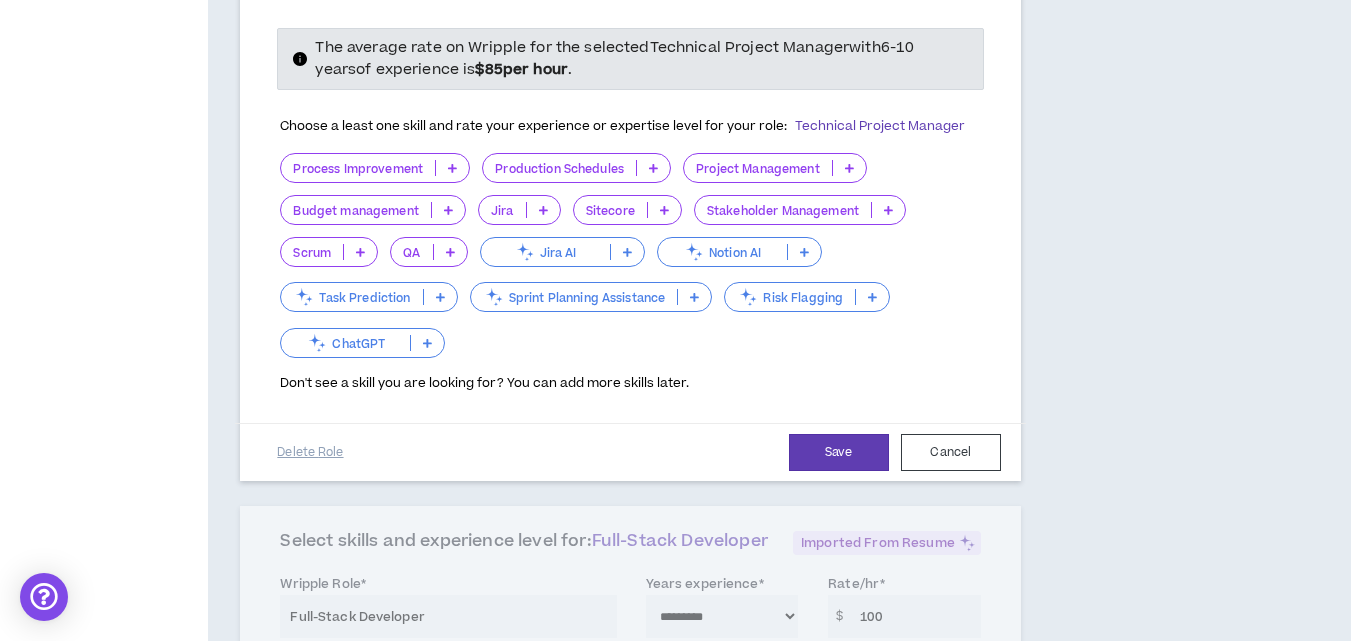 scroll, scrollTop: 694, scrollLeft: 0, axis: vertical 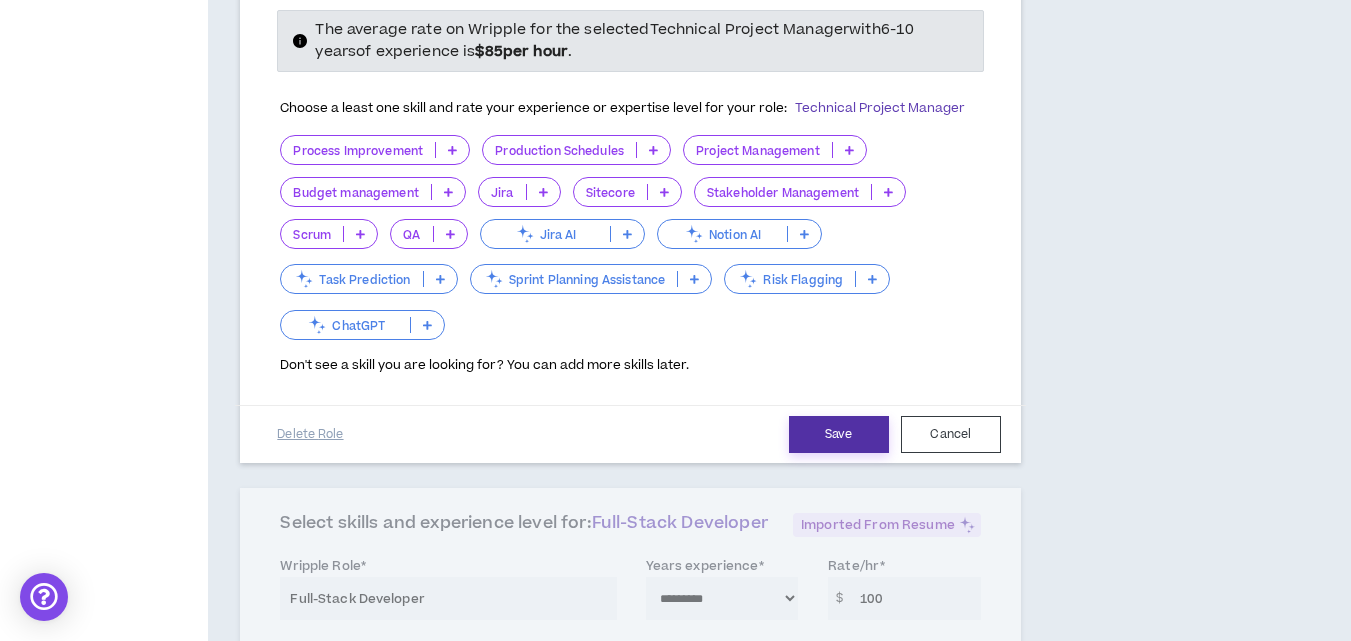 type on "90" 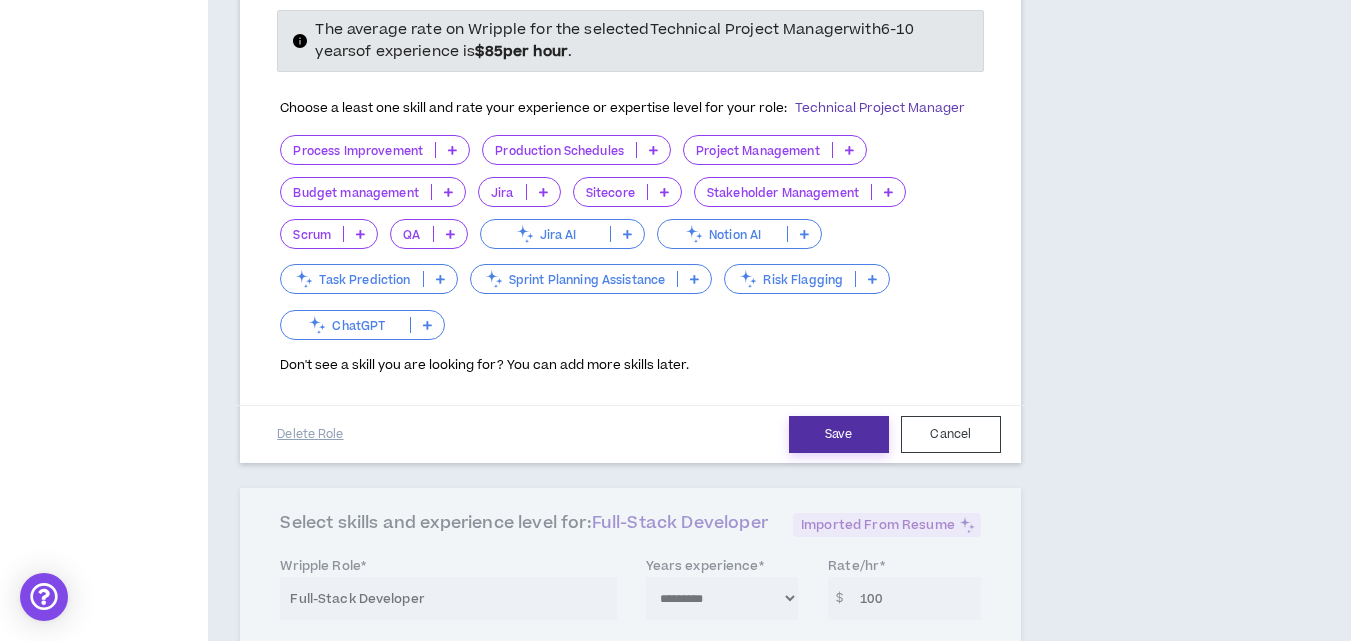 click on "Save" at bounding box center (839, 434) 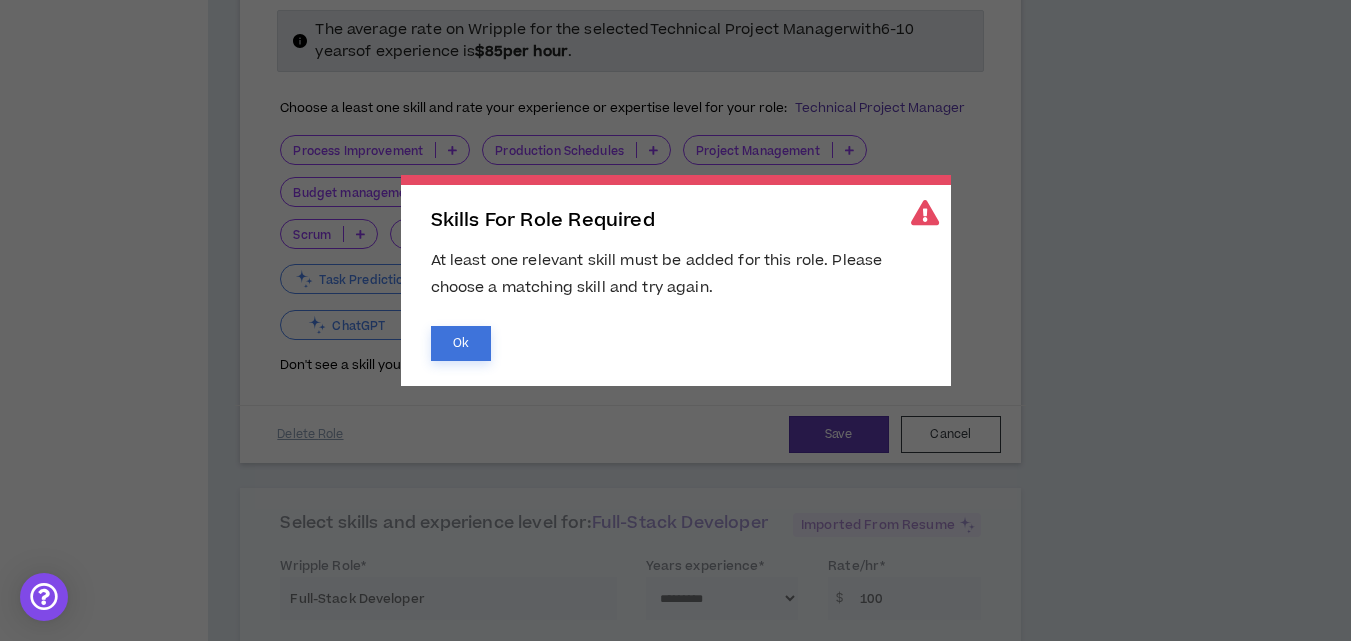 click on "Ok" at bounding box center (461, 343) 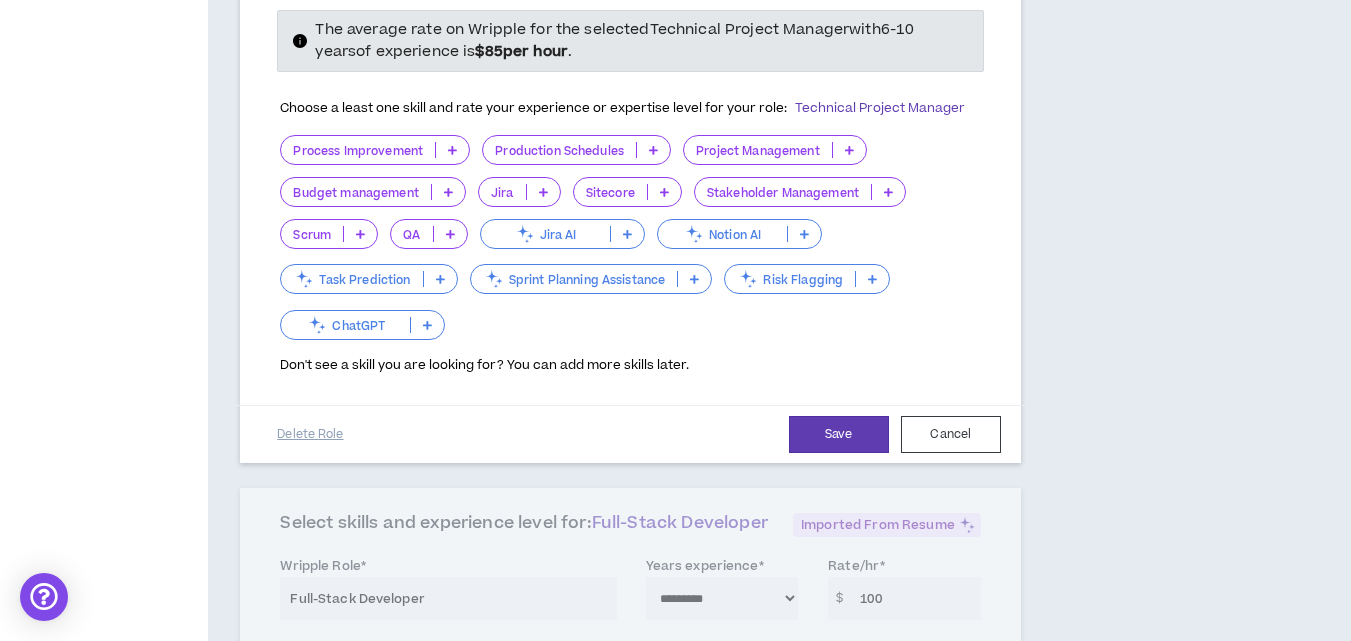 click at bounding box center (653, 150) 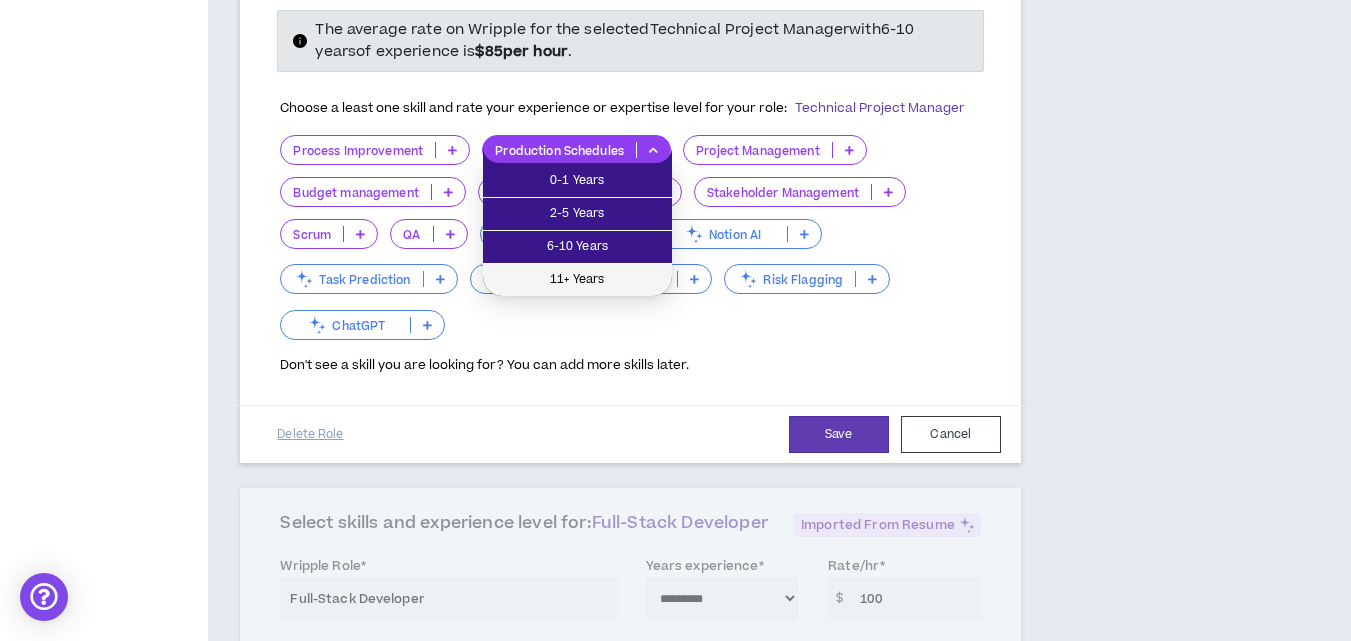 click on "11+ Years" at bounding box center (577, 280) 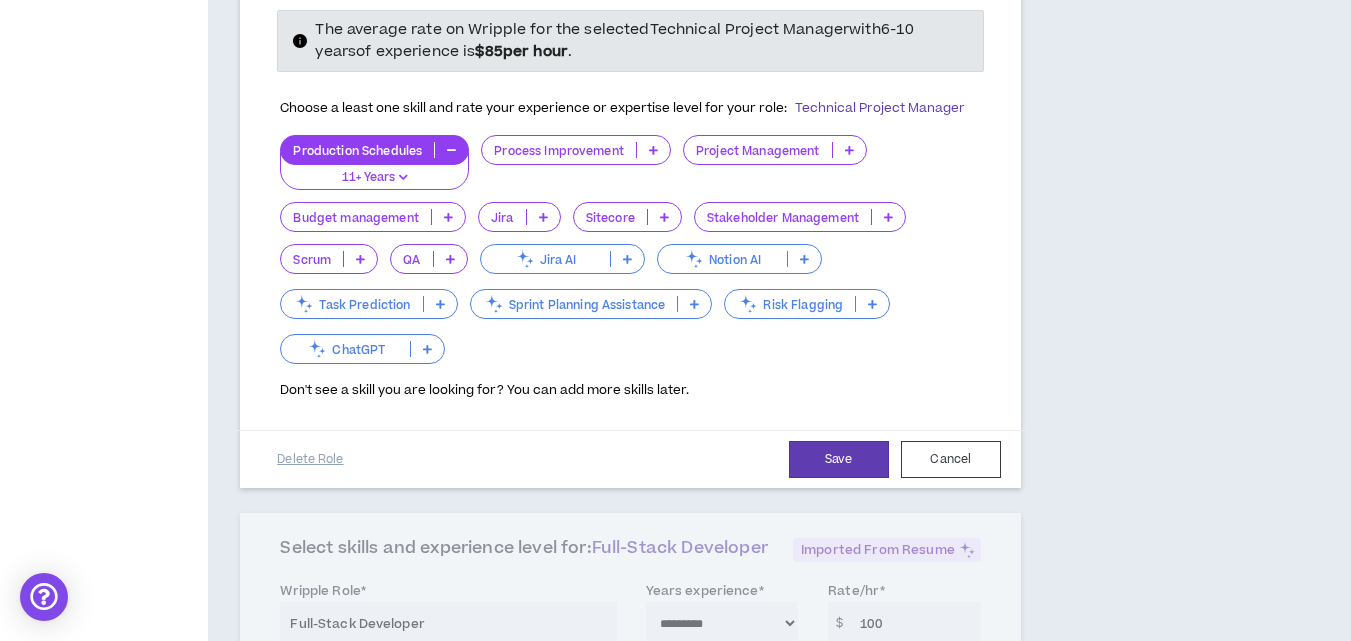 click at bounding box center (849, 150) 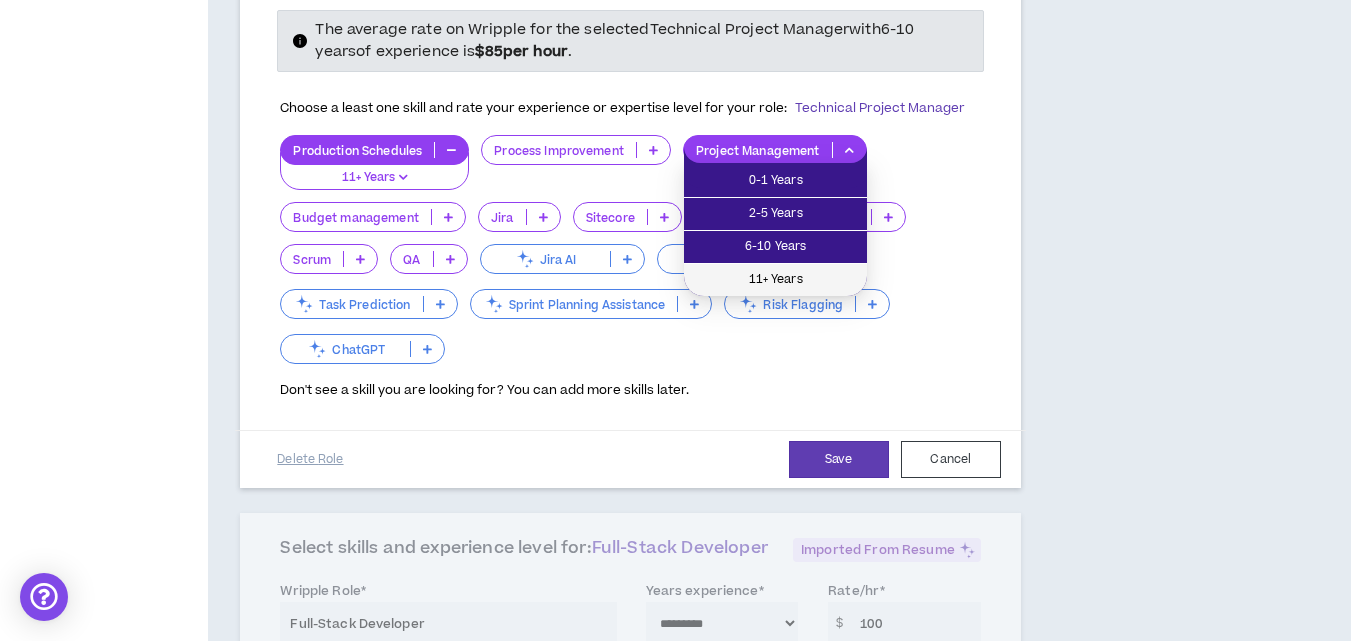 click on "11+ Years" at bounding box center [775, 280] 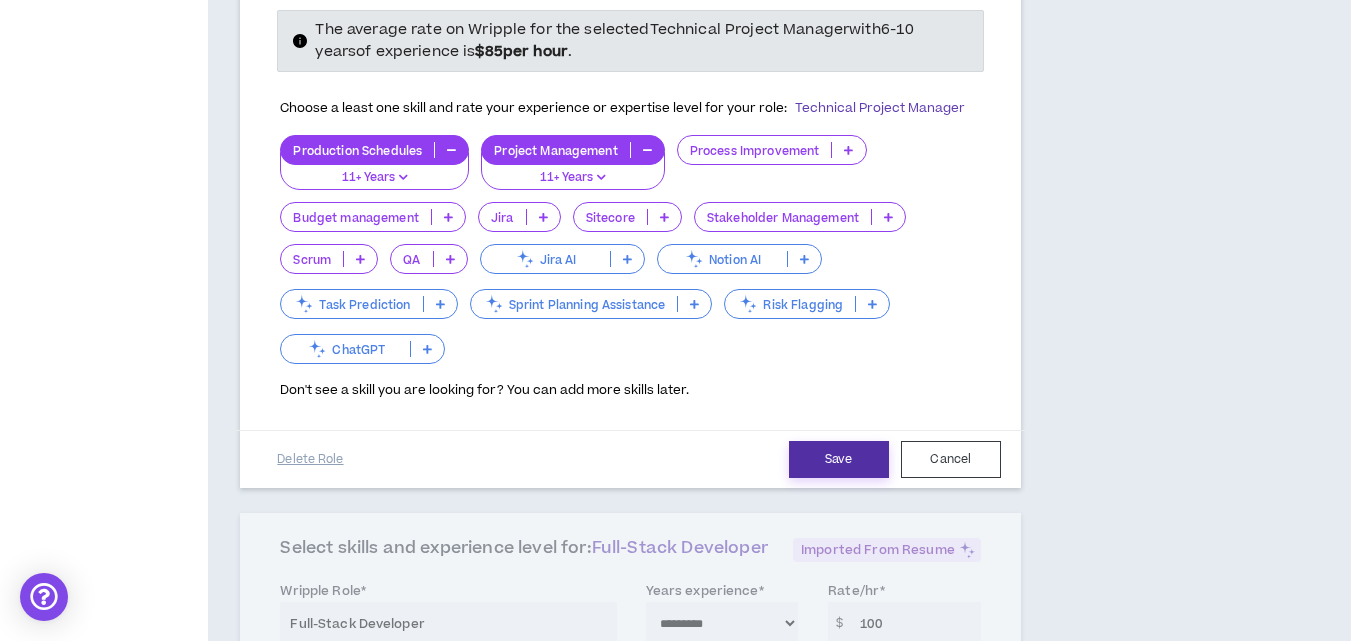 click on "Save" at bounding box center (839, 459) 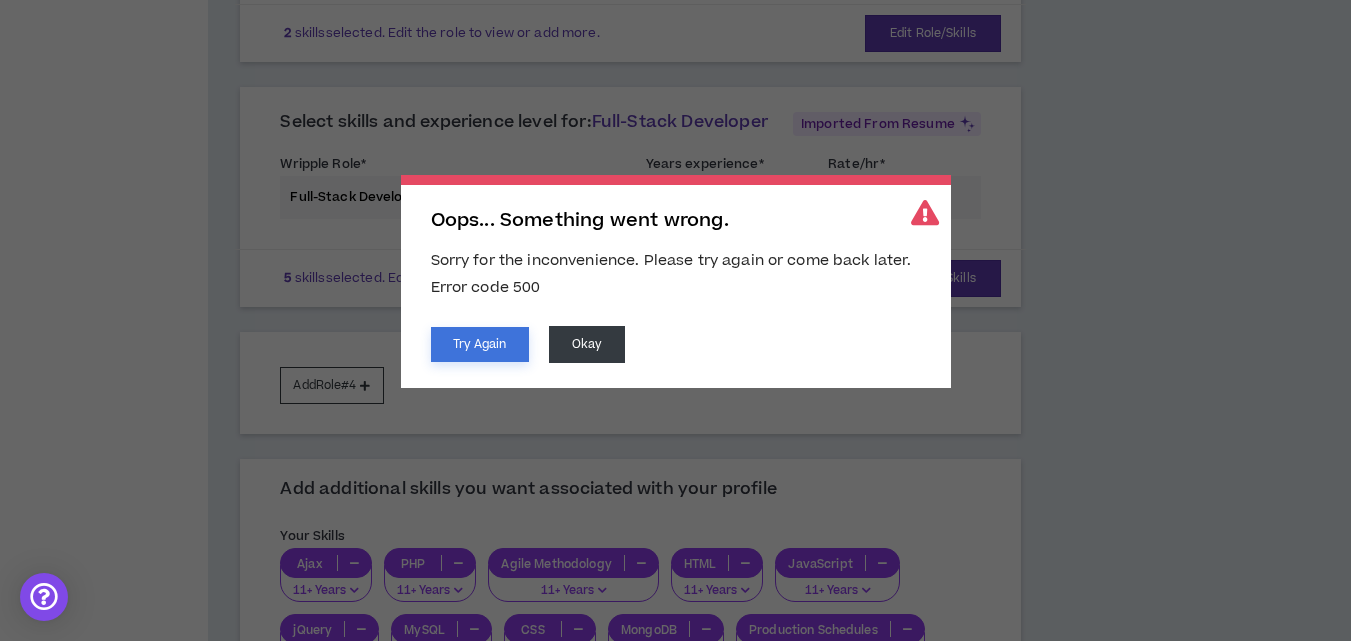 click on "Try Again" at bounding box center [480, 344] 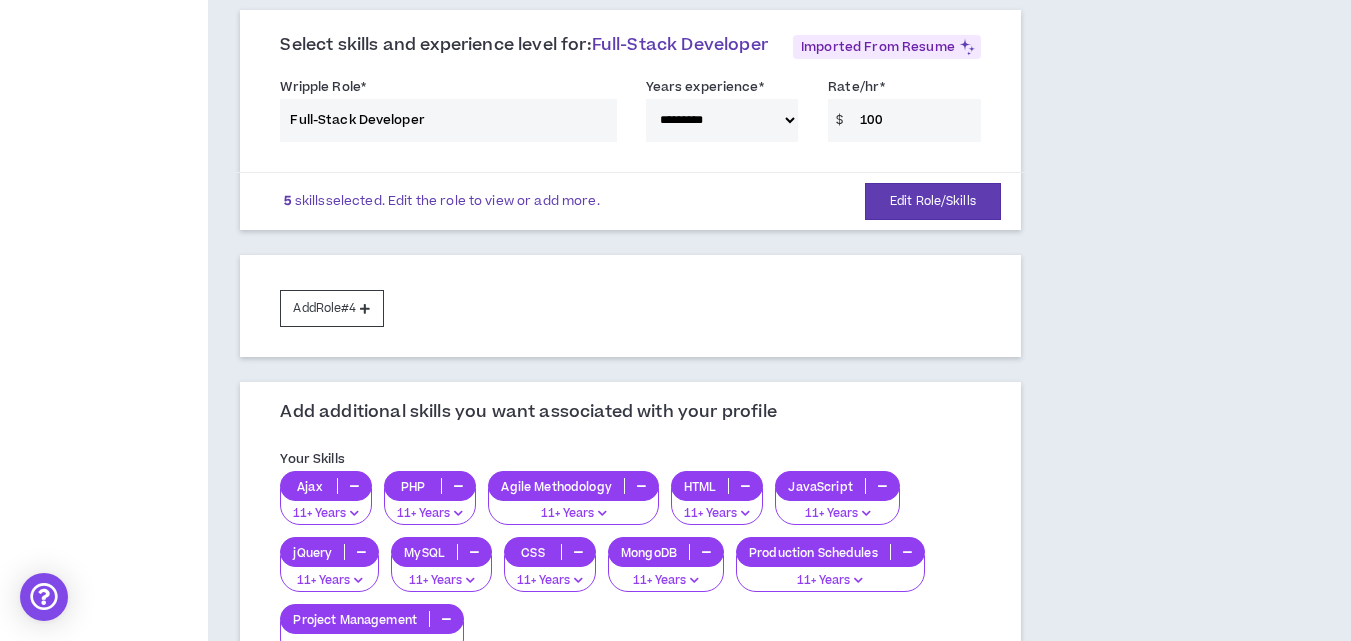 scroll, scrollTop: 794, scrollLeft: 0, axis: vertical 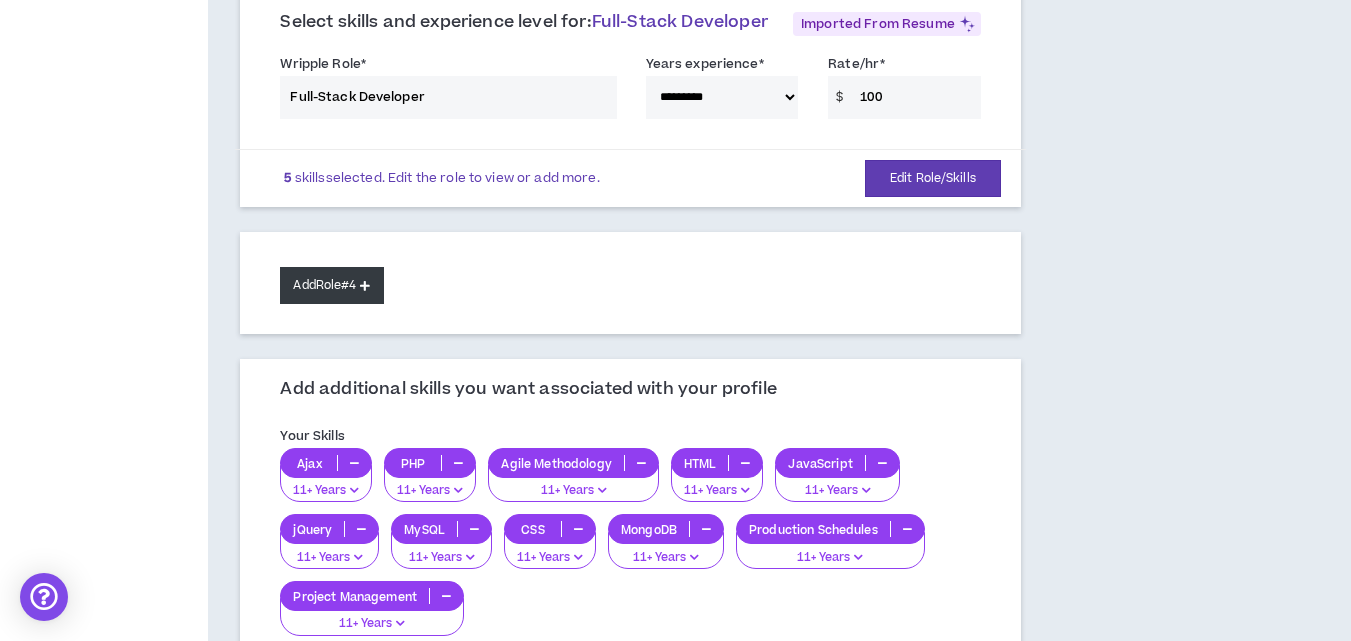 click on "Add  Role  #4" at bounding box center (331, 285) 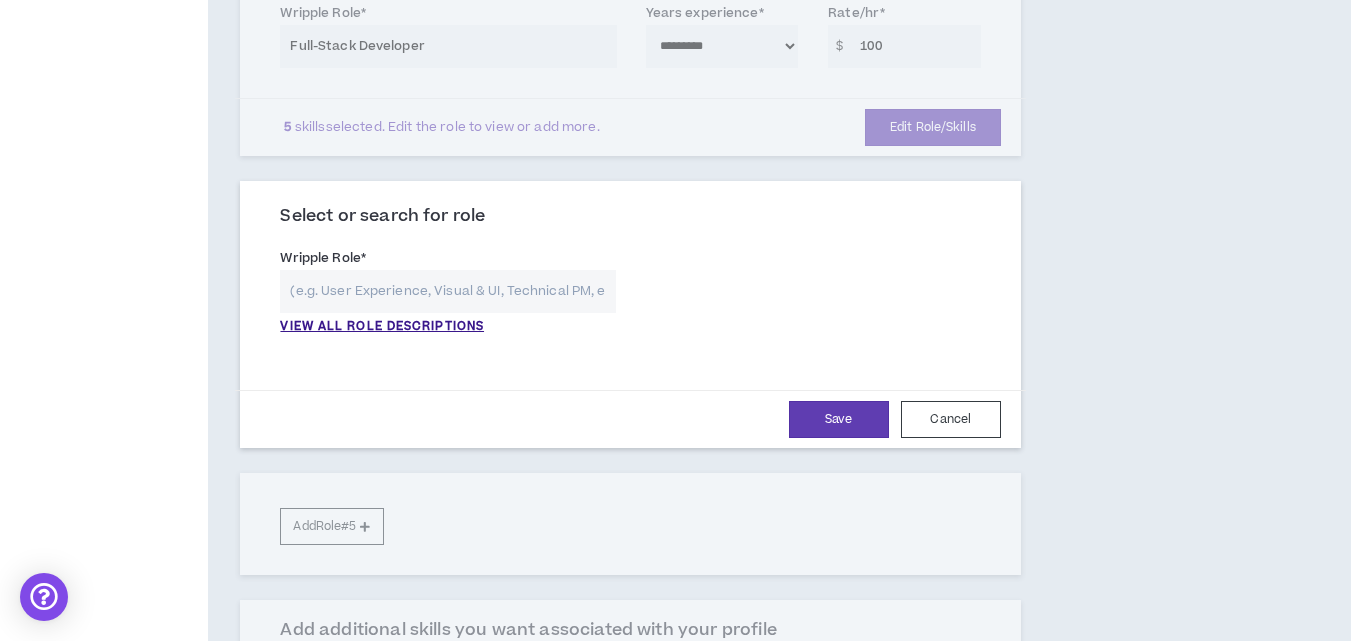 scroll, scrollTop: 894, scrollLeft: 0, axis: vertical 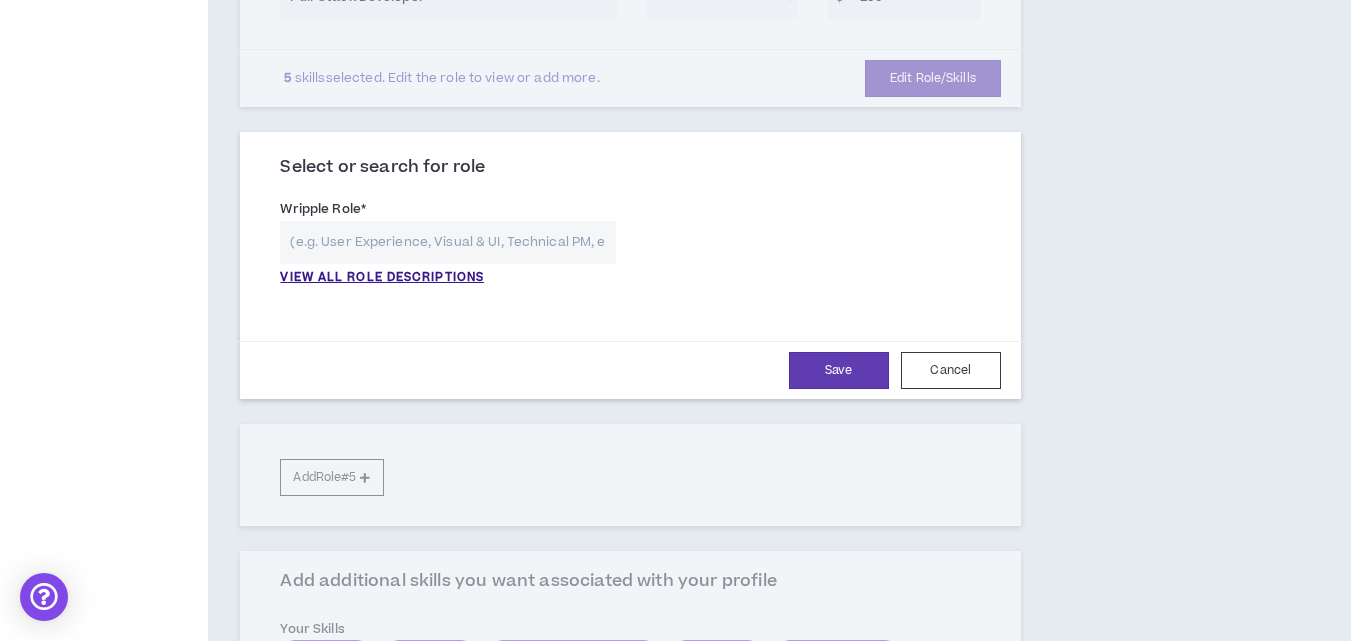 click at bounding box center (447, 242) 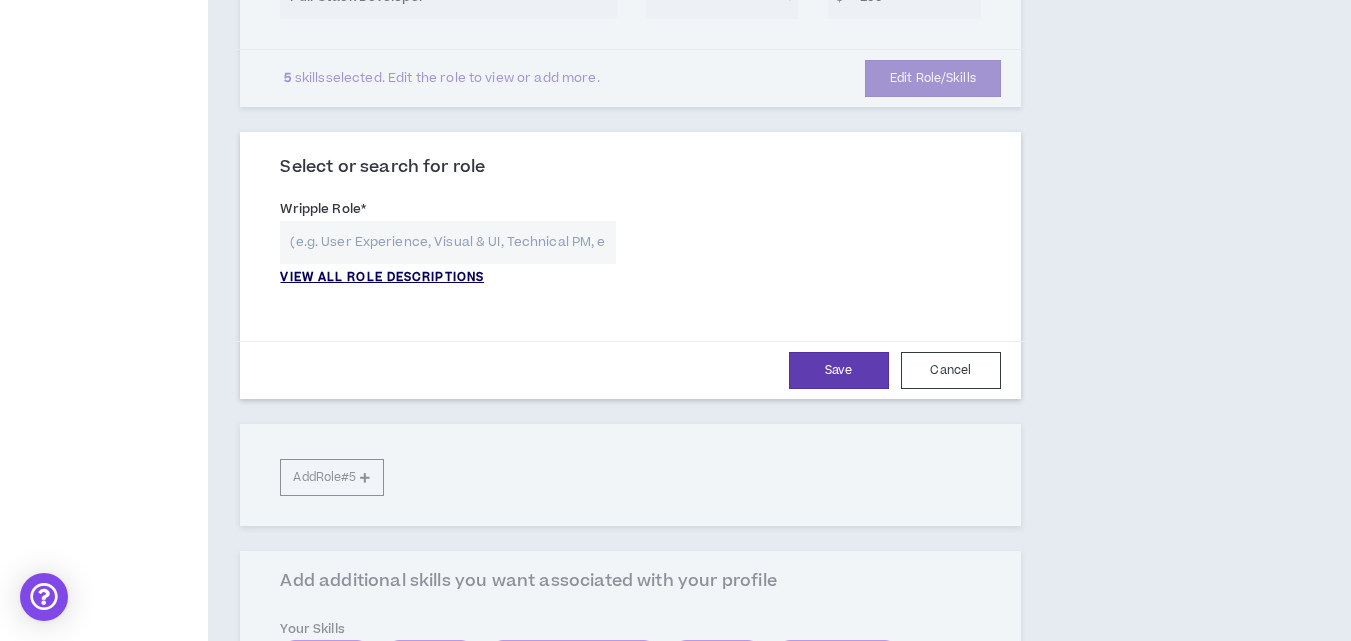 click on "VIEW ALL ROLE DESCRIPTIONS" at bounding box center (382, 278) 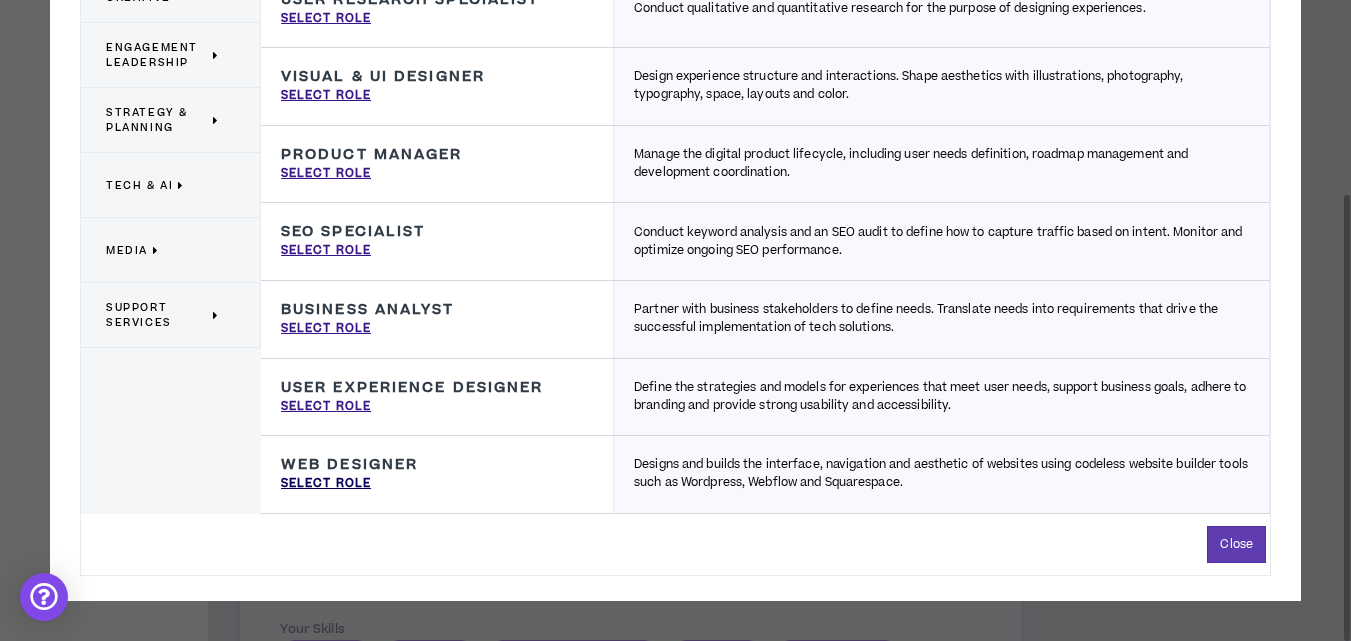 click on "Select Role" at bounding box center (326, 484) 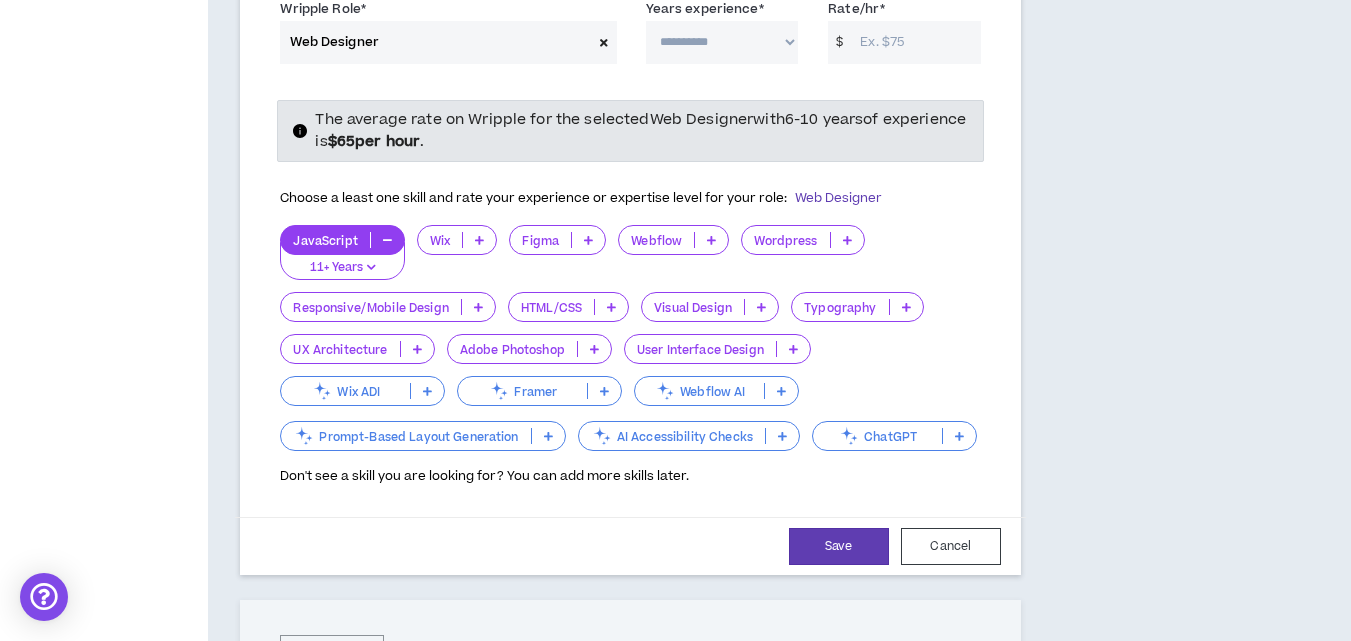 scroll, scrollTop: 994, scrollLeft: 0, axis: vertical 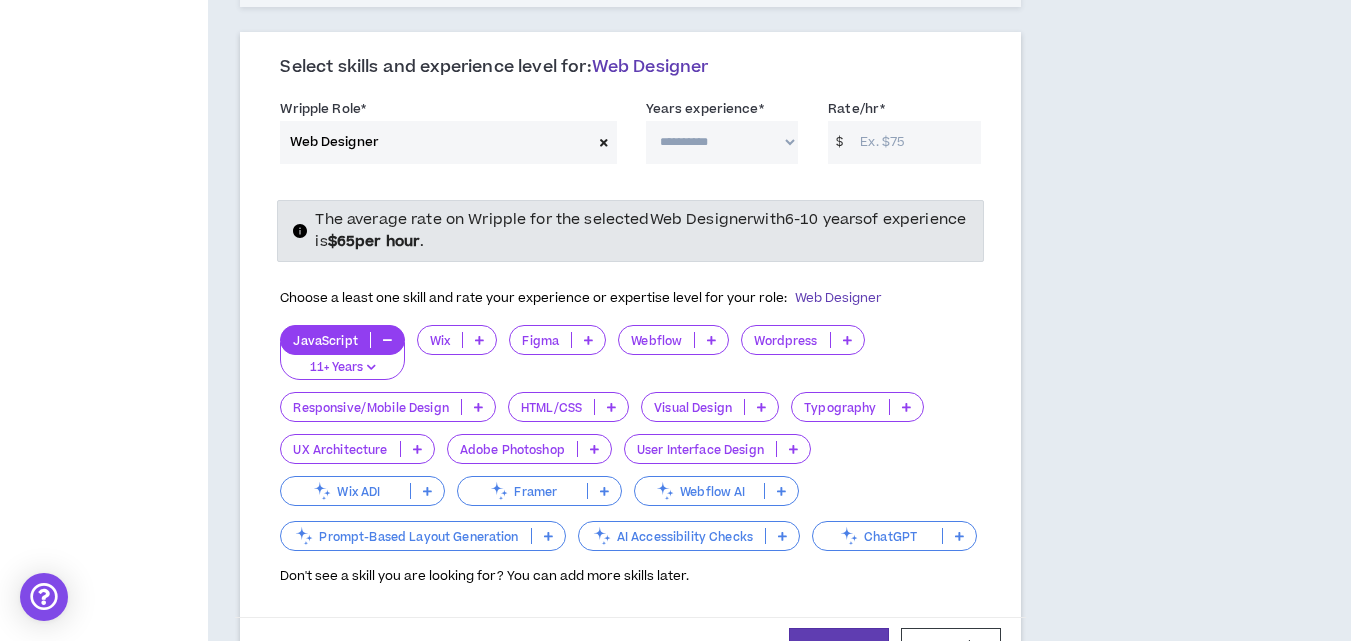 click at bounding box center [611, 407] 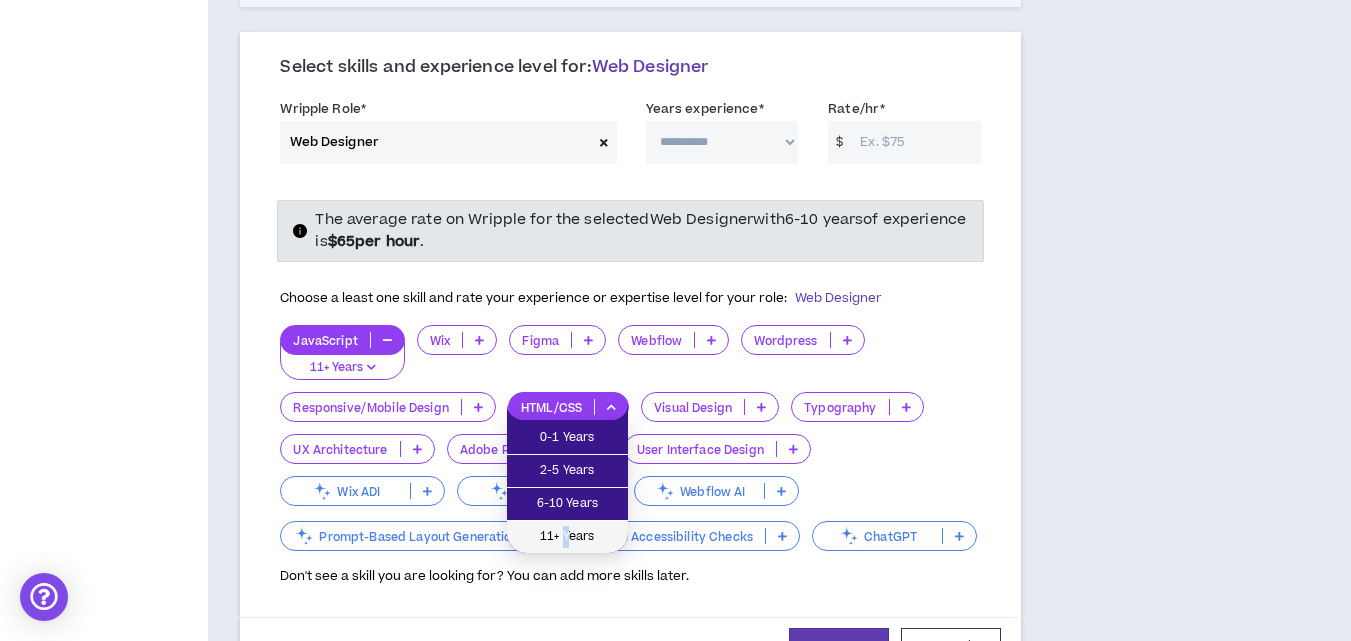 click on "11+ Years" at bounding box center [567, 537] 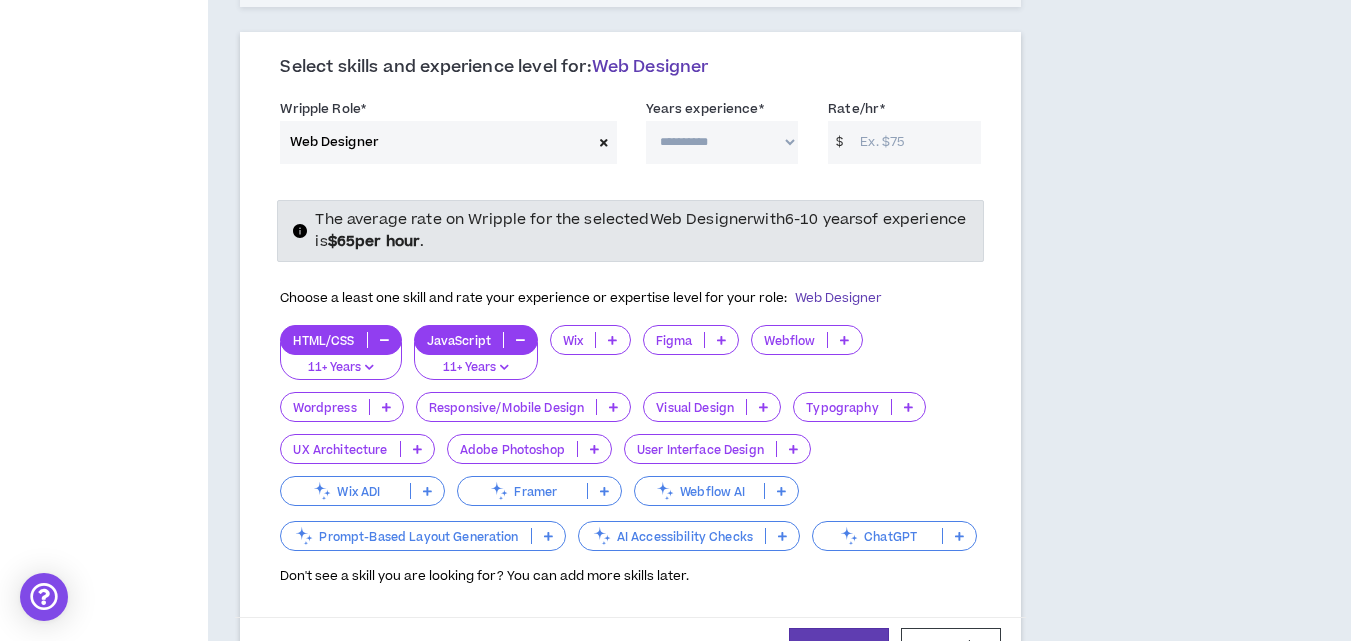 click on "**********" at bounding box center [722, 142] 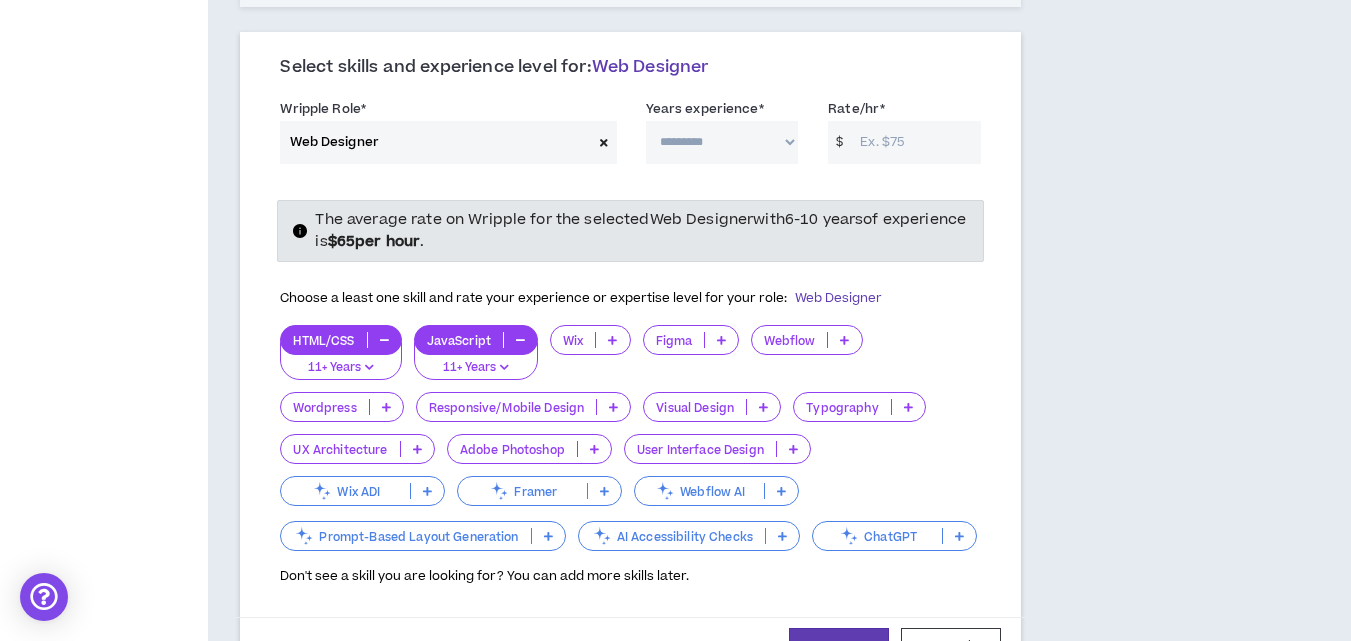 click on "**********" at bounding box center [722, 142] 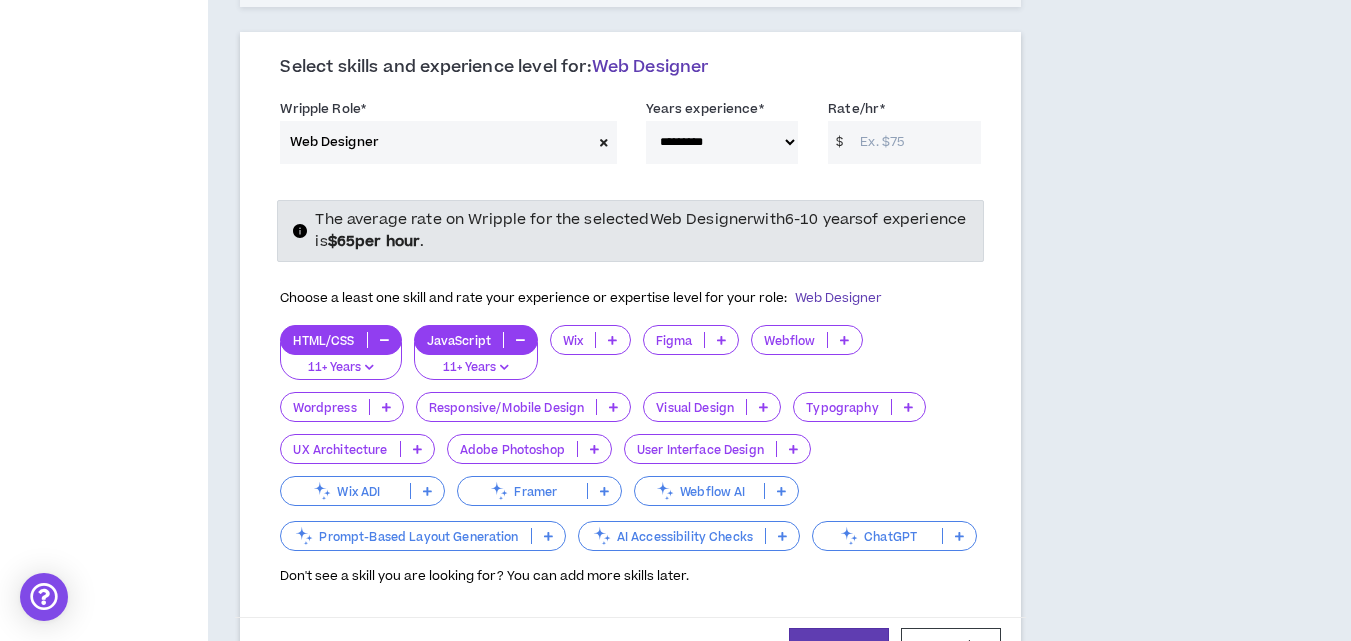 click on "Rate/hr  *" at bounding box center [915, 142] 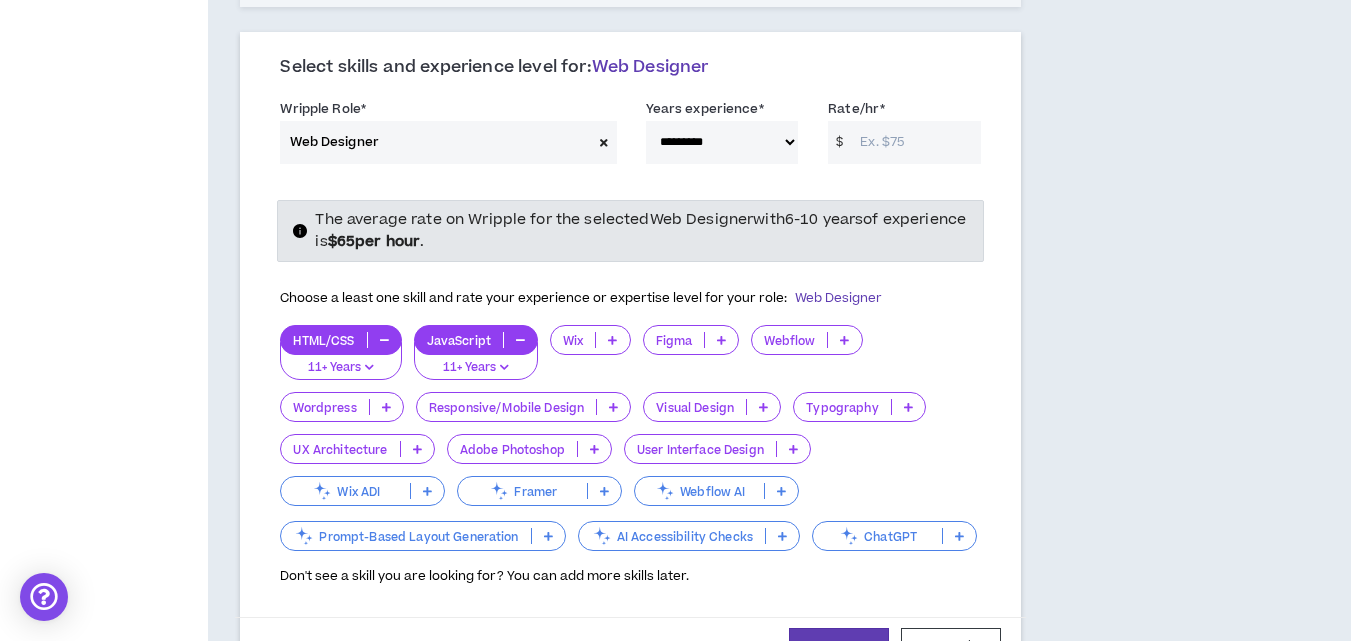 click on "11+ Years" at bounding box center [476, 368] 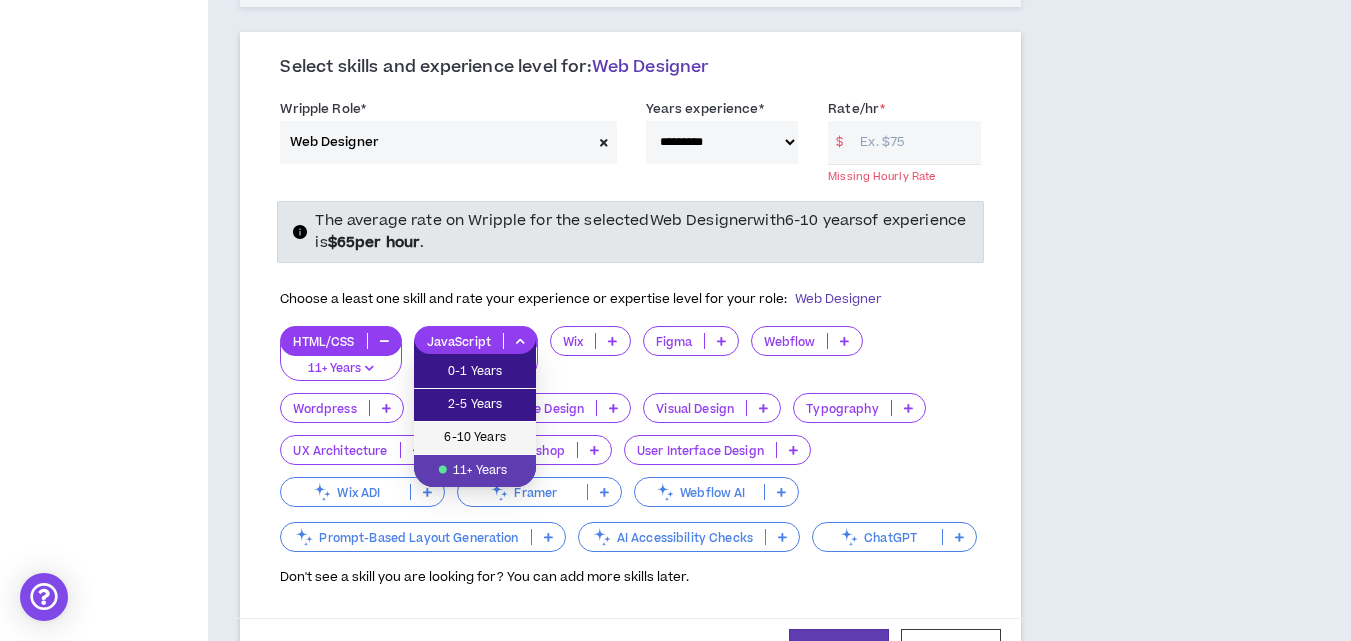 click on "6-10 Years" at bounding box center (475, 438) 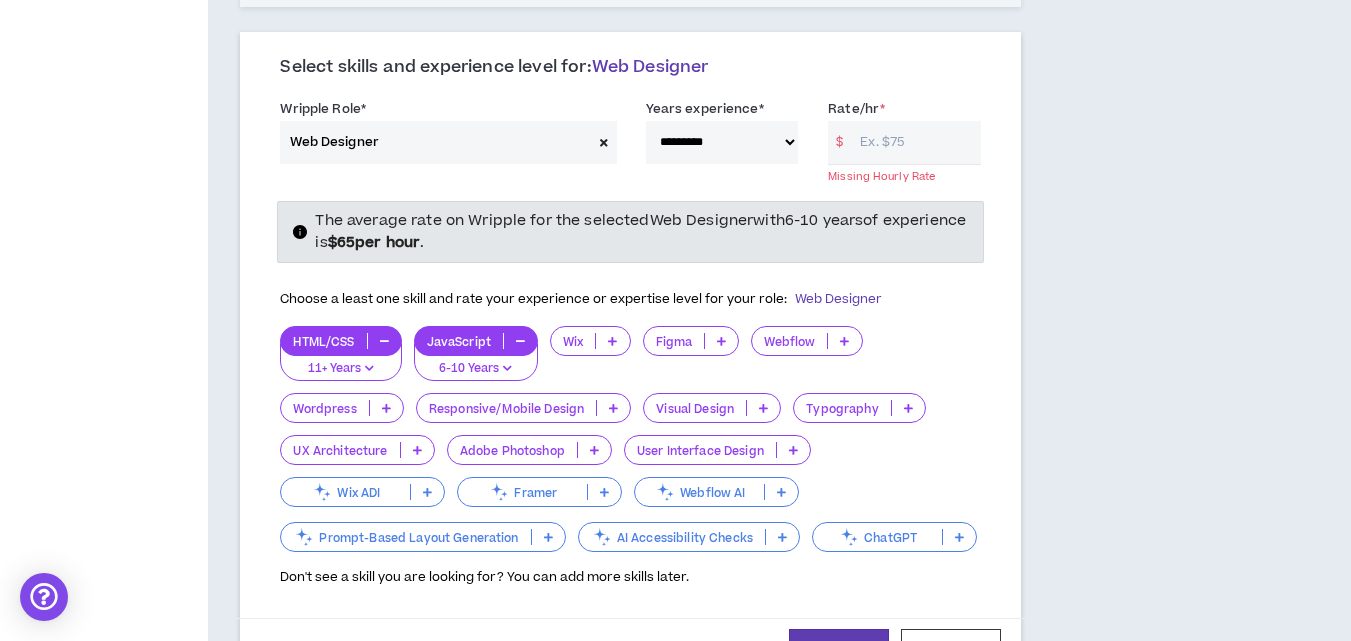 click on "11+ Years" at bounding box center (340, 369) 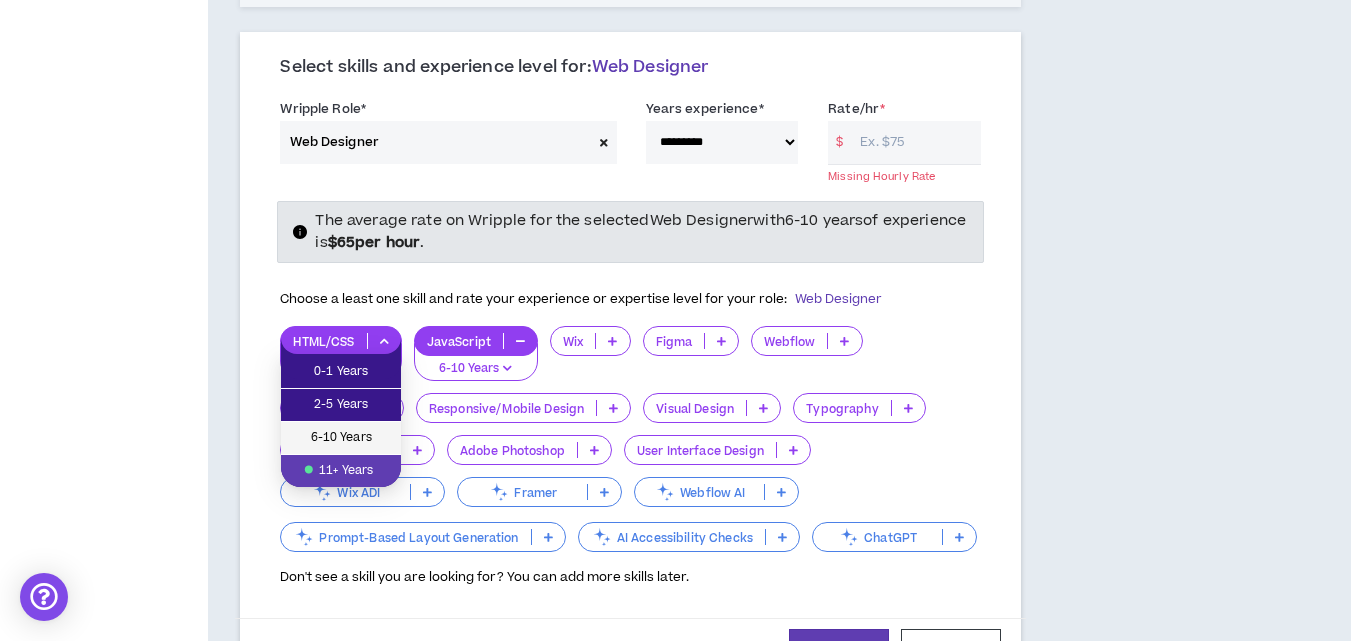 click on "6-10 Years" at bounding box center (341, 438) 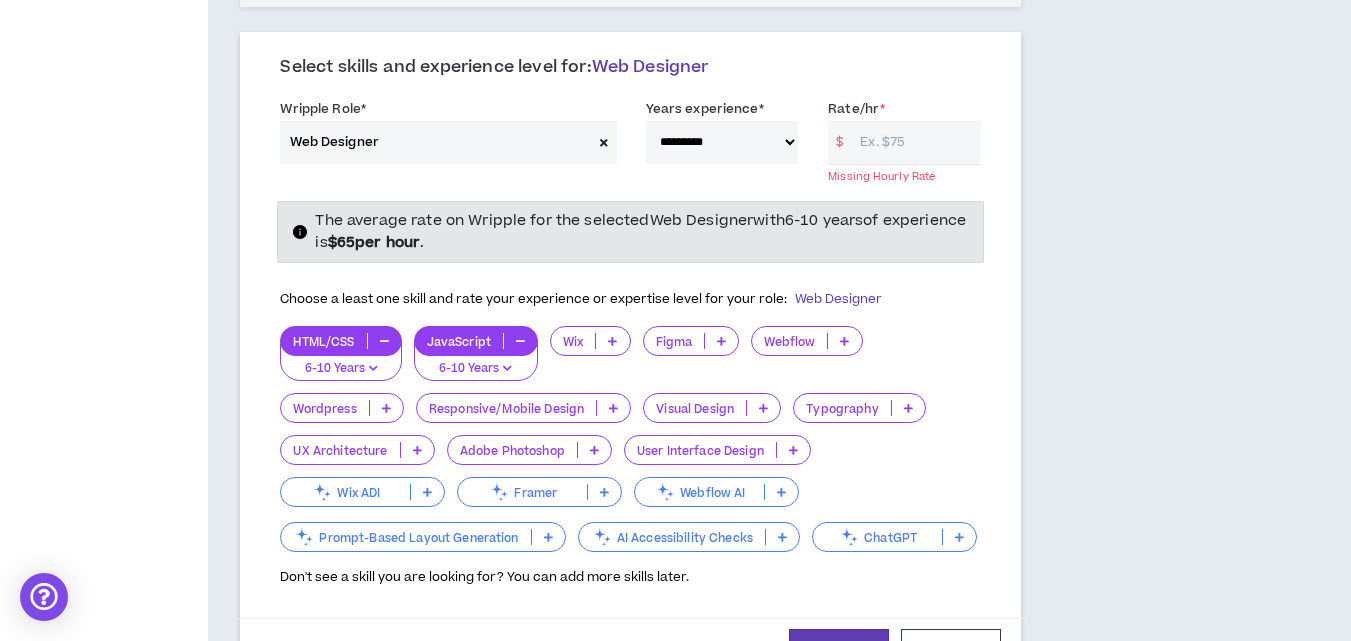 click on "**********" at bounding box center [722, 142] 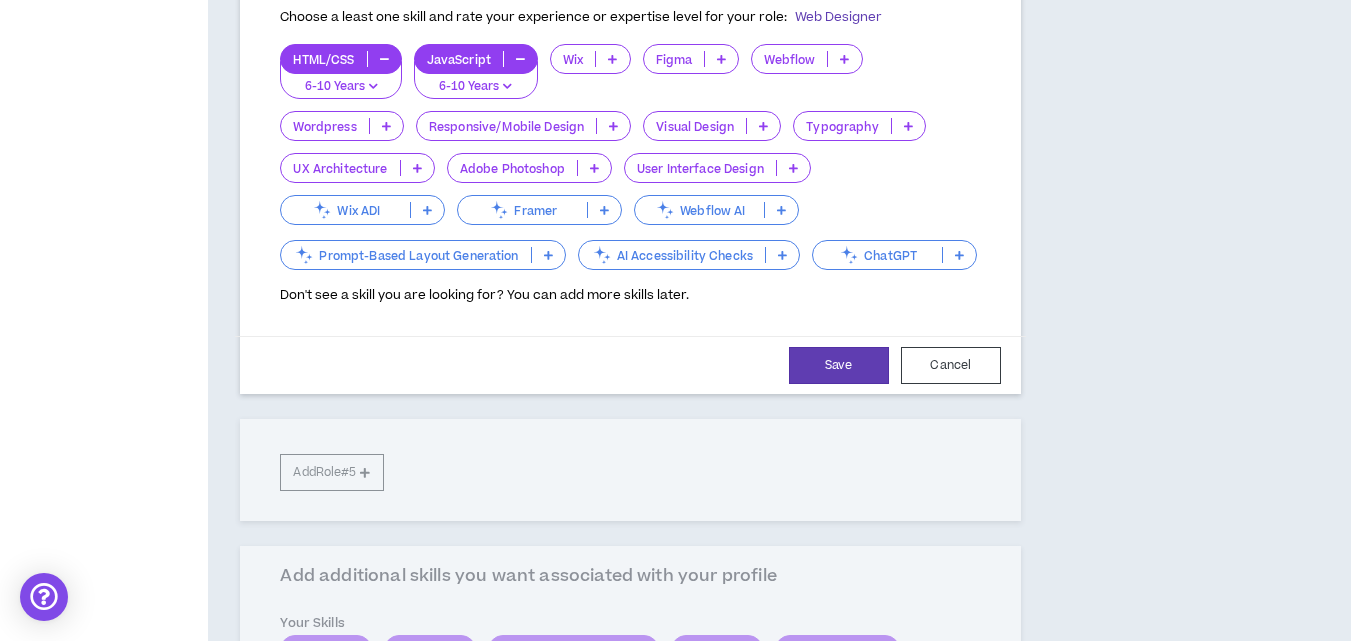 scroll, scrollTop: 1294, scrollLeft: 0, axis: vertical 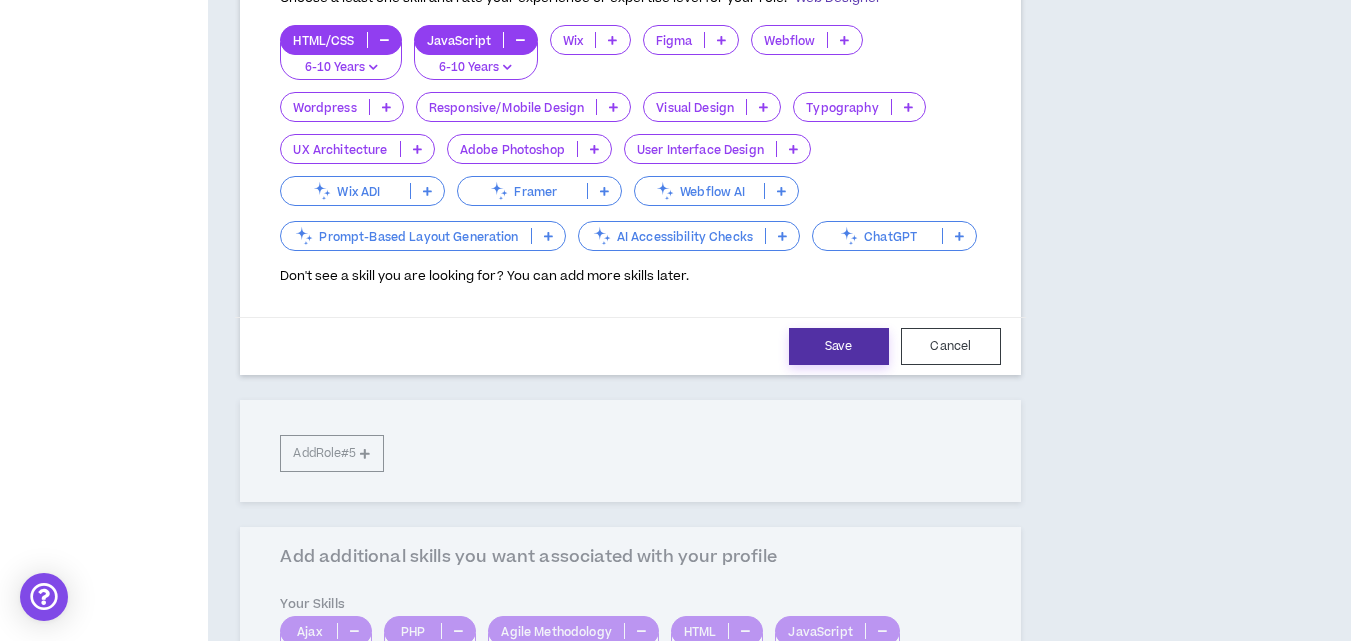 type on "50" 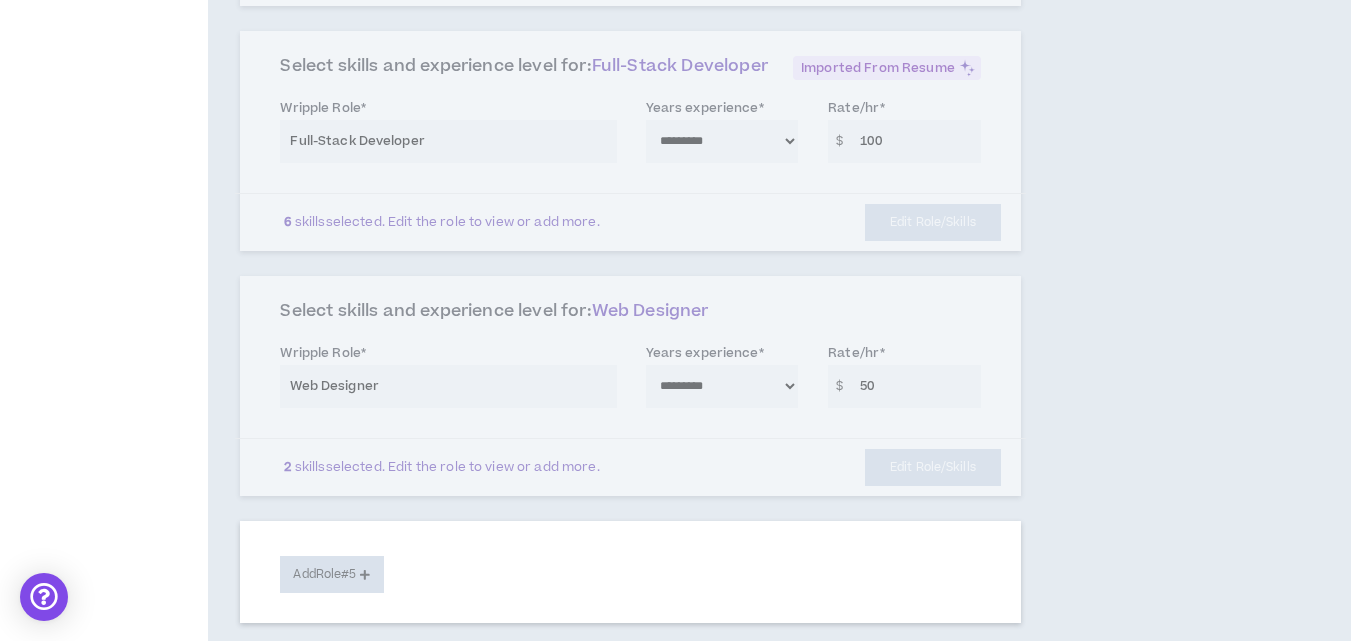 scroll, scrollTop: 700, scrollLeft: 0, axis: vertical 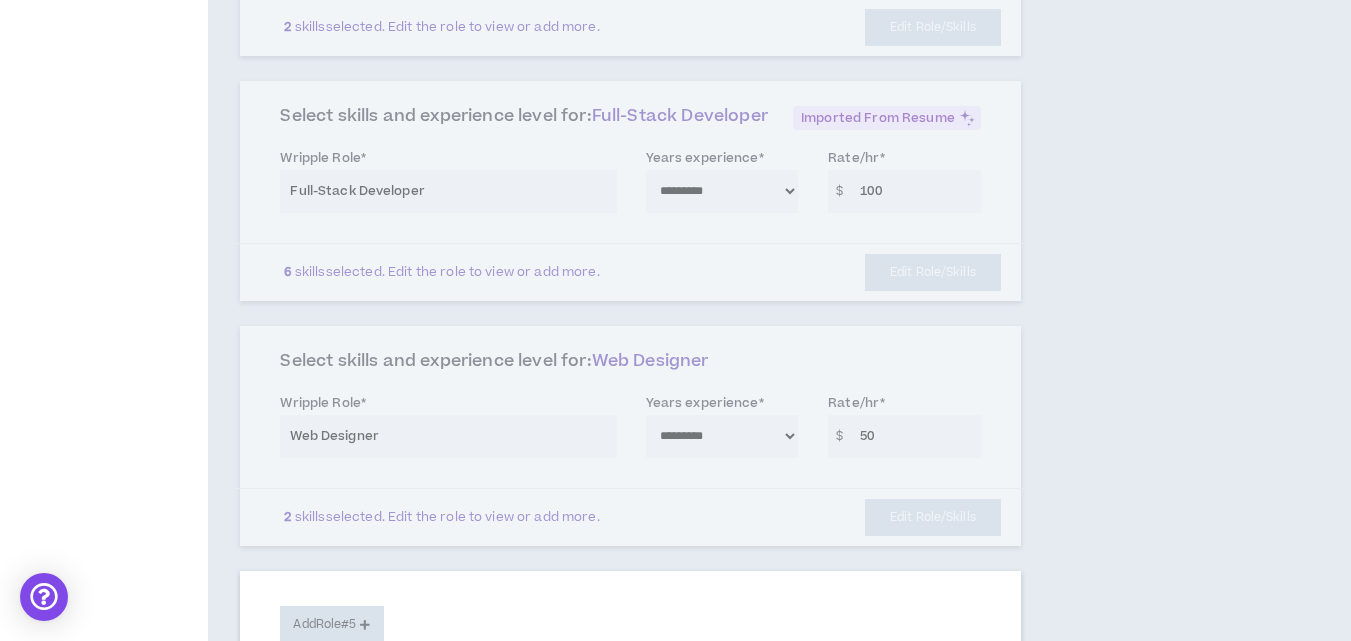 click on "**********" at bounding box center (630, 191) 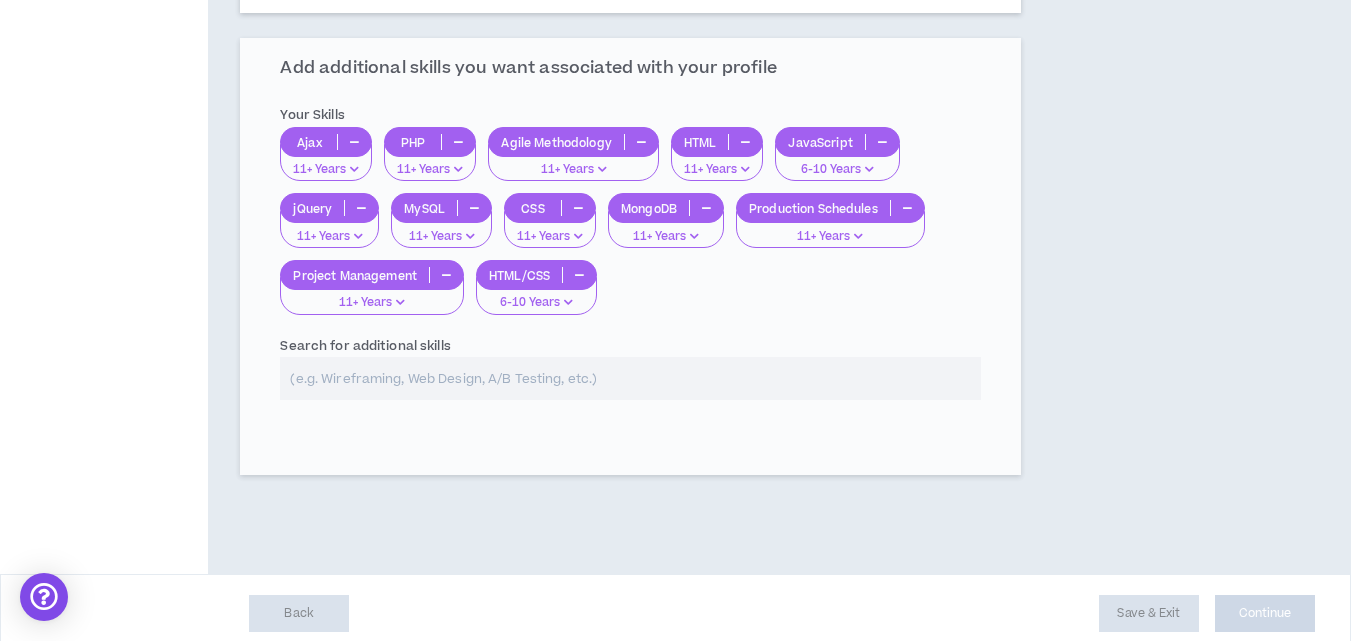 scroll, scrollTop: 1372, scrollLeft: 0, axis: vertical 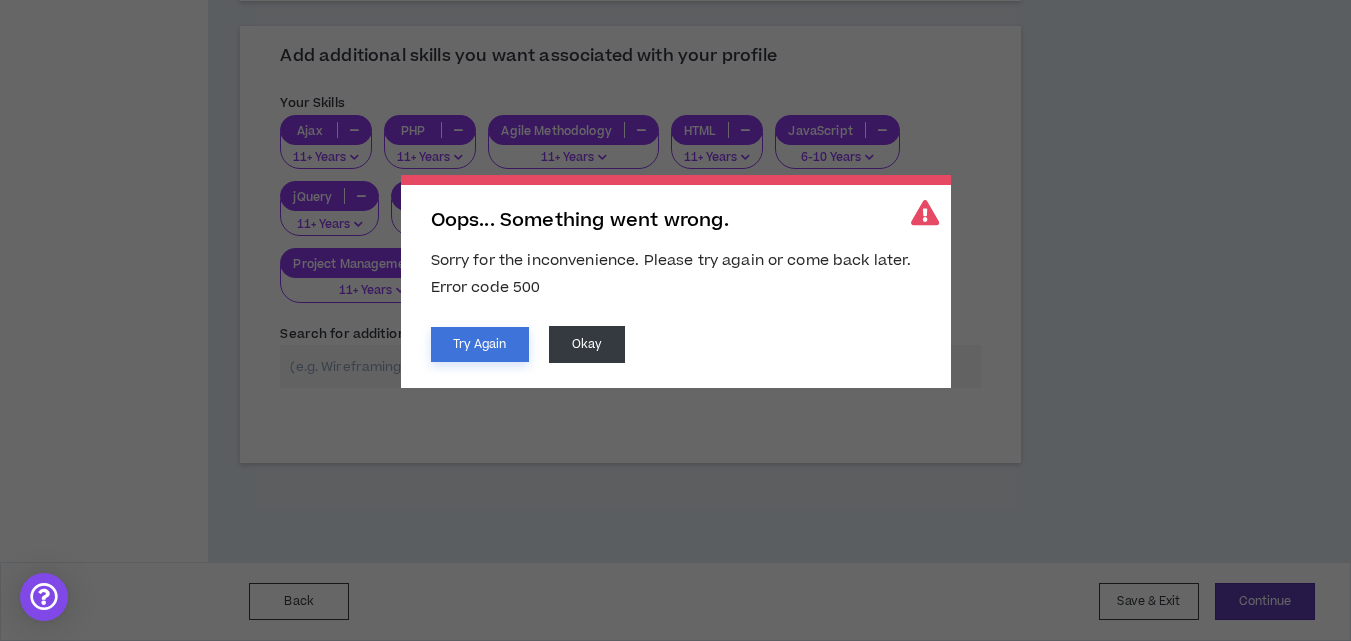click on "Try Again" at bounding box center [480, 344] 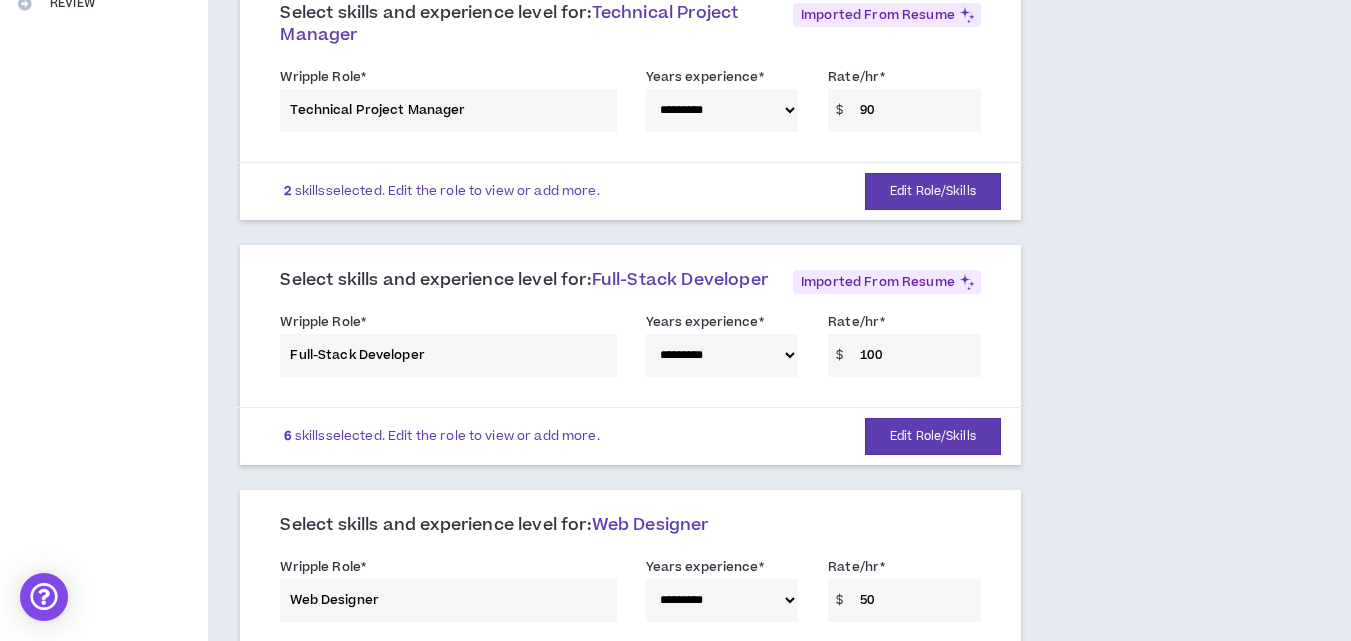 scroll, scrollTop: 472, scrollLeft: 0, axis: vertical 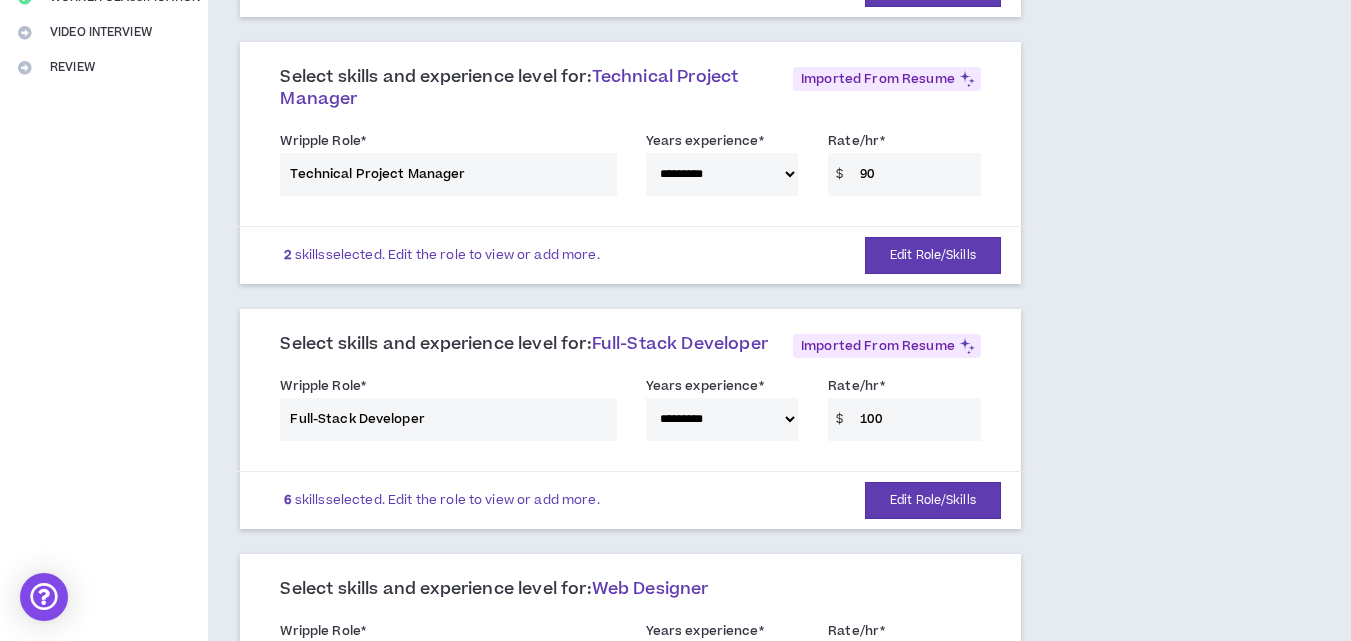drag, startPoint x: 535, startPoint y: 409, endPoint x: 510, endPoint y: 409, distance: 25 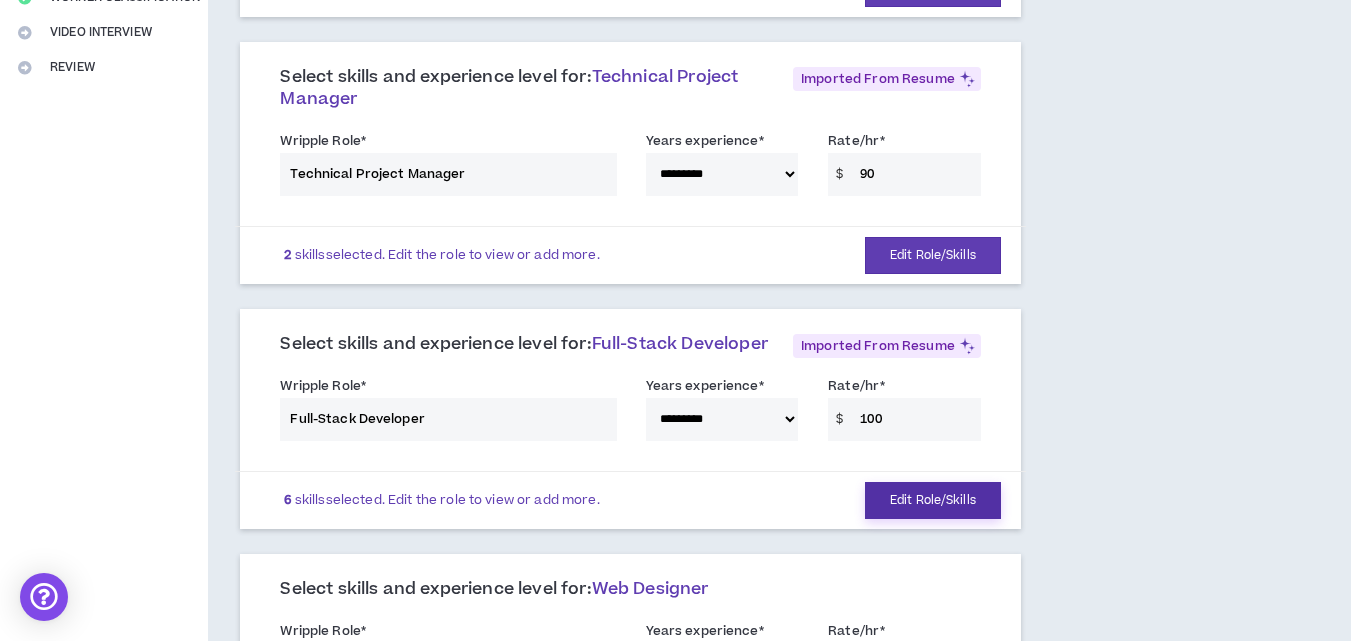click on "Edit Role/Skills" at bounding box center [933, 500] 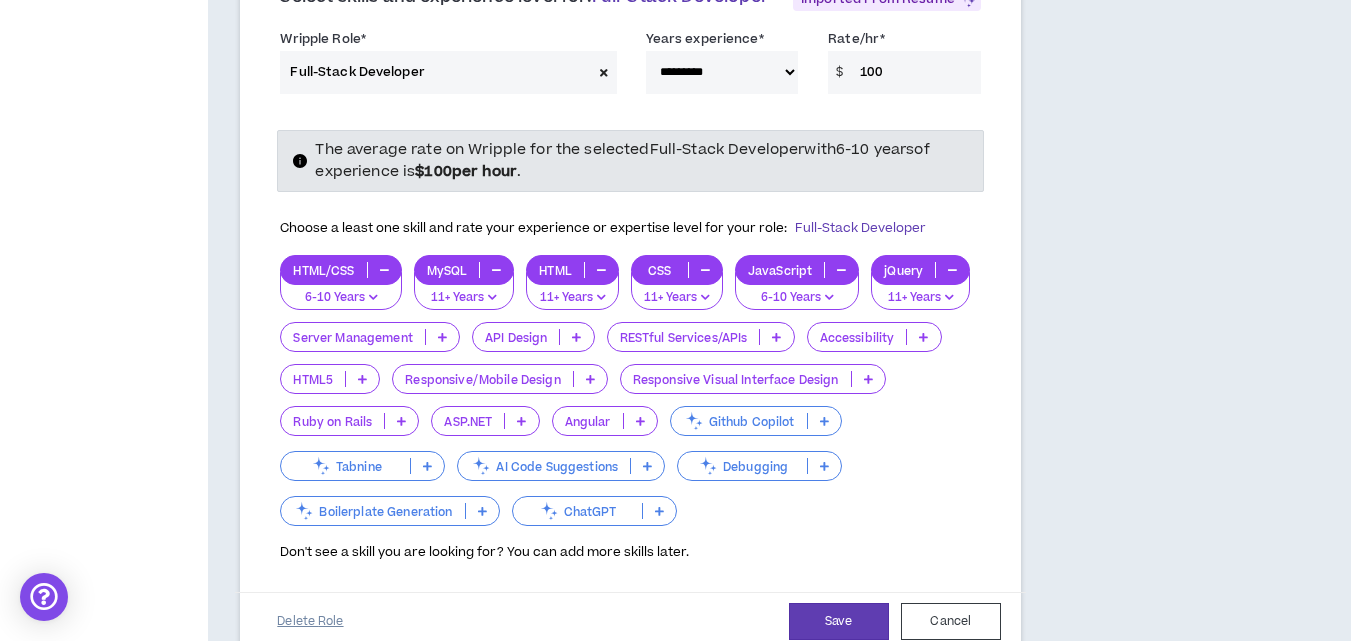 scroll, scrollTop: 872, scrollLeft: 0, axis: vertical 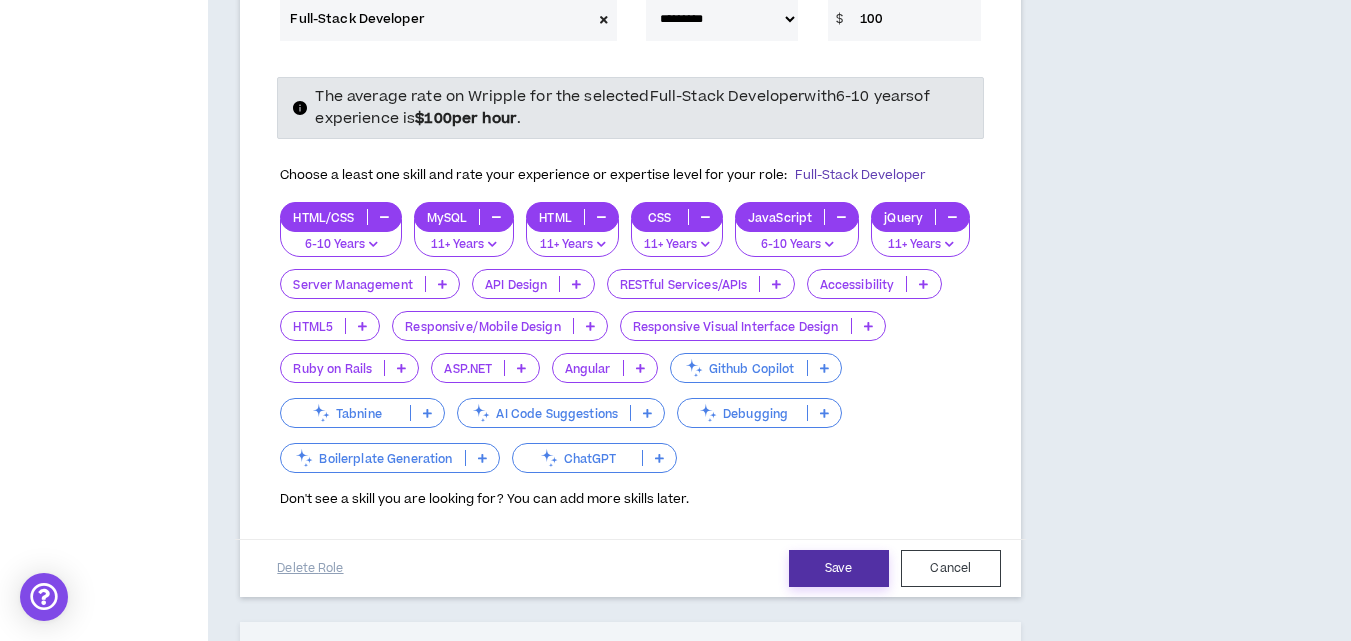 click on "Save" at bounding box center [839, 568] 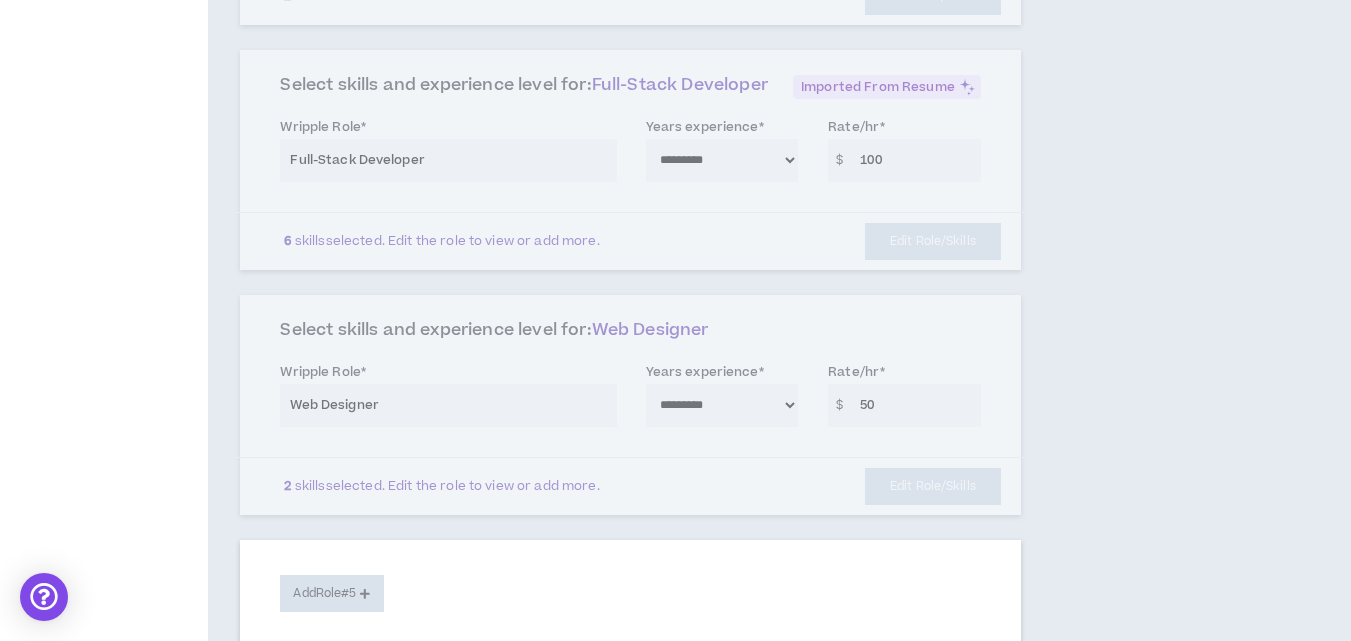 scroll, scrollTop: 672, scrollLeft: 0, axis: vertical 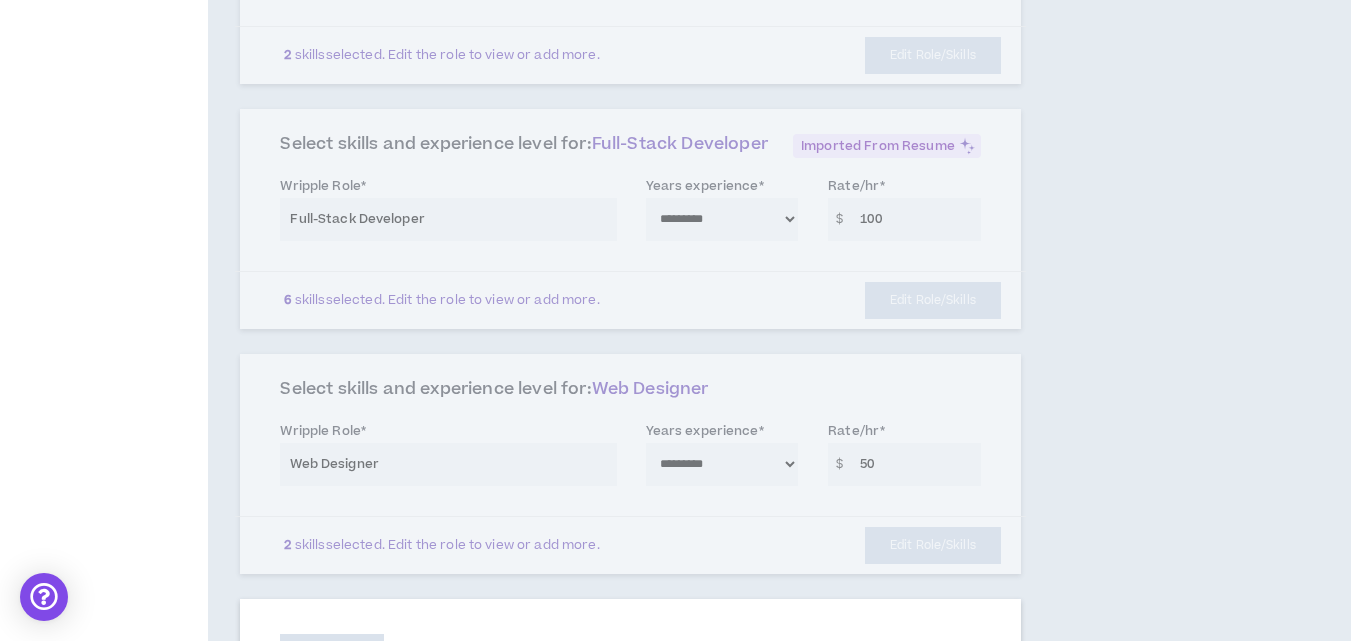 click on "**********" at bounding box center (630, 464) 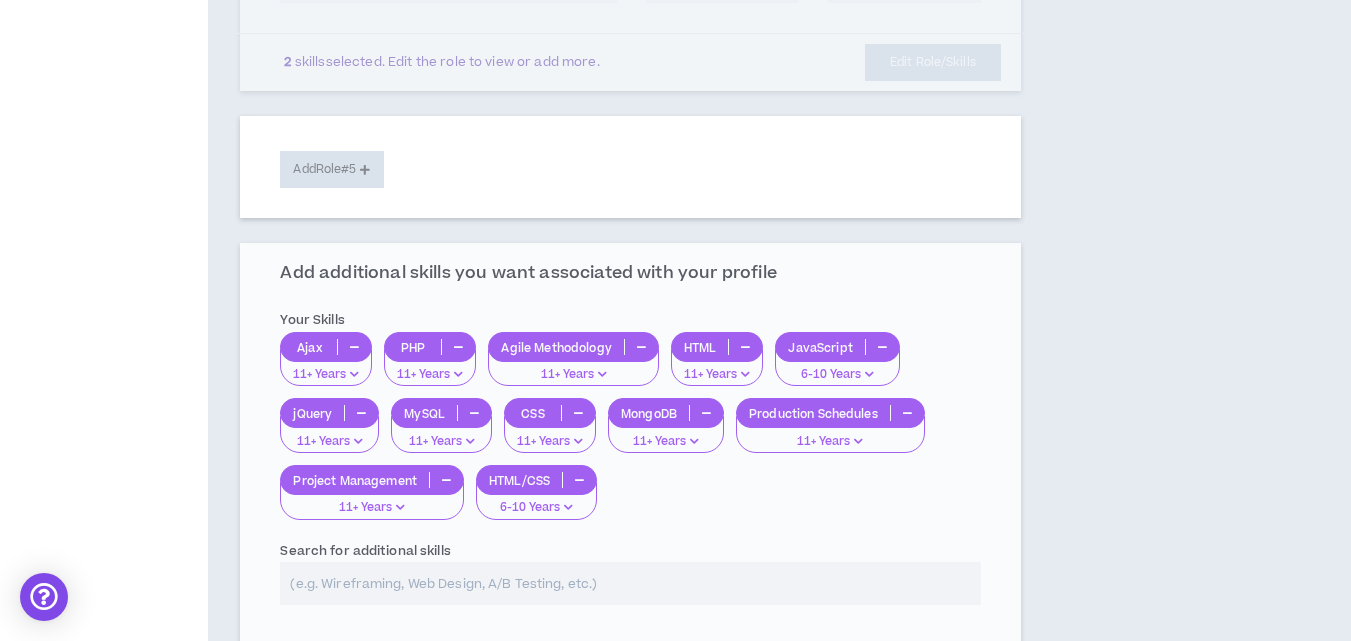 scroll, scrollTop: 1172, scrollLeft: 0, axis: vertical 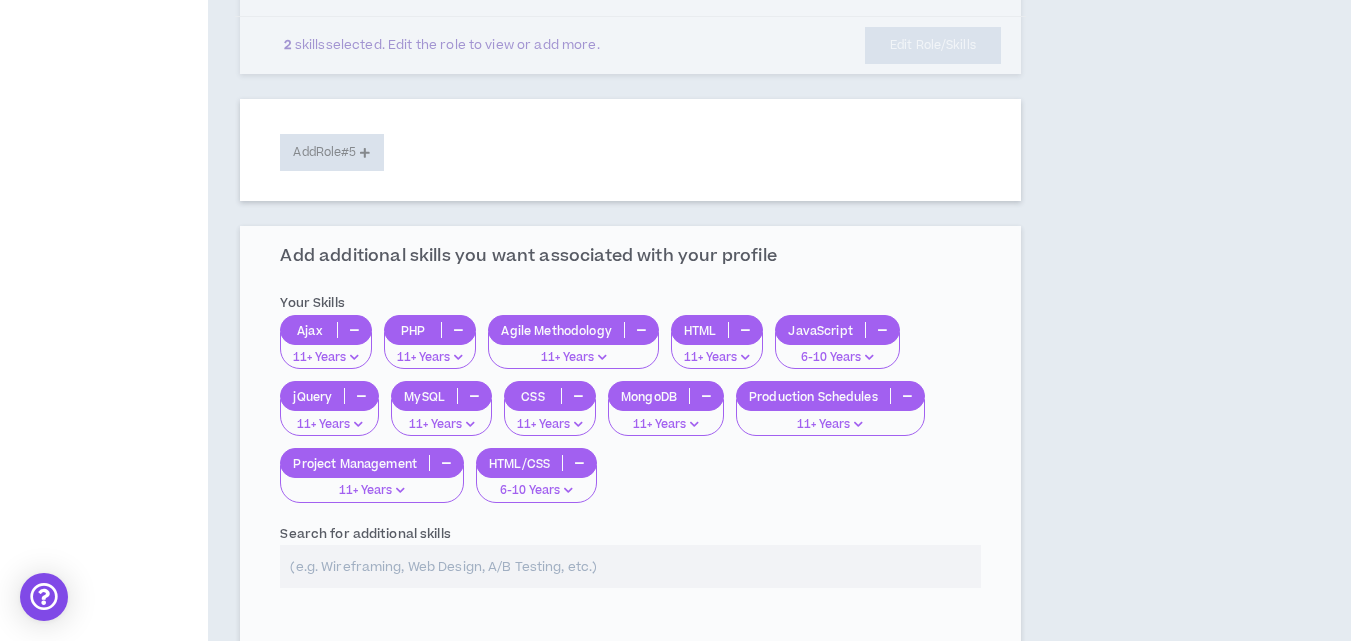 click on "**********" at bounding box center (630, -96) 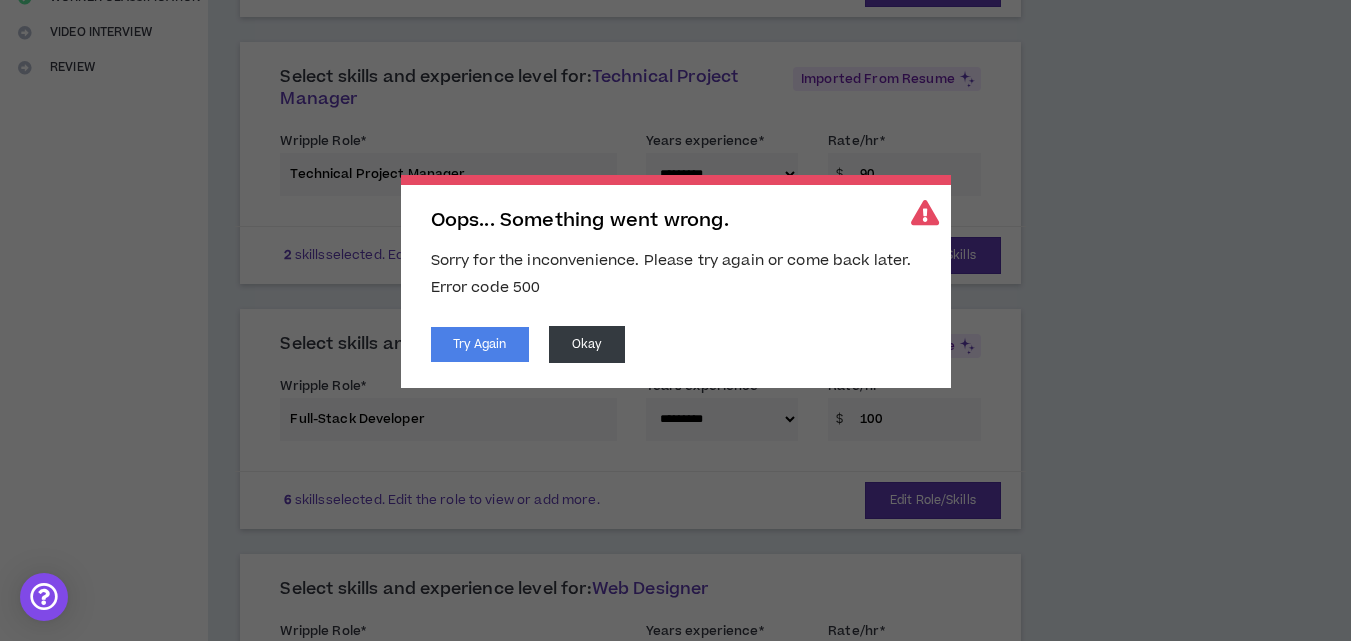 scroll, scrollTop: 72, scrollLeft: 0, axis: vertical 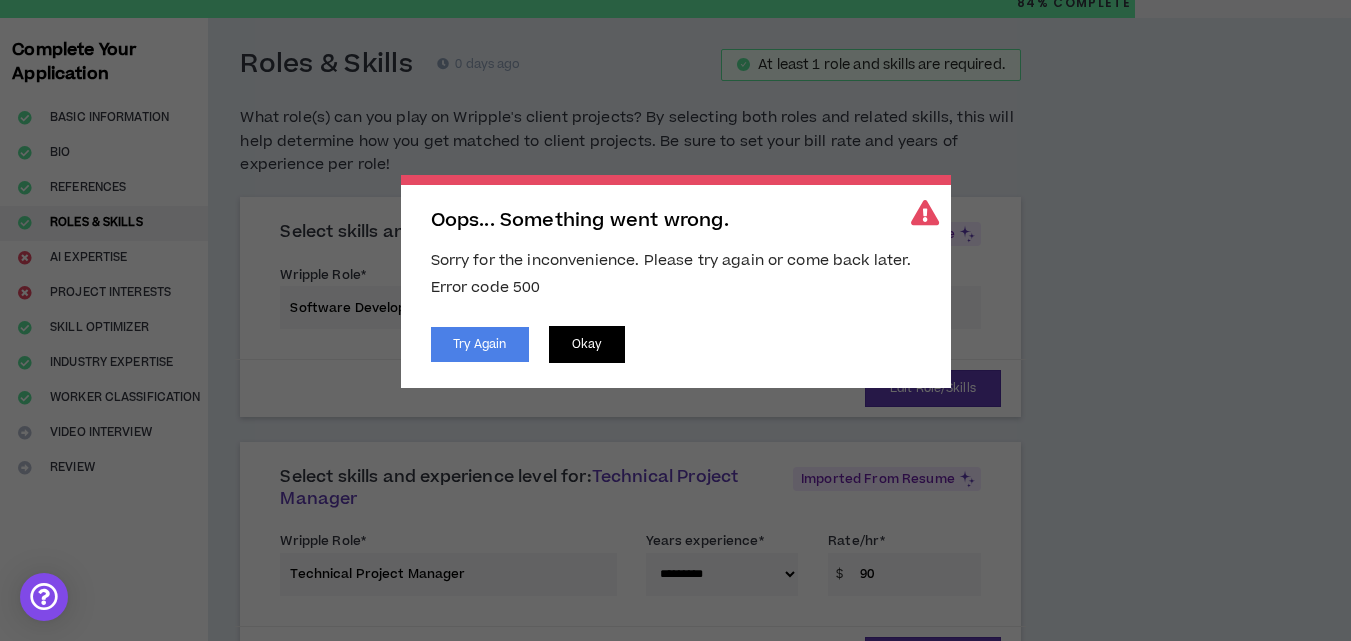 click on "Okay" at bounding box center [587, 344] 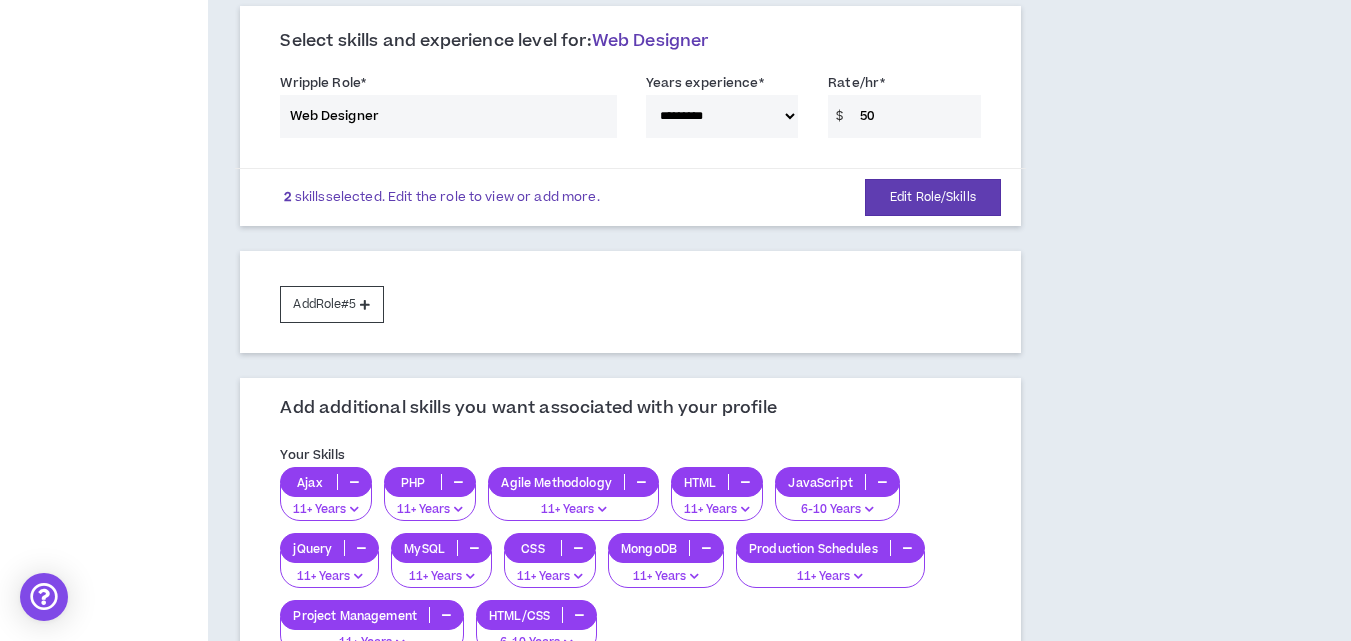 scroll, scrollTop: 1072, scrollLeft: 0, axis: vertical 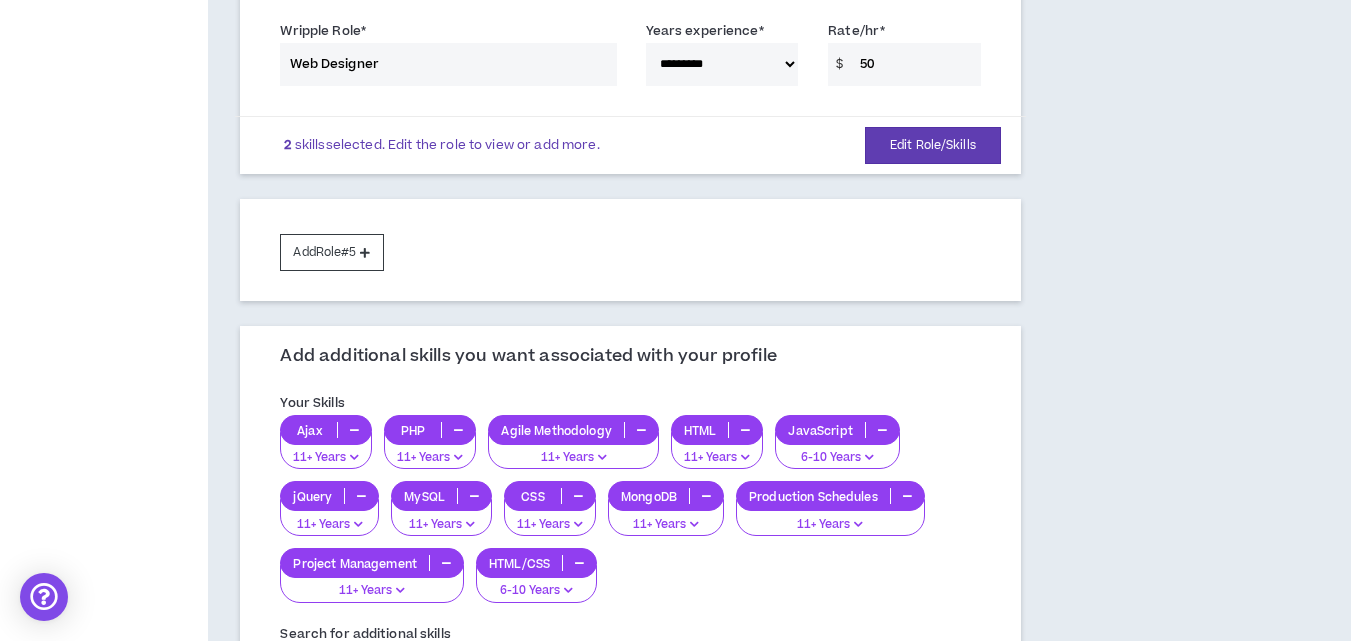 click at bounding box center [458, 430] 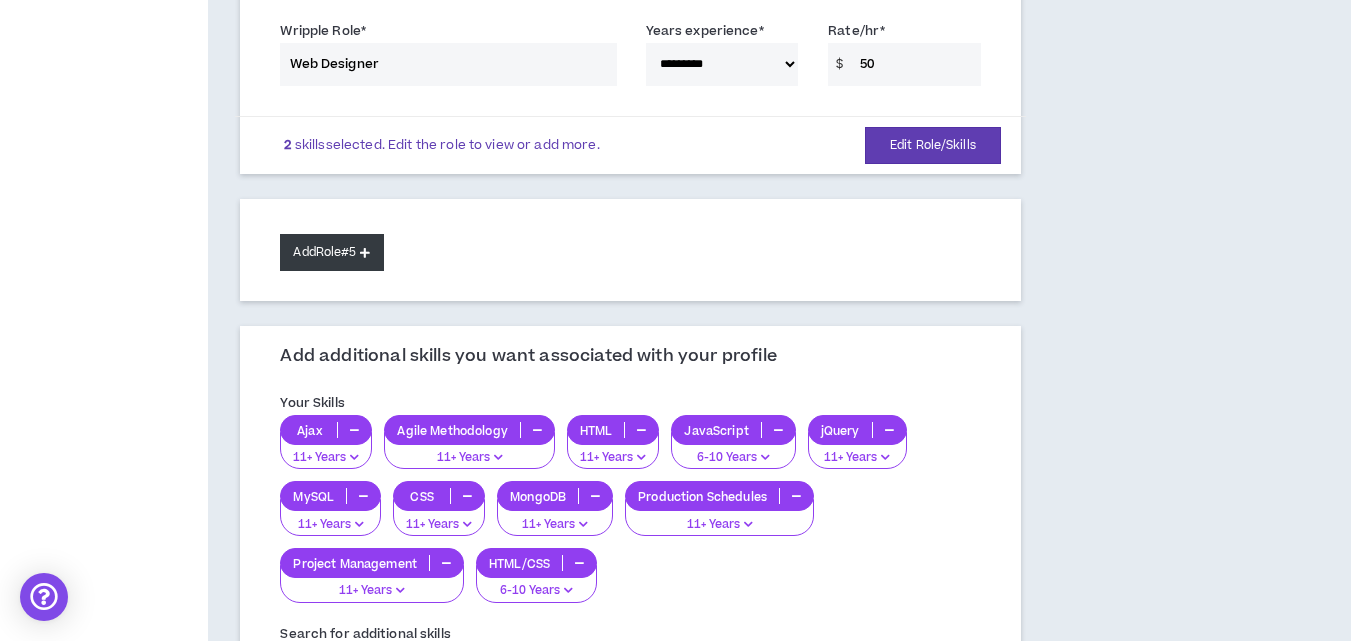 click on "Add  Role  #5" at bounding box center [331, 252] 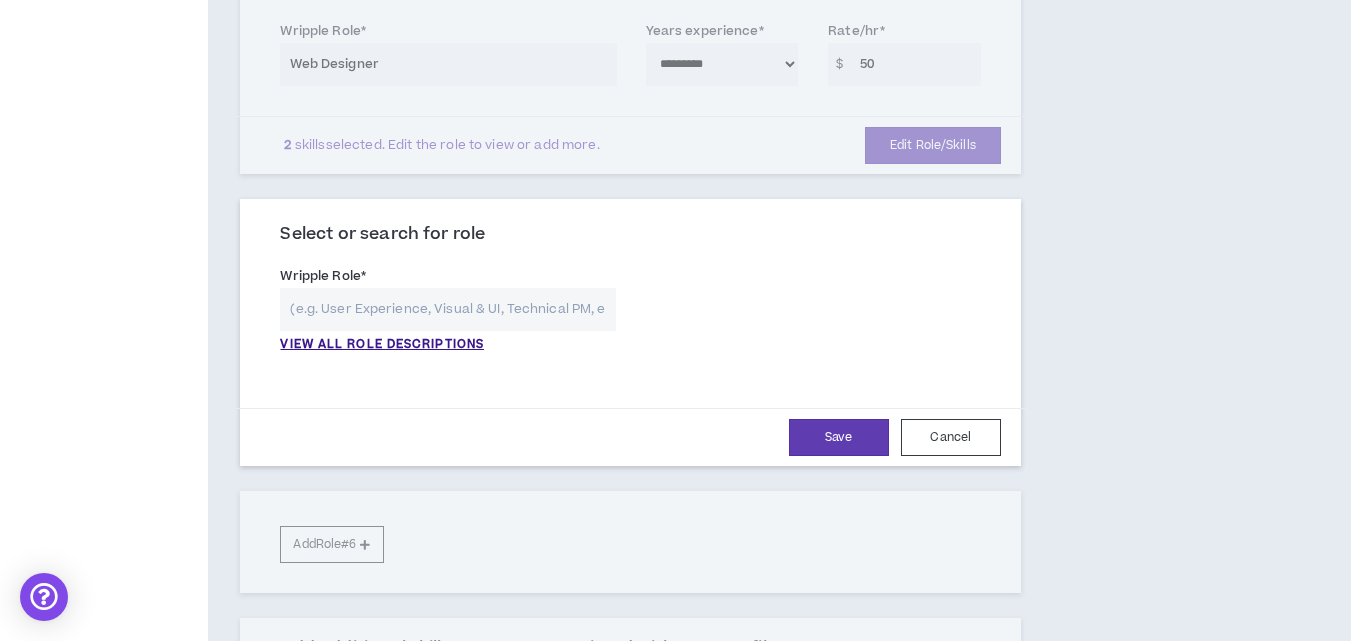 click at bounding box center (447, 309) 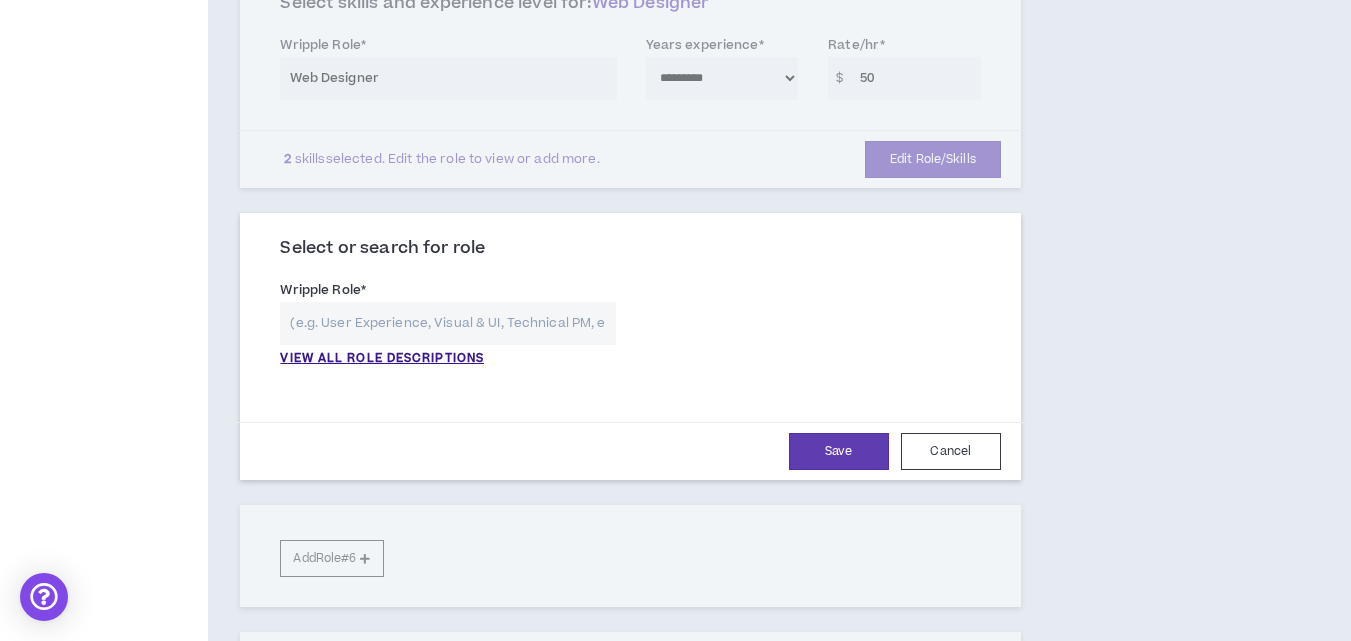 scroll, scrollTop: 1172, scrollLeft: 0, axis: vertical 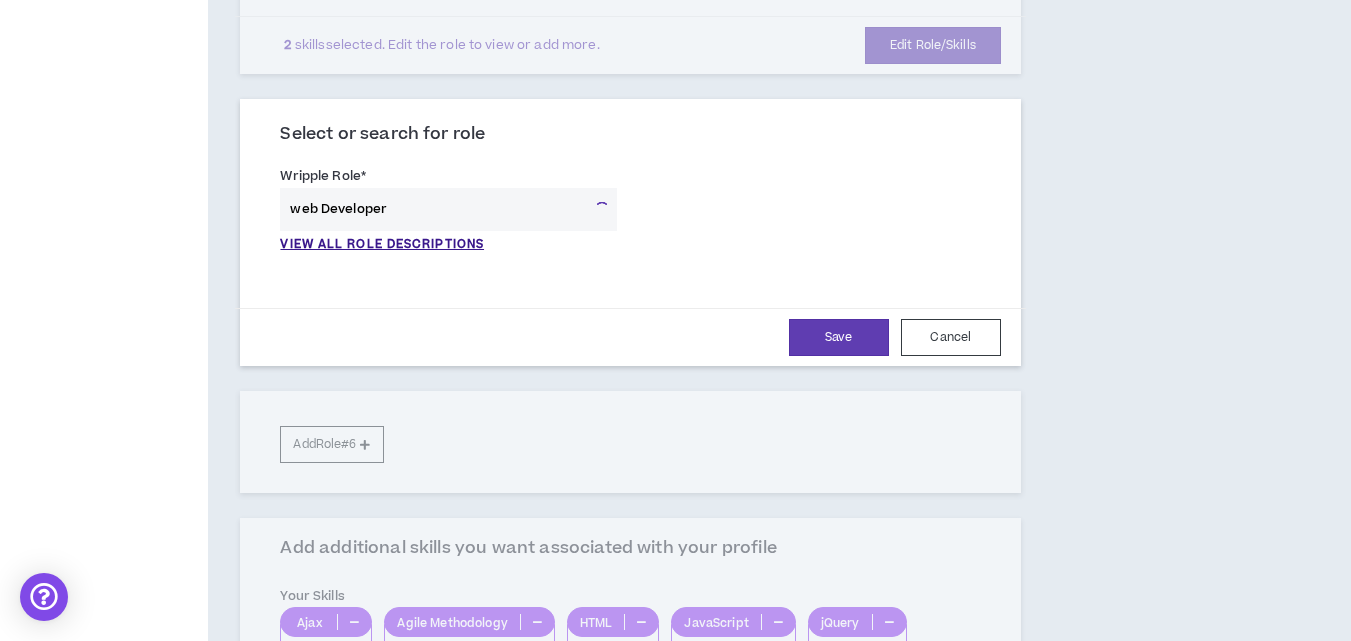 click on "web Developer" at bounding box center (433, 209) 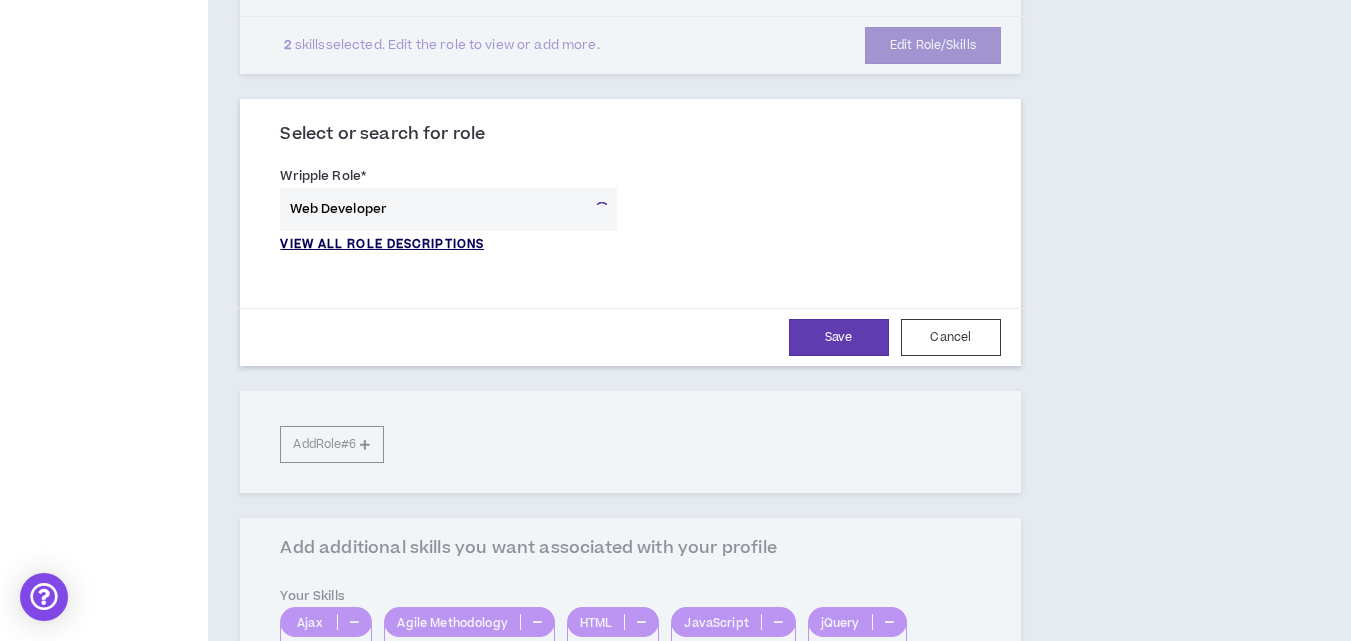 click on "VIEW ALL ROLE DESCRIPTIONS" at bounding box center (382, 245) 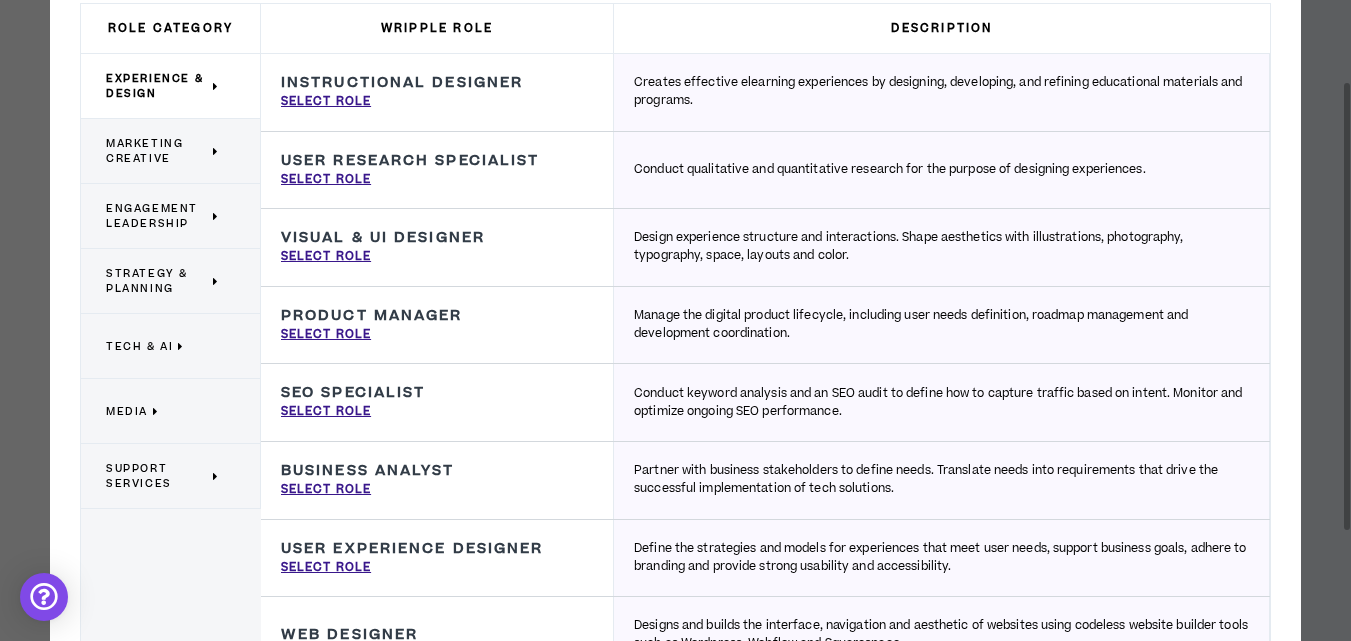 click on "Tech & AI" at bounding box center (163, 346) 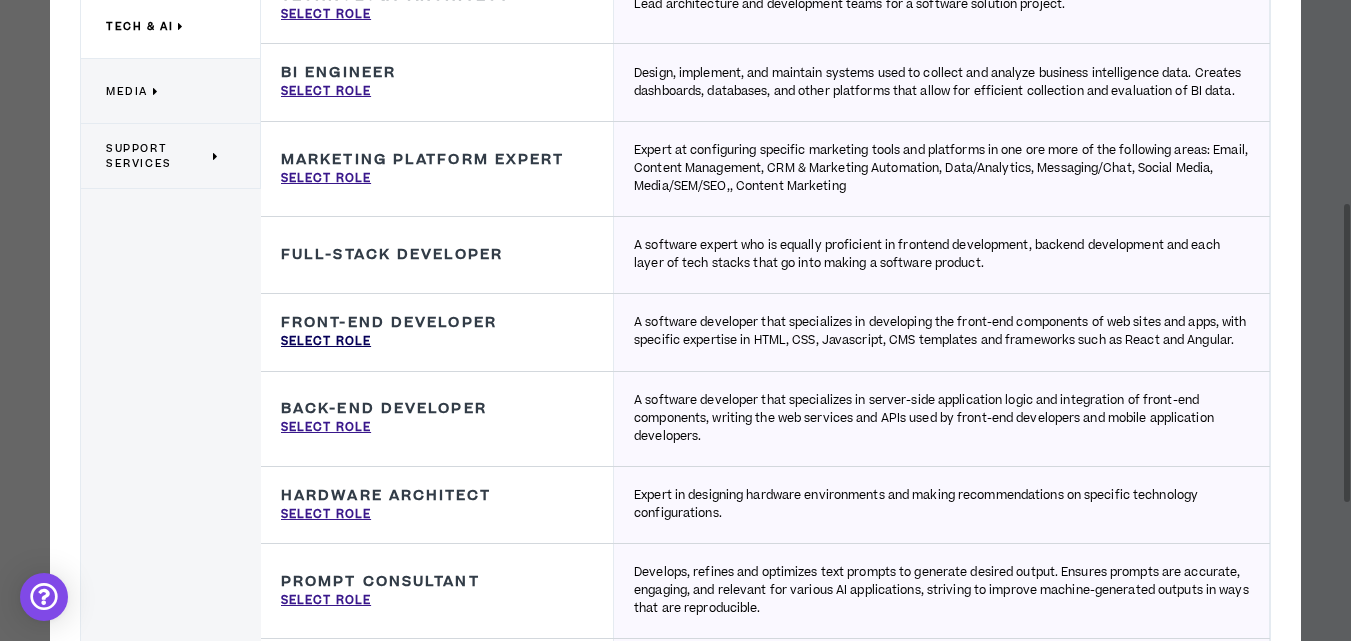 click on "Select Role" at bounding box center (326, 342) 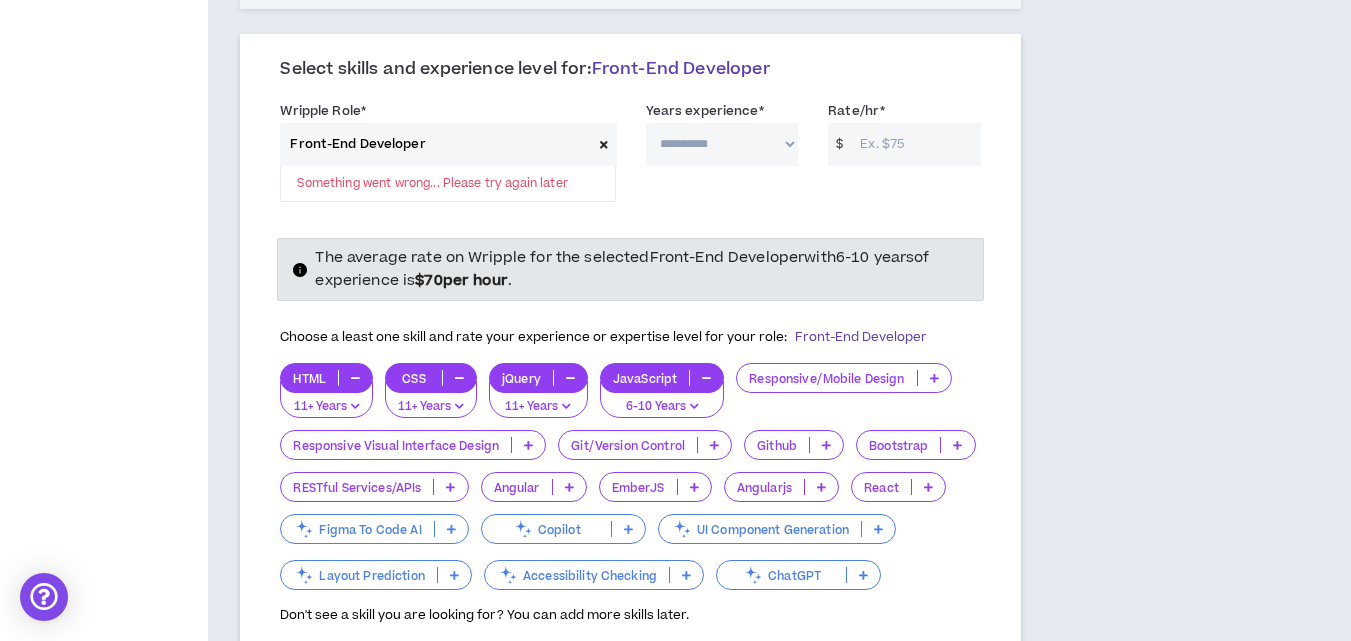 scroll, scrollTop: 1372, scrollLeft: 0, axis: vertical 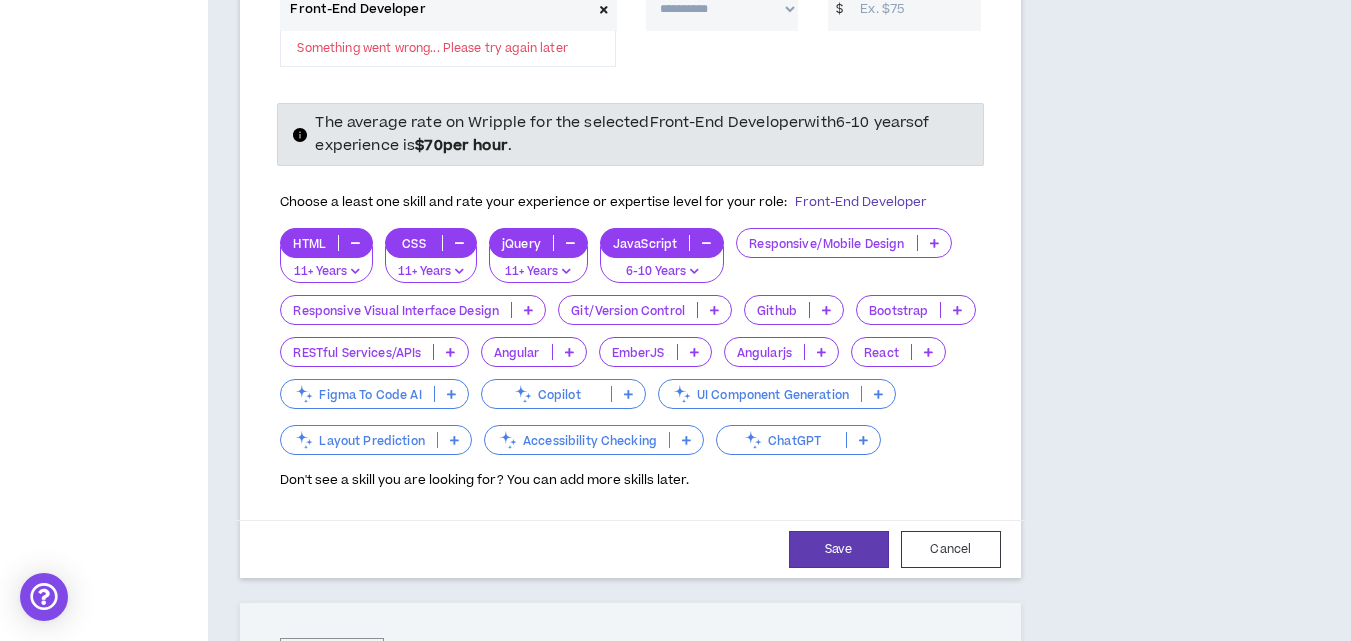 click at bounding box center (826, 310) 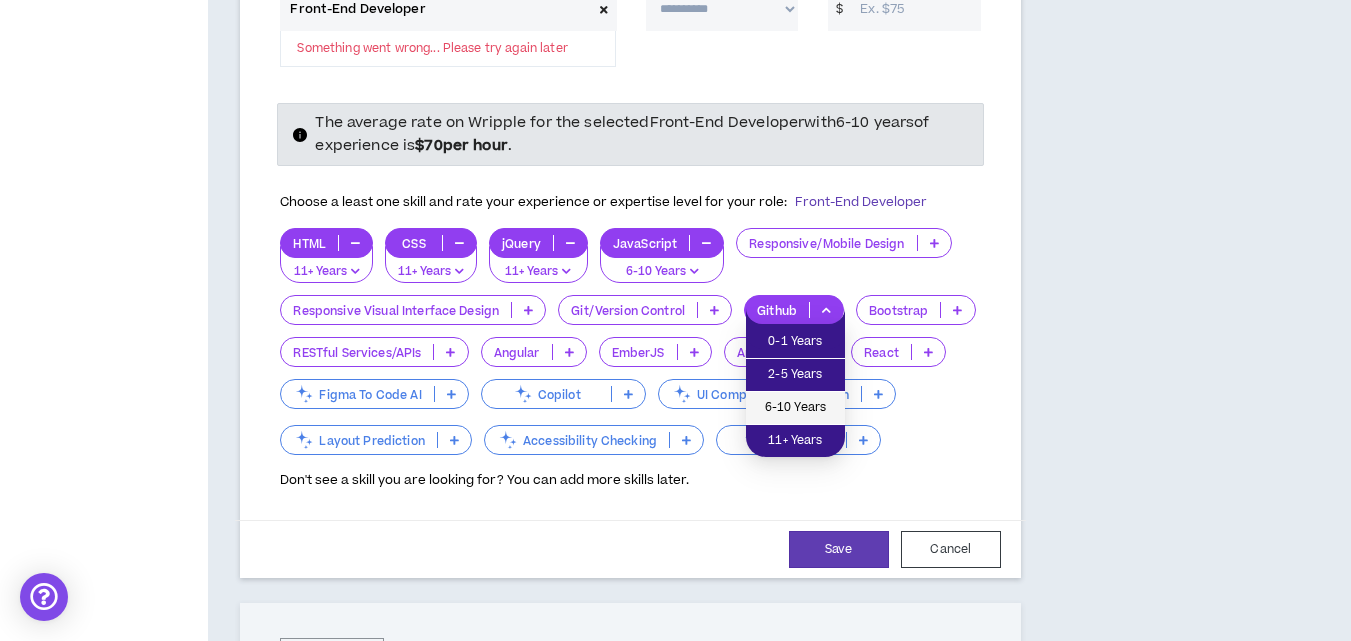 click on "6-10 Years" at bounding box center (795, 408) 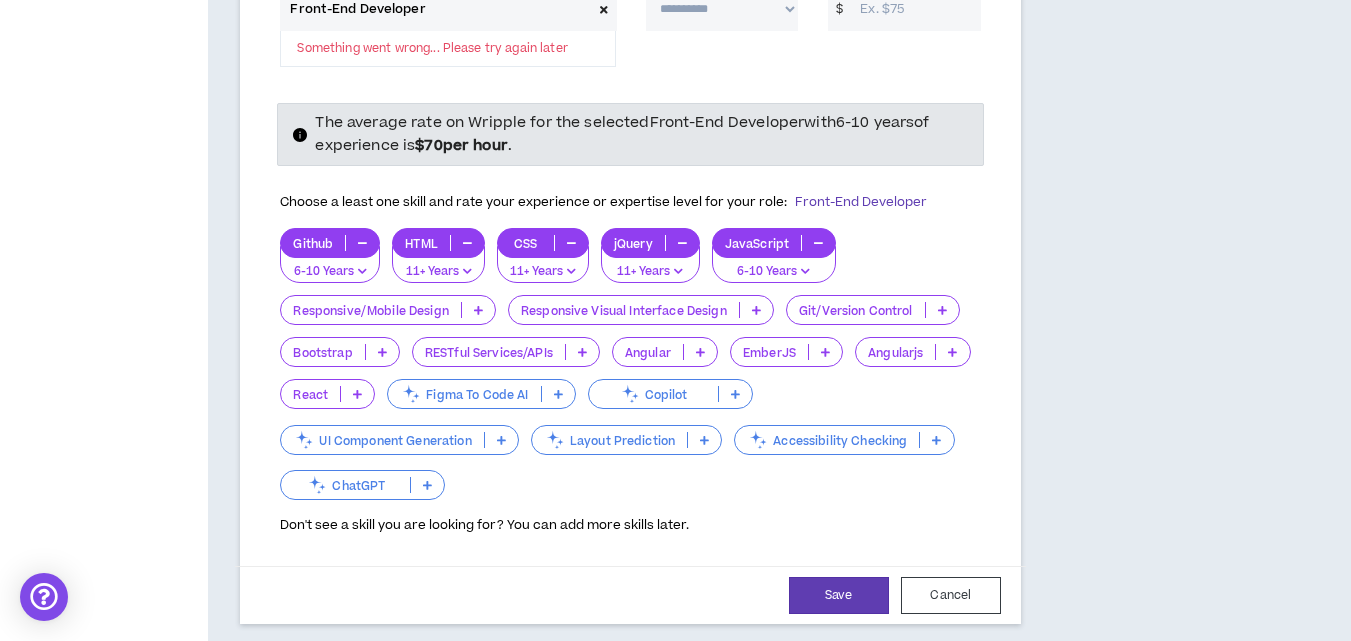 click at bounding box center [382, 352] 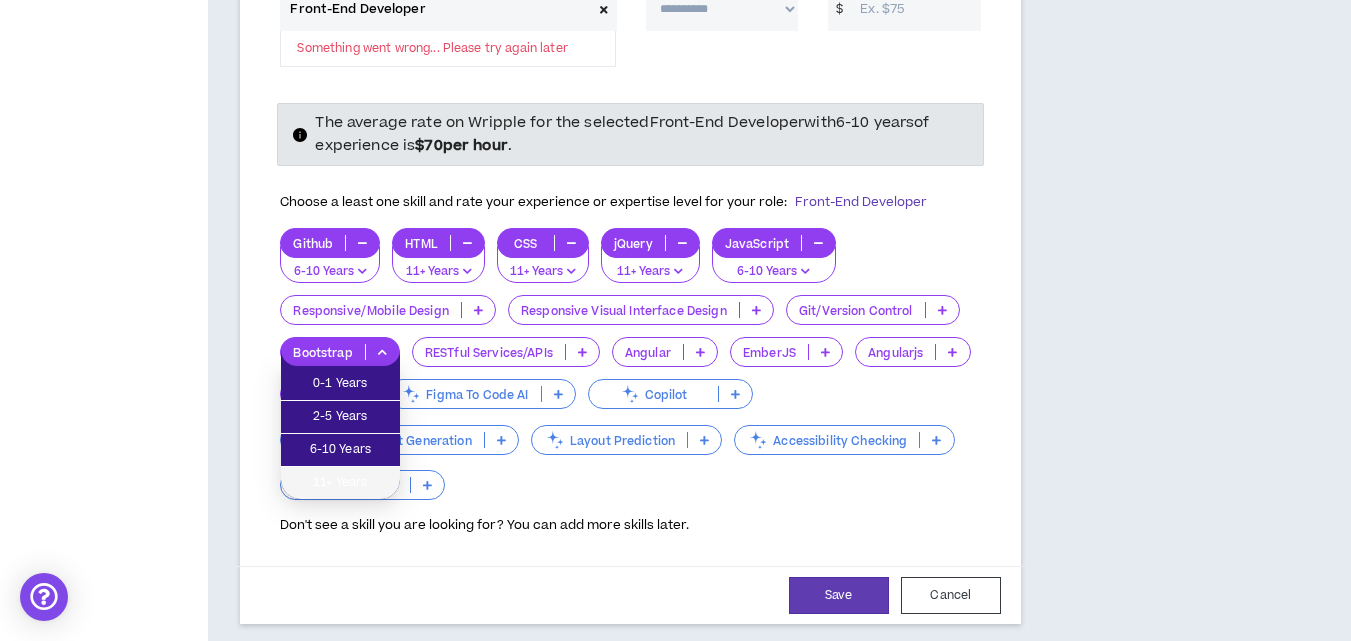 click on "11+ Years" at bounding box center (340, 483) 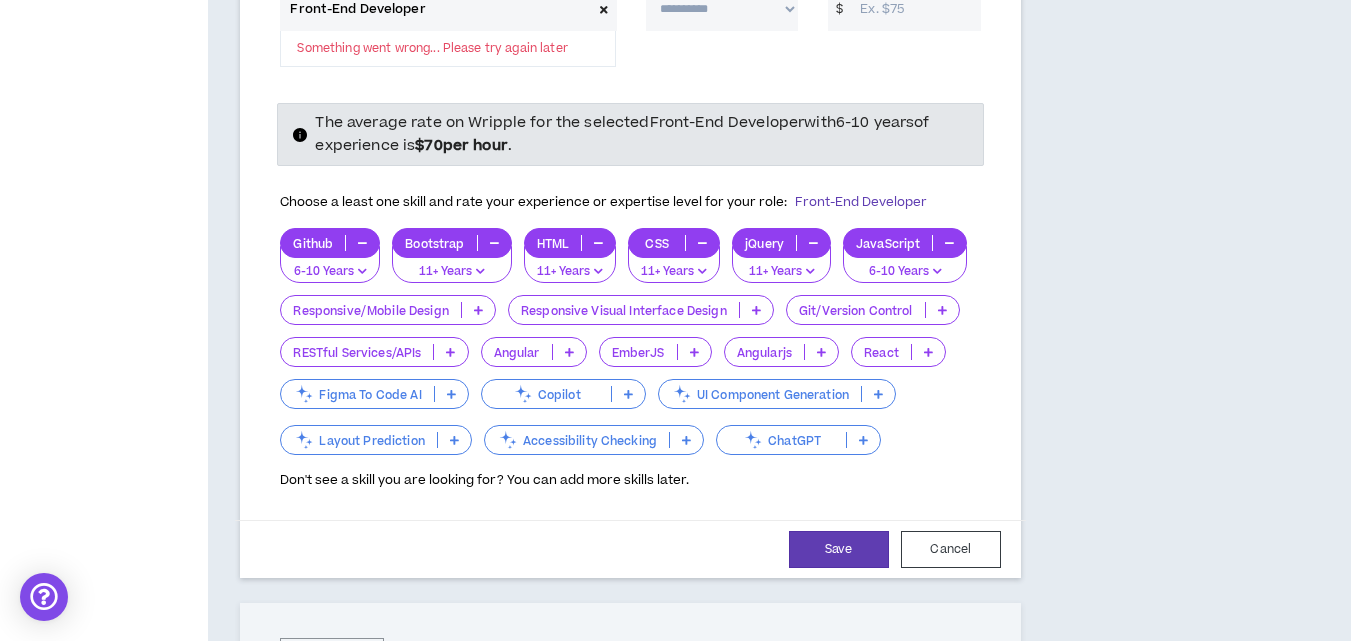 click at bounding box center [928, 352] 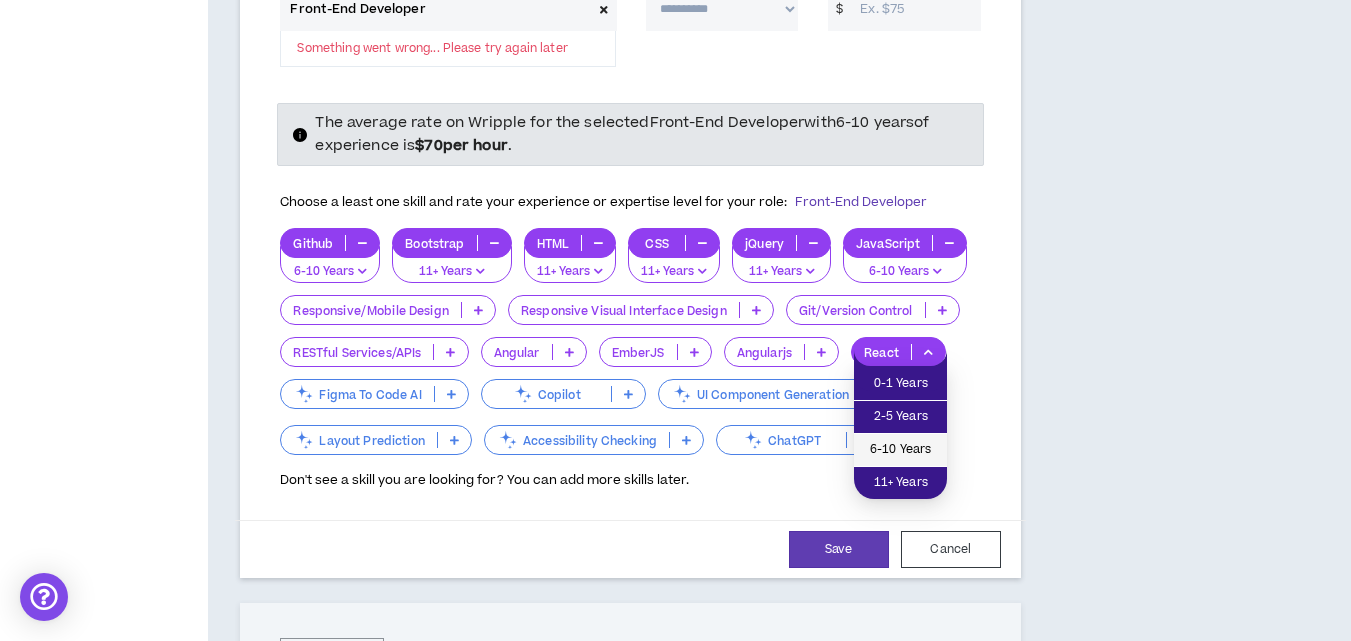 click on "6-10 Years" at bounding box center (900, 450) 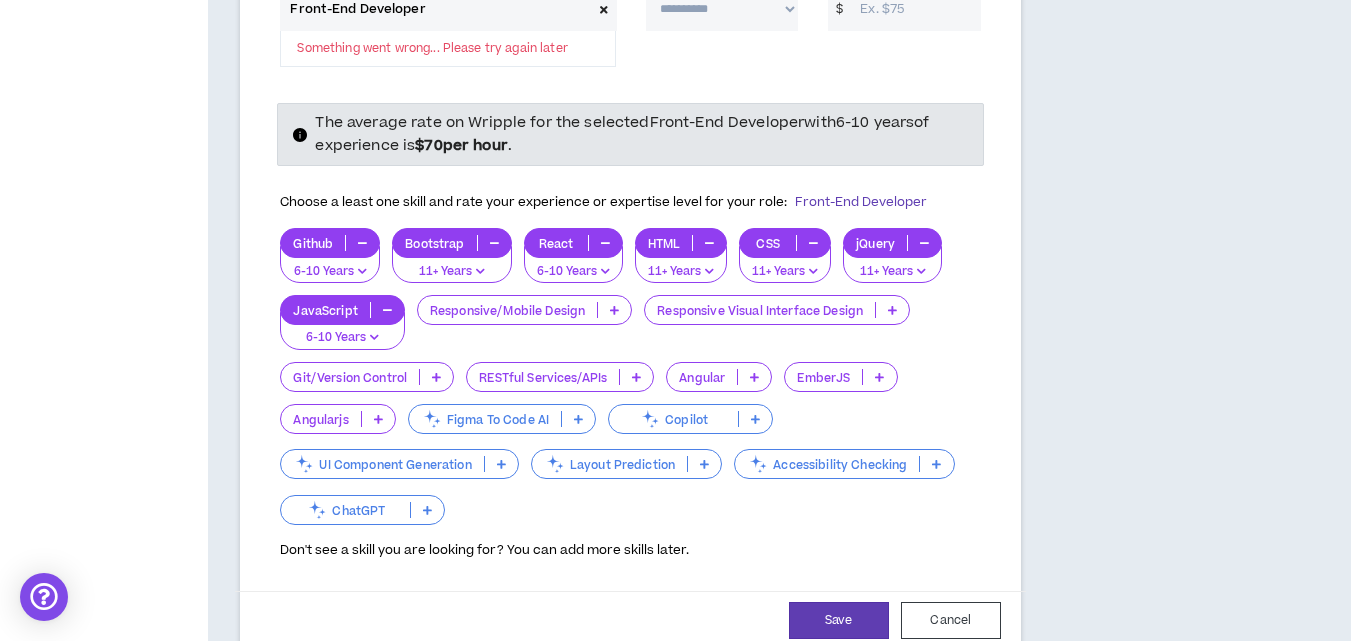 click at bounding box center (374, 337) 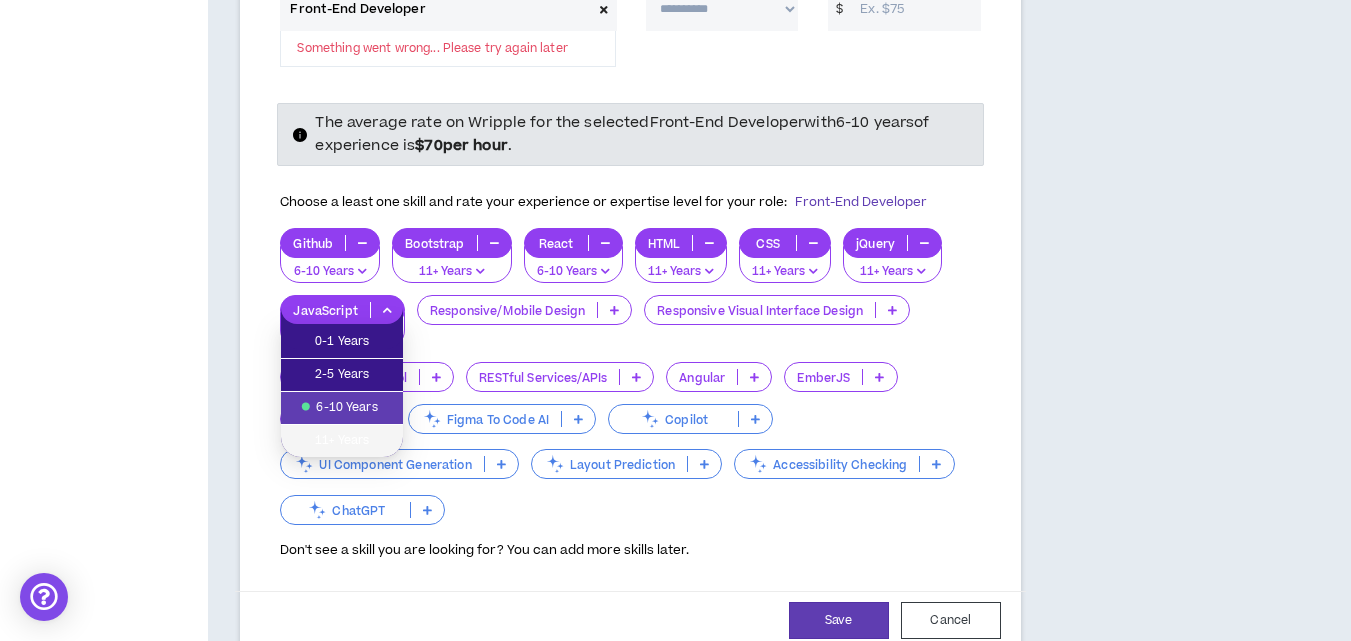 click on "11+ Years" at bounding box center [342, 441] 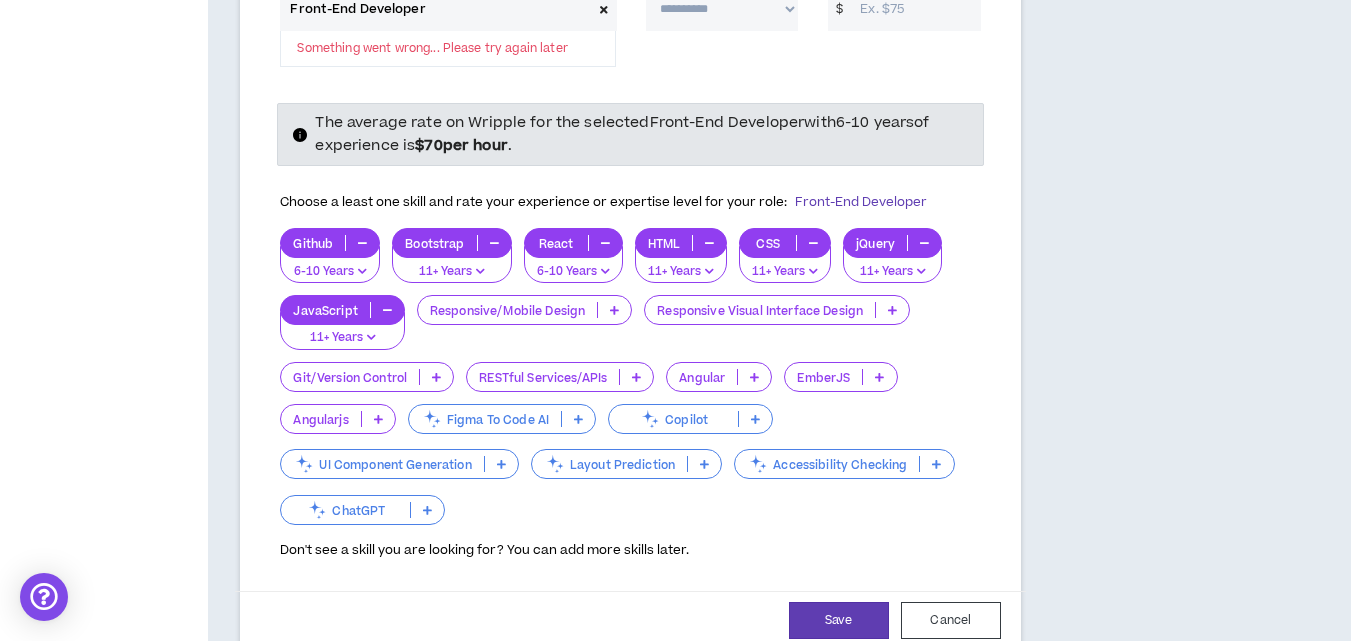 click on "6-10 Years" at bounding box center (330, 272) 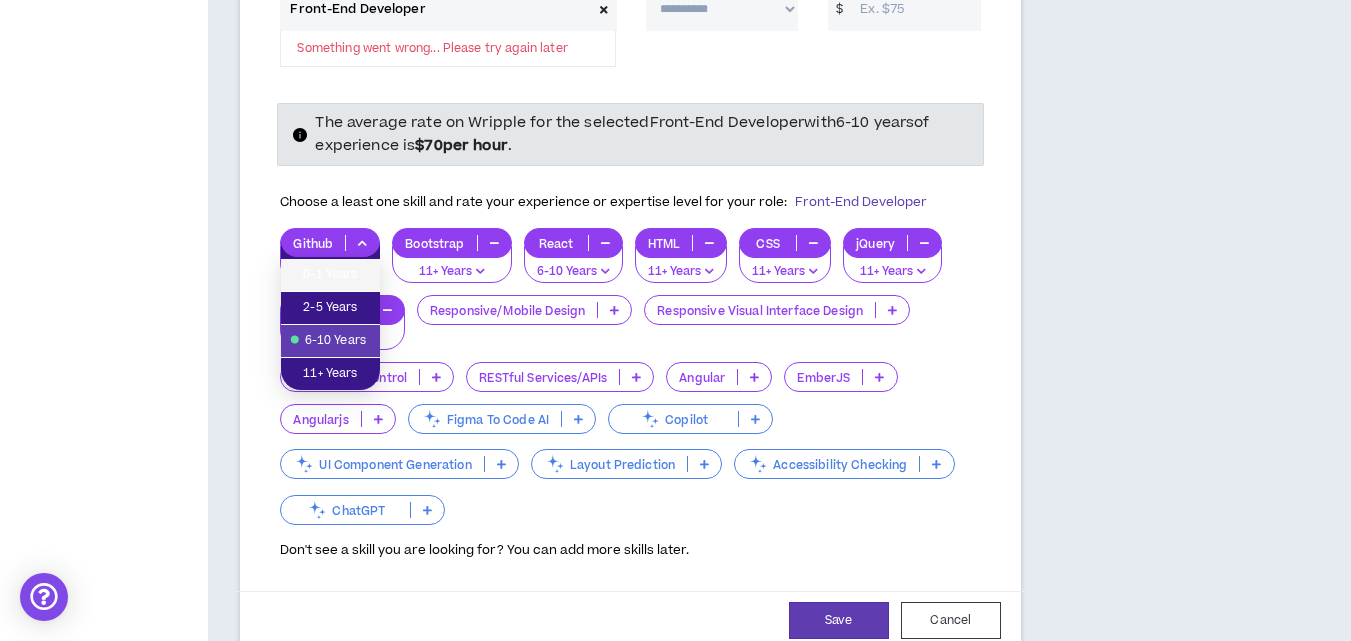 click on "0-1 Years" at bounding box center (330, 275) 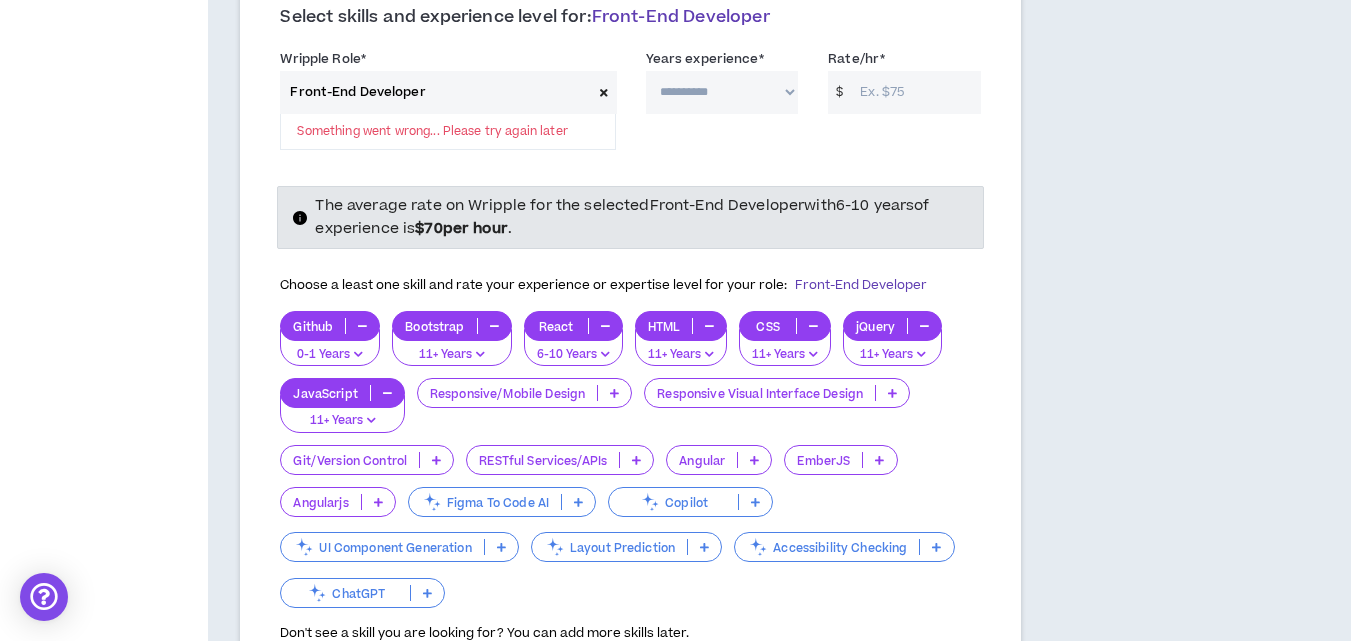 scroll, scrollTop: 1172, scrollLeft: 0, axis: vertical 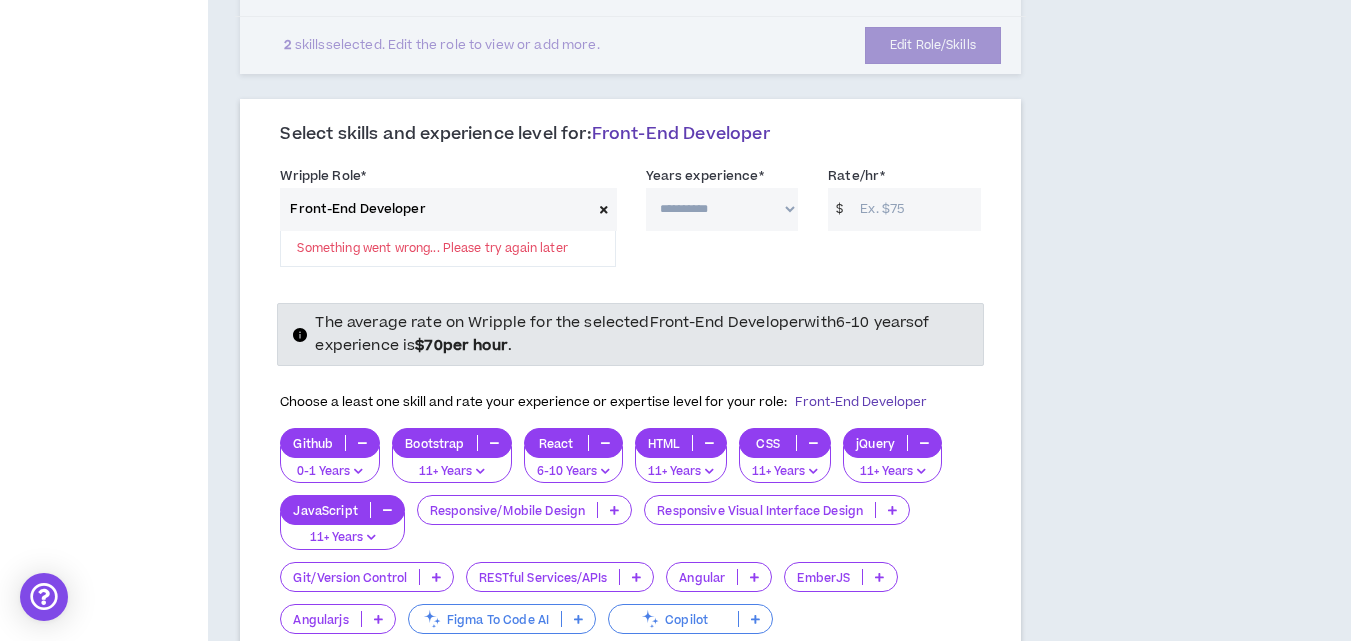 click on "Front-End Developer Something went wrong... Please try again later" at bounding box center (447, 228) 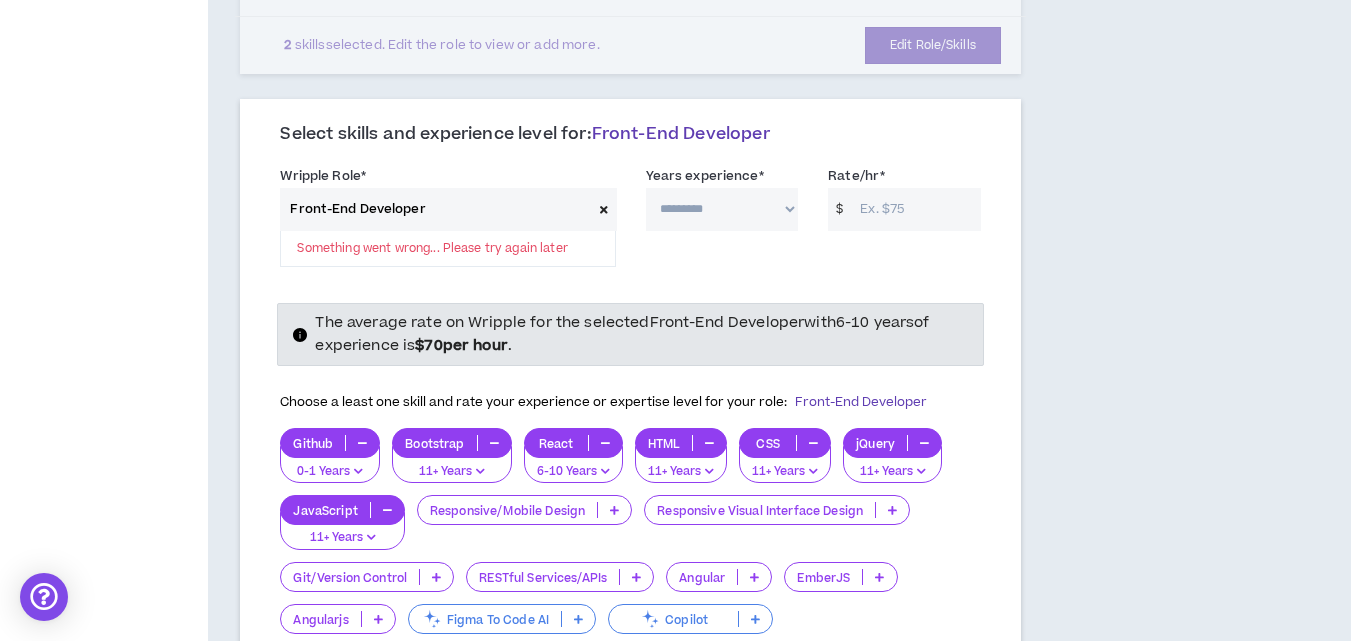 click on "**********" at bounding box center (722, 209) 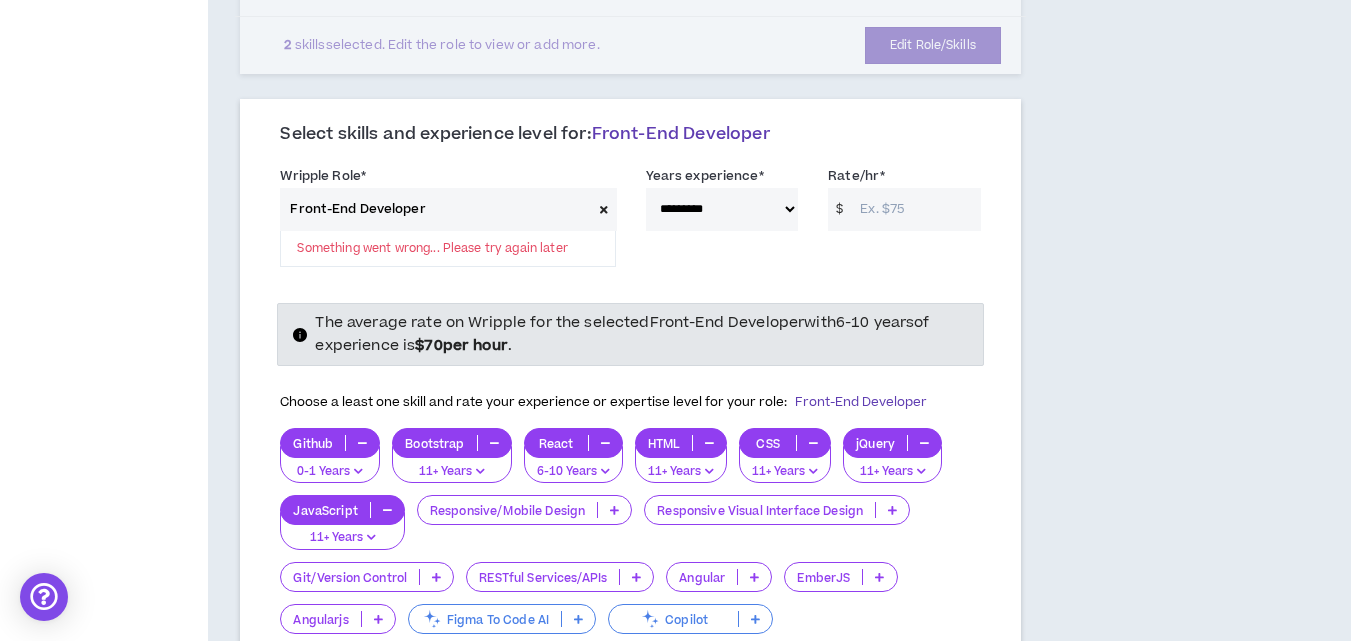 click on "Rate/hr  *" at bounding box center (915, 209) 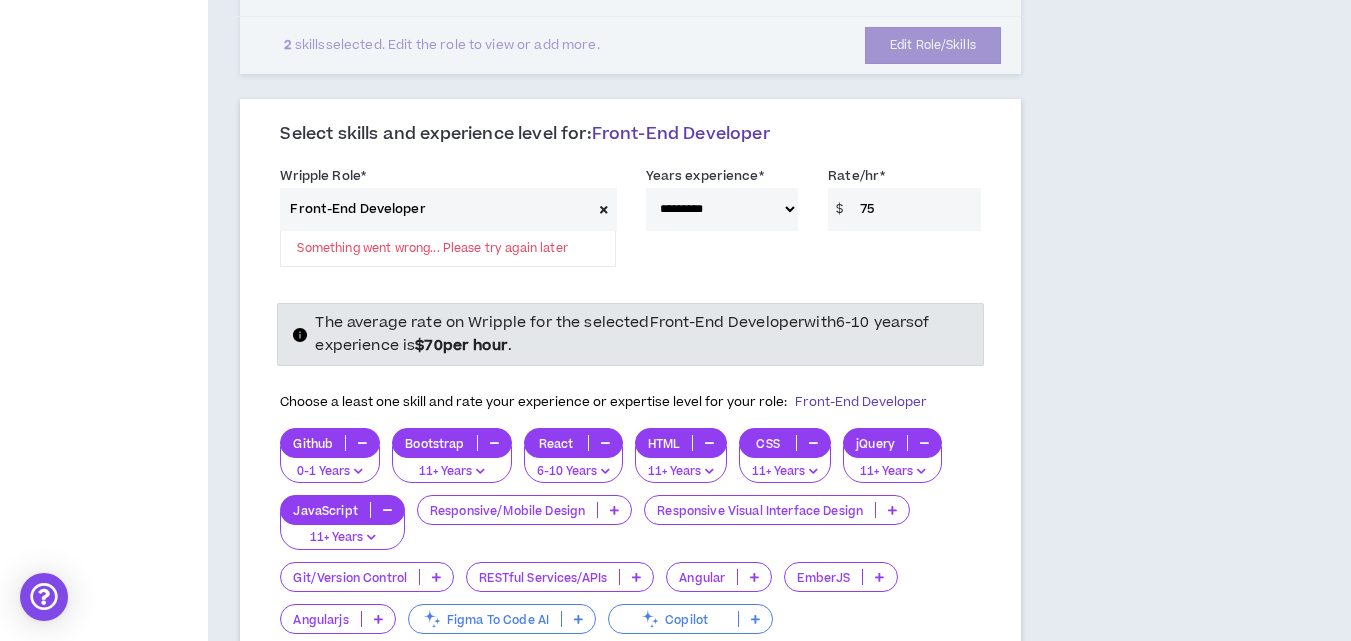 click on "75" at bounding box center (915, 209) 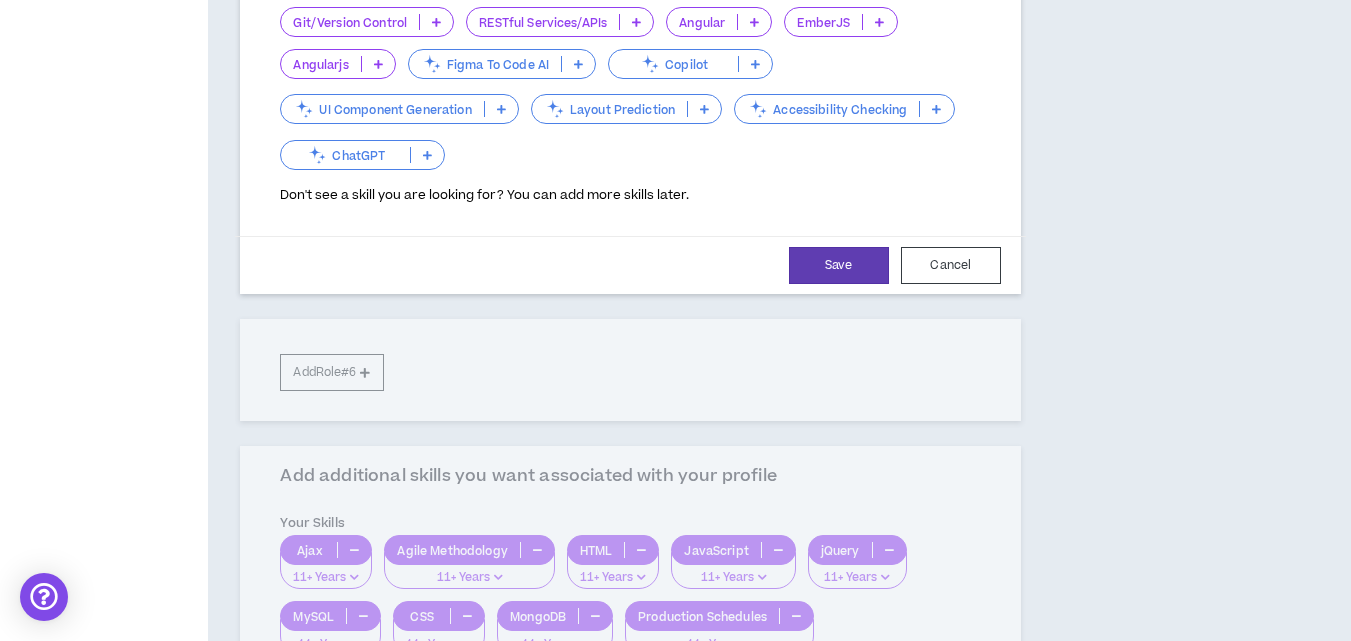 scroll, scrollTop: 1772, scrollLeft: 0, axis: vertical 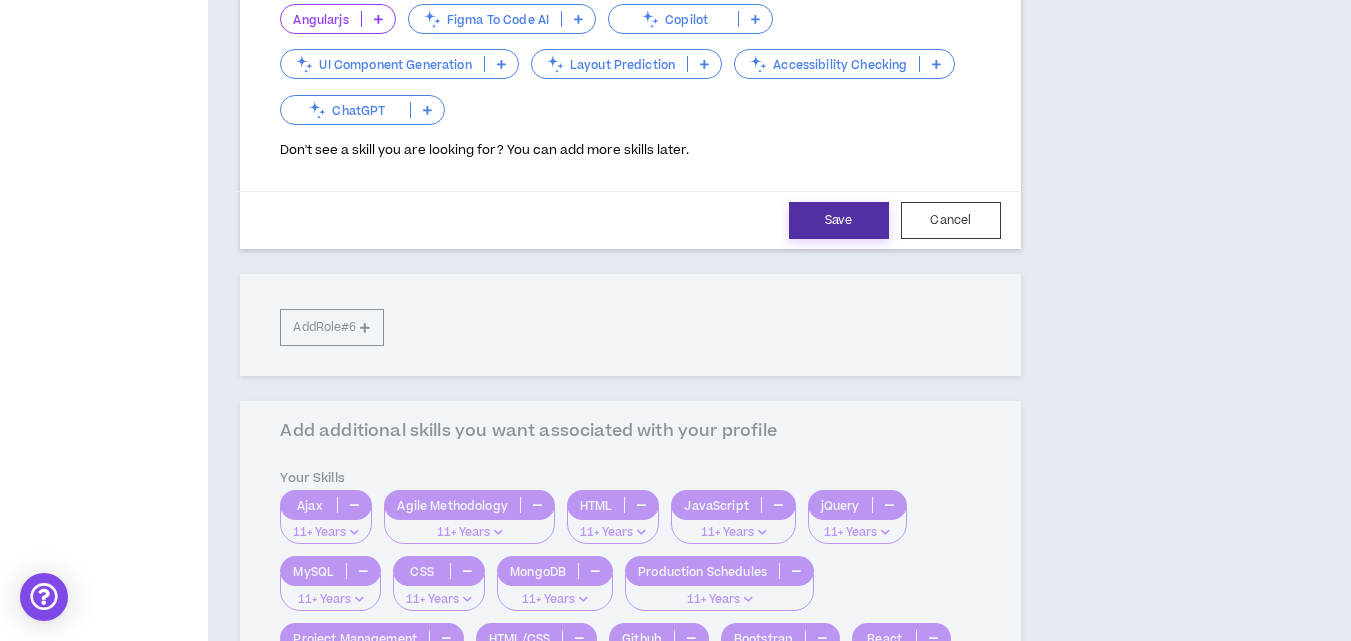 type on "85" 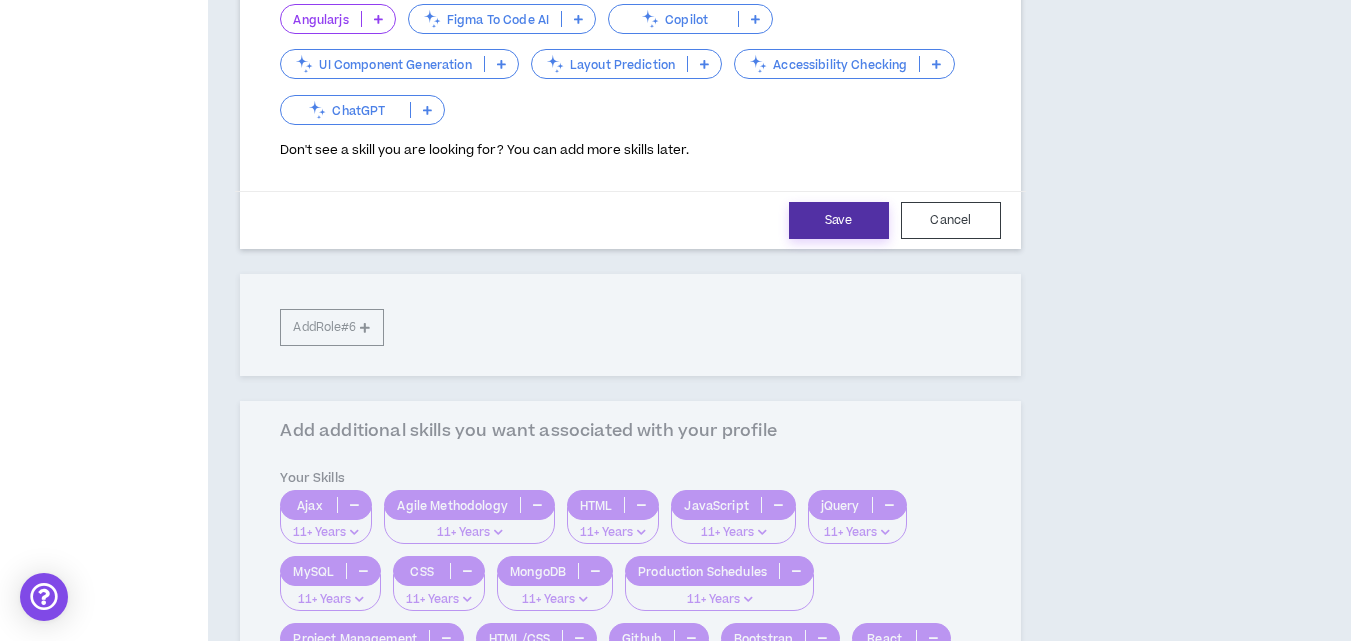 click on "Save" at bounding box center (839, 220) 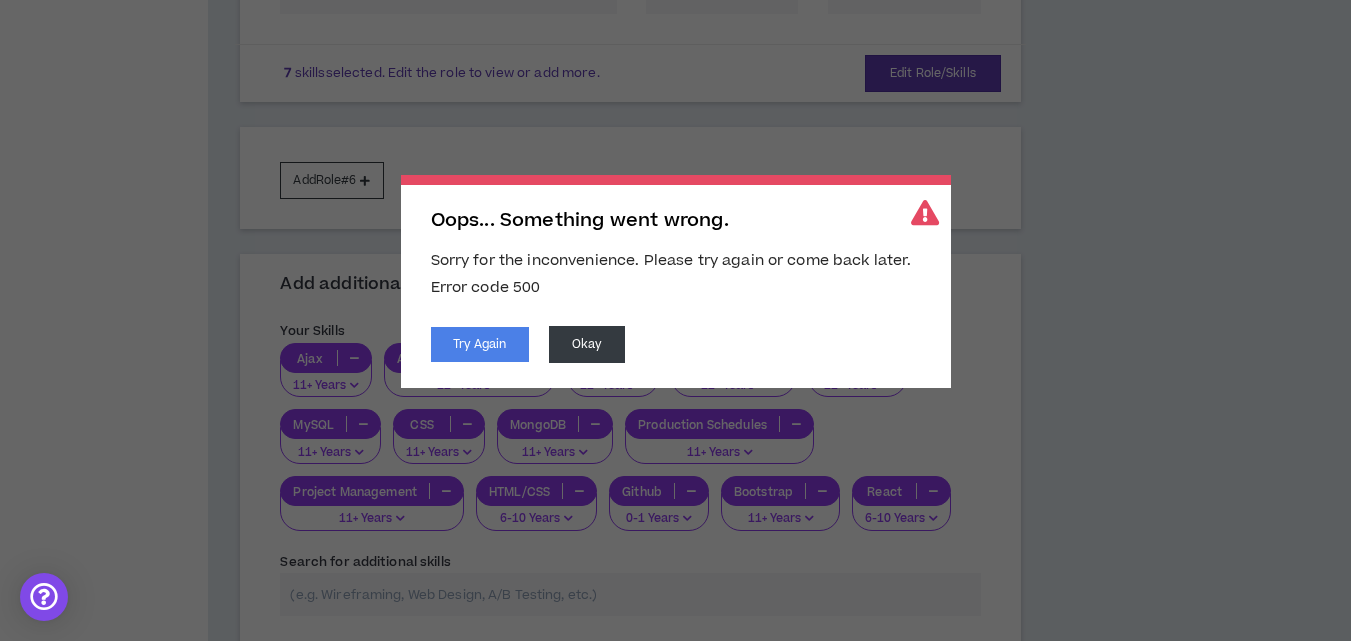 scroll, scrollTop: 1400, scrollLeft: 0, axis: vertical 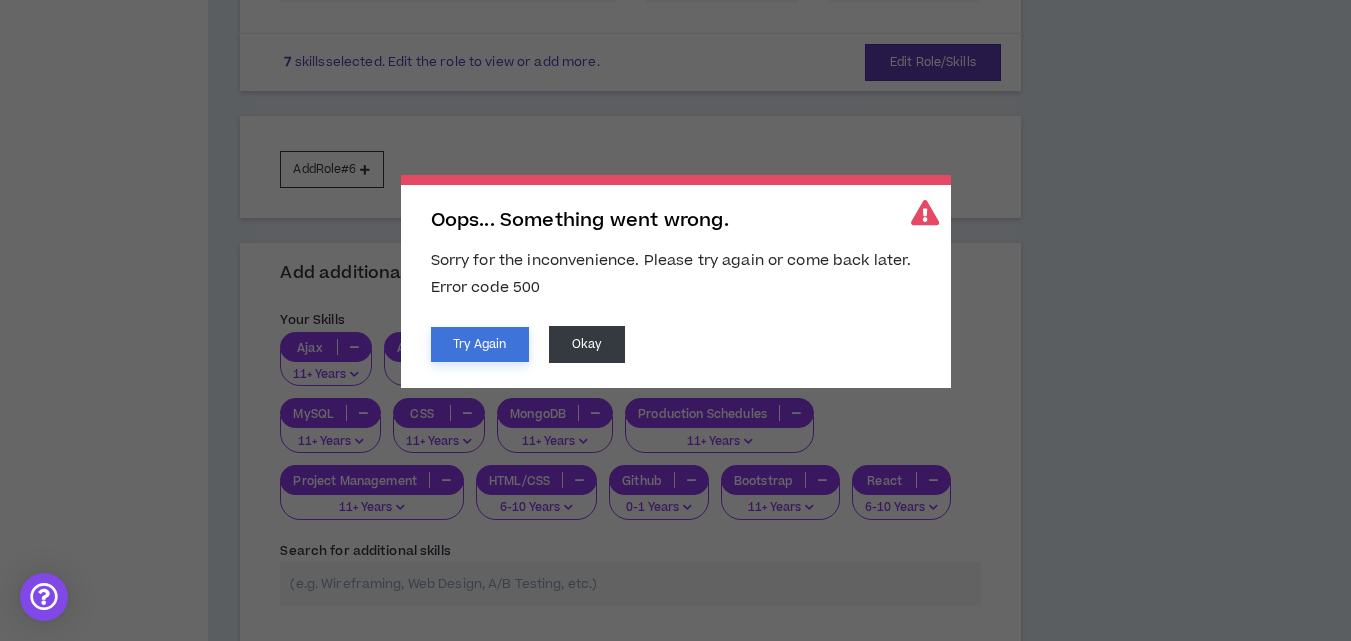 click on "Try Again" at bounding box center [480, 344] 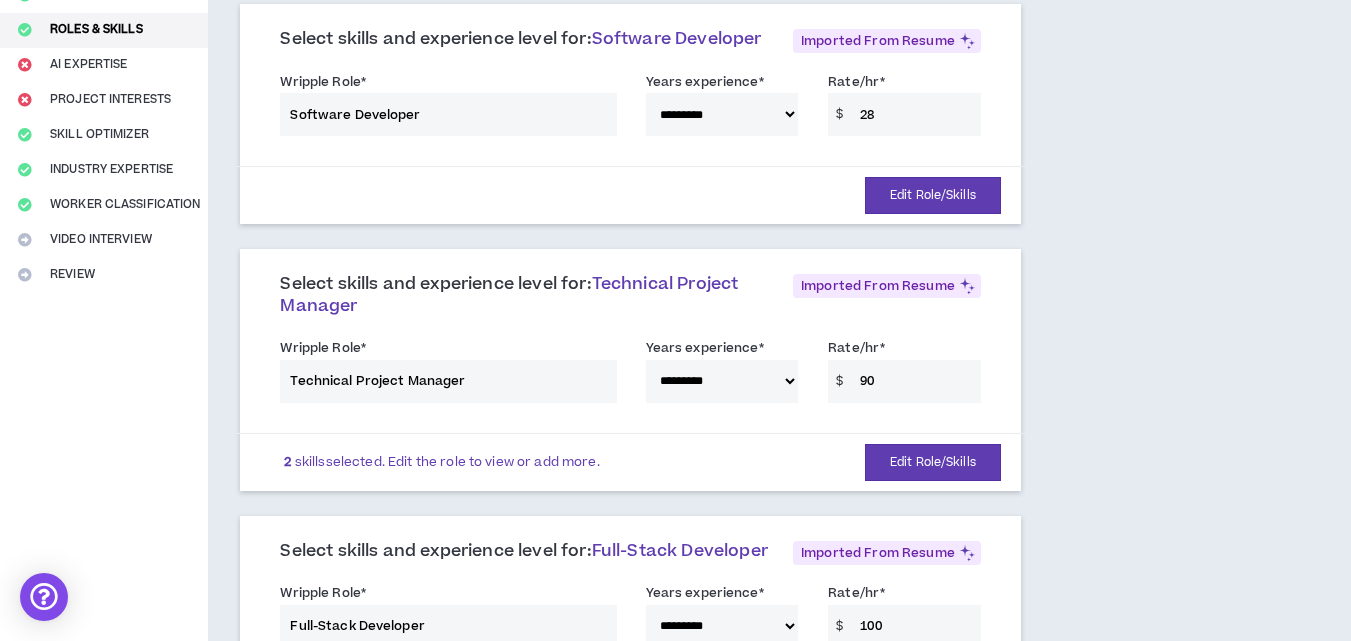 scroll, scrollTop: 100, scrollLeft: 0, axis: vertical 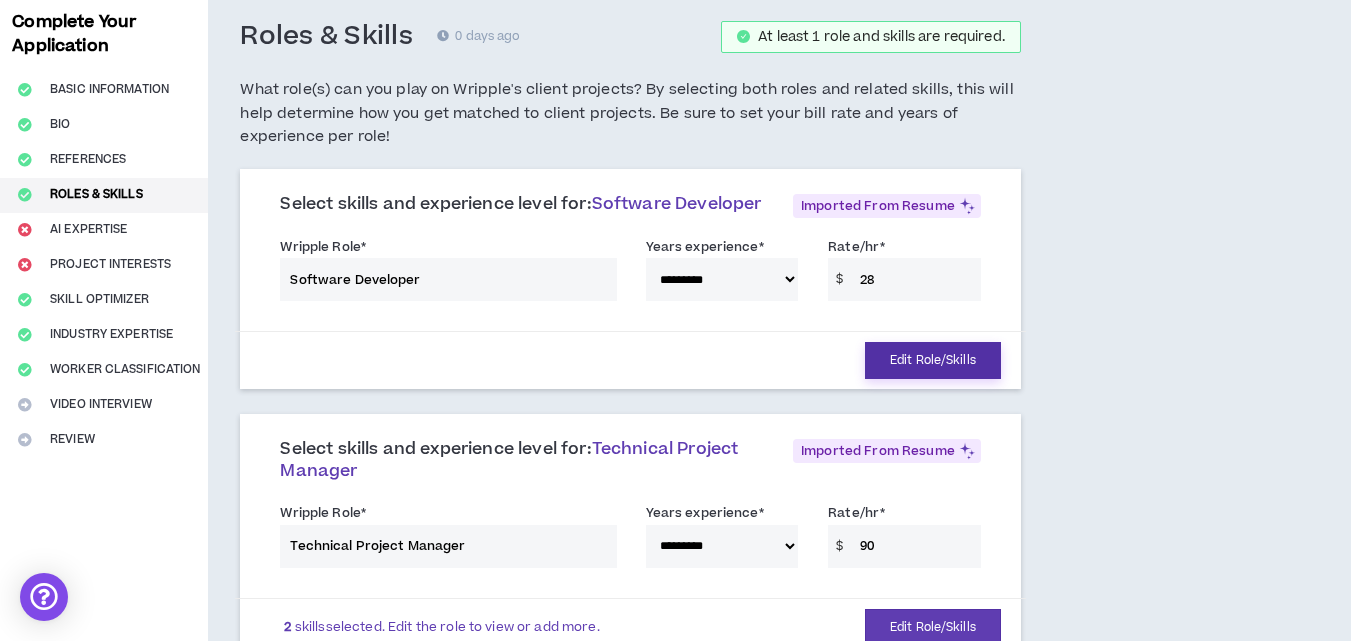 click on "Edit Role/Skills" at bounding box center [933, 360] 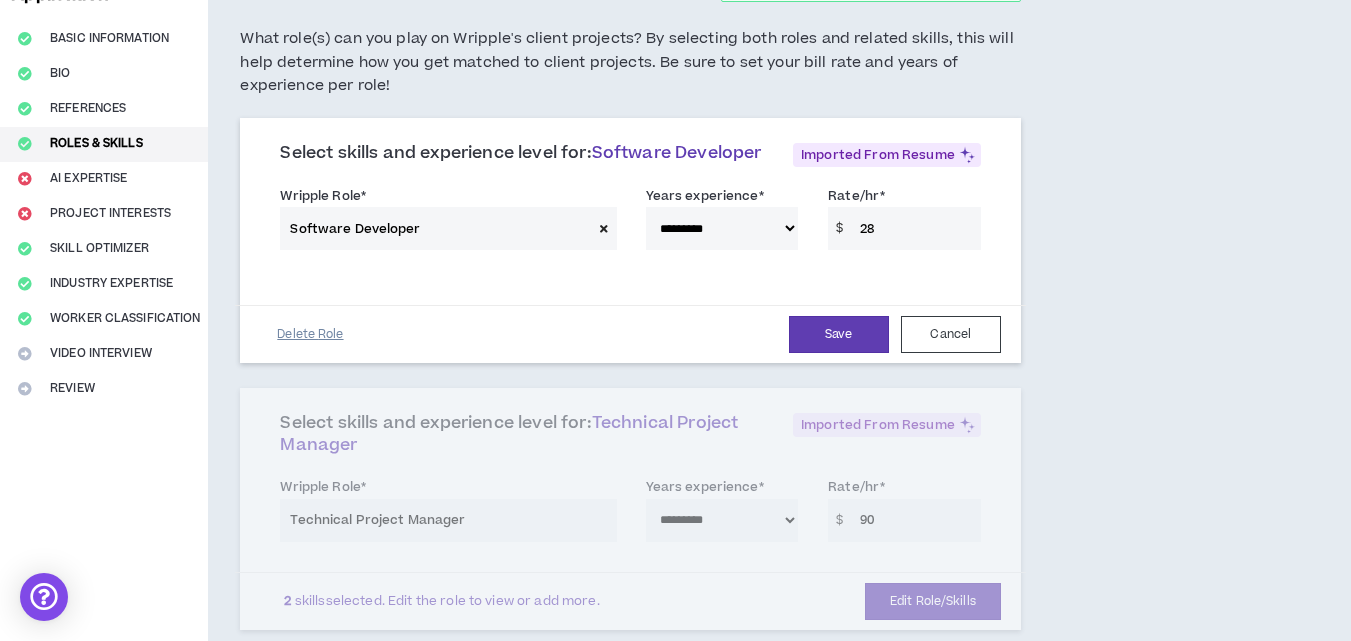 scroll, scrollTop: 200, scrollLeft: 0, axis: vertical 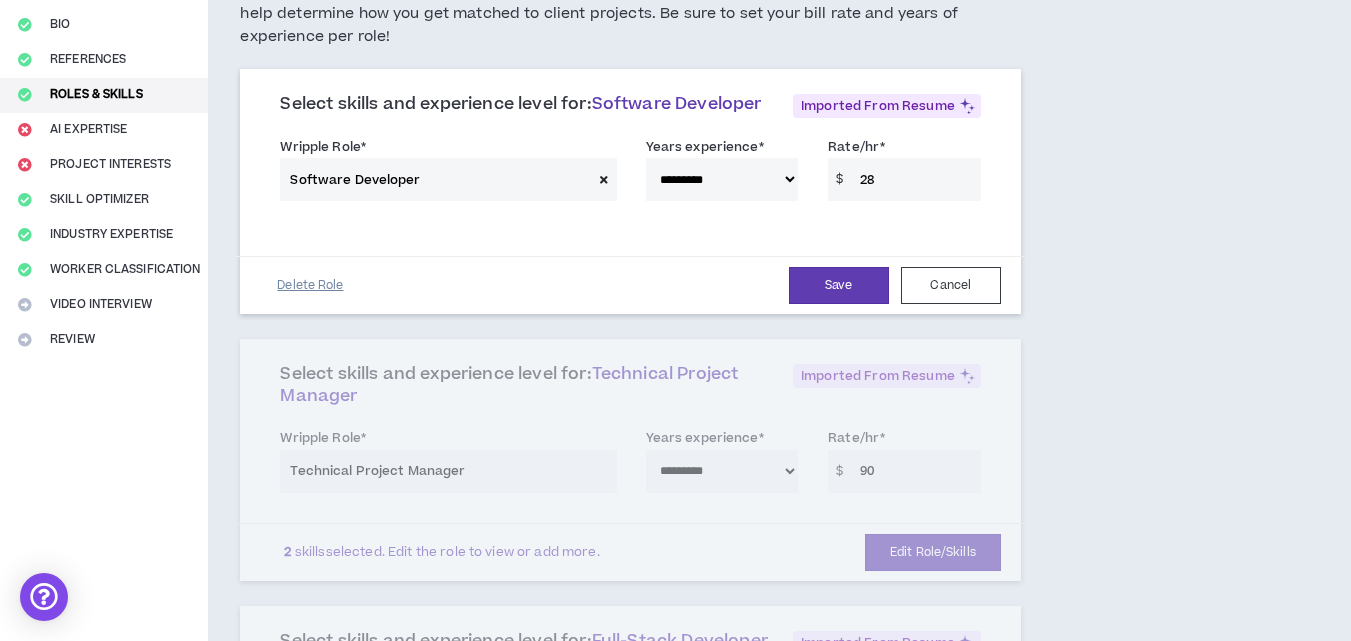 click on "Delete   Role" at bounding box center [310, 285] 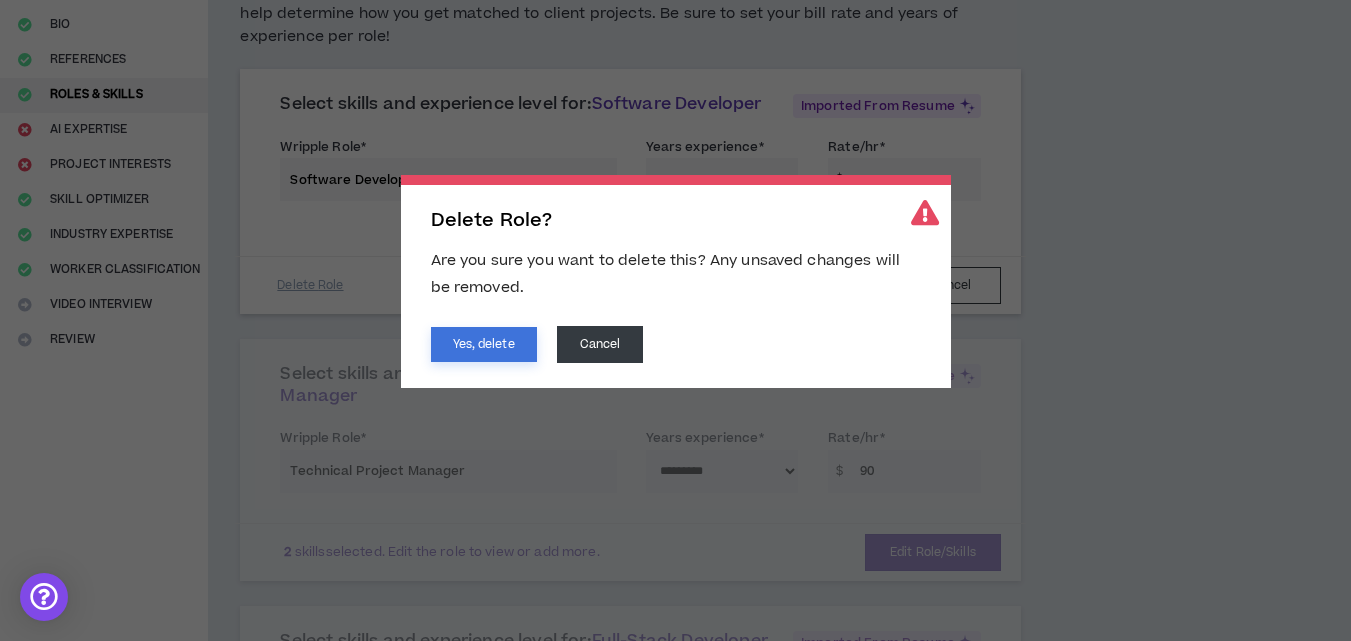 click on "Yes, delete" at bounding box center [484, 344] 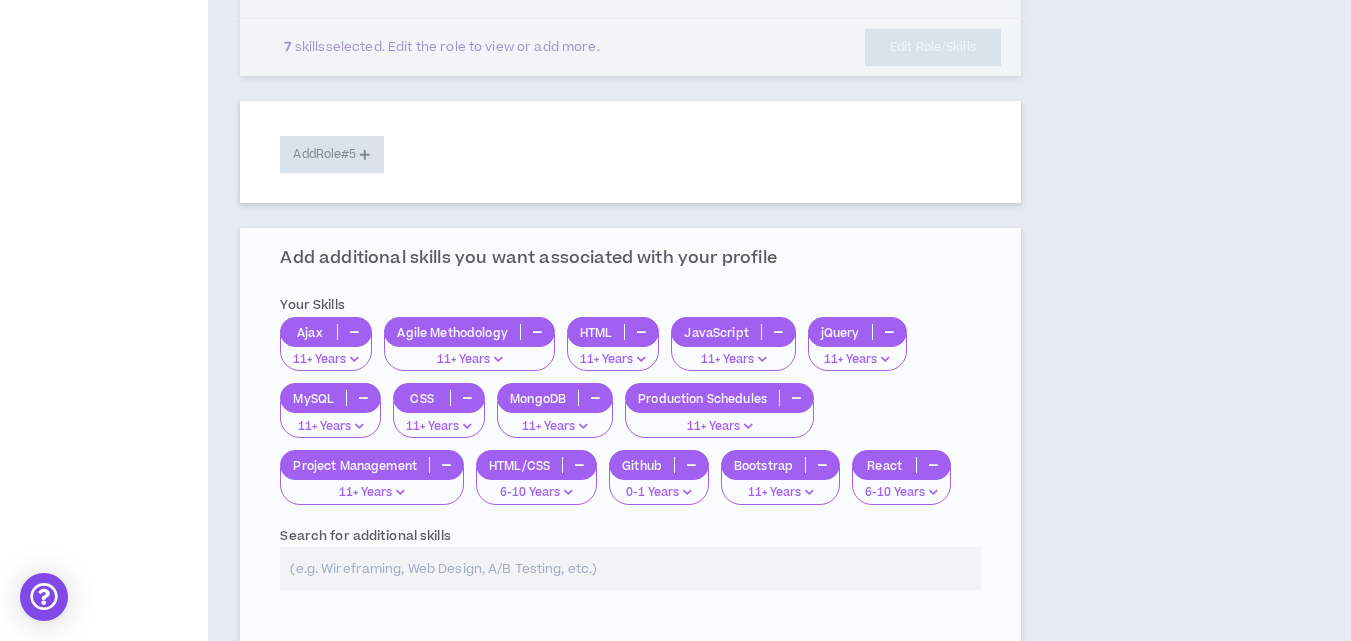 scroll, scrollTop: 1372, scrollLeft: 0, axis: vertical 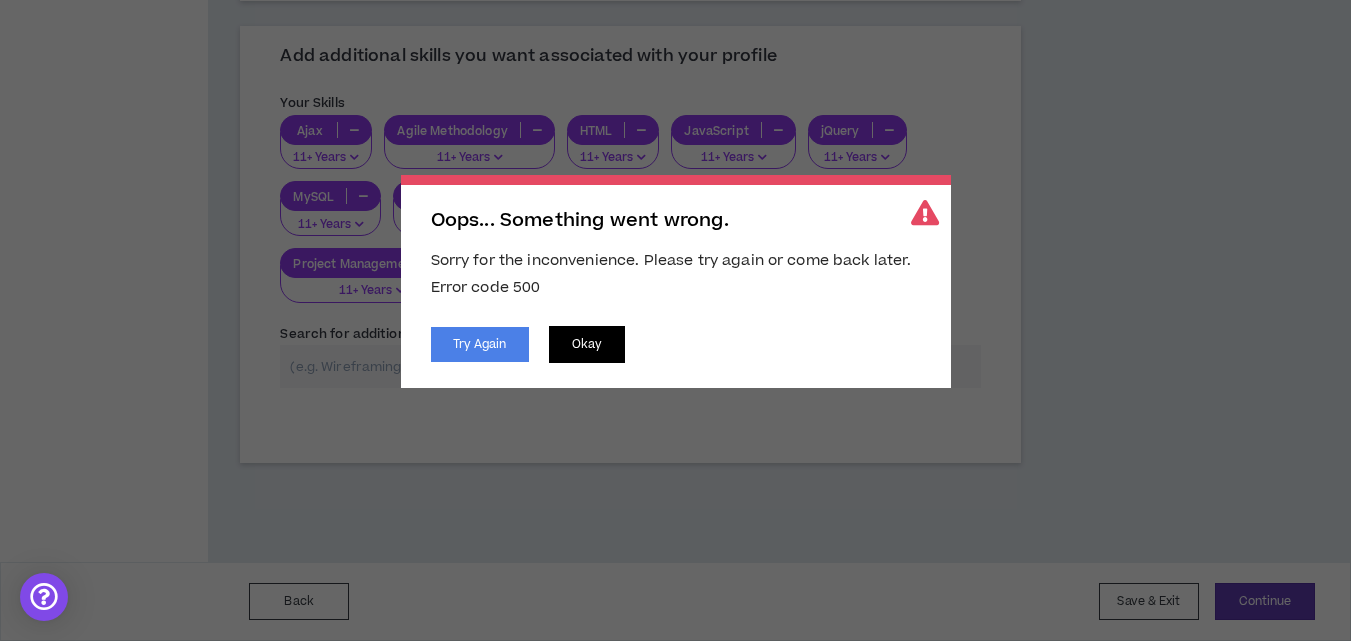 click on "Okay" at bounding box center [587, 344] 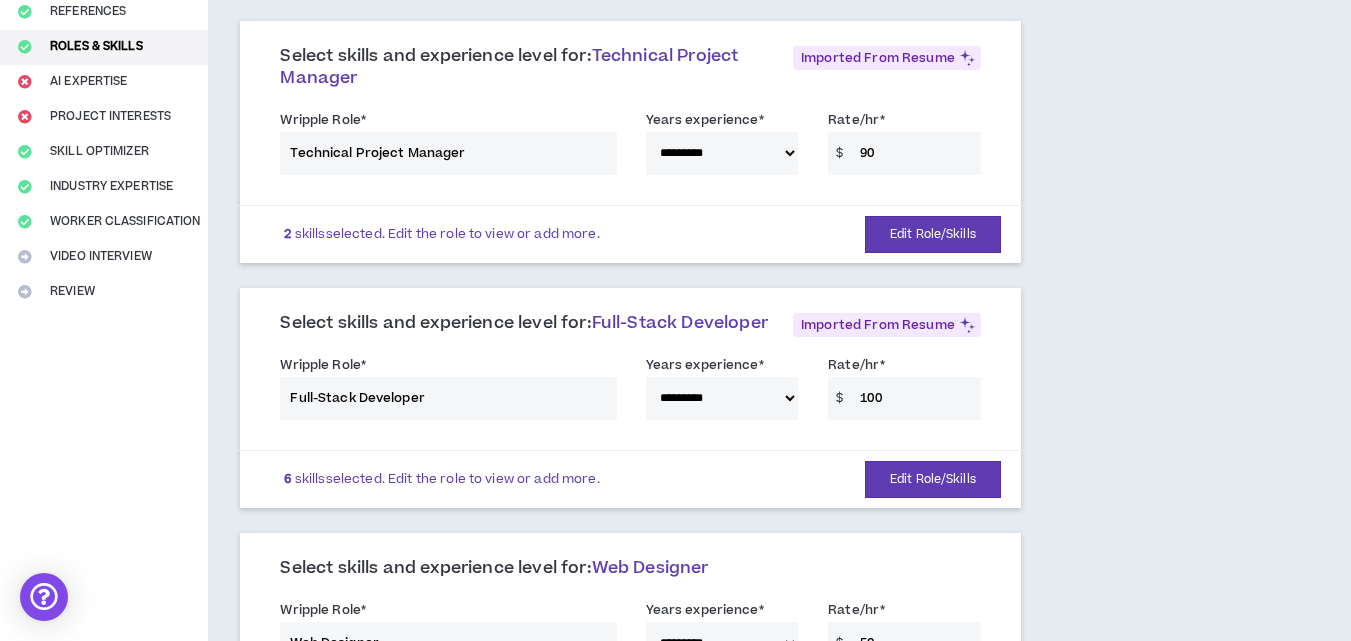 scroll, scrollTop: 200, scrollLeft: 0, axis: vertical 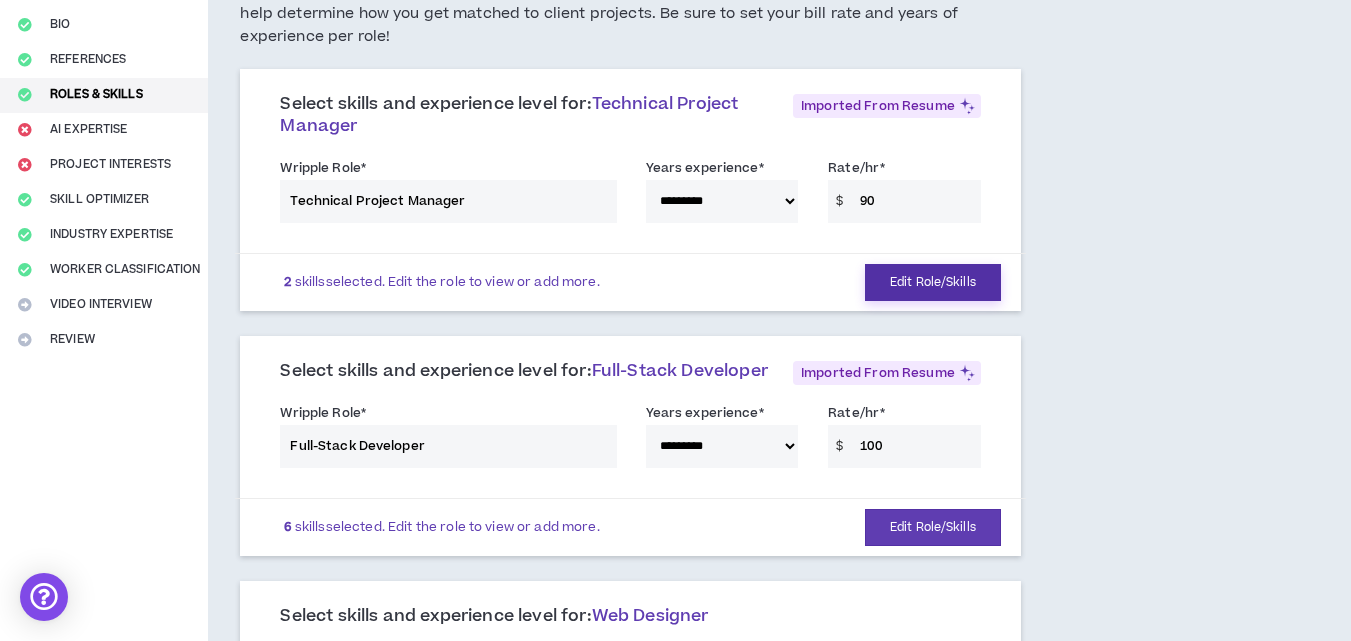 click on "Edit Role/Skills" at bounding box center (933, 282) 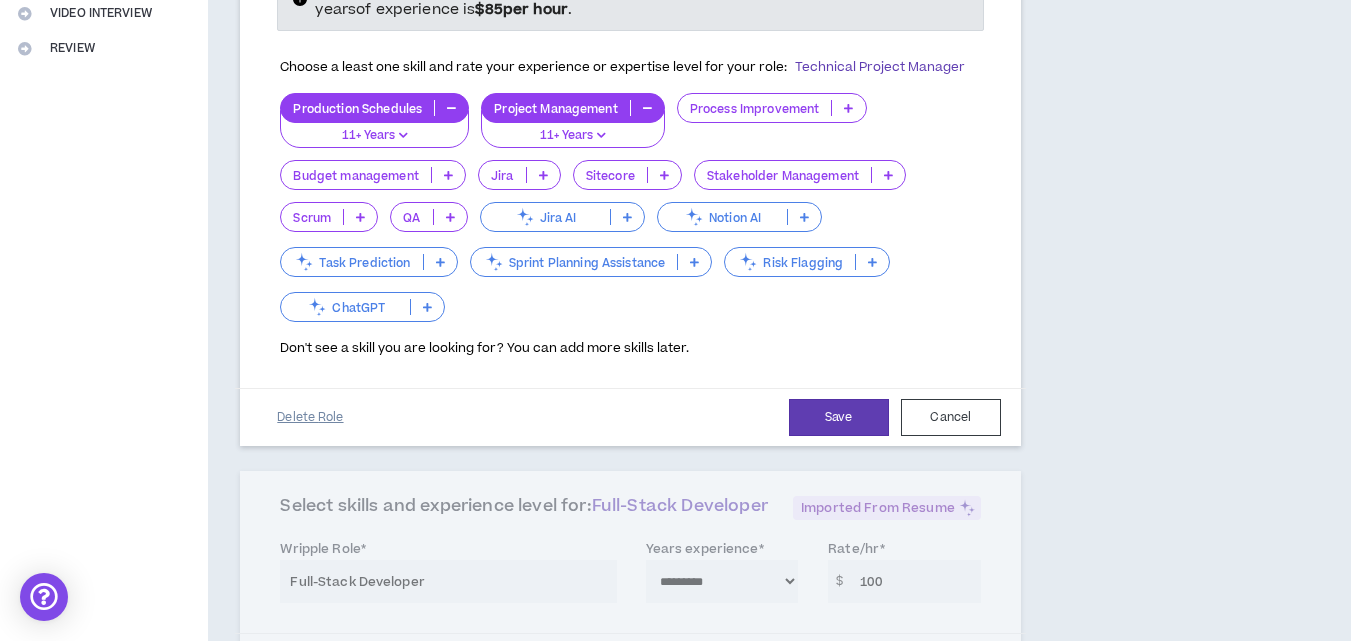 scroll, scrollTop: 500, scrollLeft: 0, axis: vertical 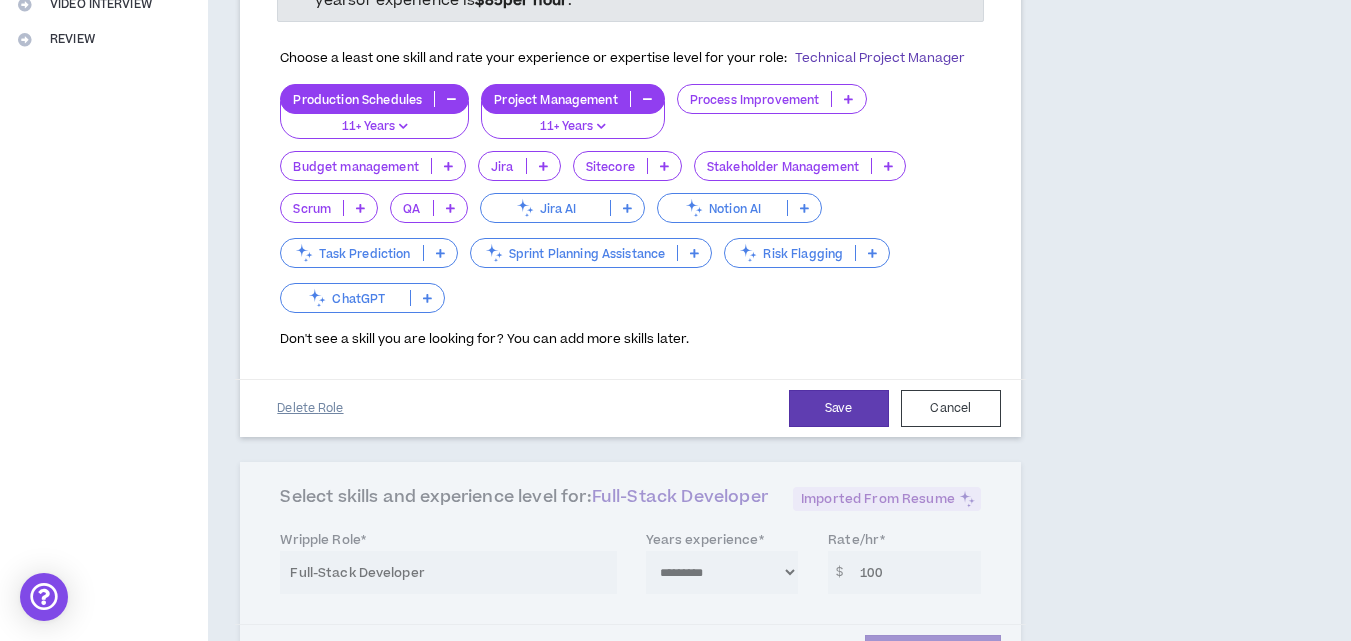click on "Delete   Role" at bounding box center (310, 408) 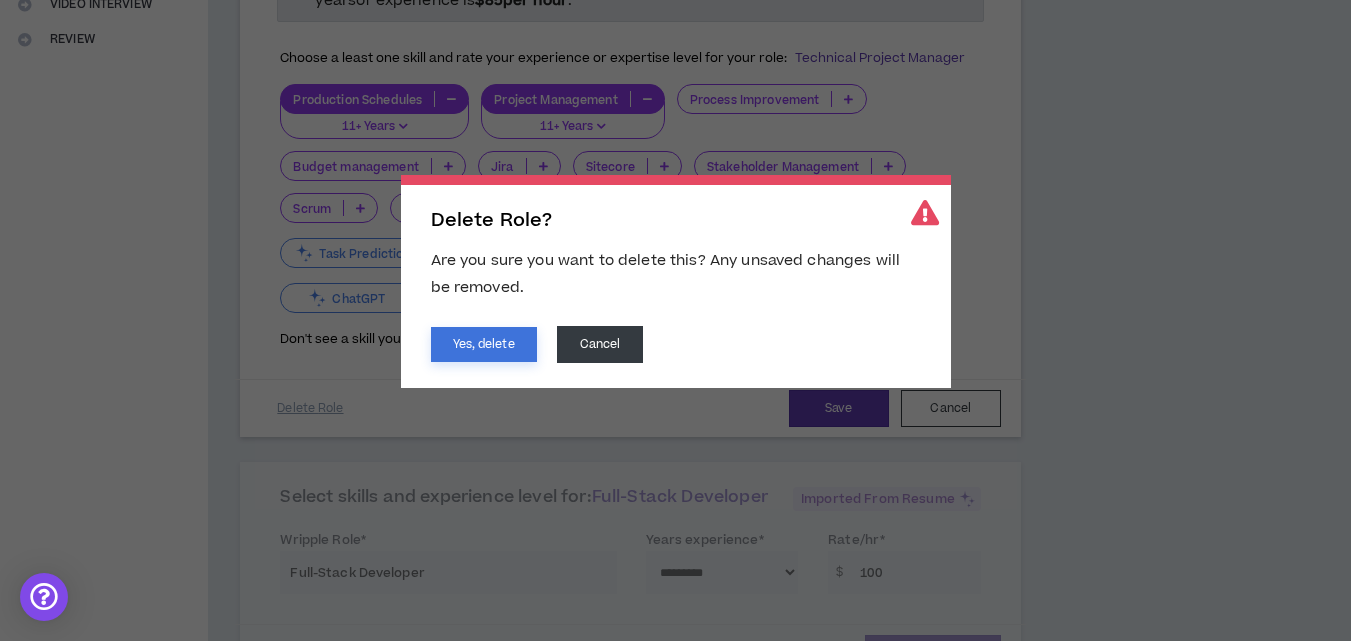 click on "Yes, delete" at bounding box center [484, 344] 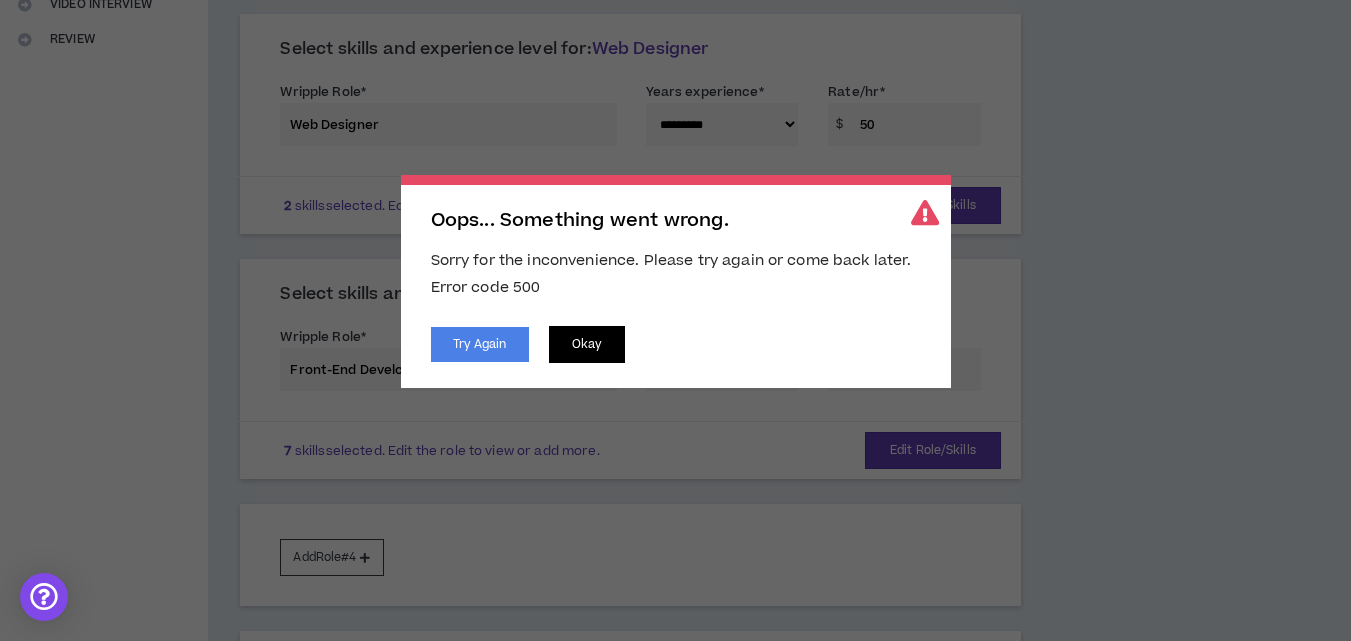 click on "Okay" at bounding box center [587, 344] 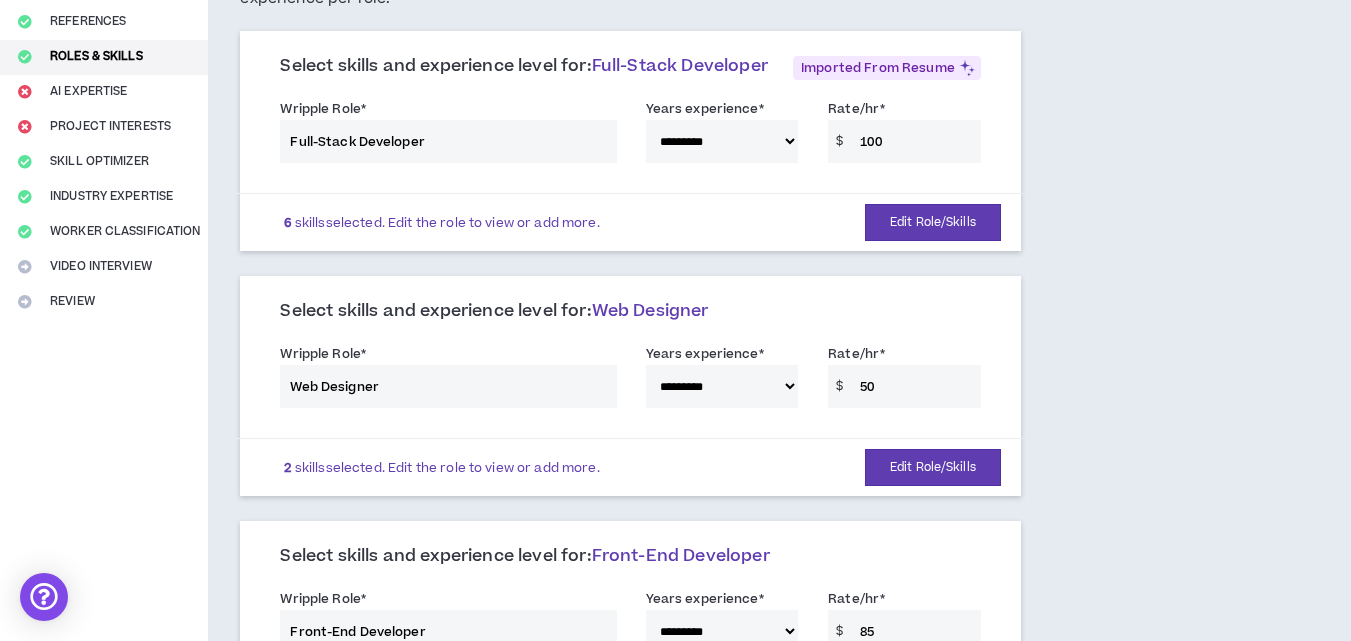 scroll, scrollTop: 300, scrollLeft: 0, axis: vertical 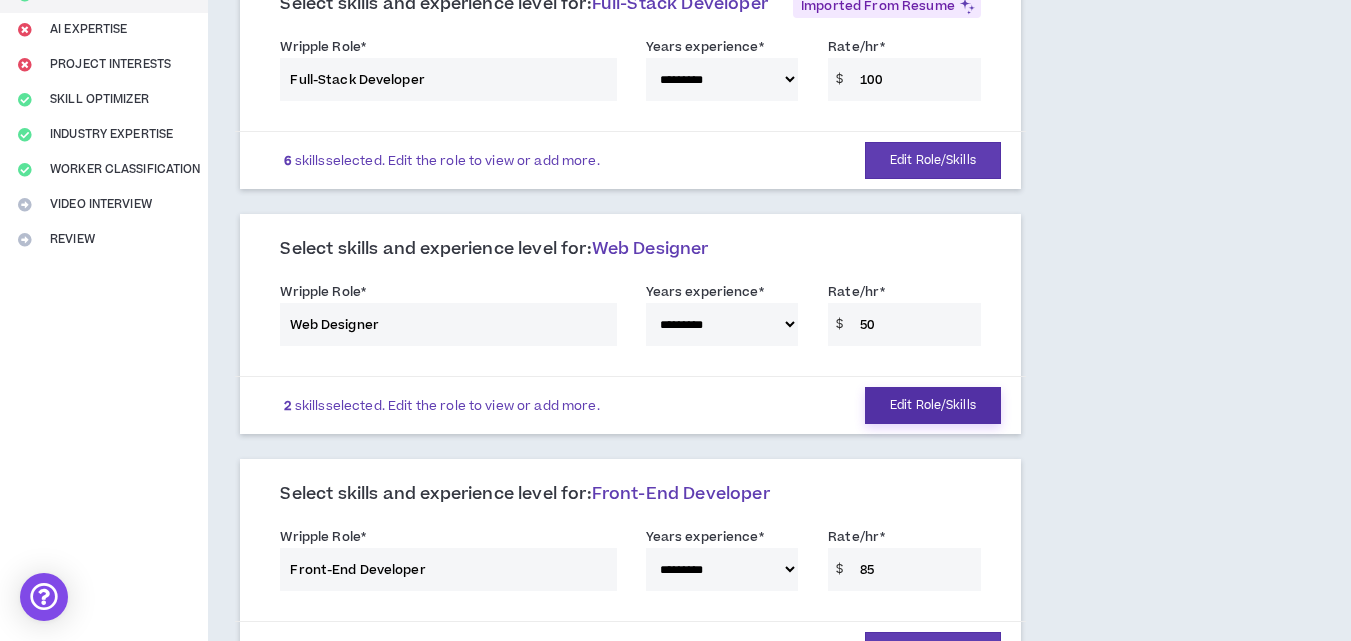 click on "Edit Role/Skills" at bounding box center [933, 405] 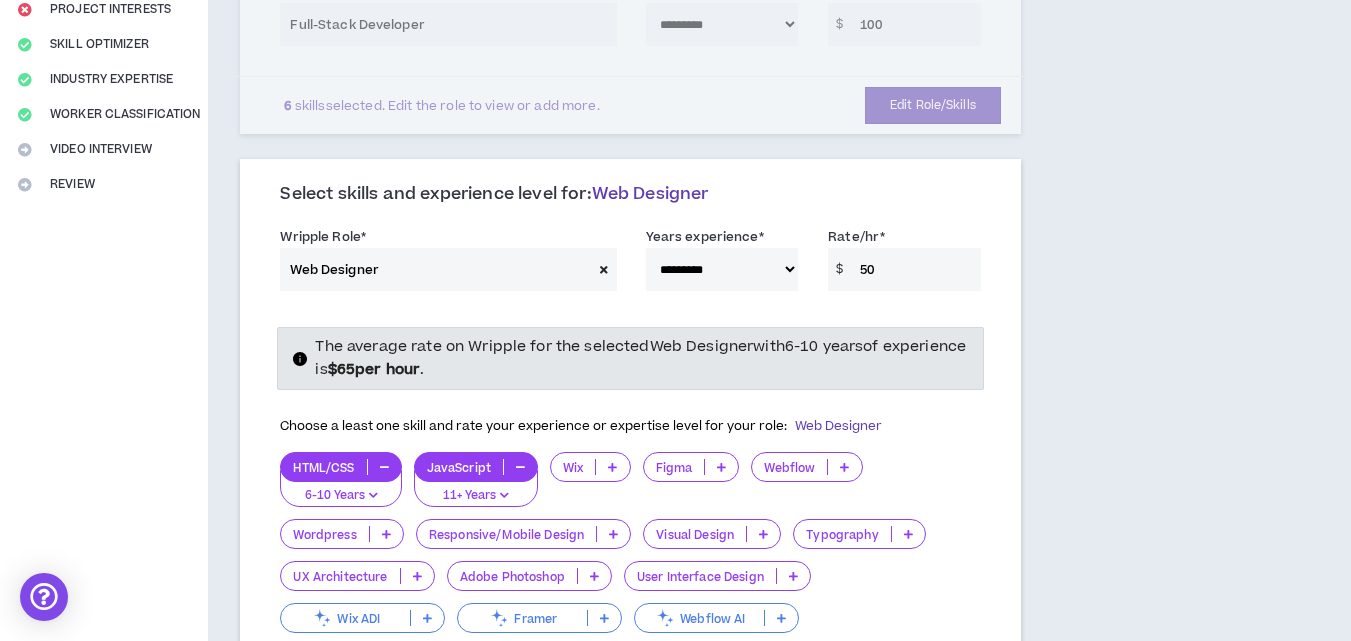 scroll, scrollTop: 400, scrollLeft: 0, axis: vertical 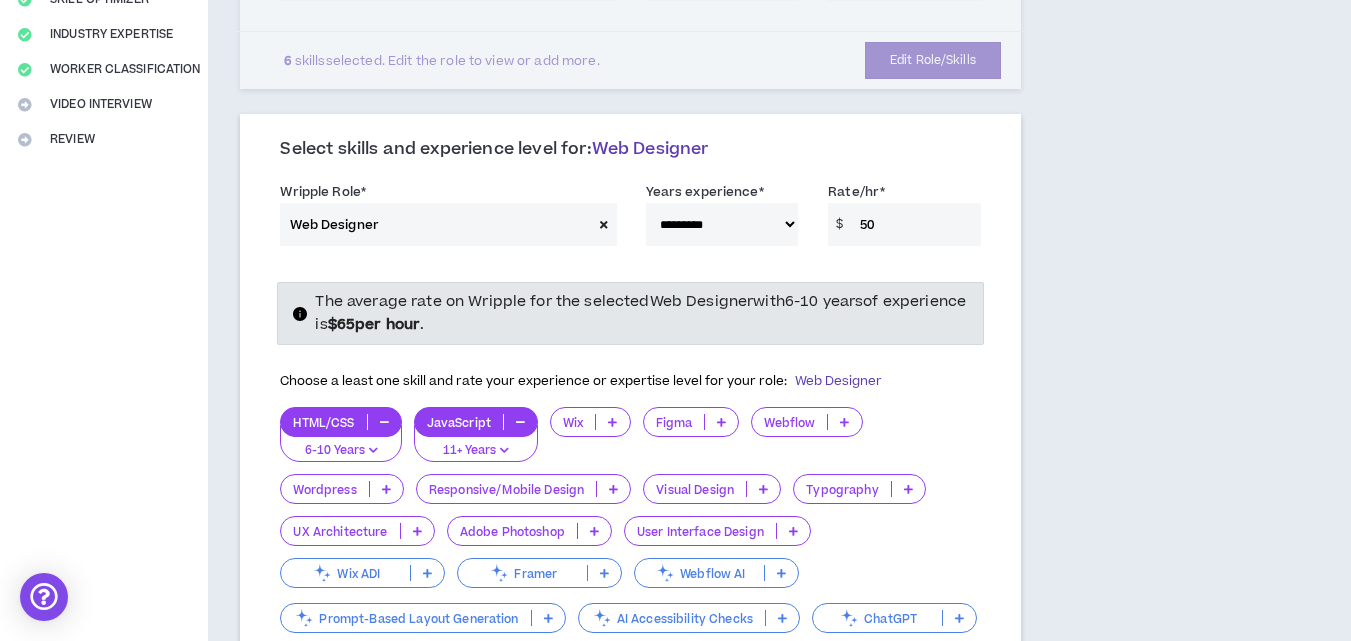 click on "11+ Years" at bounding box center (476, 451) 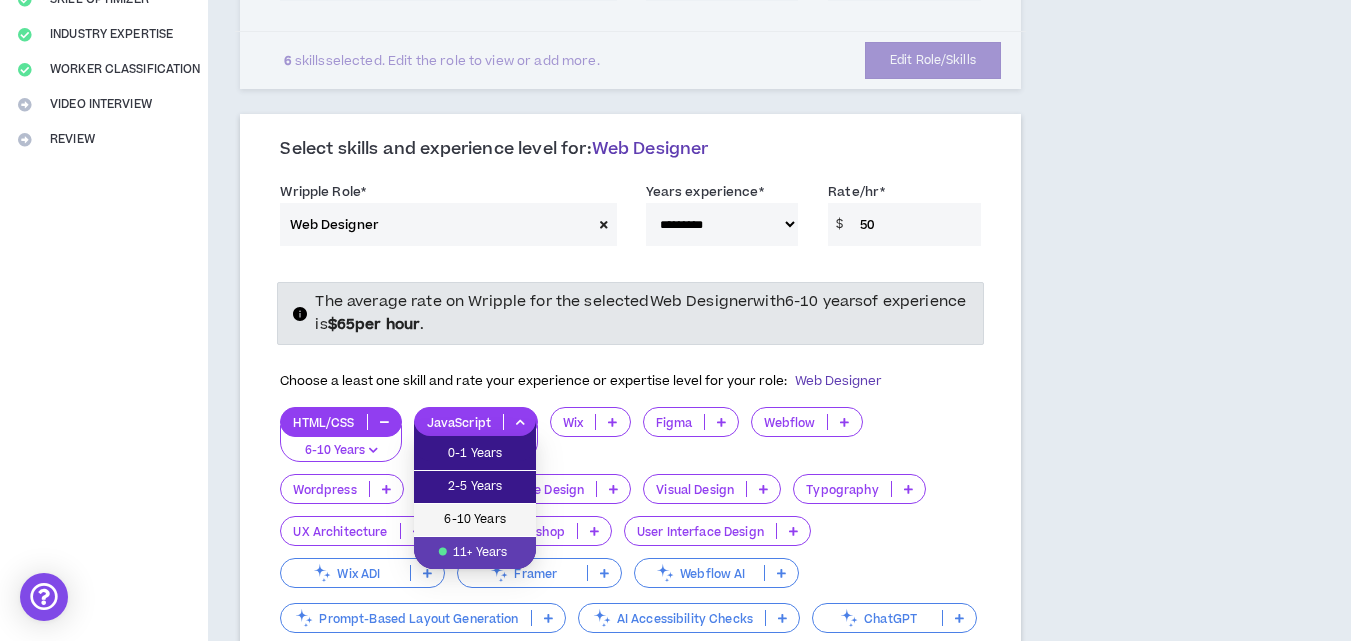 click on "6-10 Years" at bounding box center (475, 520) 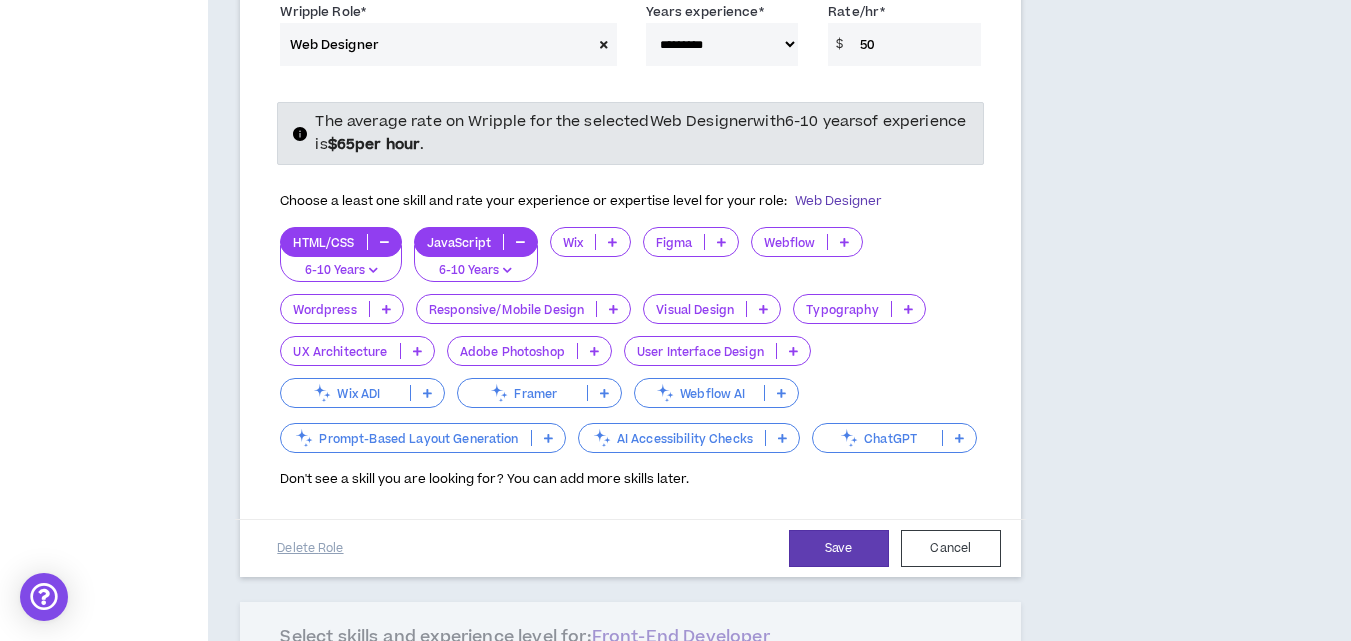 scroll, scrollTop: 600, scrollLeft: 0, axis: vertical 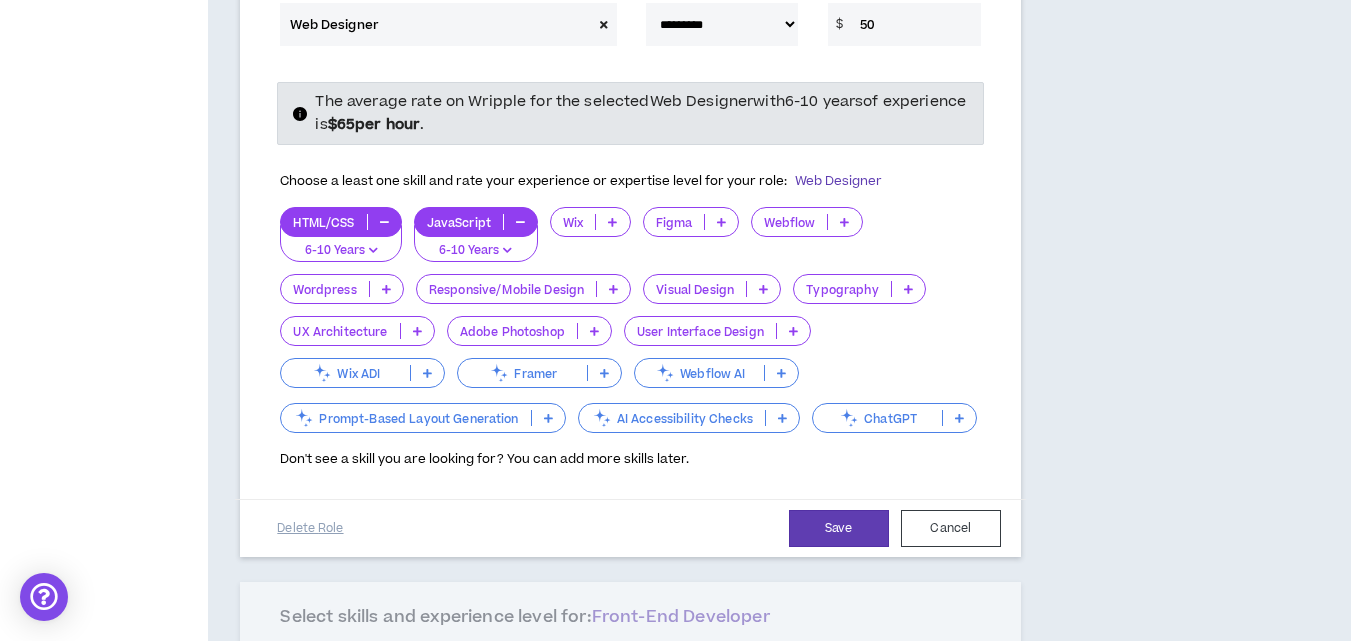 click on "50" at bounding box center [915, 24] 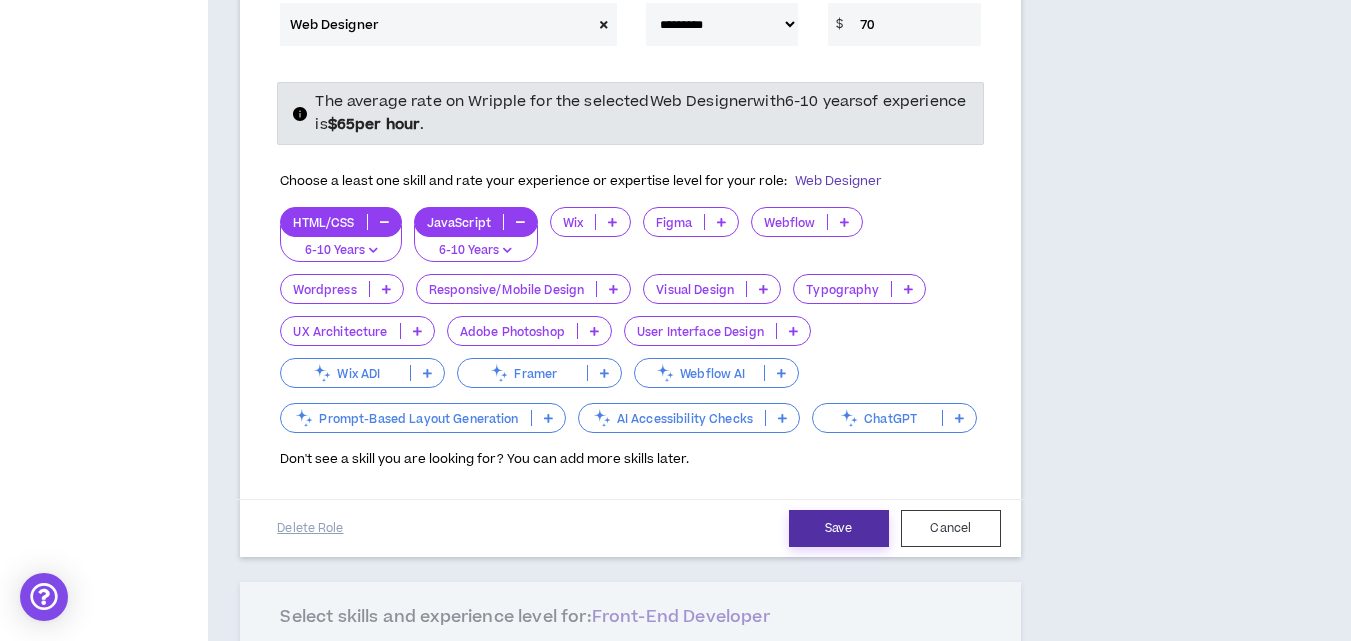type on "70" 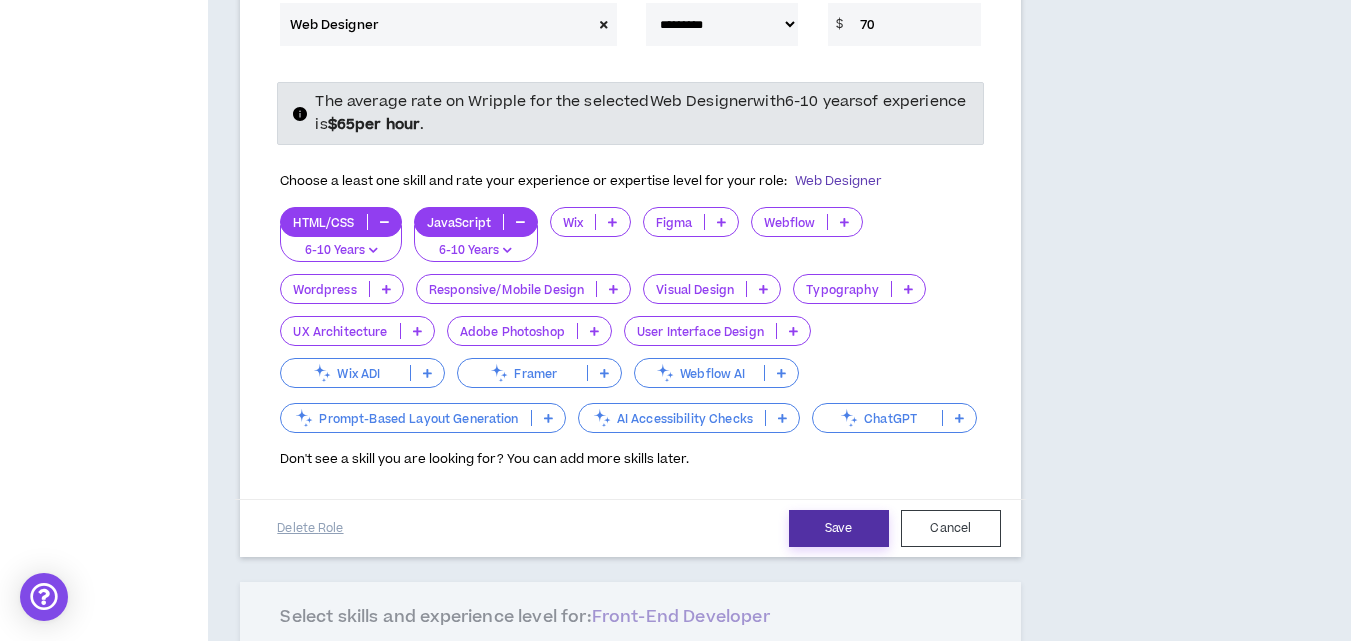 click on "Save" at bounding box center [839, 528] 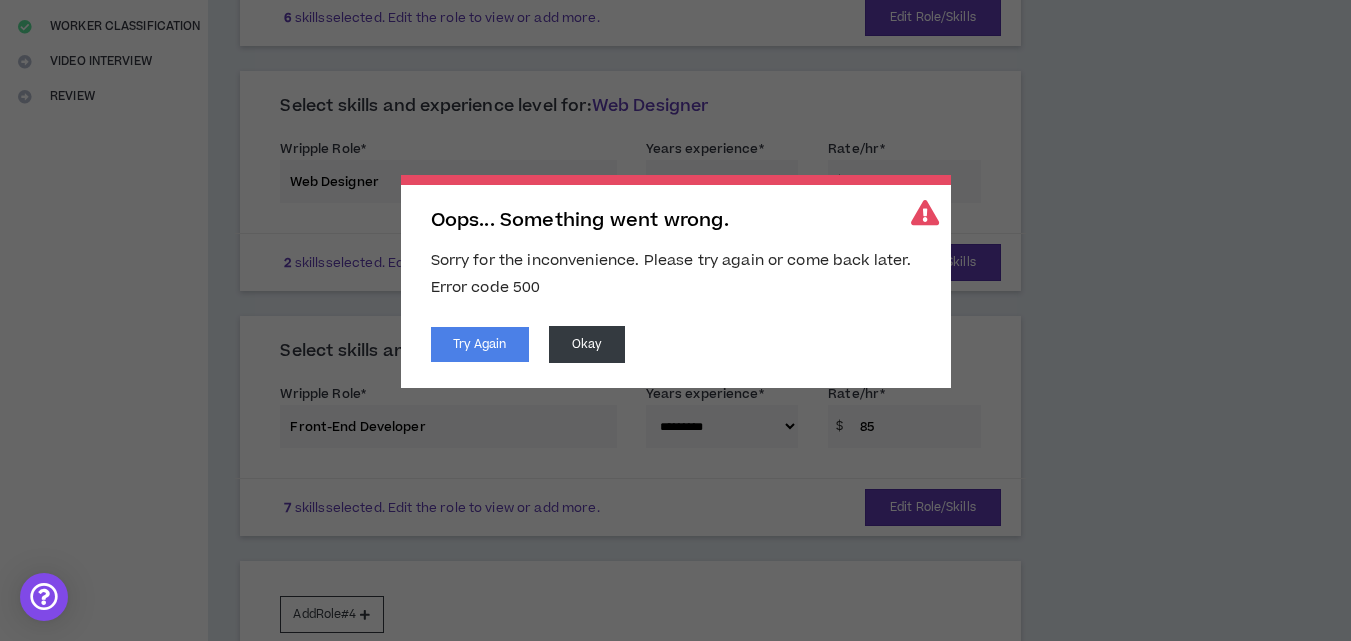 scroll, scrollTop: 400, scrollLeft: 0, axis: vertical 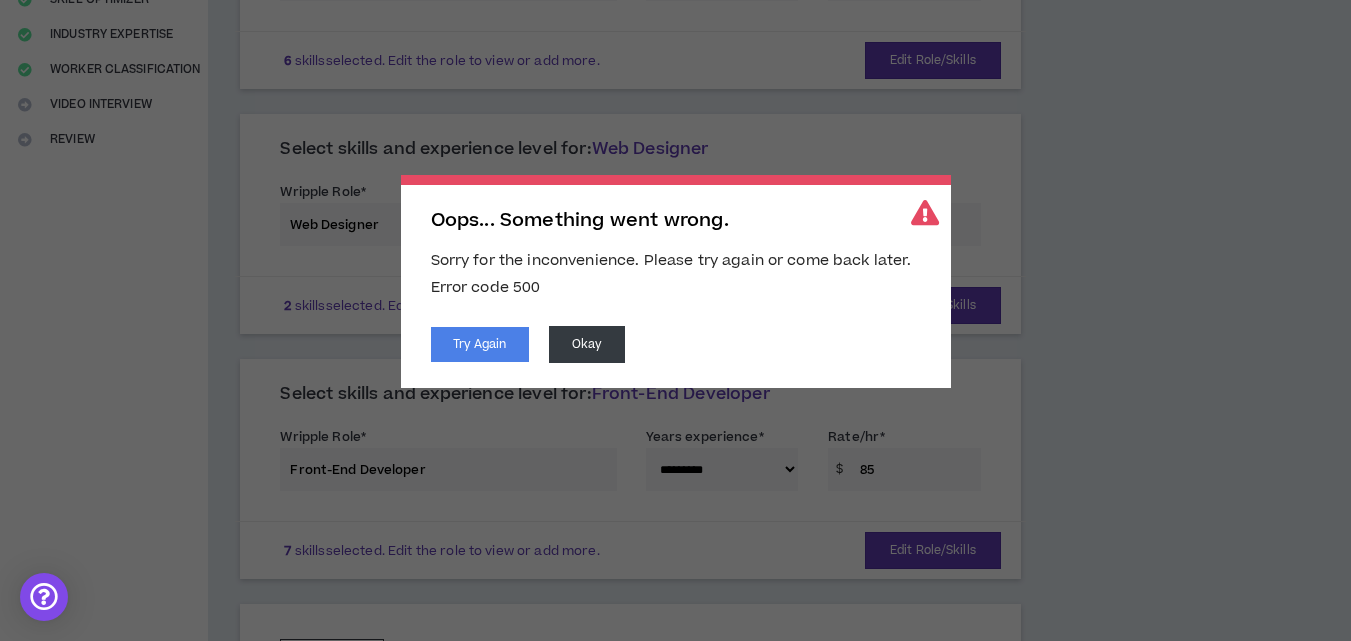 click on "Try Again Okay" at bounding box center [676, 344] 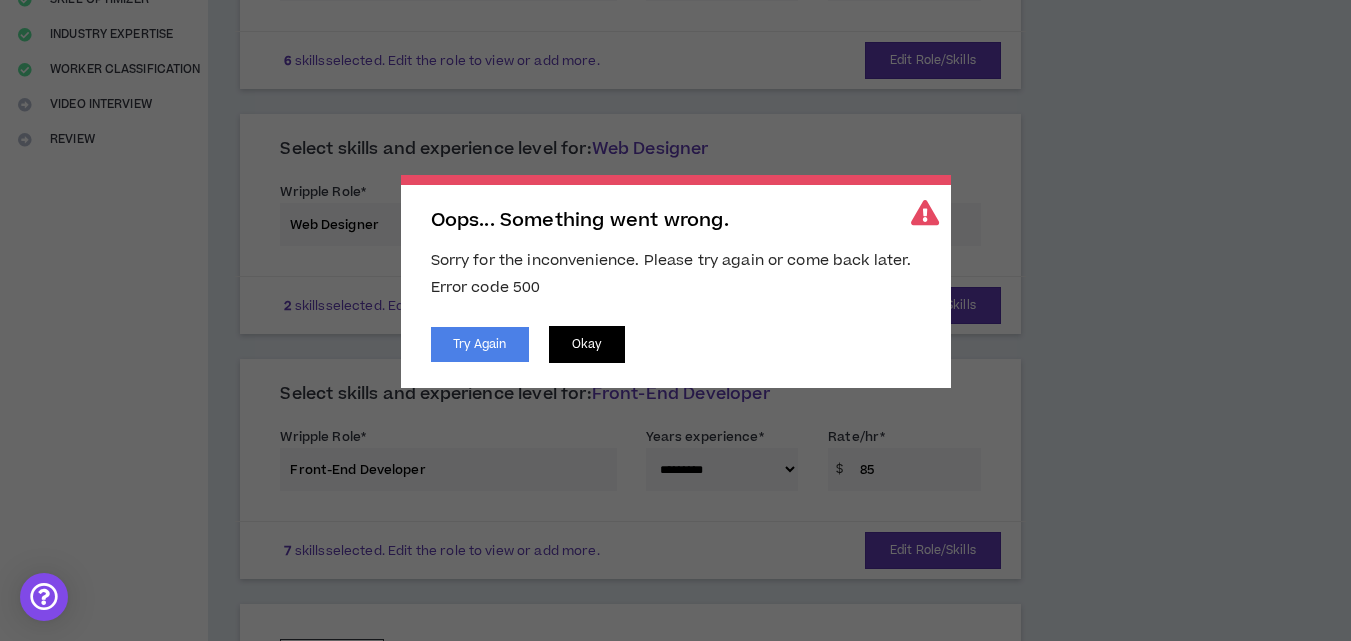 click on "Okay" at bounding box center (587, 344) 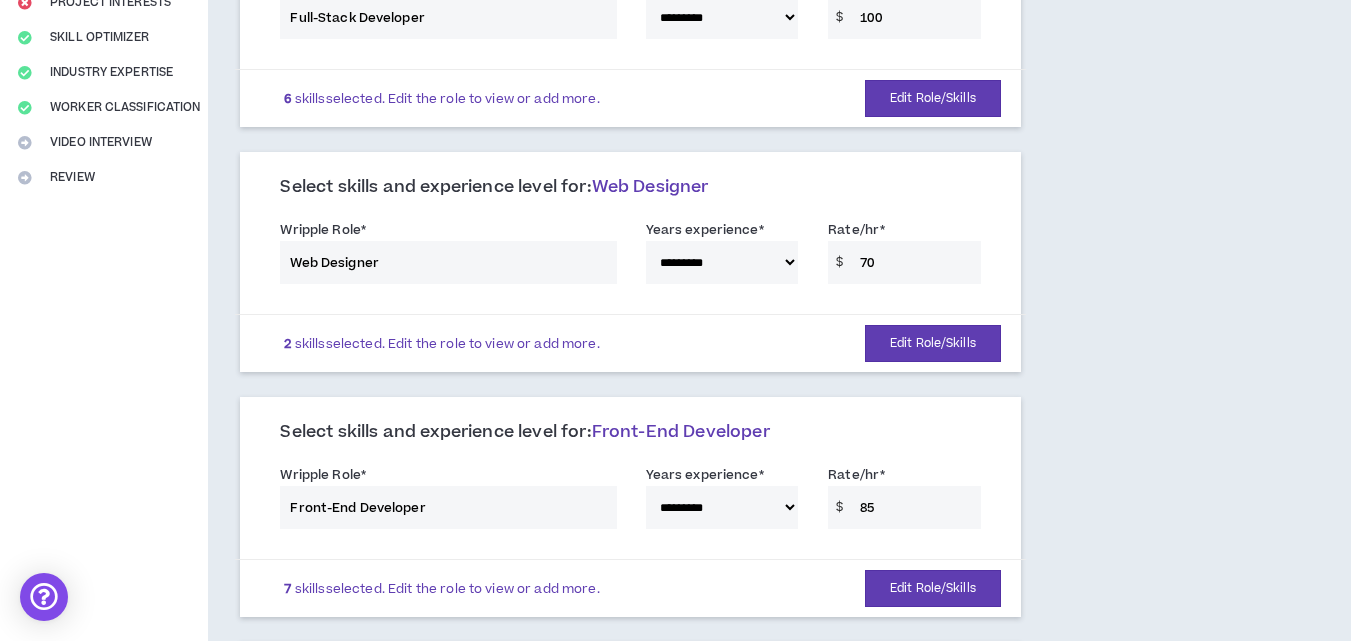 scroll, scrollTop: 300, scrollLeft: 0, axis: vertical 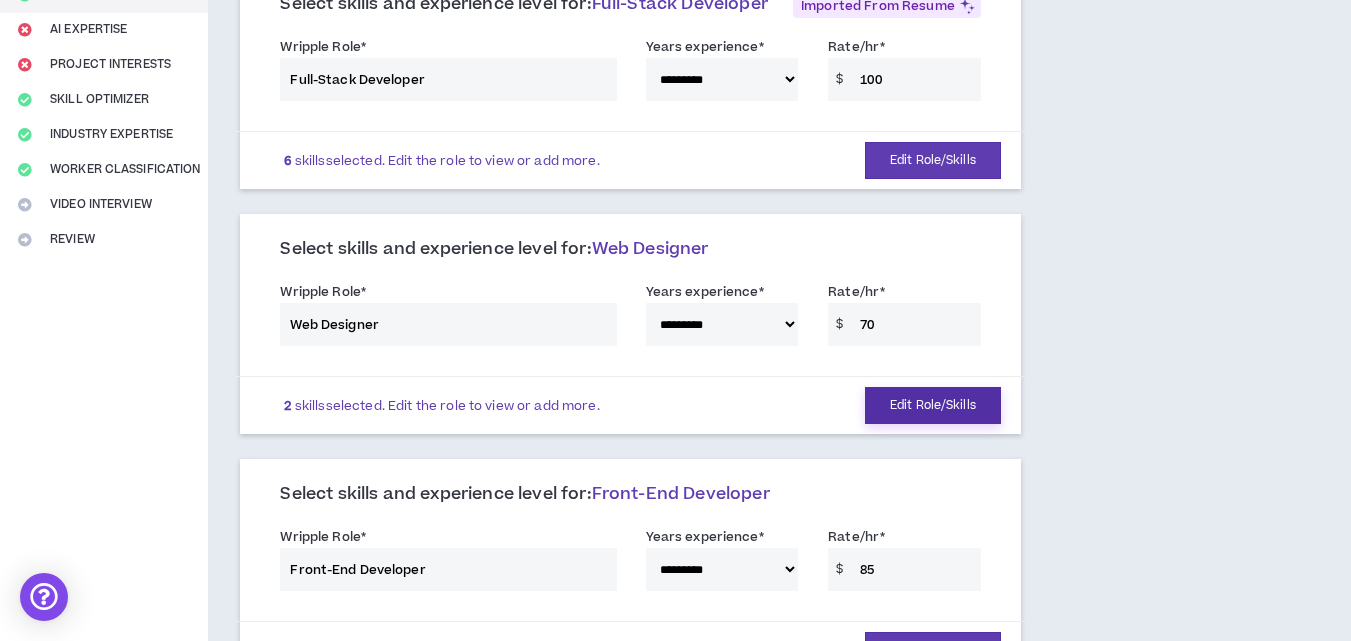 click on "Edit Role/Skills" at bounding box center (933, 405) 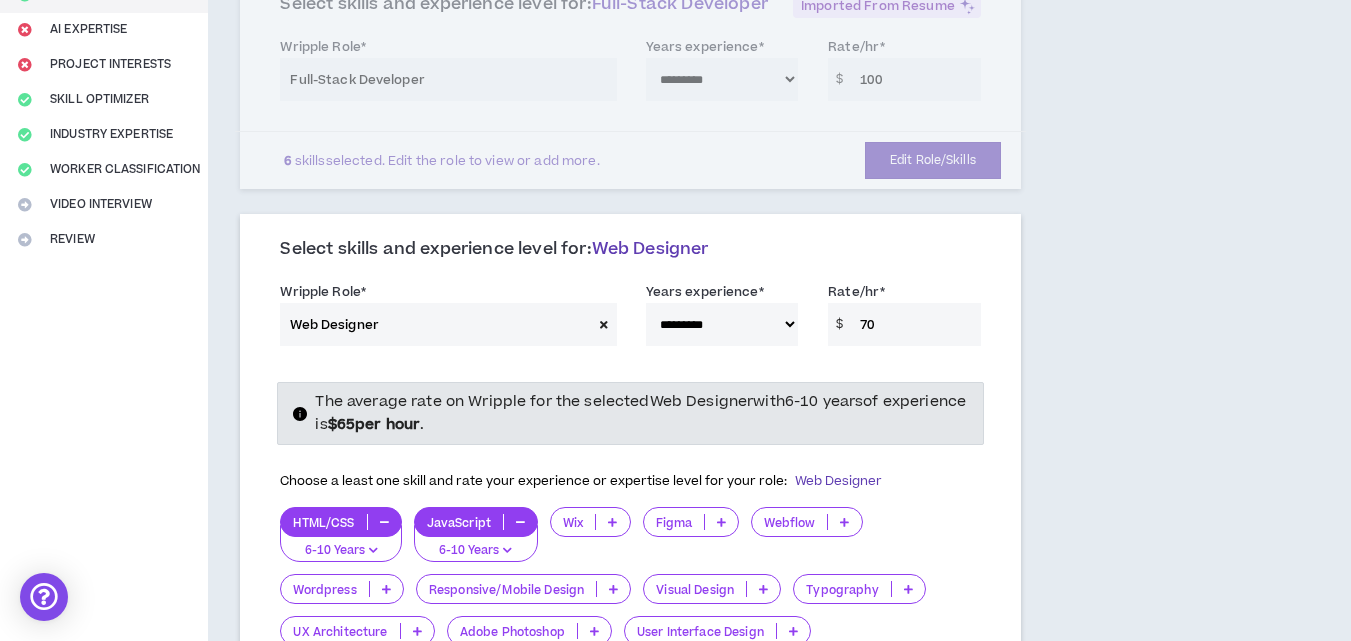 click on "**********" at bounding box center [722, 324] 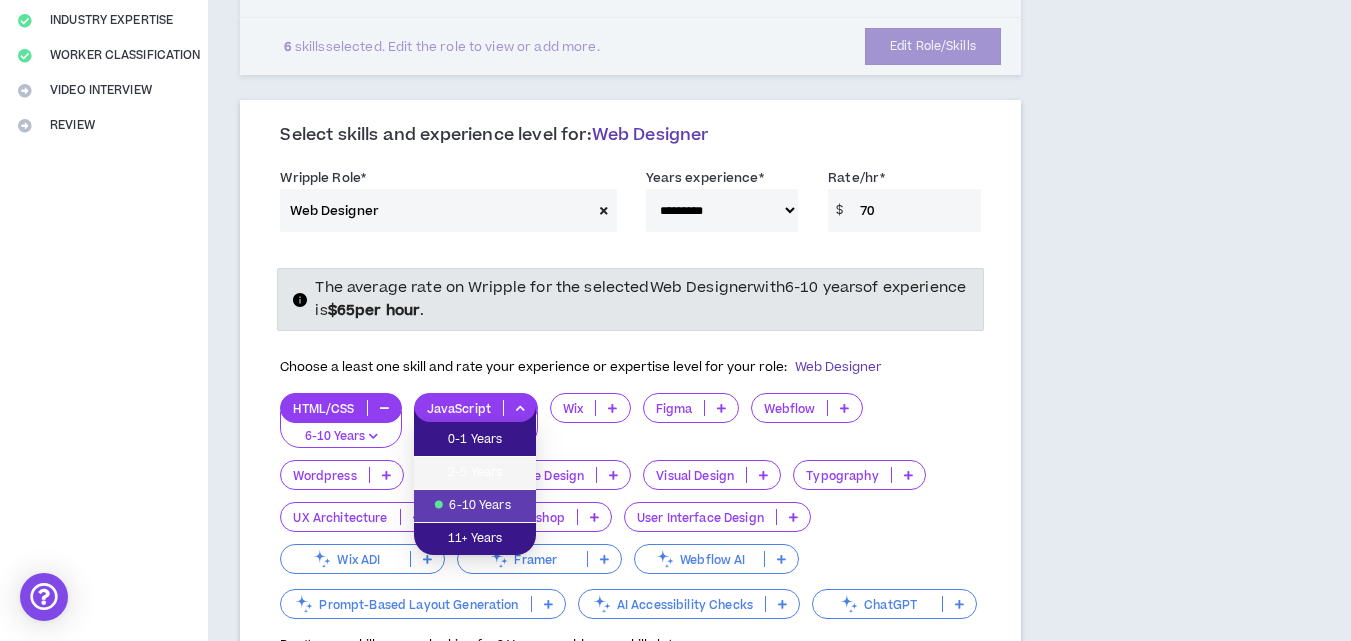 scroll, scrollTop: 500, scrollLeft: 0, axis: vertical 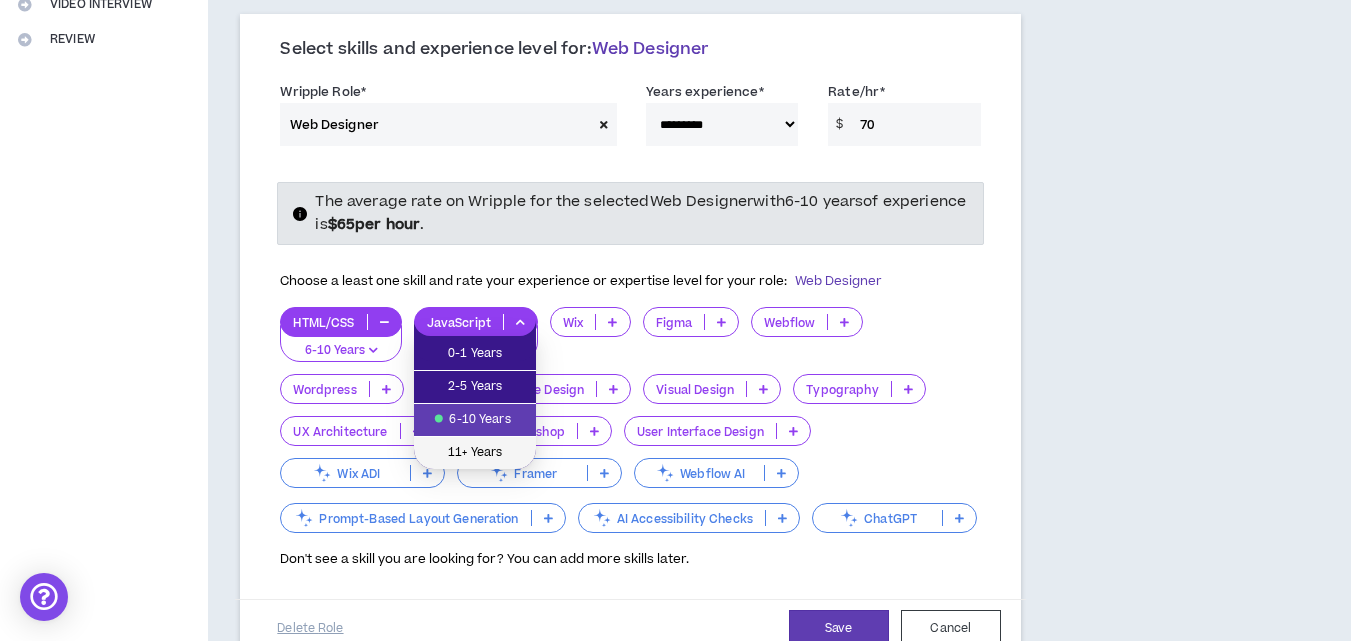click on "11+ Years" at bounding box center (475, 453) 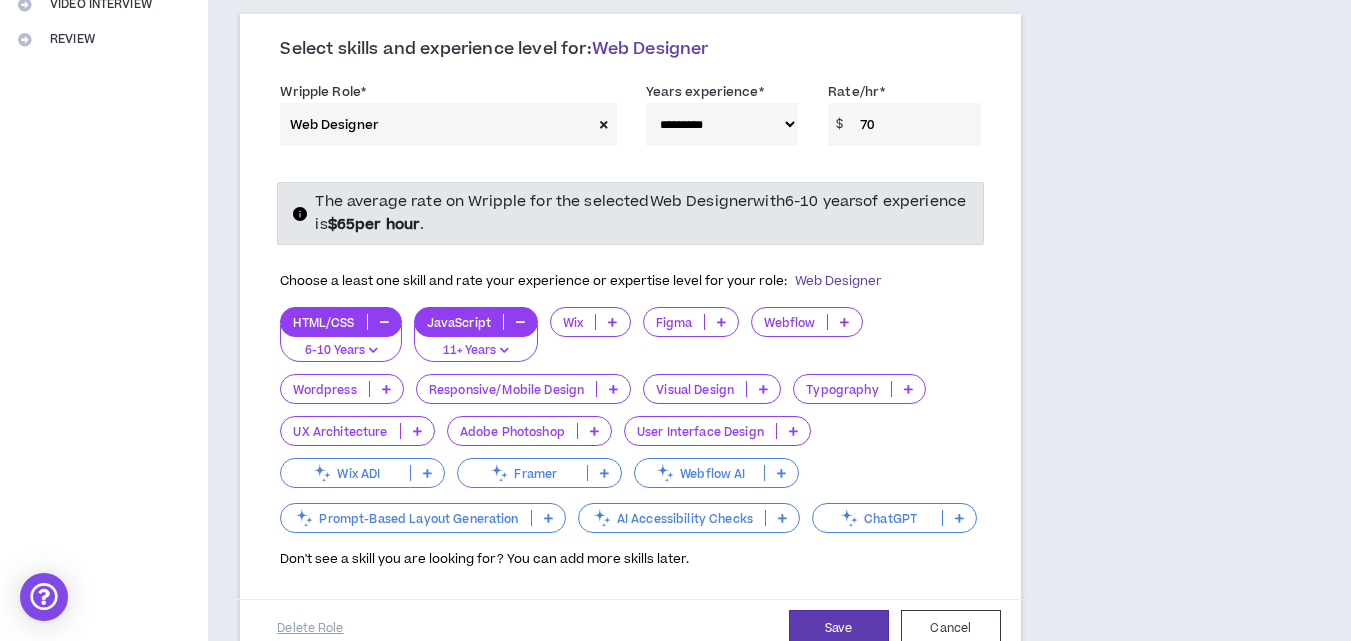 click on "6-10 Years" at bounding box center [340, 351] 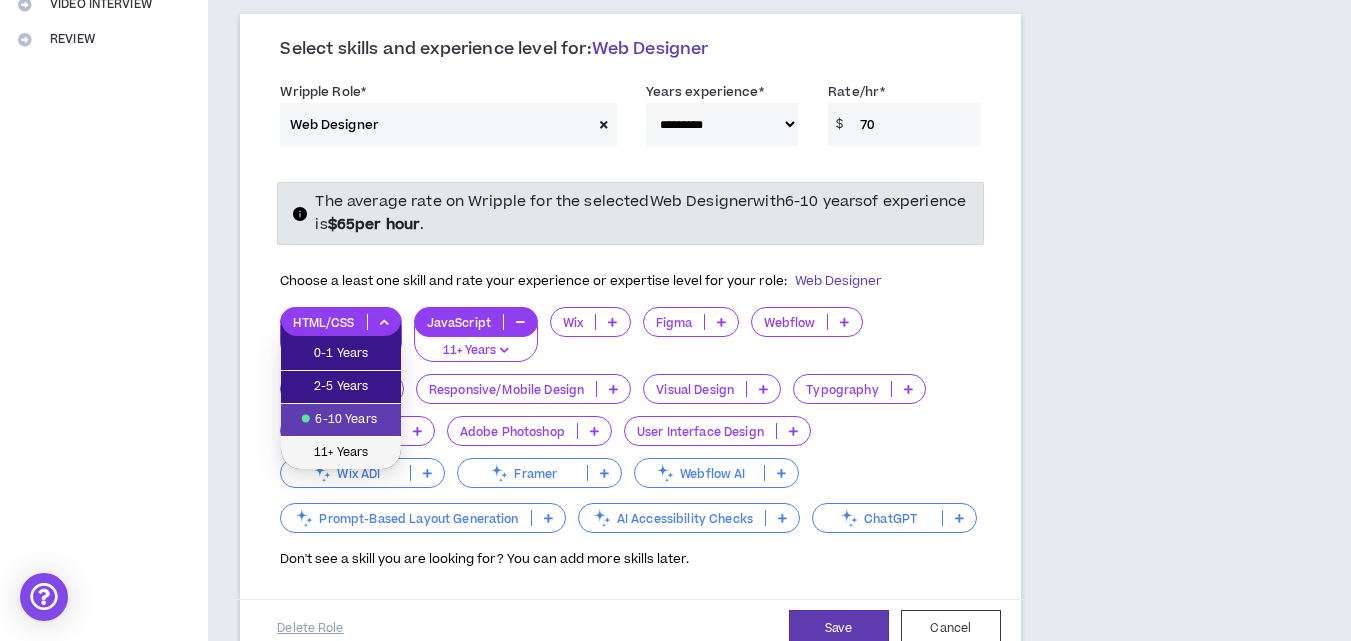 click on "11+ Years" at bounding box center [341, 453] 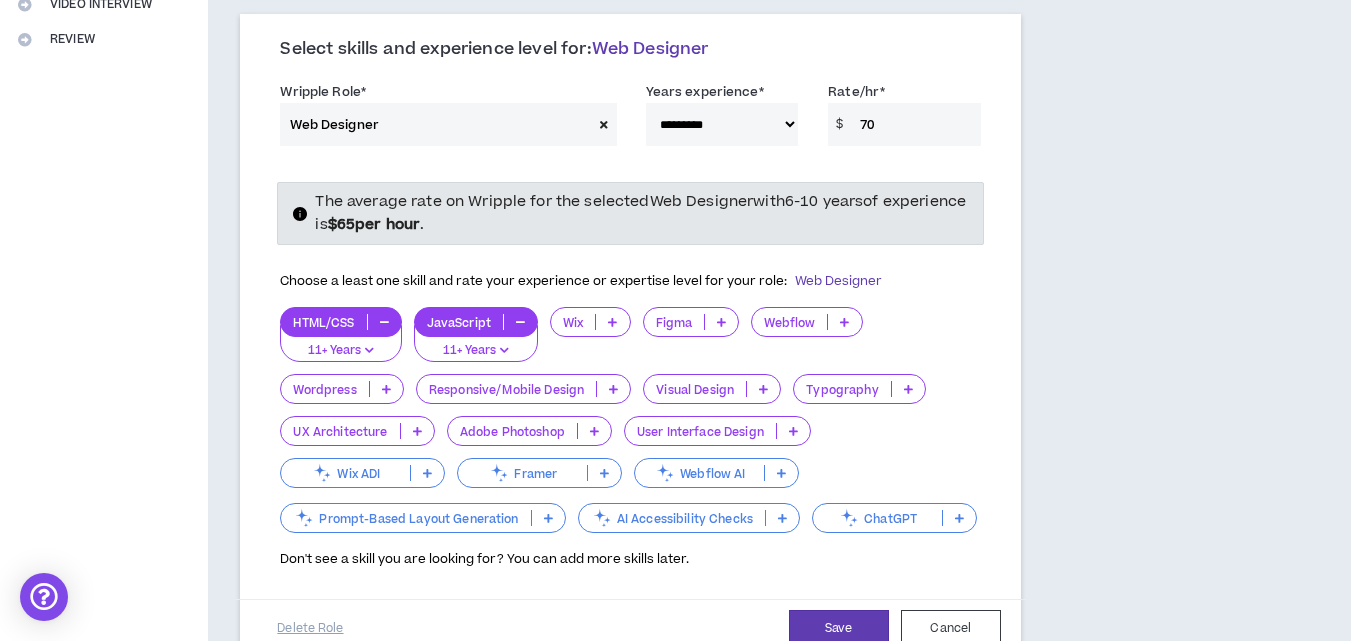 click at bounding box center [386, 389] 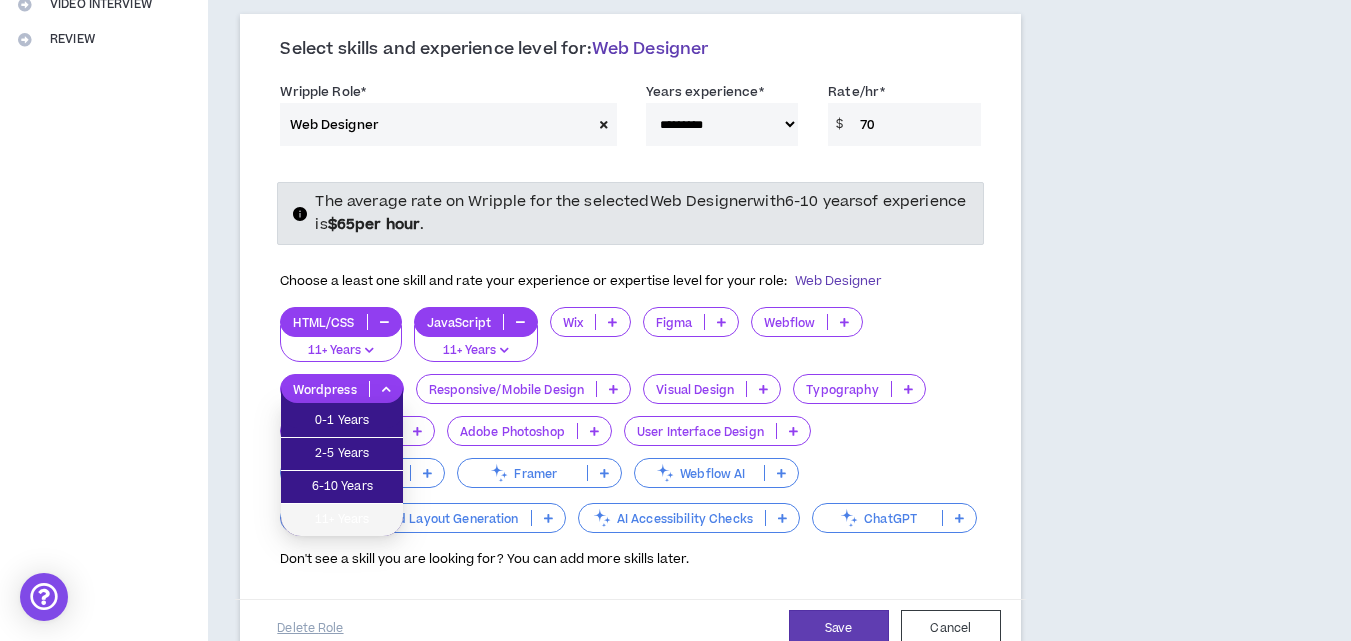 click on "11+ Years" at bounding box center [342, 520] 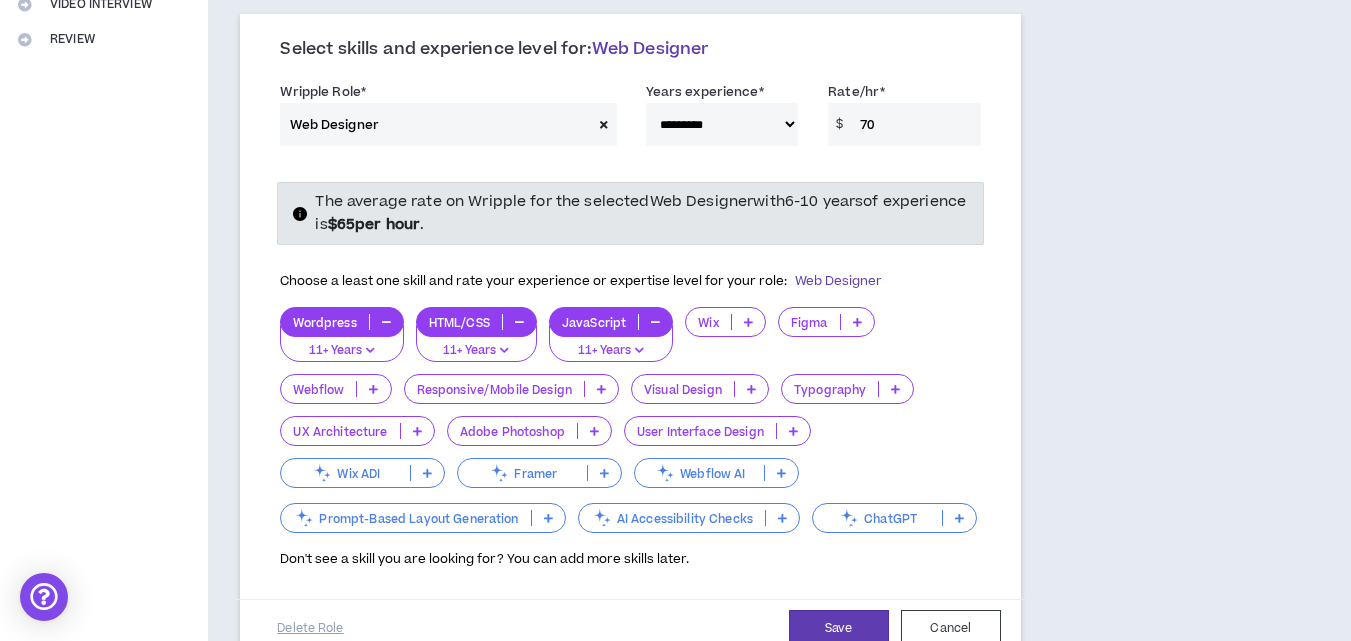 click on "**********" at bounding box center [722, 124] 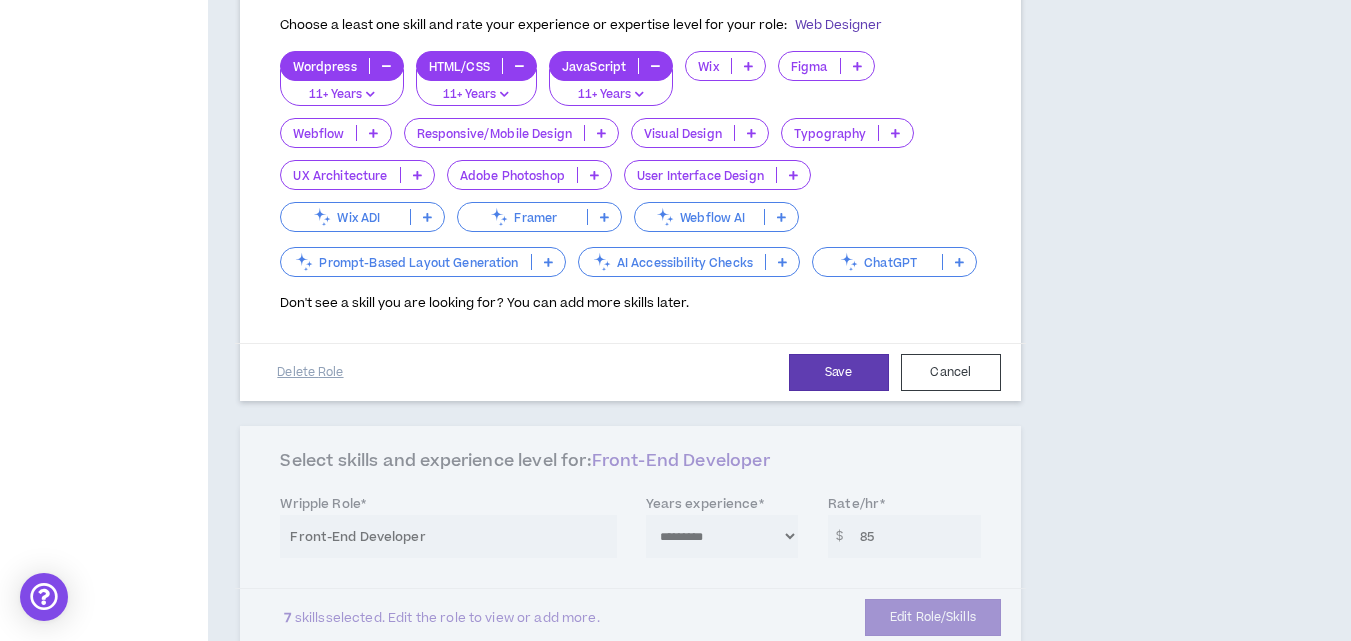 scroll, scrollTop: 800, scrollLeft: 0, axis: vertical 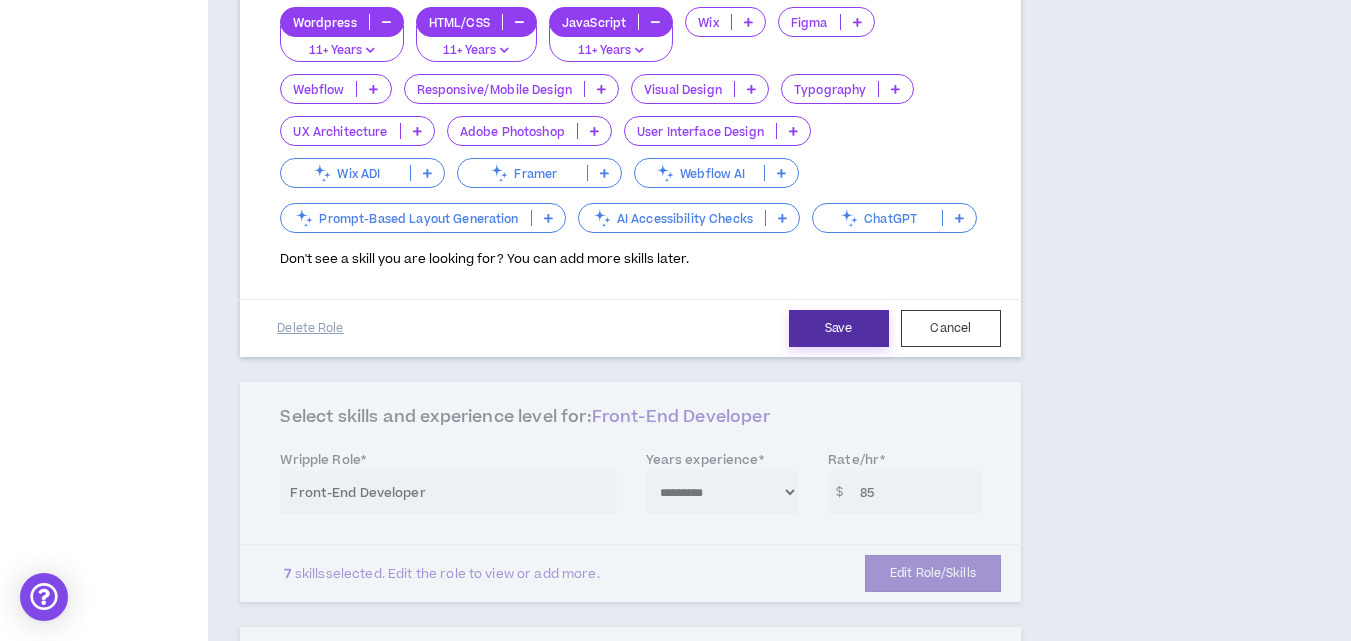 type on "75" 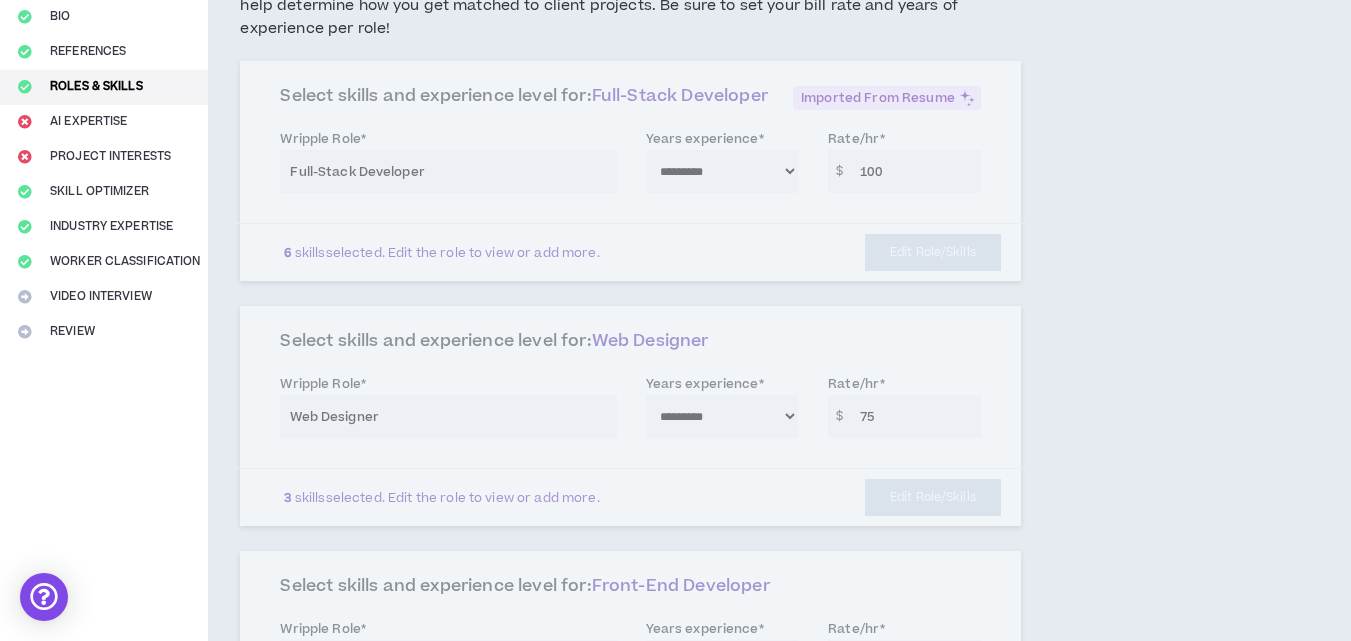 scroll, scrollTop: 200, scrollLeft: 0, axis: vertical 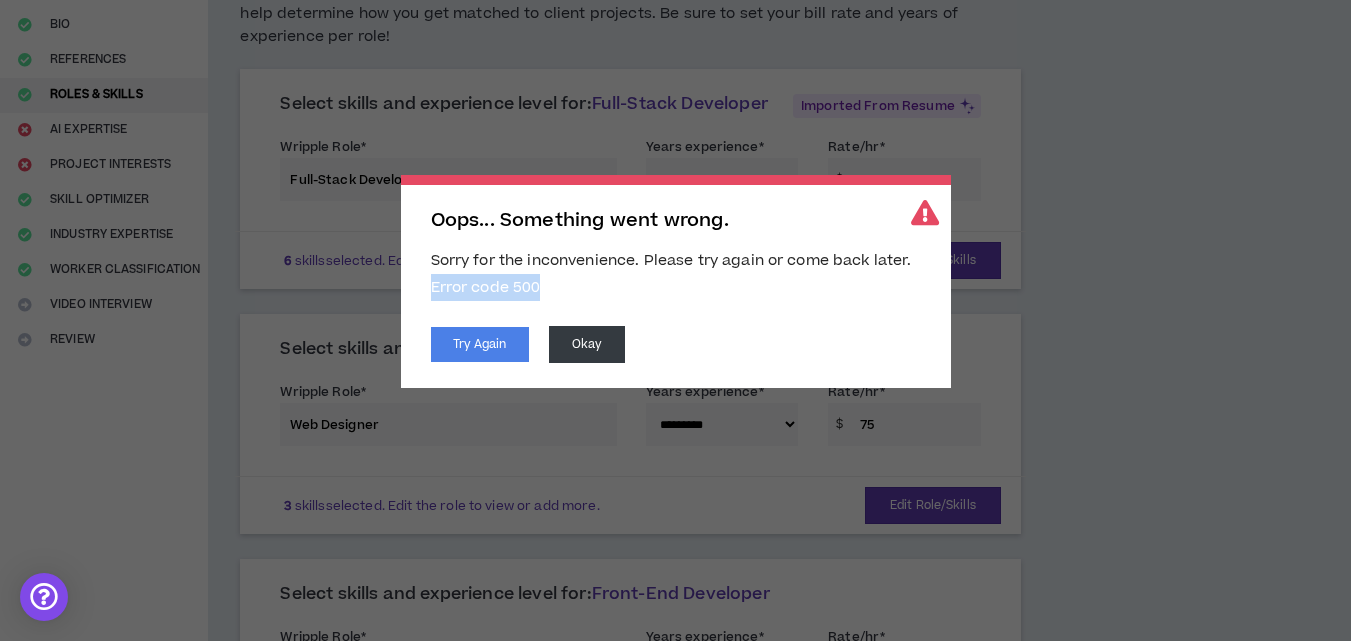 drag, startPoint x: 544, startPoint y: 288, endPoint x: 430, endPoint y: 281, distance: 114.21471 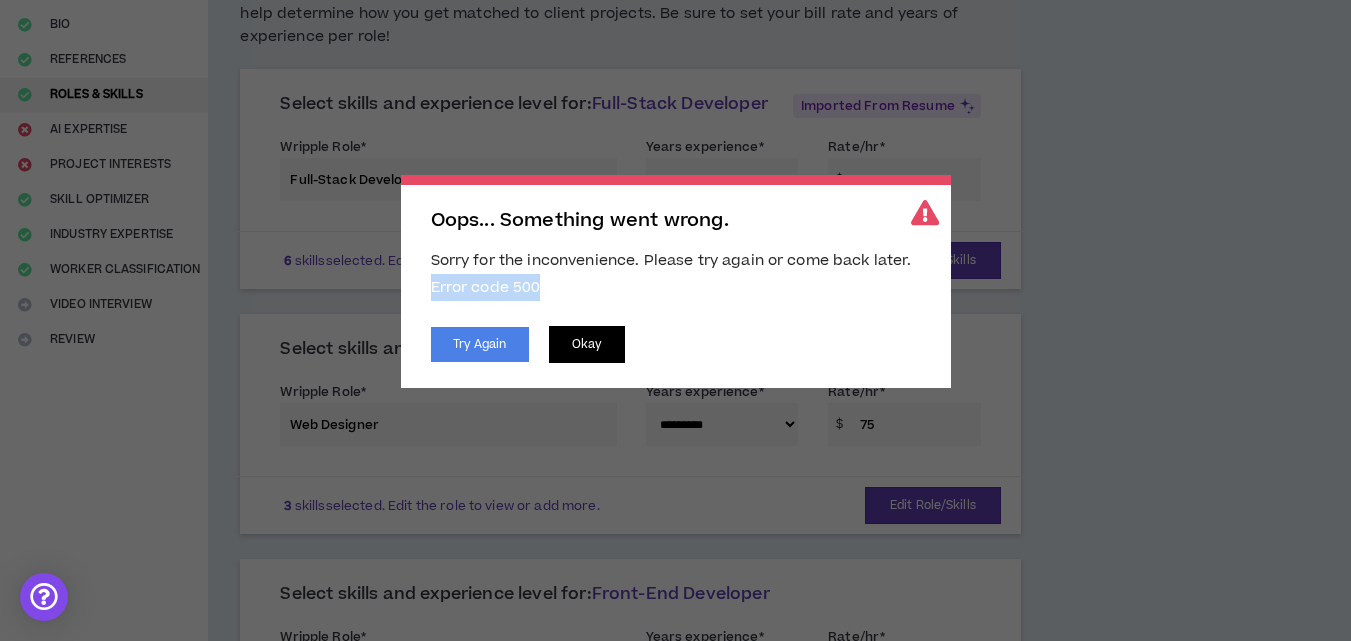 click on "Okay" at bounding box center (587, 344) 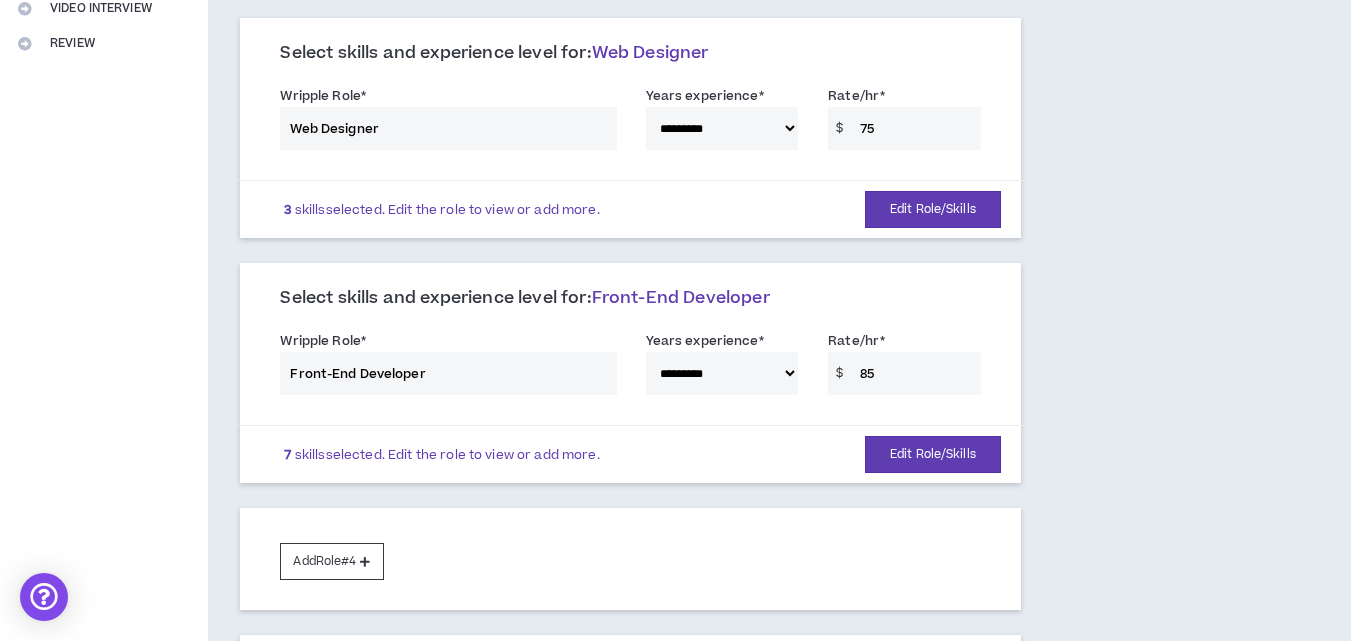 scroll, scrollTop: 500, scrollLeft: 0, axis: vertical 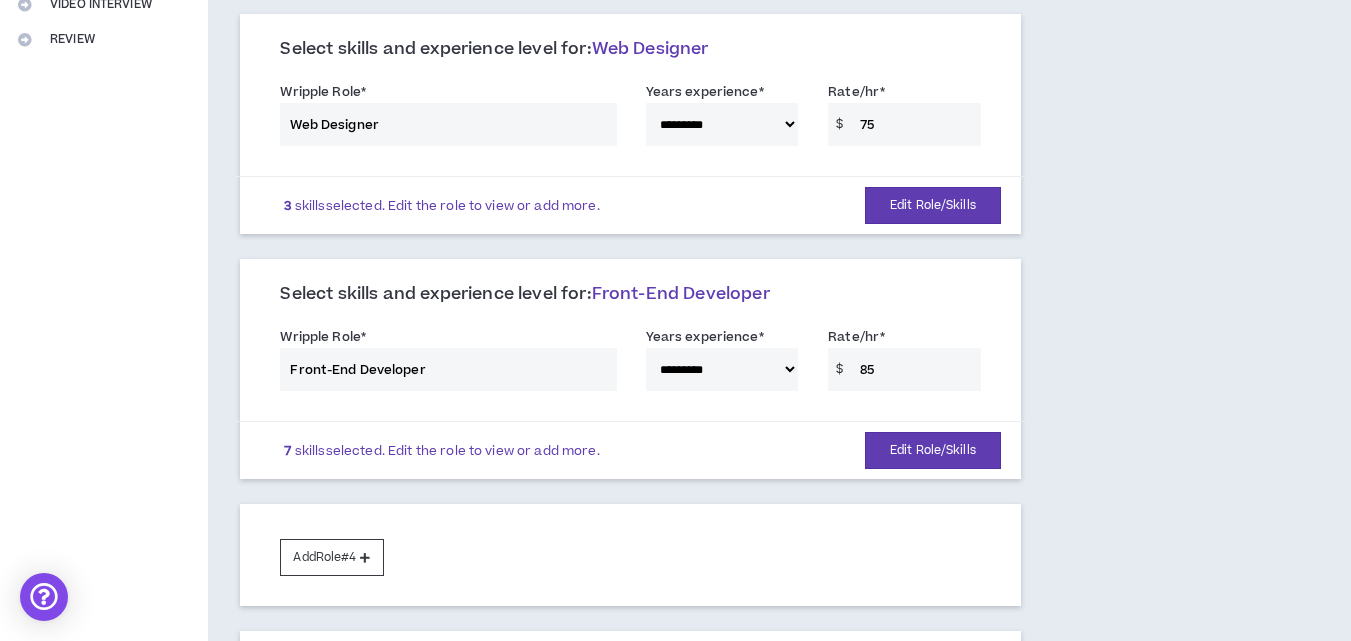 click on "**********" at bounding box center (630, 187) 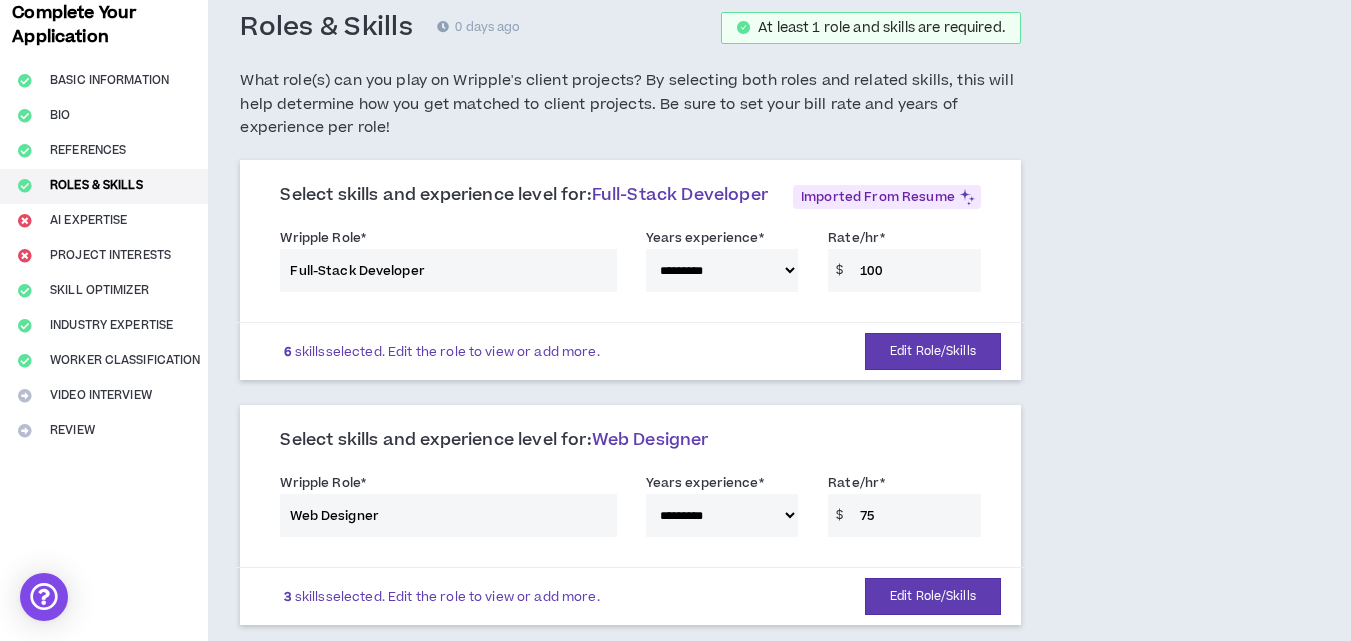 scroll, scrollTop: 100, scrollLeft: 0, axis: vertical 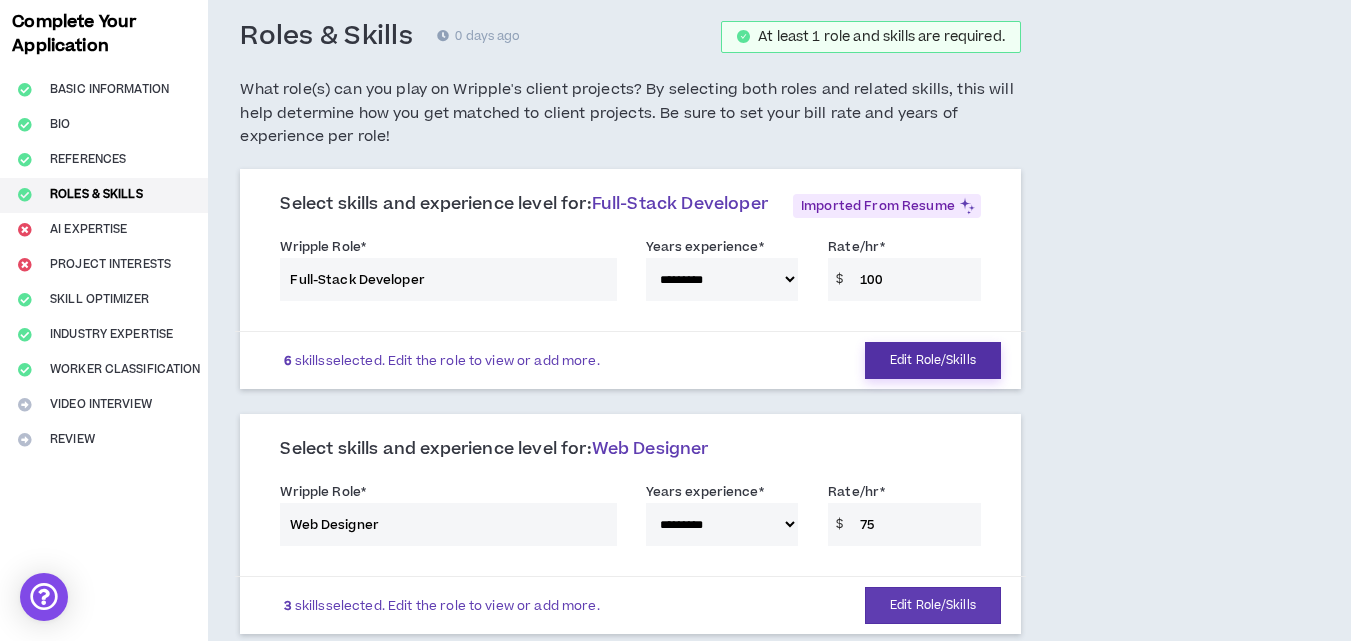 click on "Edit Role/Skills" at bounding box center (933, 360) 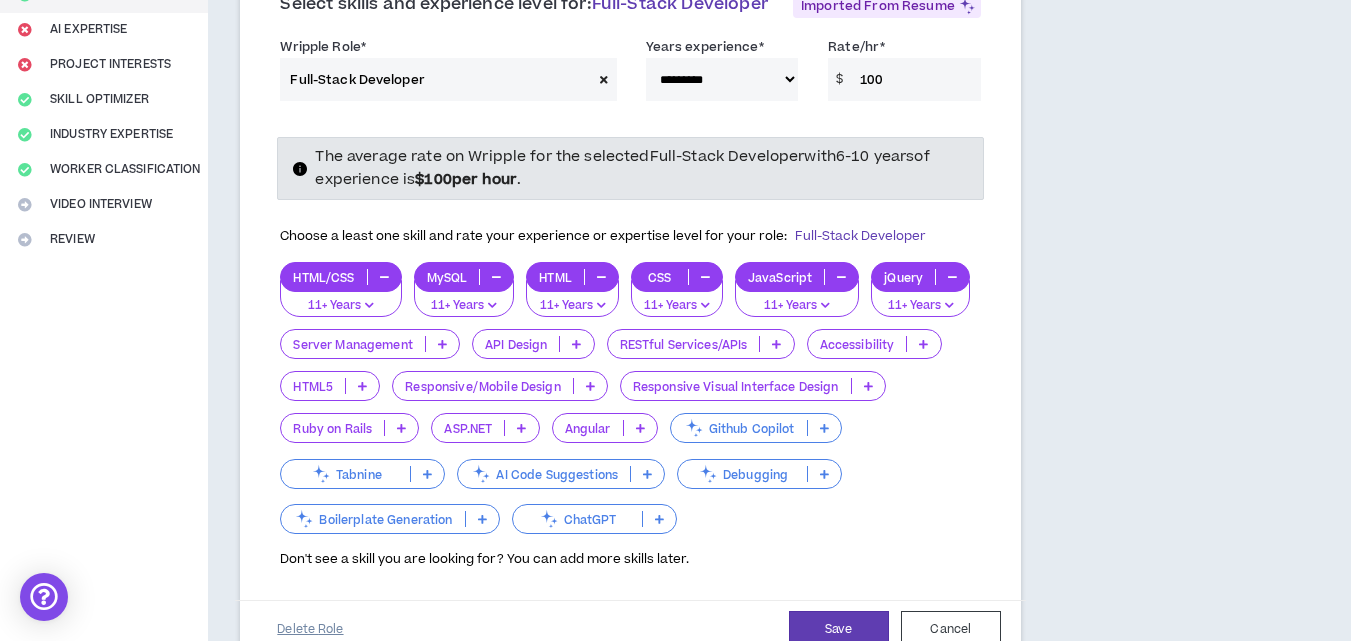 scroll, scrollTop: 400, scrollLeft: 0, axis: vertical 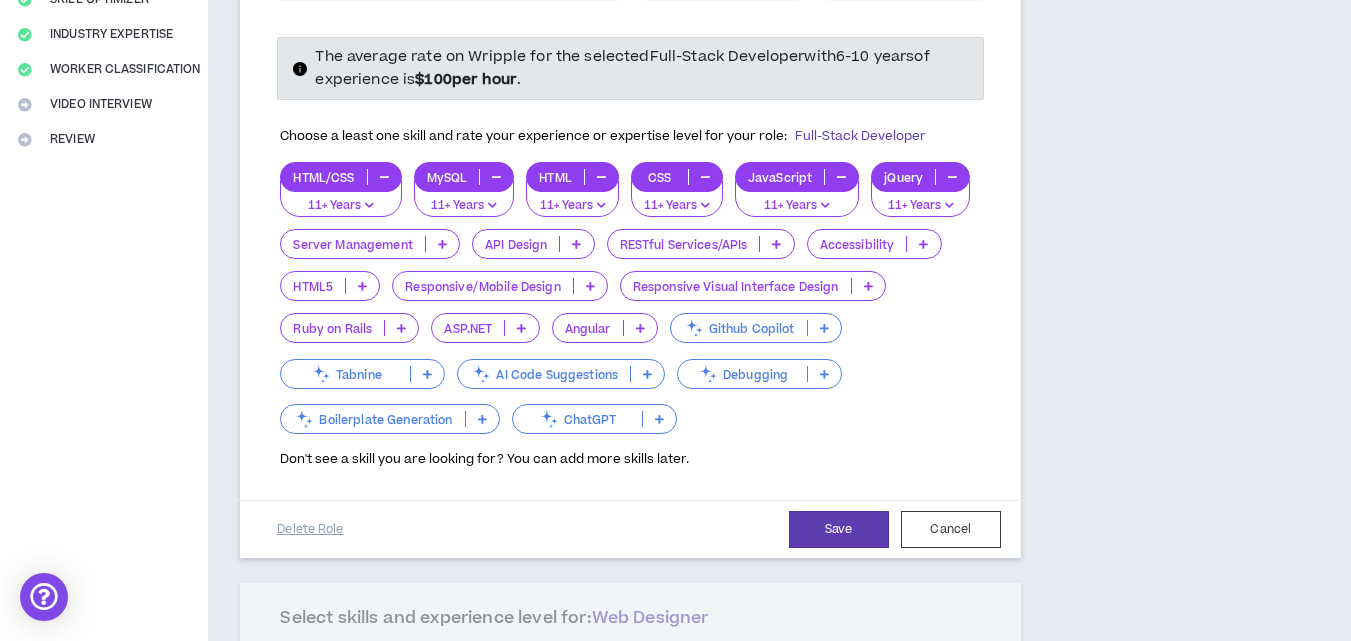 click at bounding box center [362, 286] 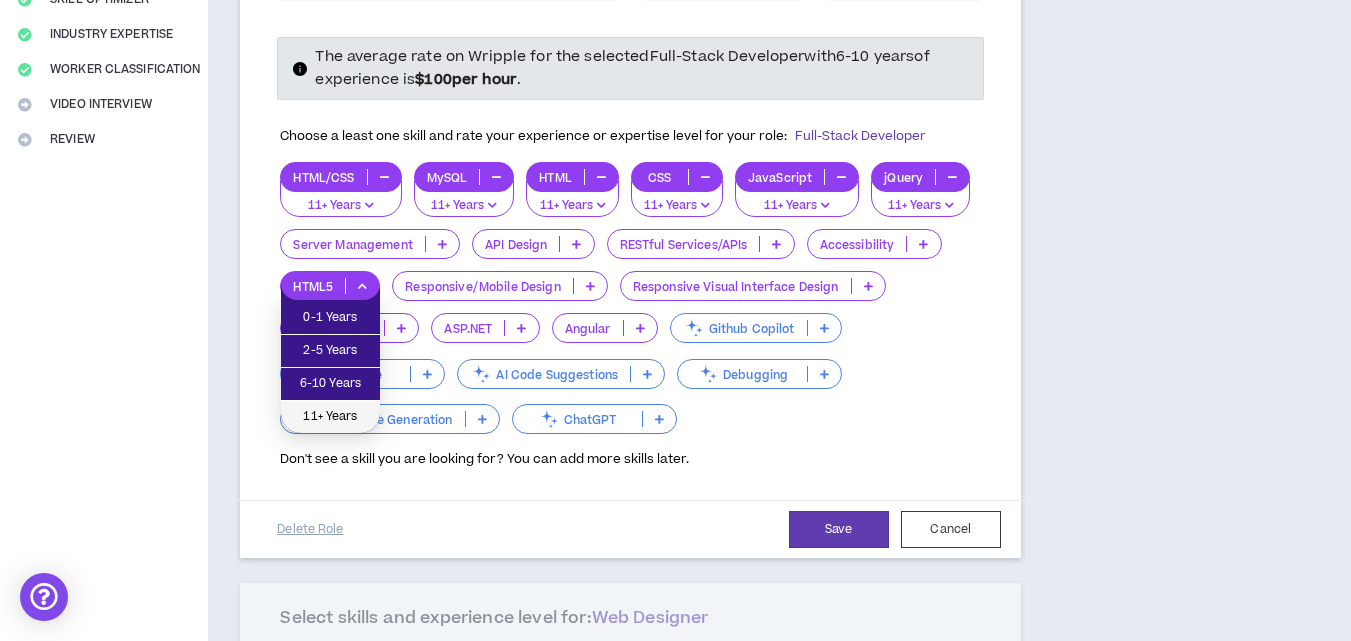 click on "11+ Years" at bounding box center [330, 417] 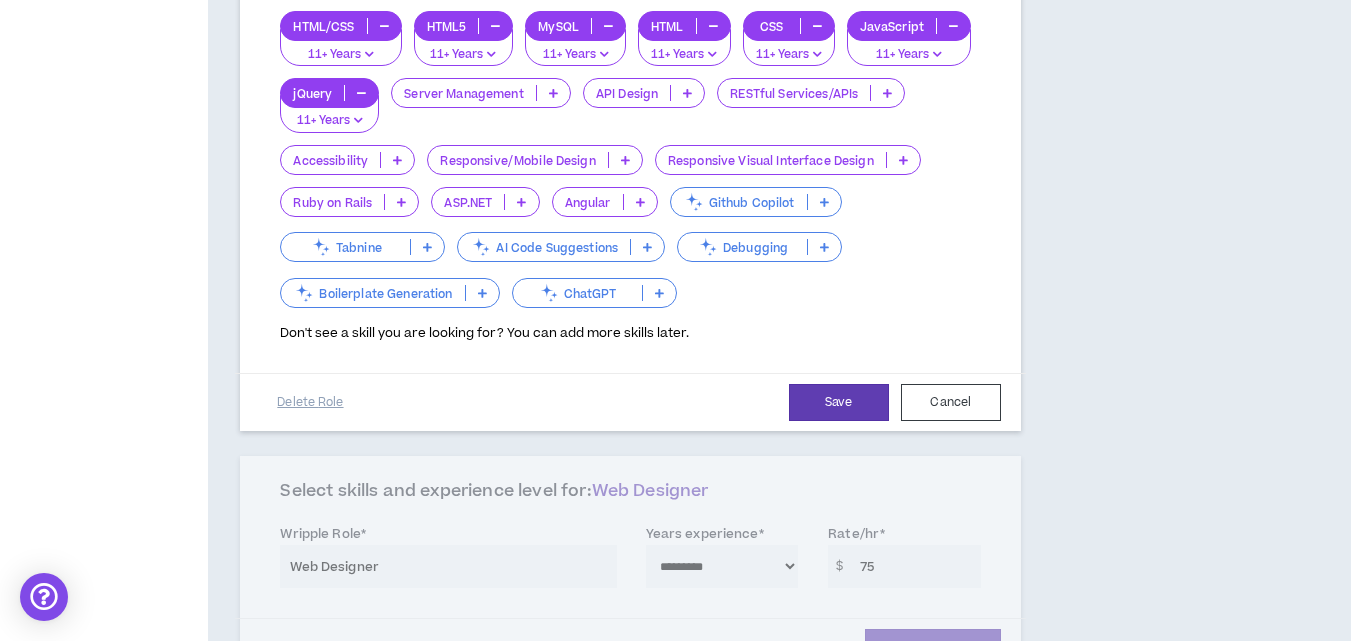 scroll, scrollTop: 600, scrollLeft: 0, axis: vertical 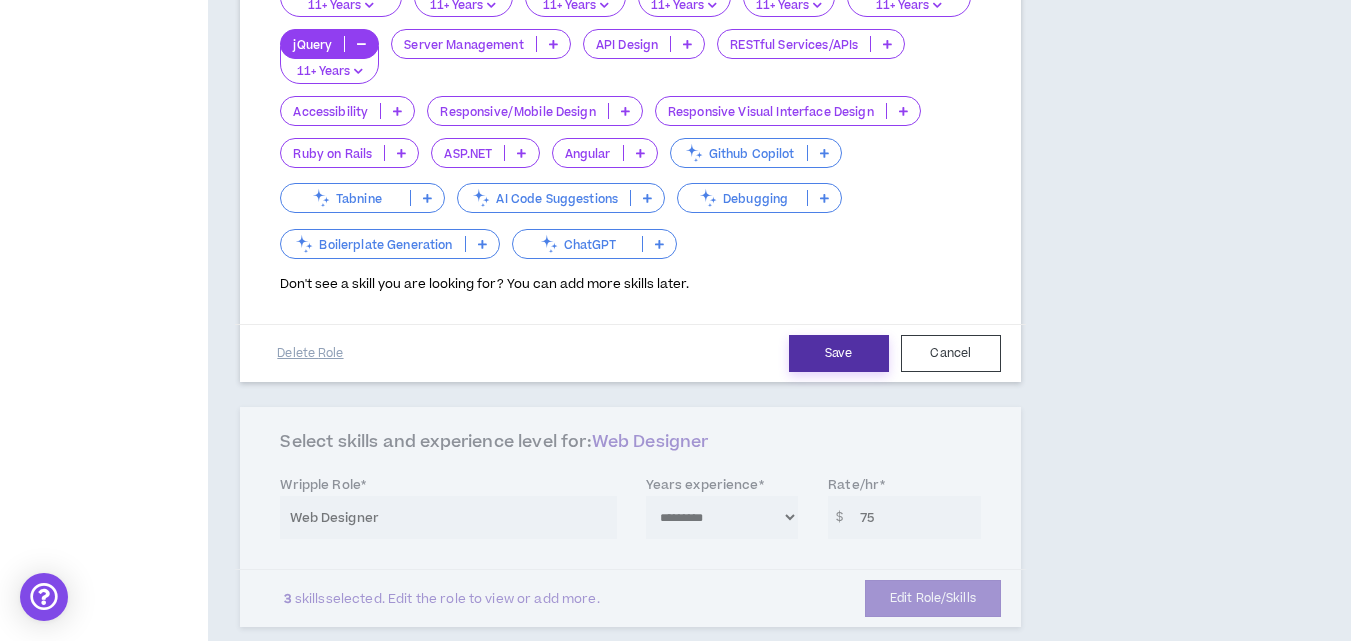 click on "Save" at bounding box center [839, 353] 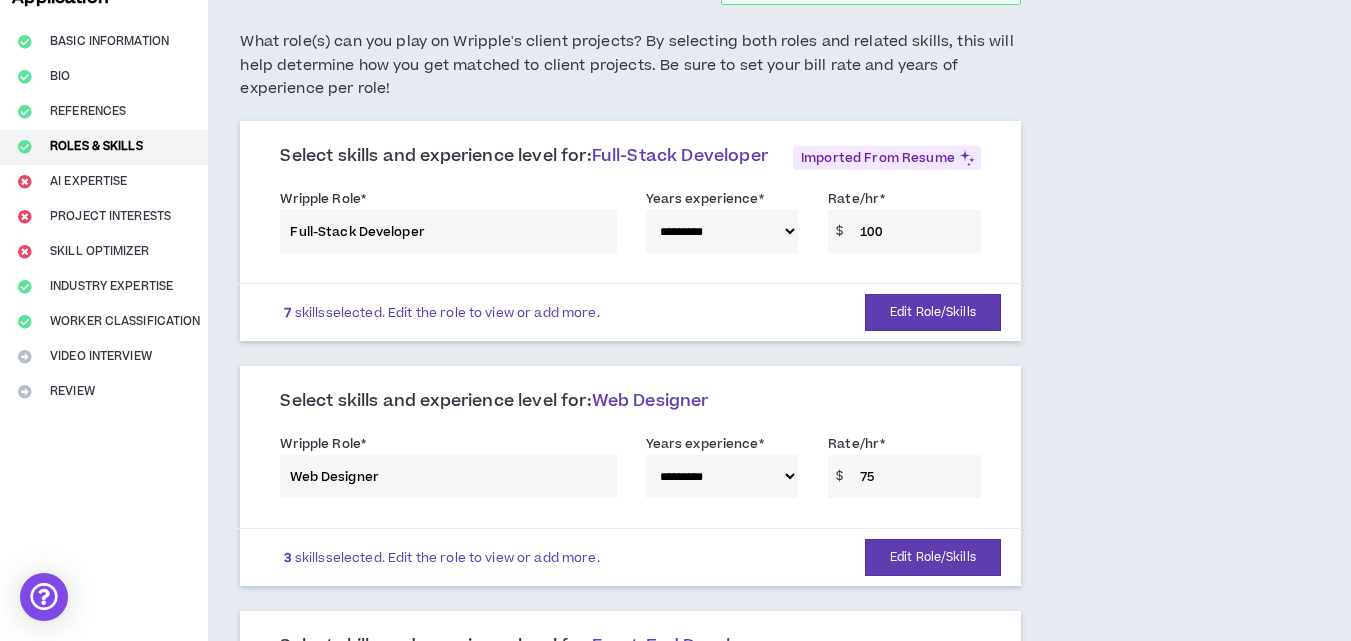scroll, scrollTop: 100, scrollLeft: 0, axis: vertical 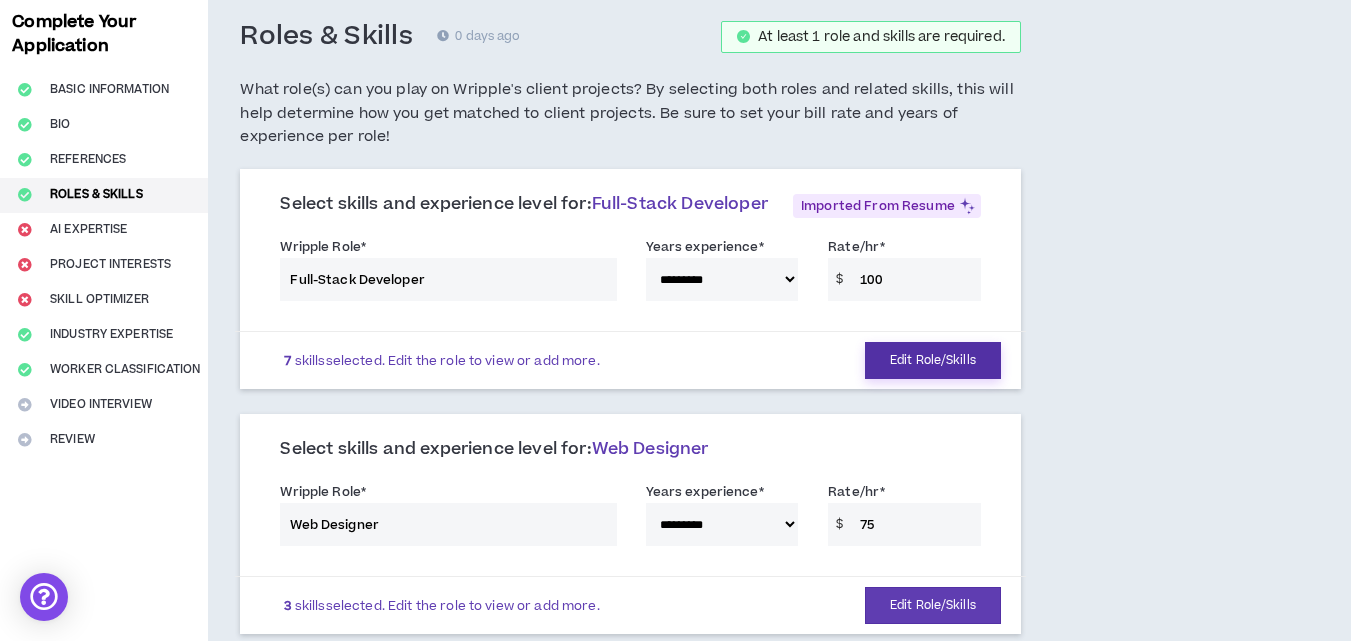 click on "Edit Role/Skills" at bounding box center (933, 360) 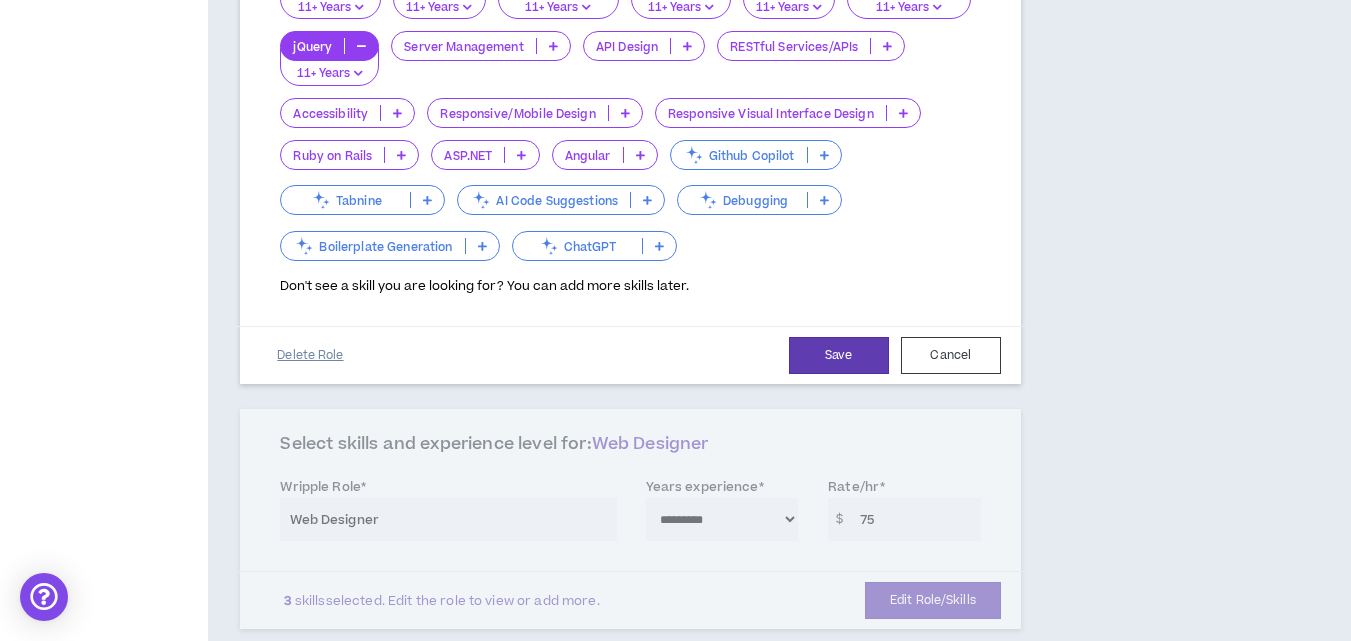 scroll, scrollTop: 600, scrollLeft: 0, axis: vertical 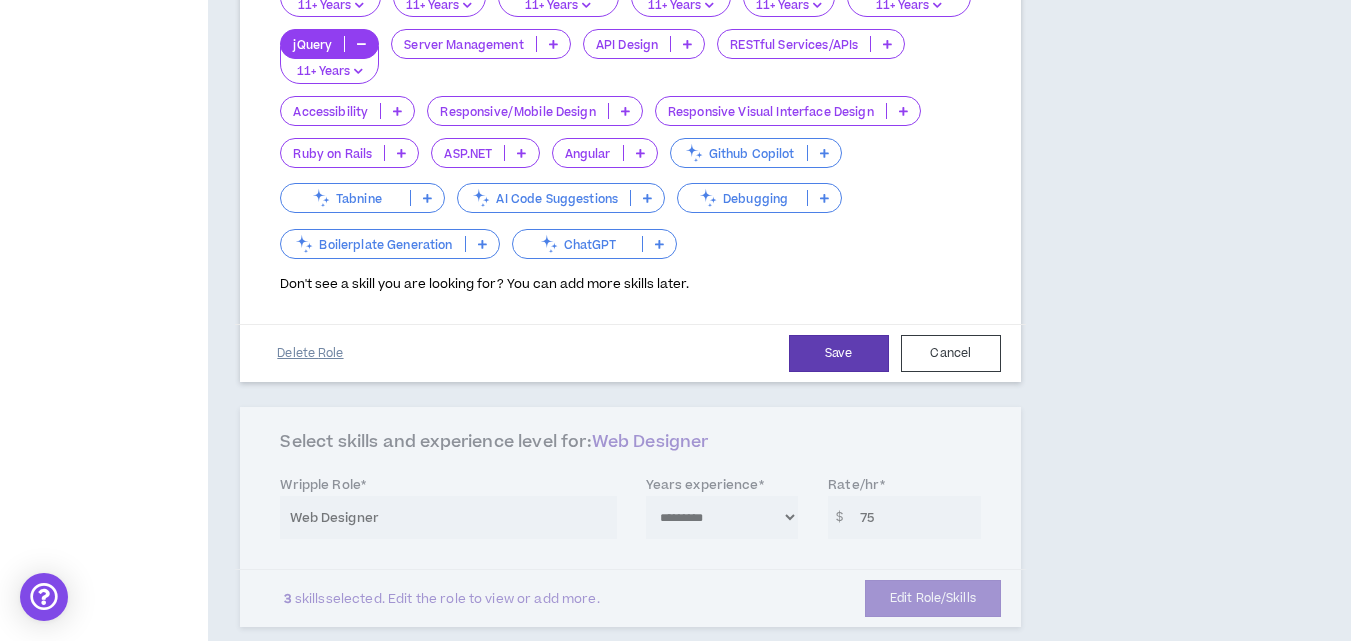 click on "Delete   Role" at bounding box center (310, 353) 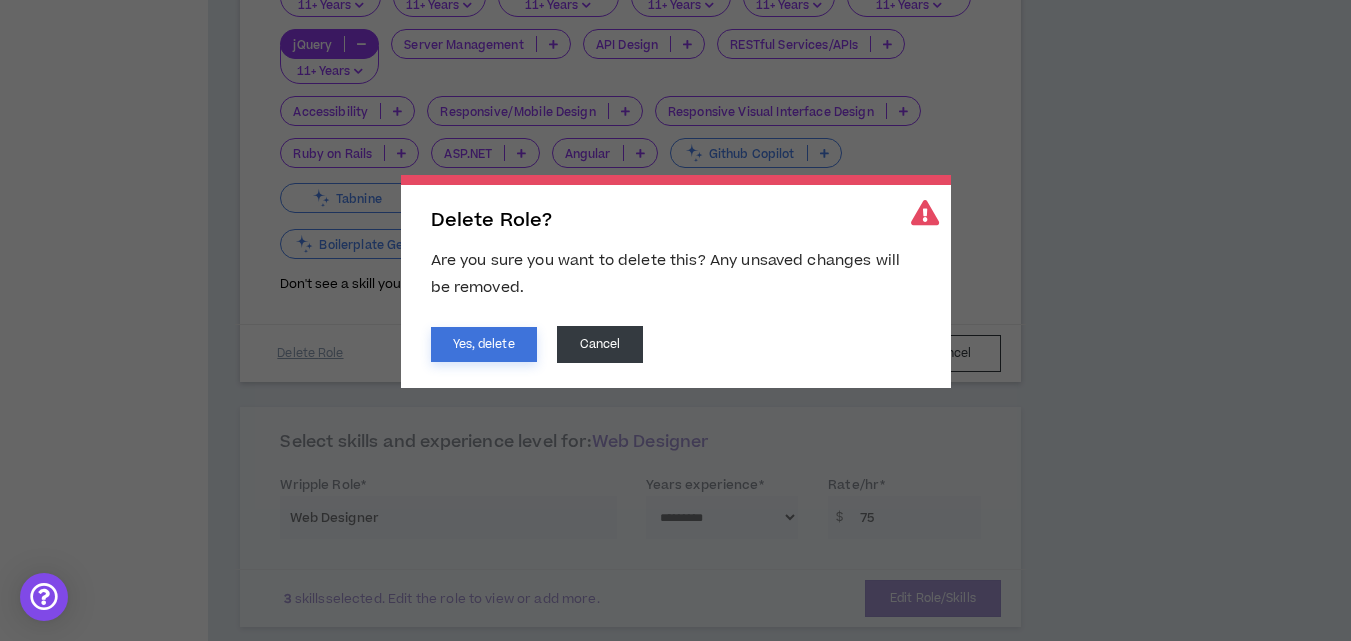 click on "Yes, delete" at bounding box center [484, 344] 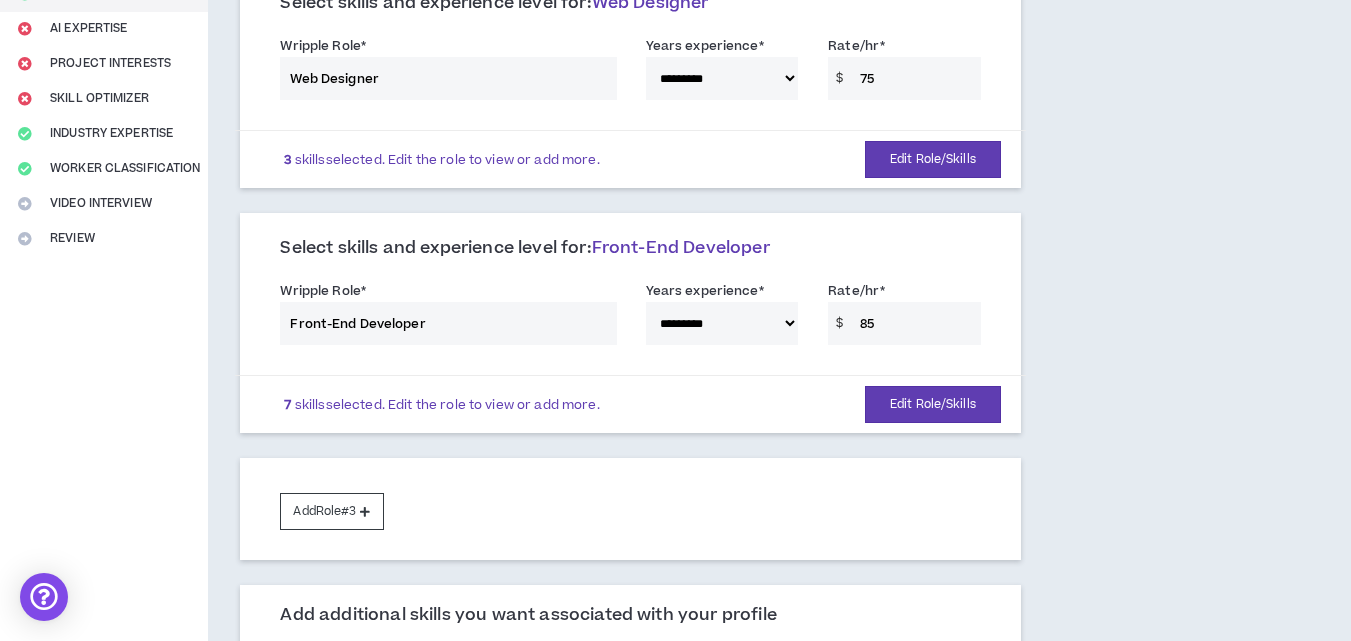 scroll, scrollTop: 300, scrollLeft: 0, axis: vertical 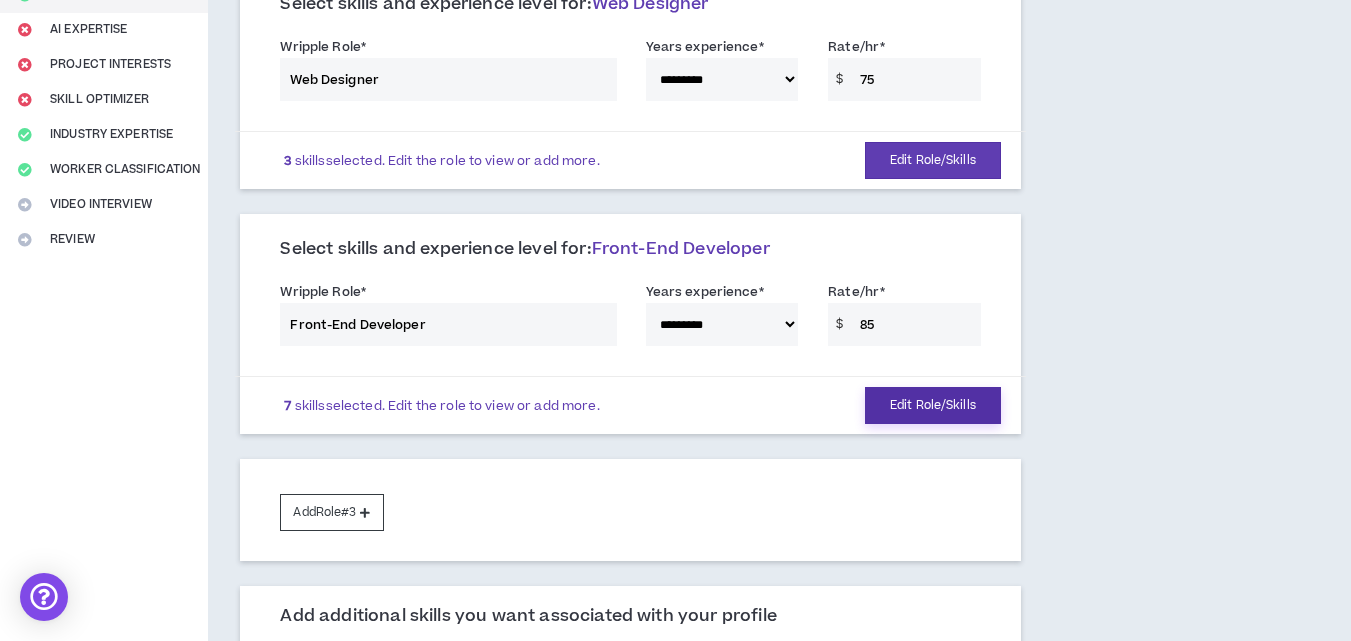 click on "Edit Role/Skills" at bounding box center (933, 405) 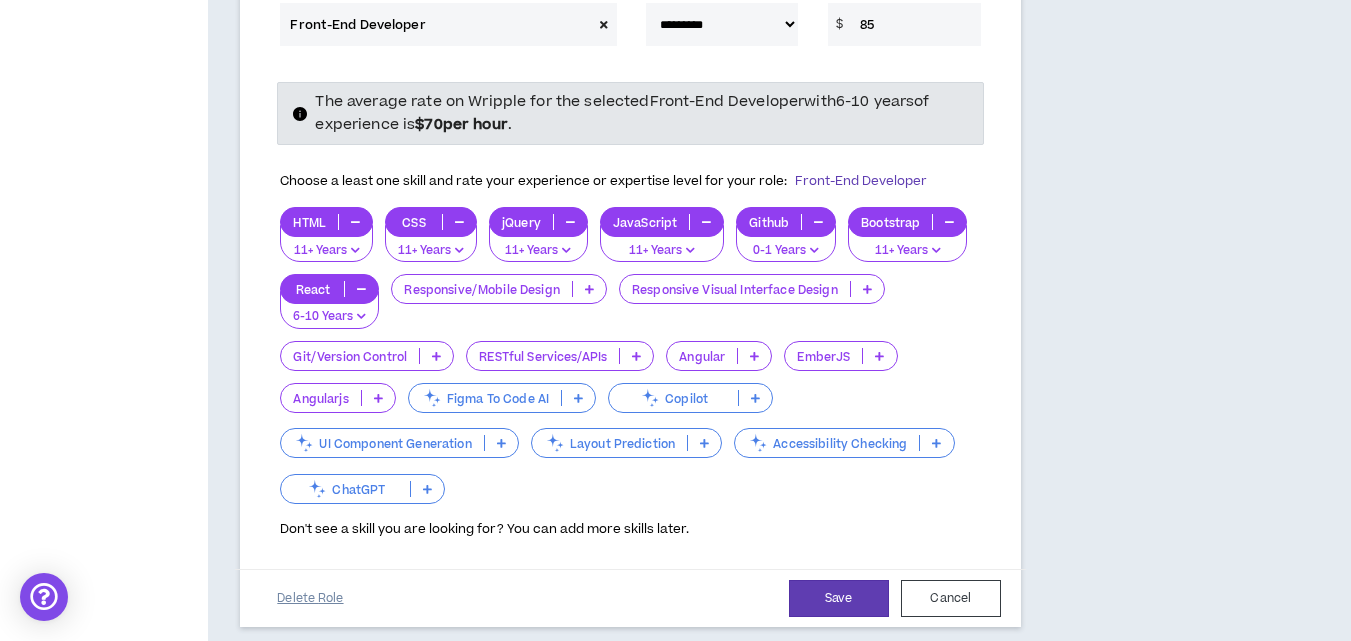 scroll, scrollTop: 700, scrollLeft: 0, axis: vertical 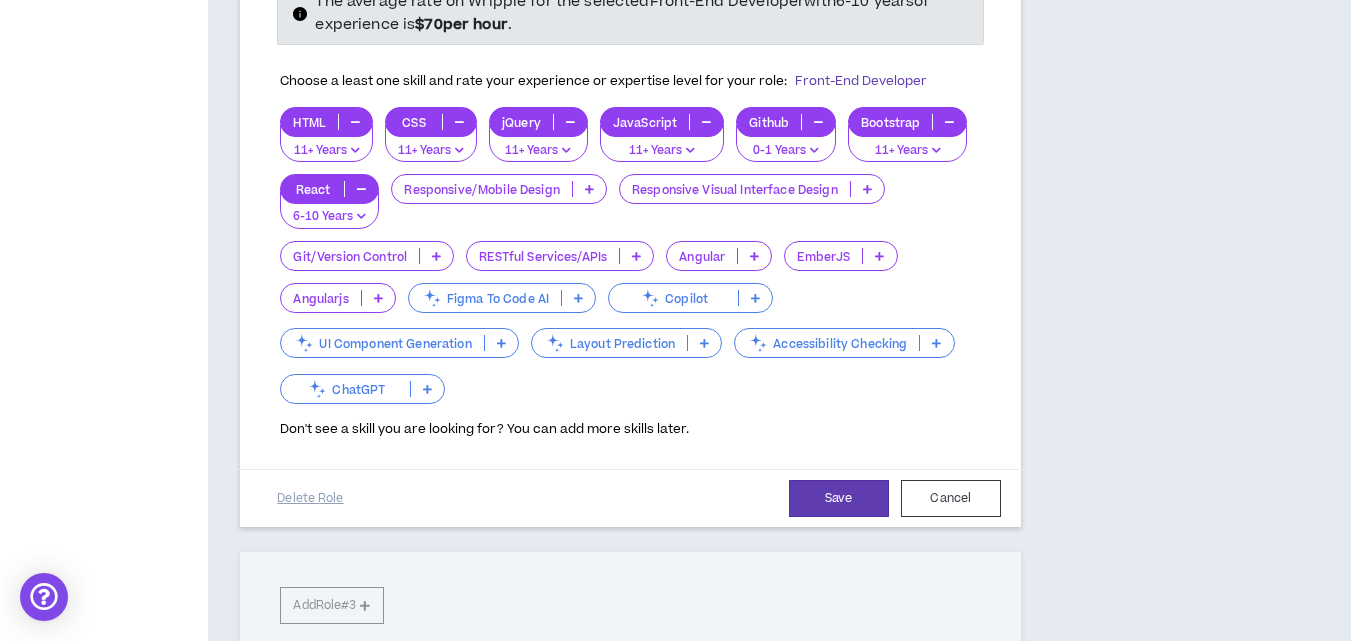 click on "ChatGPT" at bounding box center [345, 389] 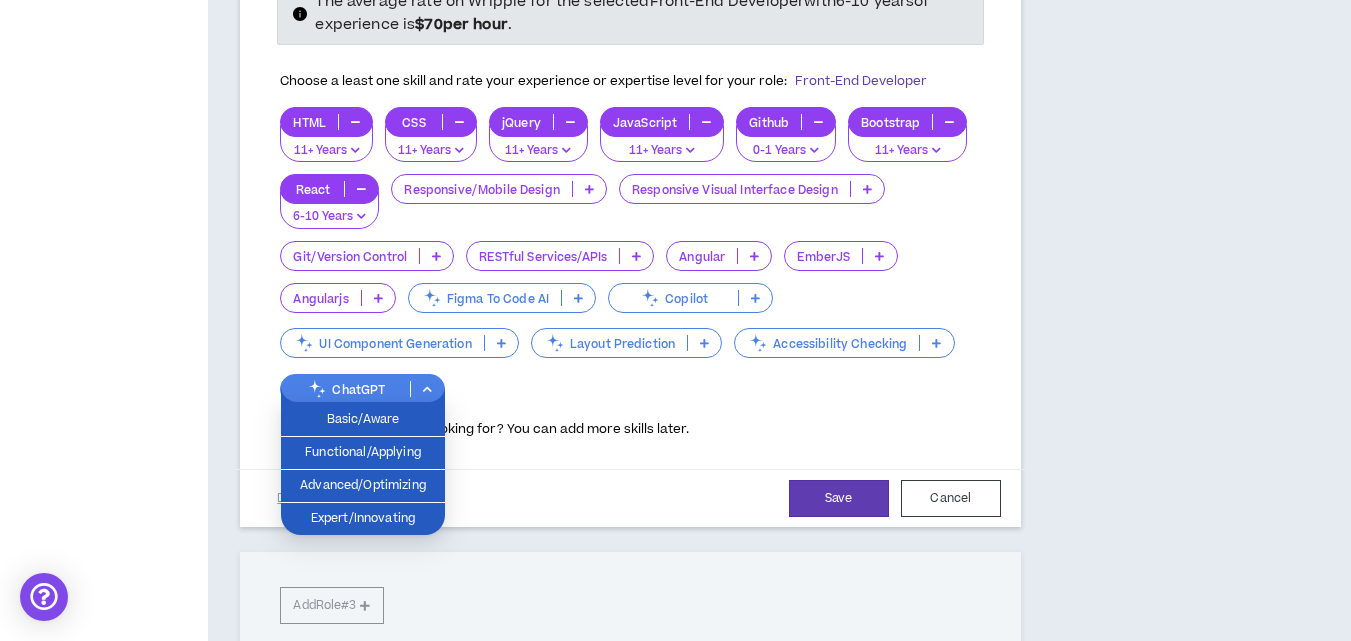 click on "ChatGPT" at bounding box center (345, 389) 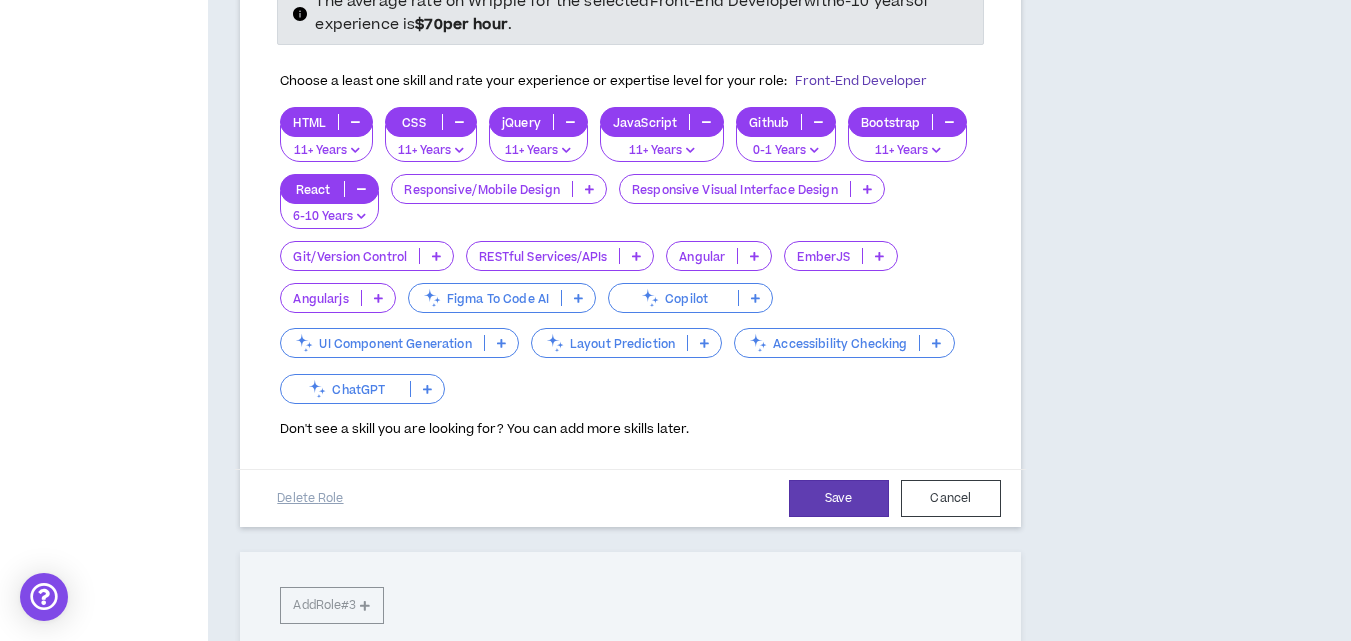 click on "HTML 11+ Years CSS 11+ Years jQuery 11+ Years JavaScript 11+ Years Github 0-1 Years Bootstrap 11+ Years React 6-10 Years Responsive/Mobile Design Responsive Visual Interface Design Git/Version Control RESTful Services/APIs Angular EmberJS Angularjs Figma To Code AI Copilot UI Component Generation Layout Prediction Accessibility Checking ChatGPT" at bounding box center (630, 257) 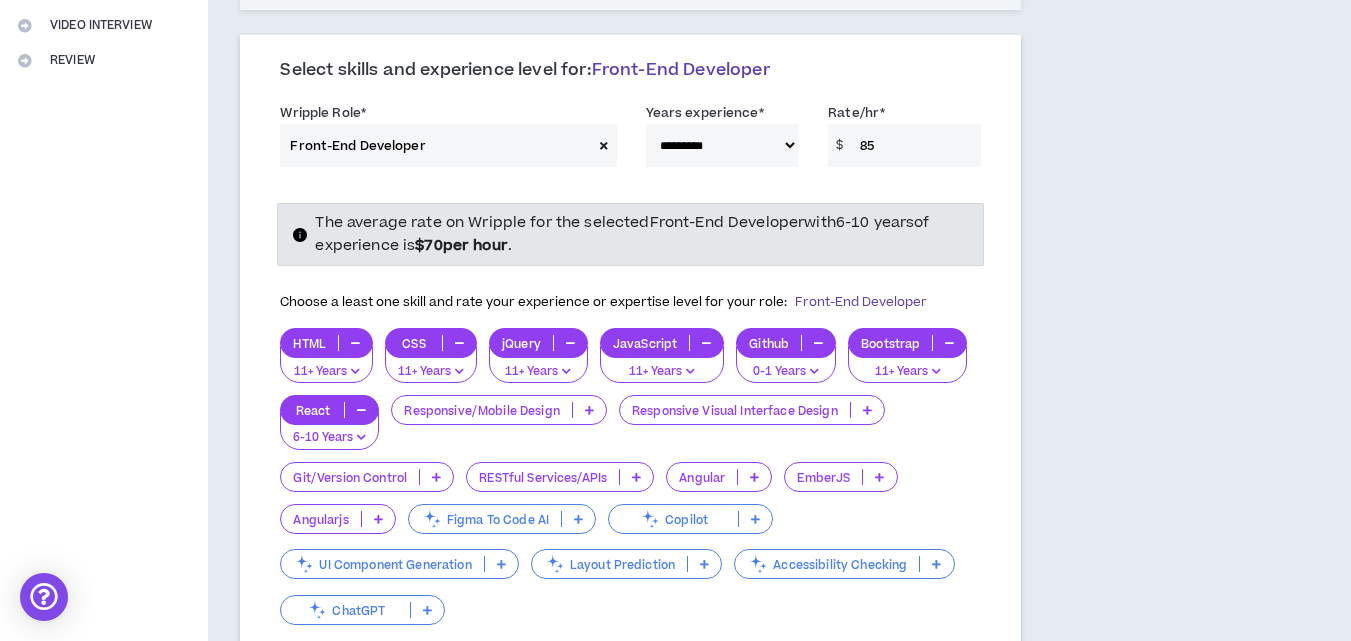 scroll, scrollTop: 600, scrollLeft: 0, axis: vertical 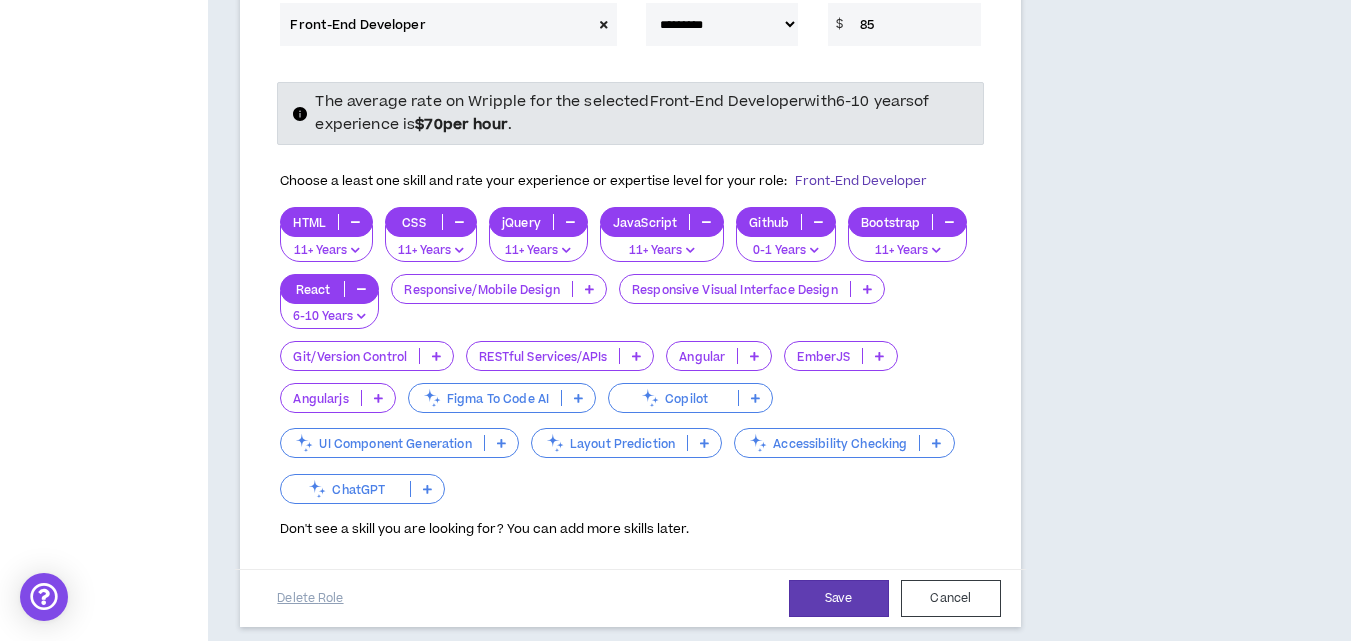 click at bounding box center (589, 289) 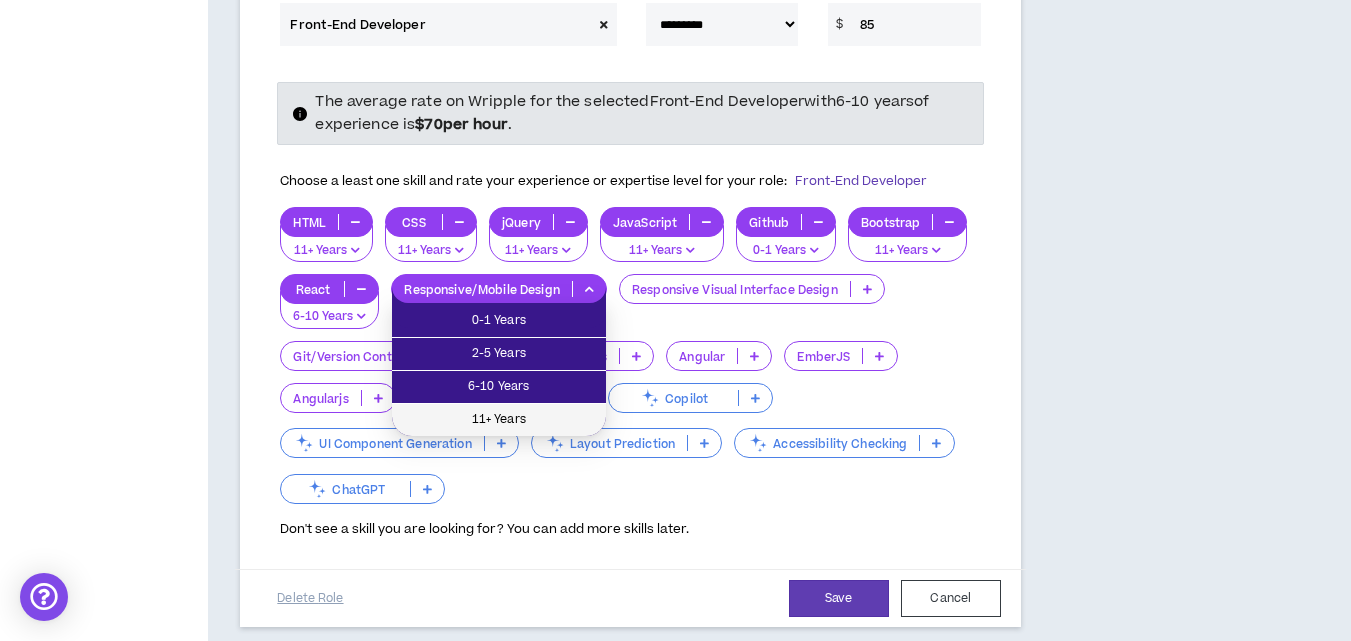 click on "11+ Years" at bounding box center [499, 420] 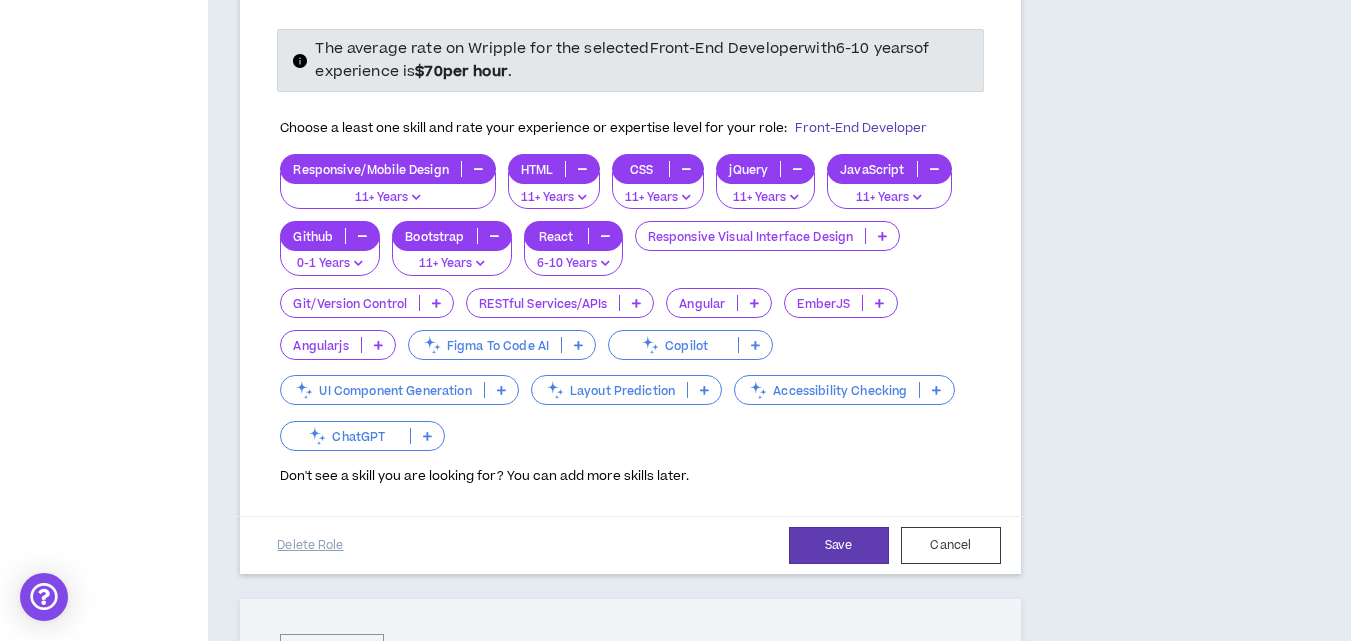 scroll, scrollTop: 600, scrollLeft: 0, axis: vertical 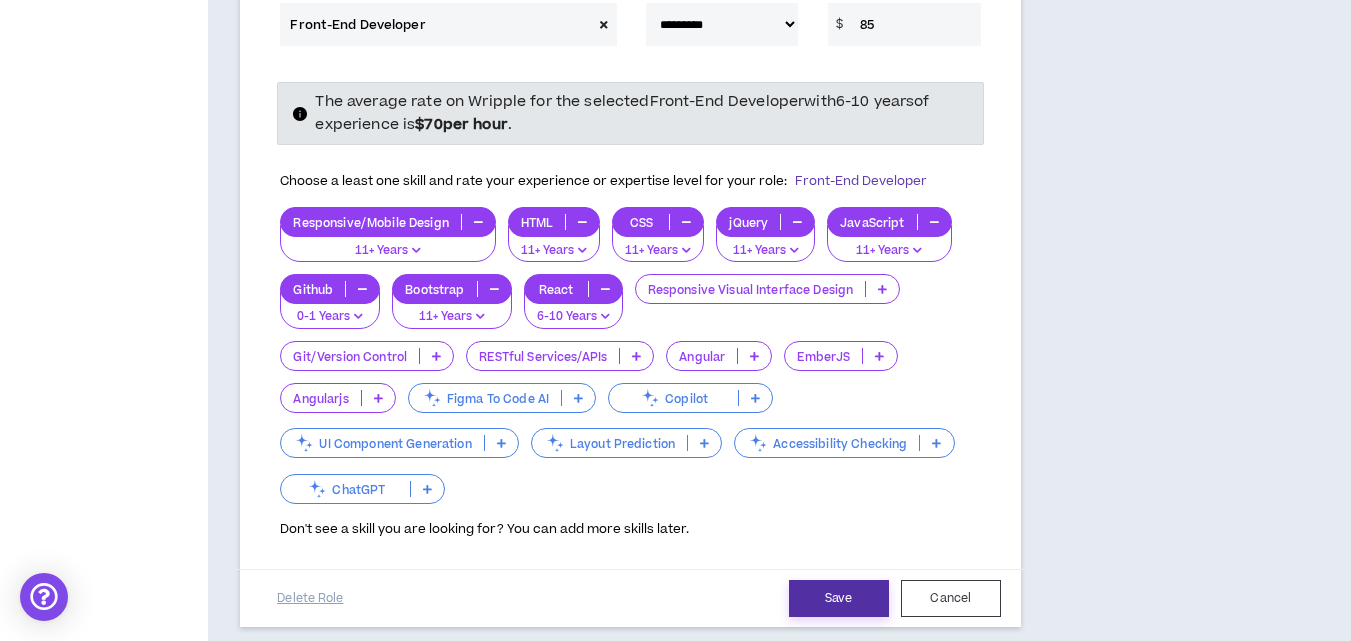 click on "Save" at bounding box center [839, 598] 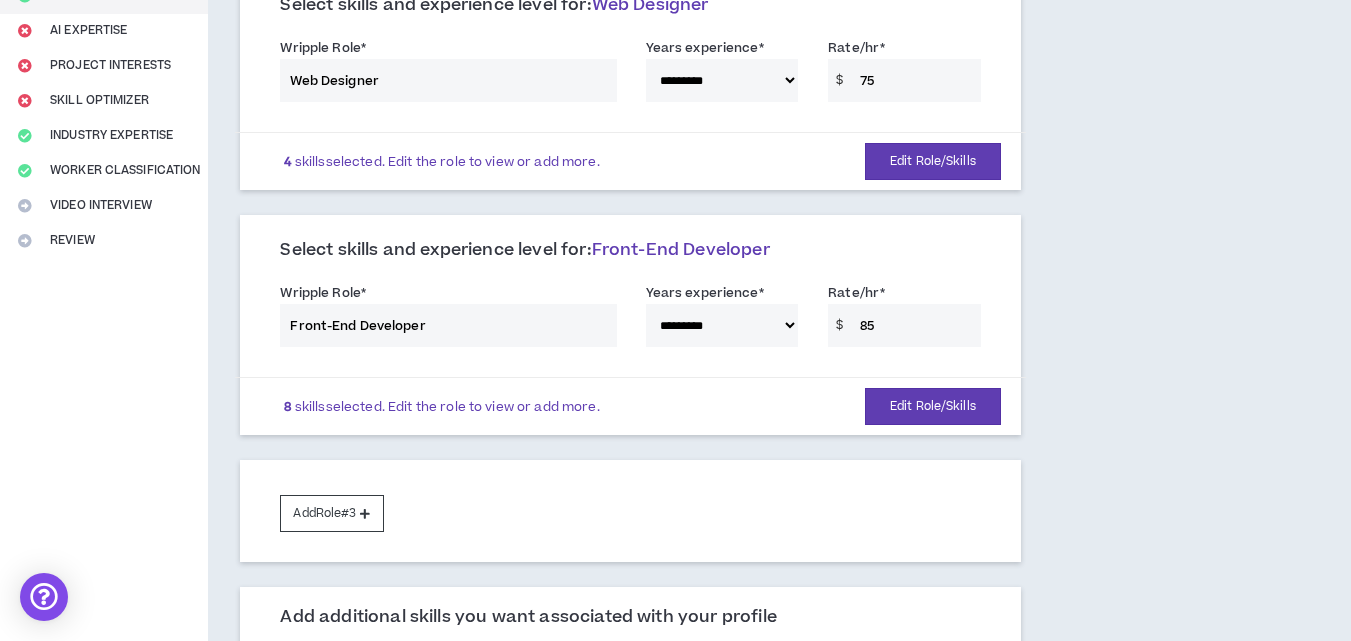 scroll, scrollTop: 300, scrollLeft: 0, axis: vertical 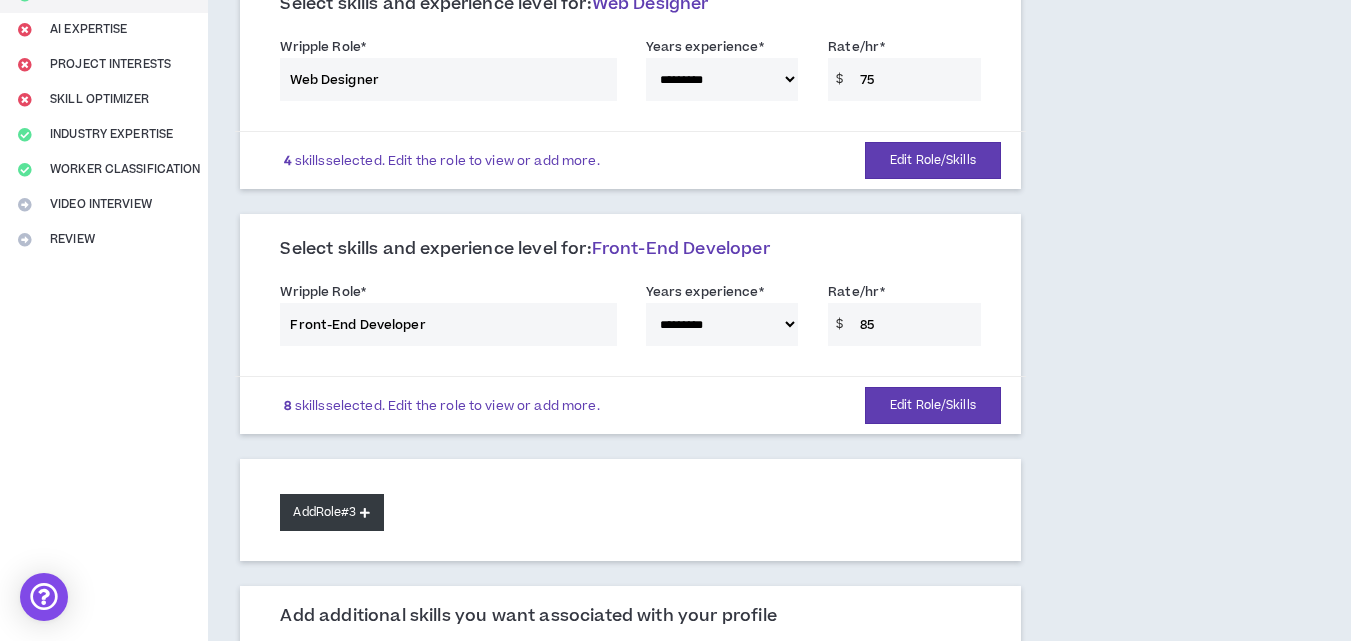 click on "Add  Role  #3" at bounding box center [331, 512] 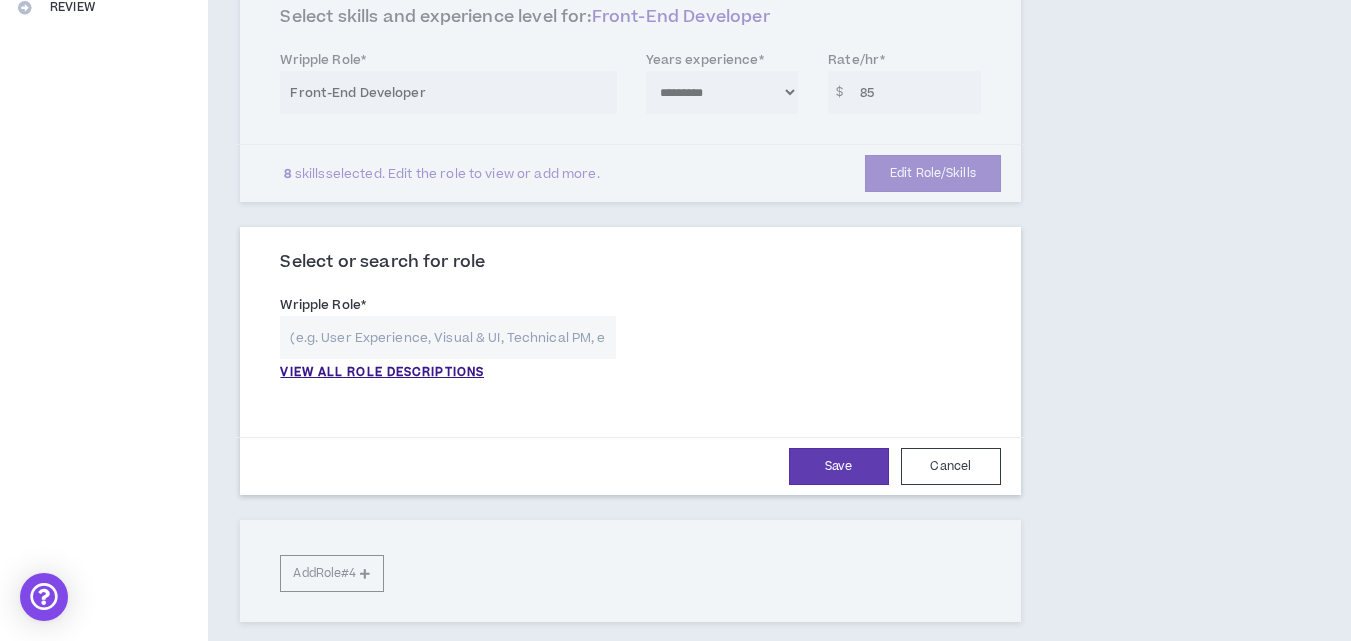 scroll, scrollTop: 600, scrollLeft: 0, axis: vertical 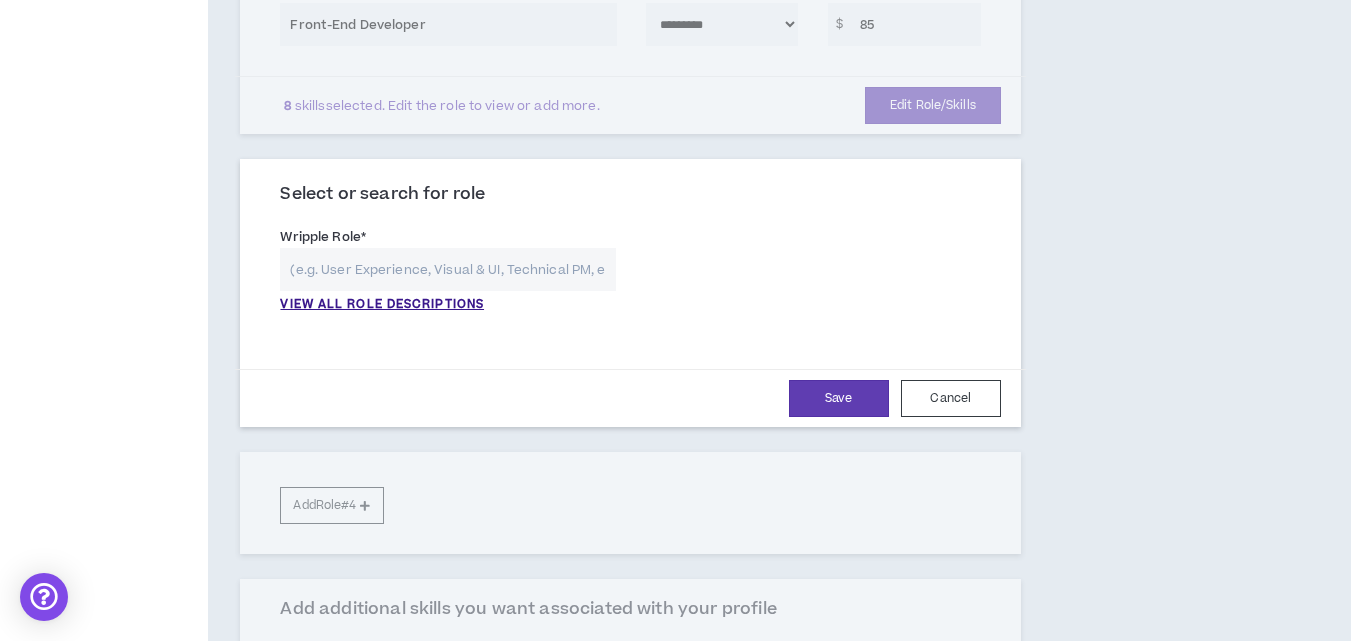 click at bounding box center [447, 269] 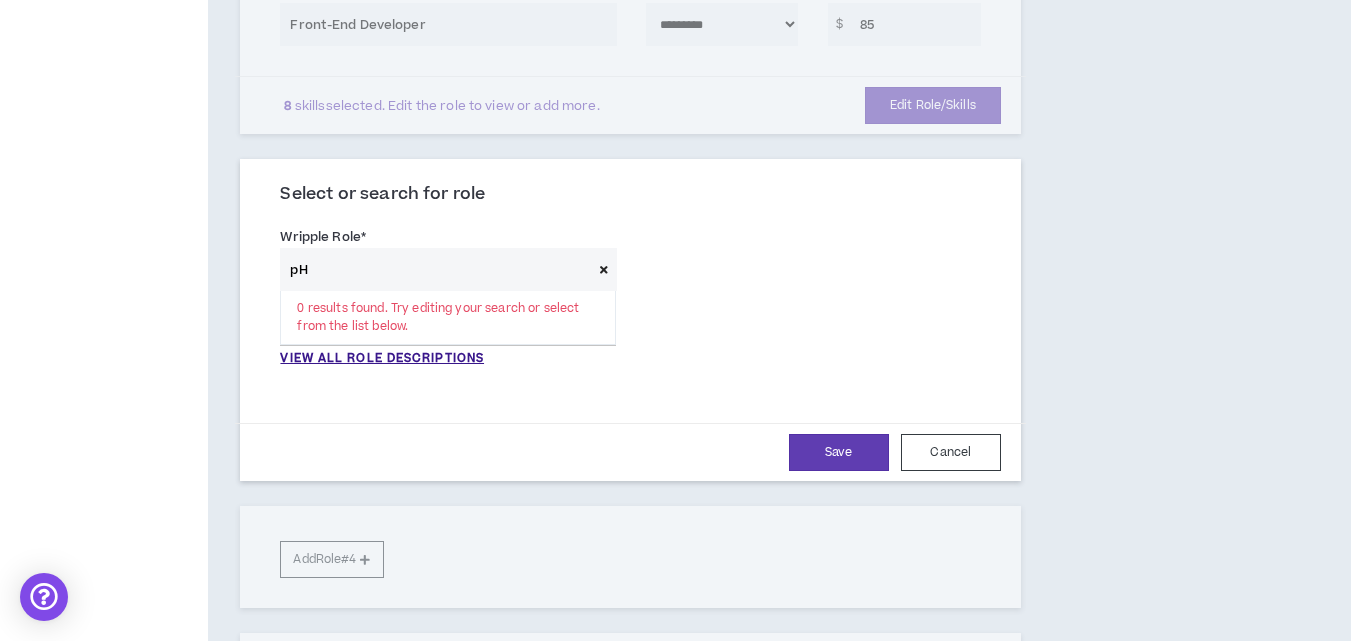 type on "p" 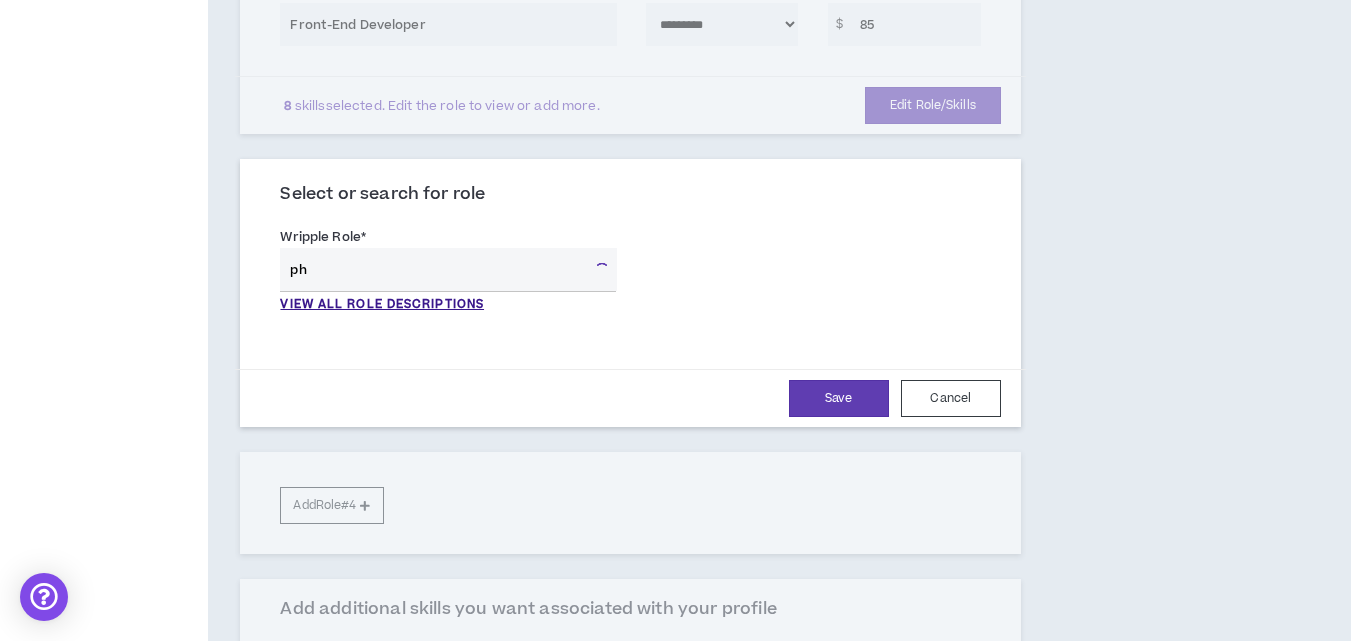 type on "p" 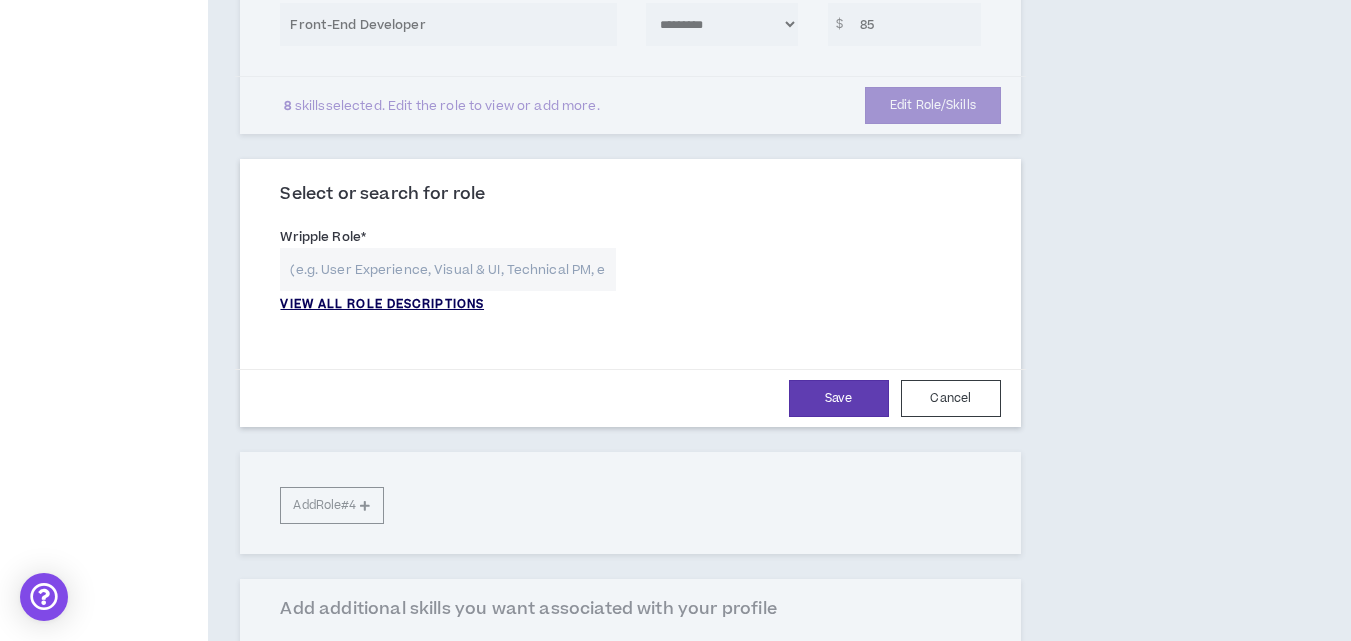 click on "VIEW ALL ROLE DESCRIPTIONS" at bounding box center [382, 305] 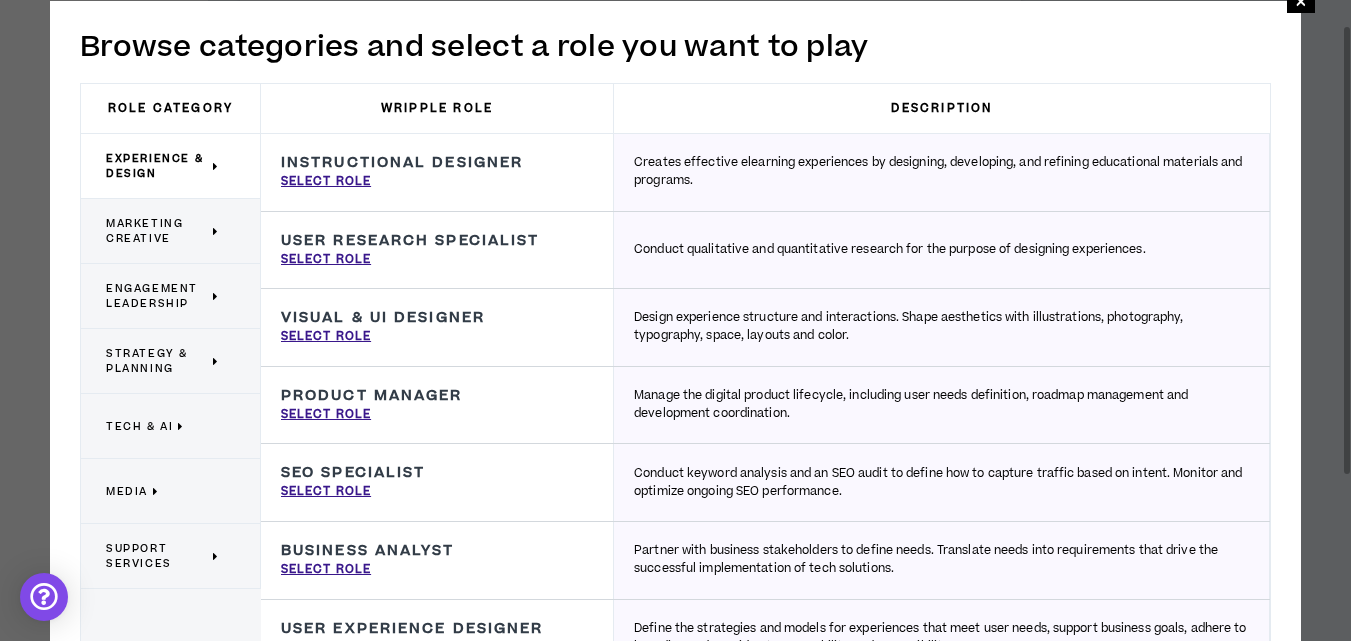 click on "Marketing Creative" at bounding box center [157, 231] 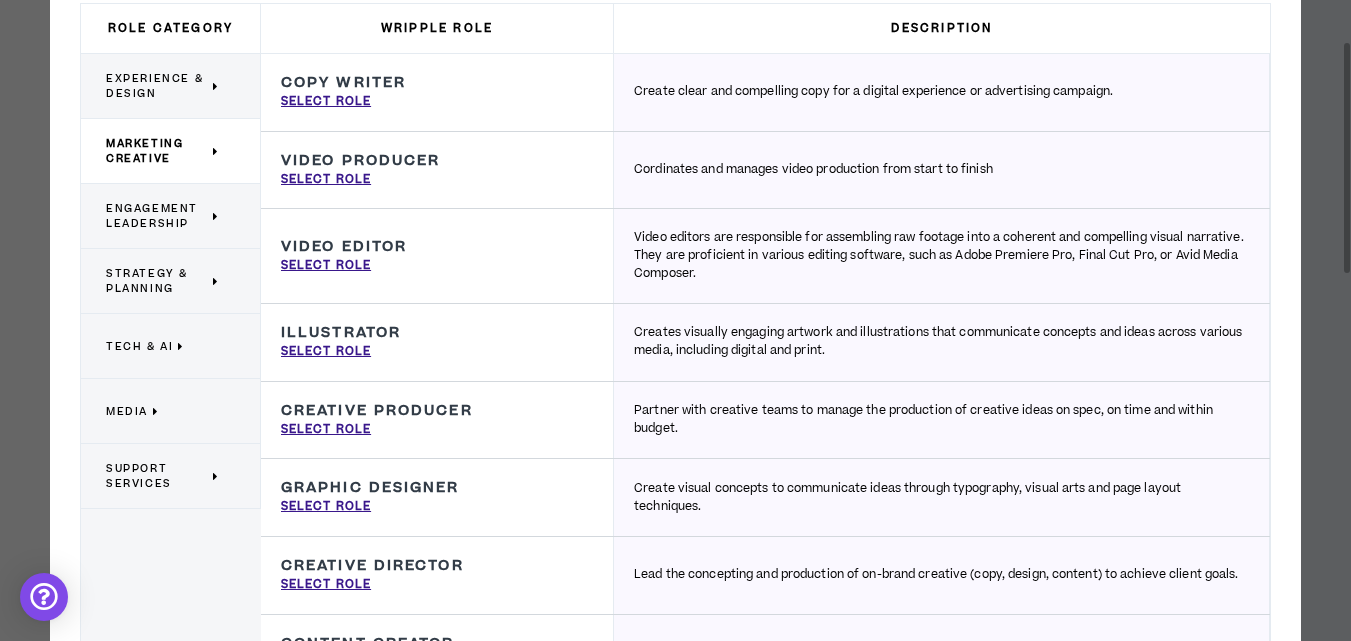 click on "Tech & AI" at bounding box center [139, 346] 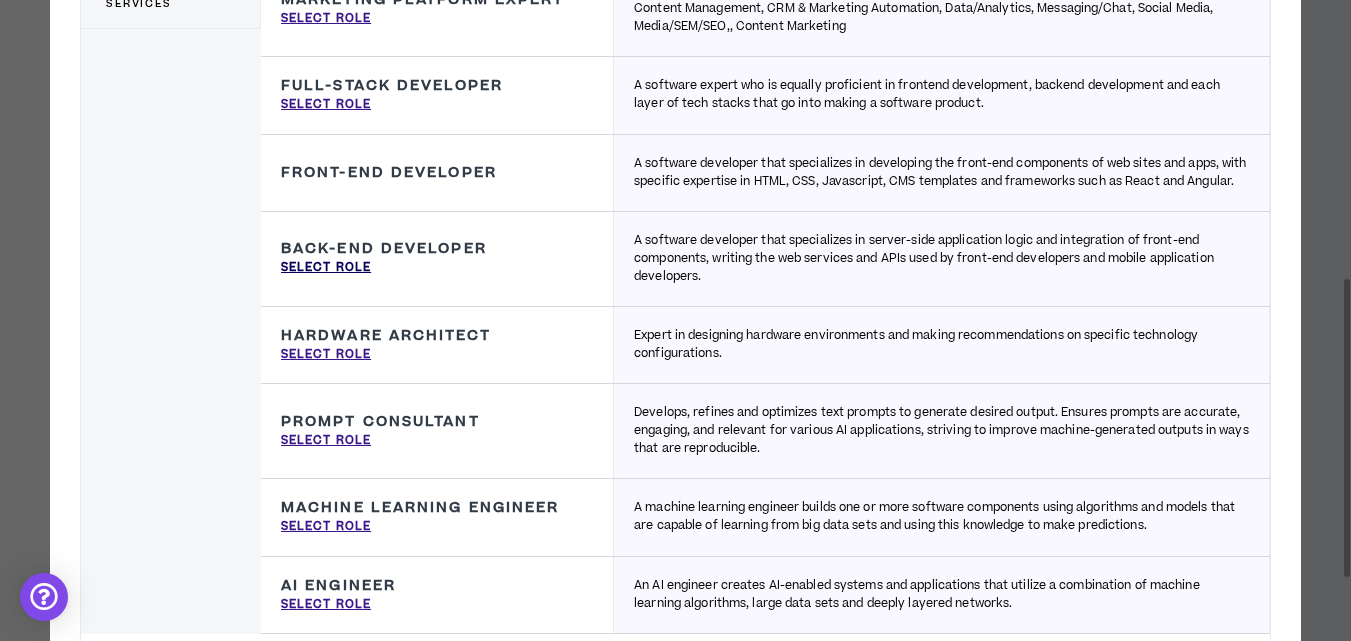 click on "Select Role" at bounding box center (326, 268) 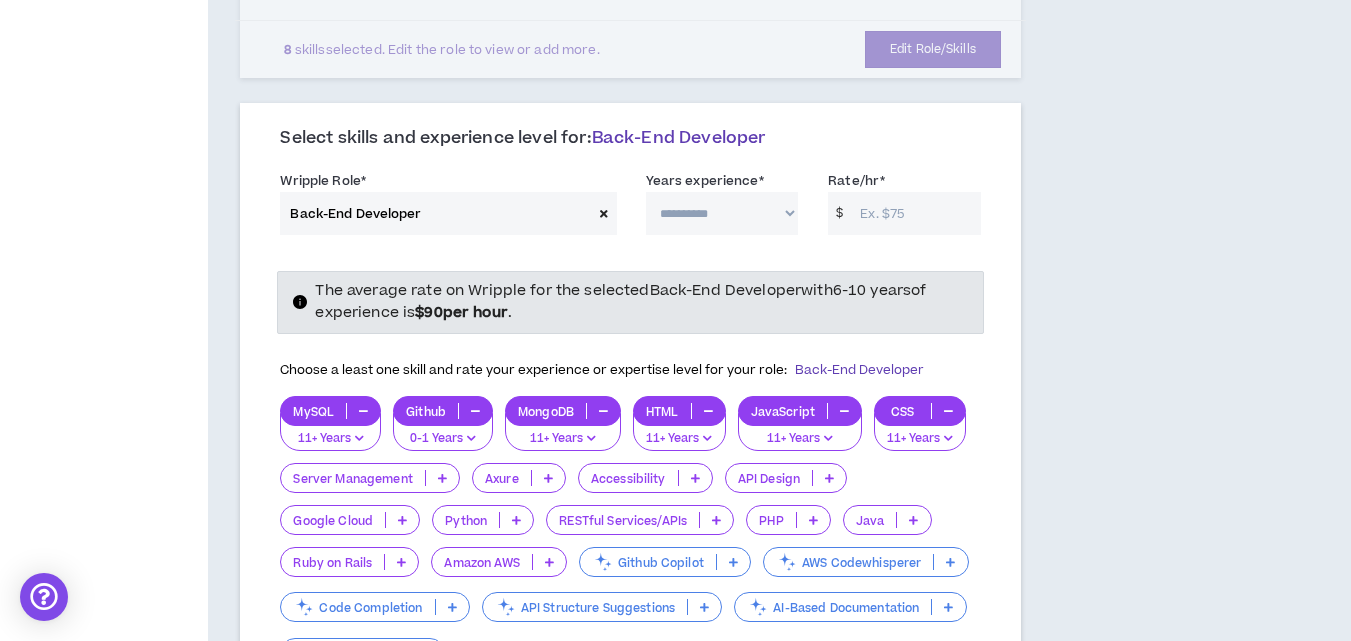 scroll, scrollTop: 800, scrollLeft: 0, axis: vertical 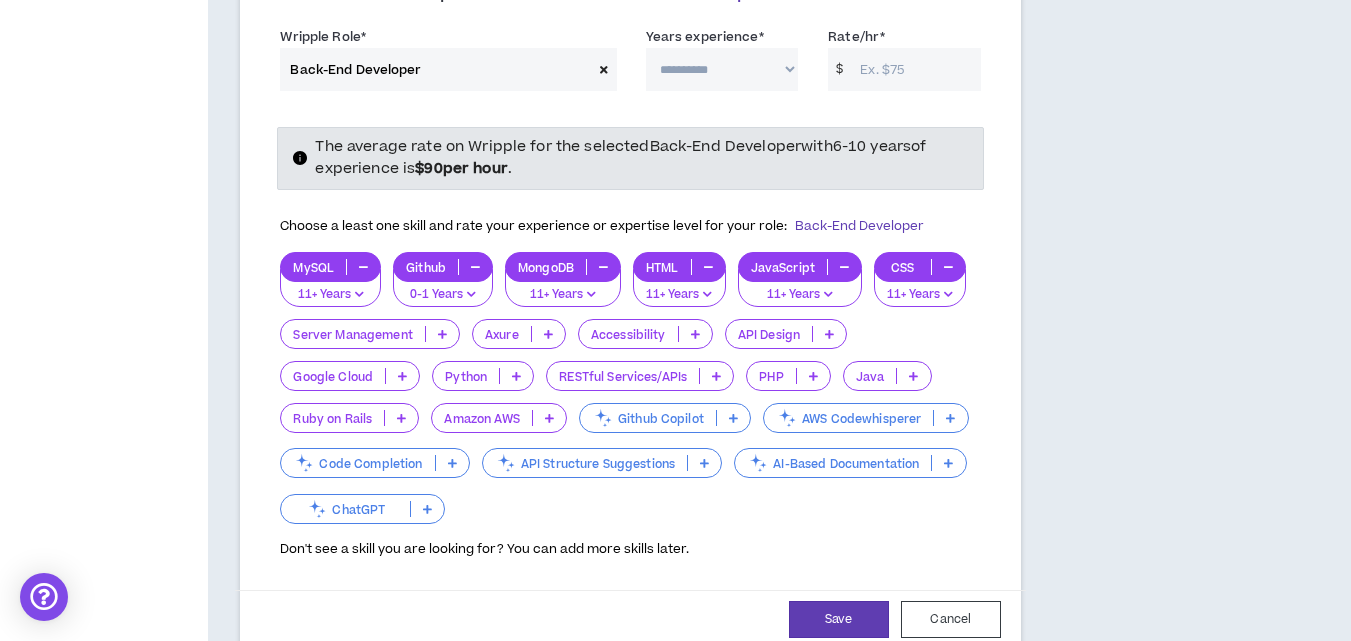click at bounding box center (813, 376) 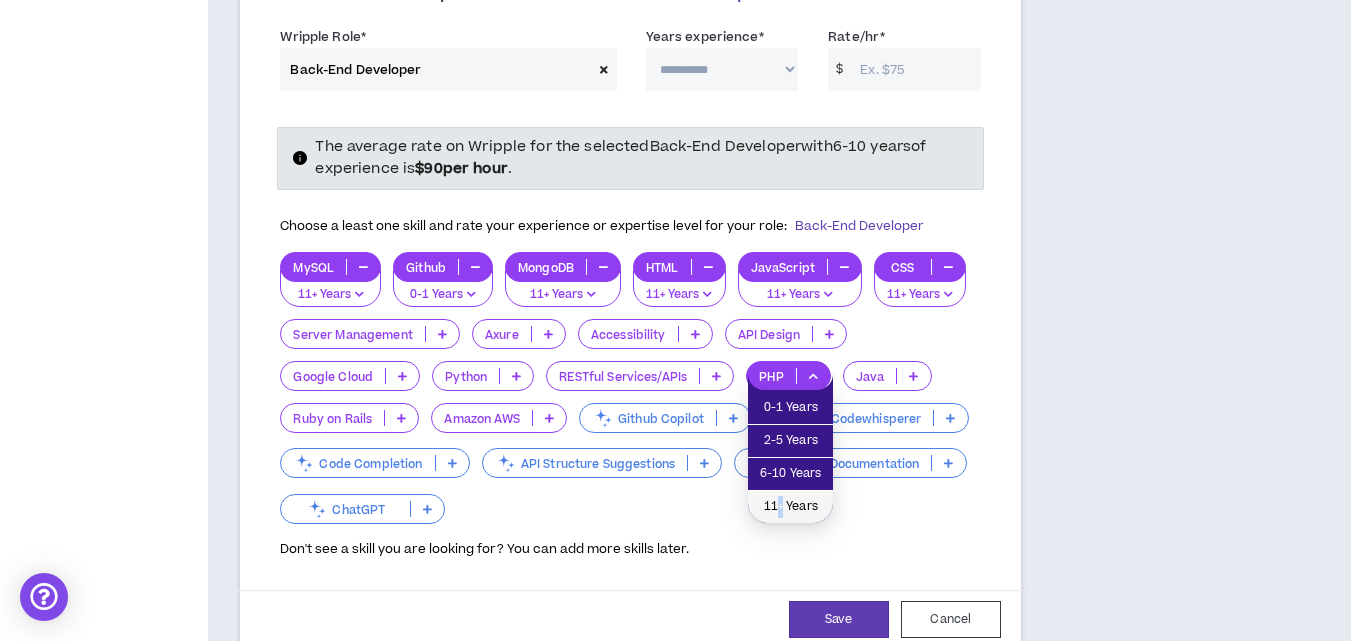 click on "11+ Years" at bounding box center [790, 507] 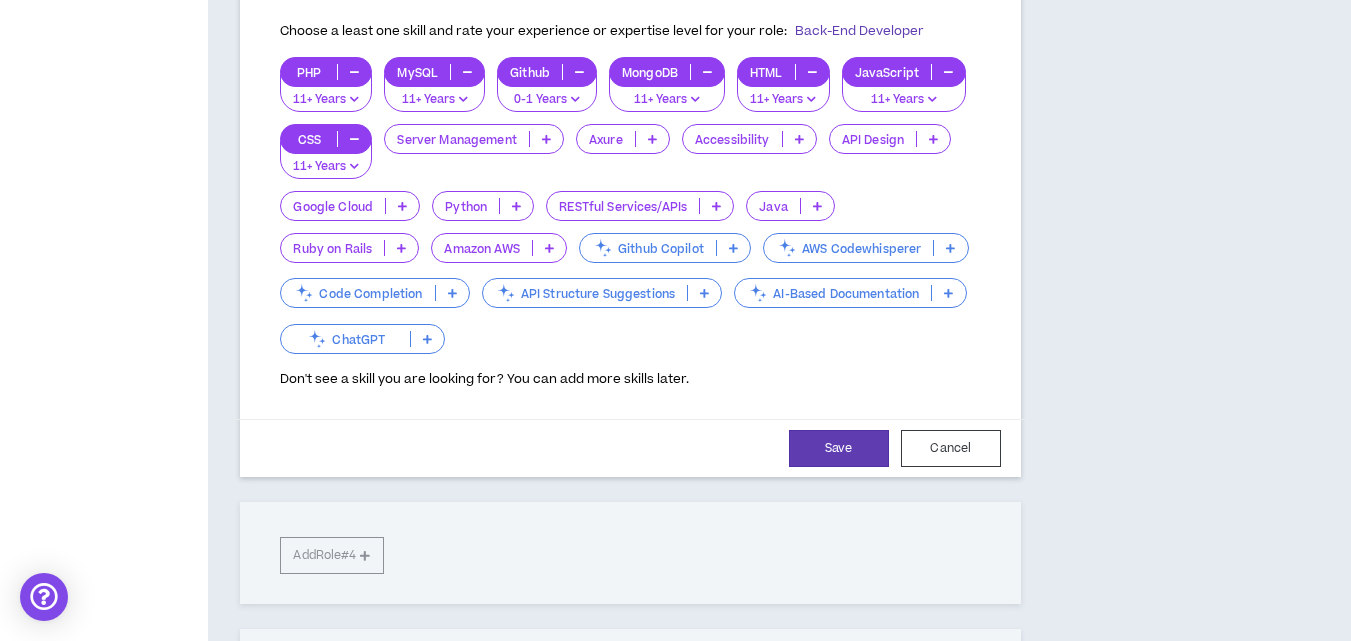 scroll, scrollTop: 1000, scrollLeft: 0, axis: vertical 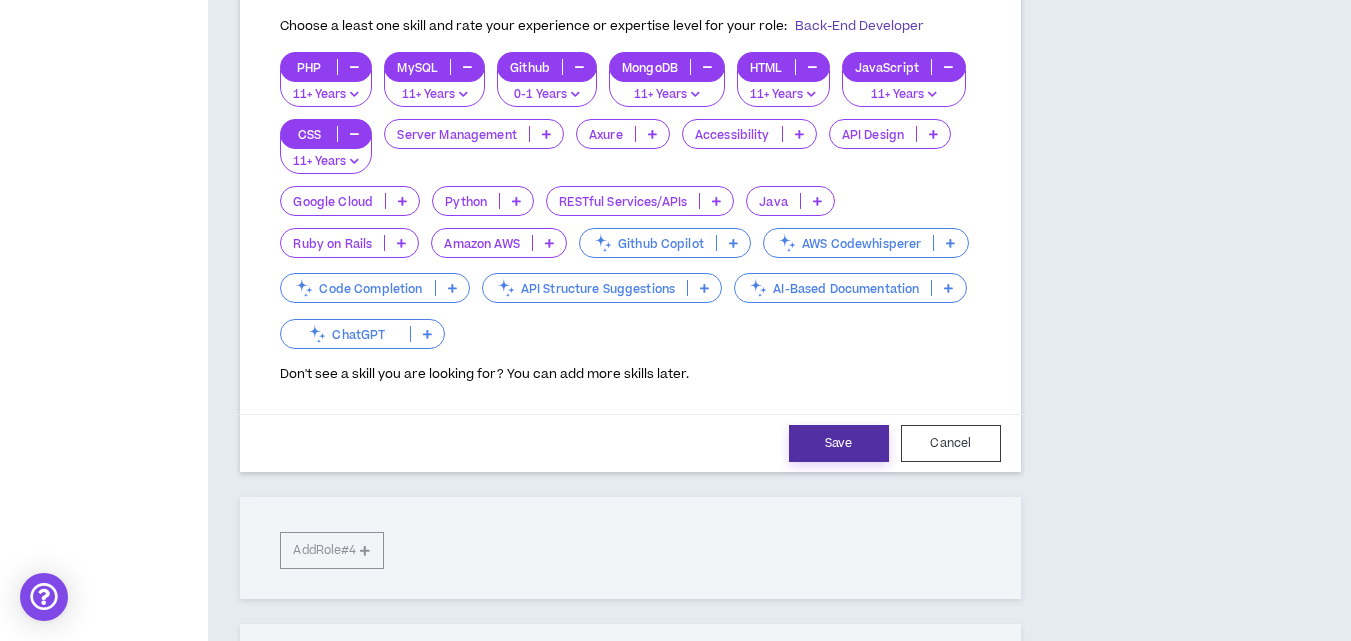 click on "Save" at bounding box center [839, 443] 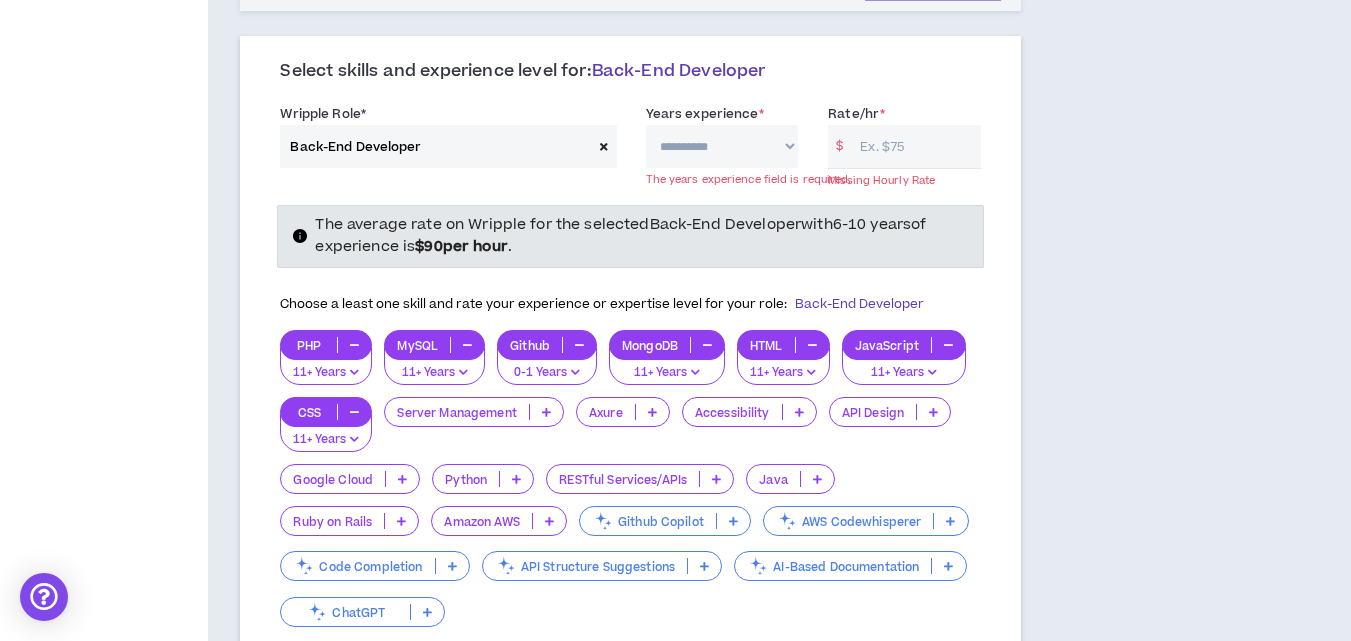scroll, scrollTop: 626, scrollLeft: 0, axis: vertical 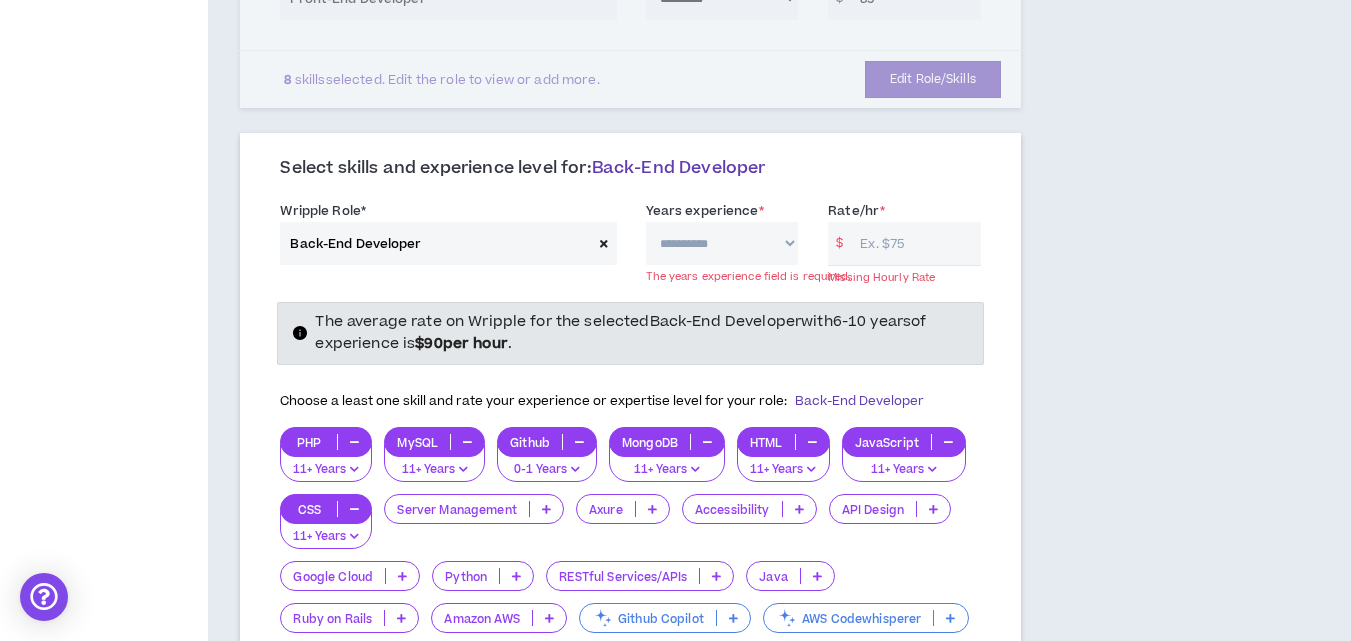 click on "**********" at bounding box center (722, 243) 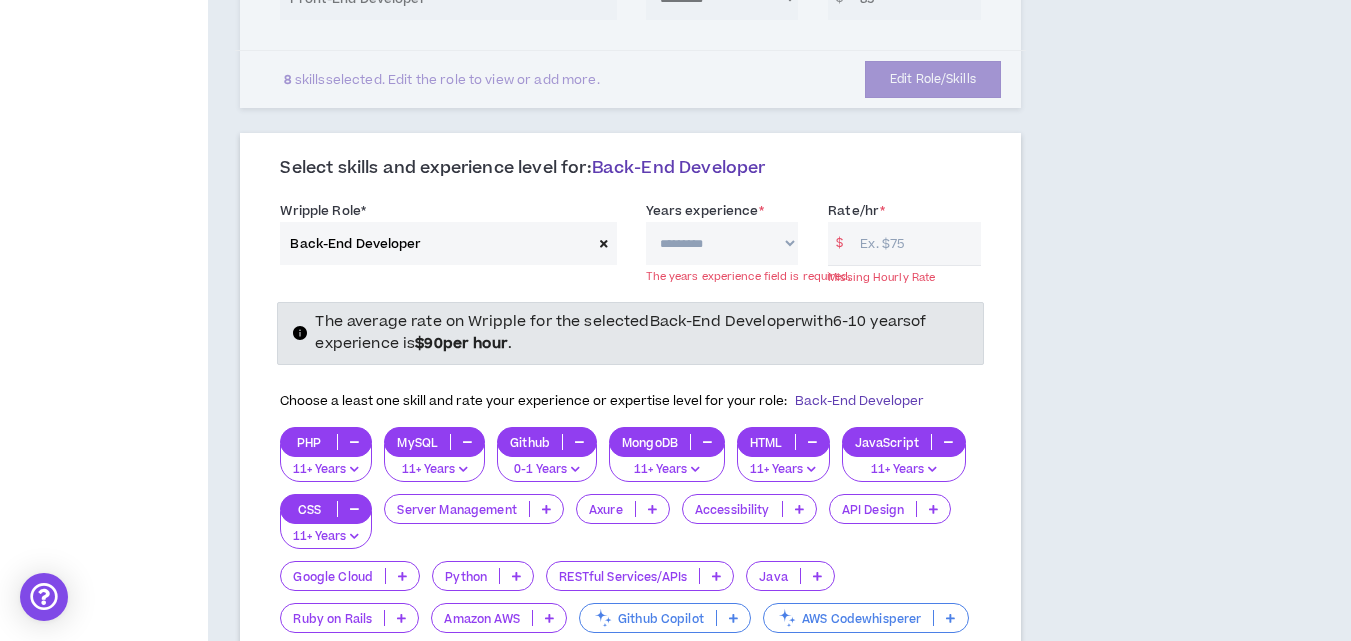 click on "**********" at bounding box center (722, 243) 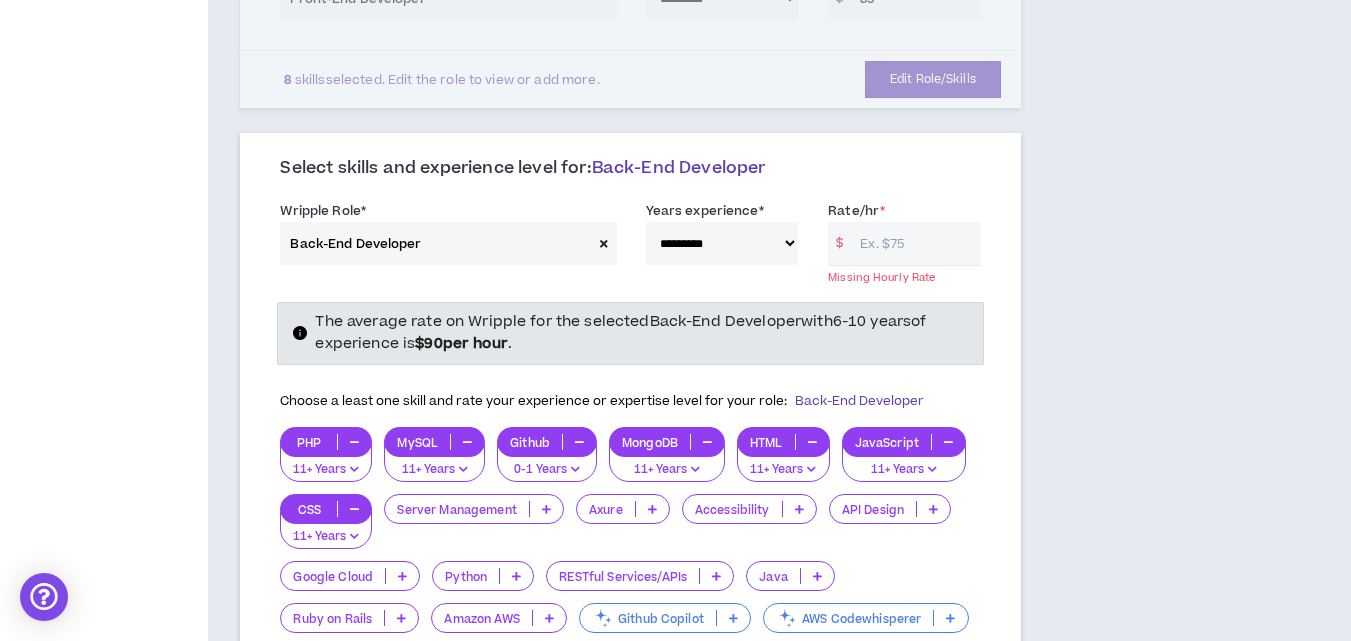 click on "Rate/hr  *" at bounding box center (915, 243) 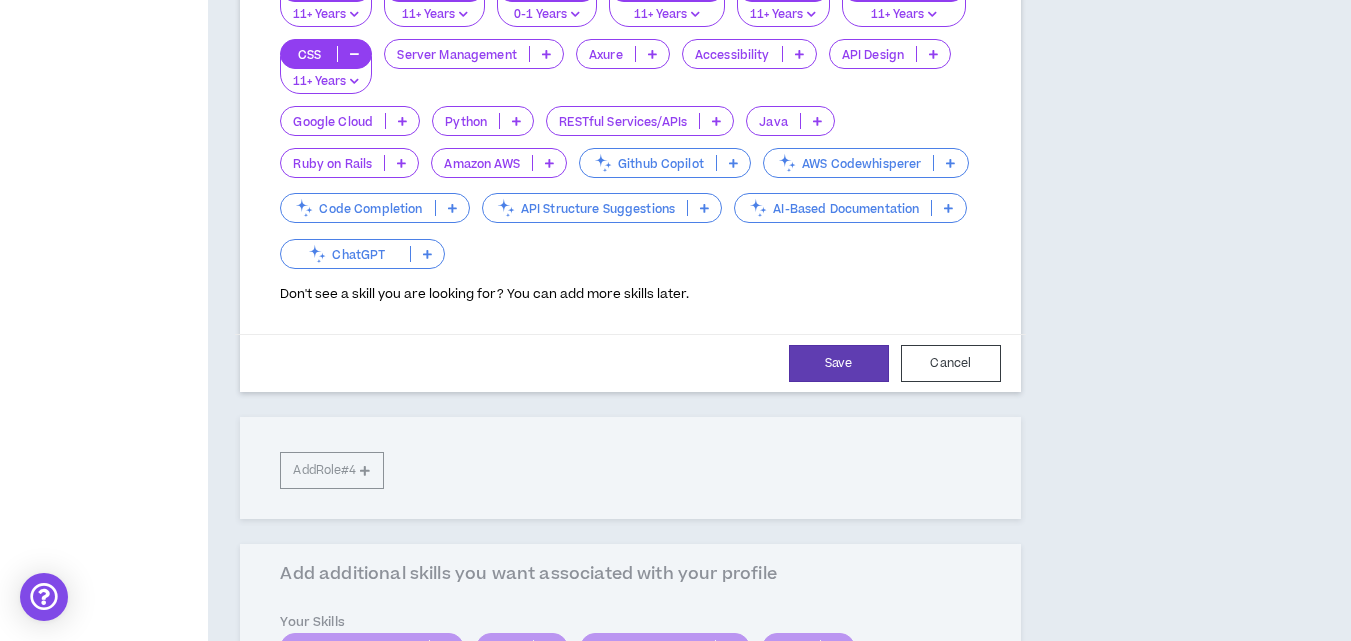 scroll, scrollTop: 1126, scrollLeft: 0, axis: vertical 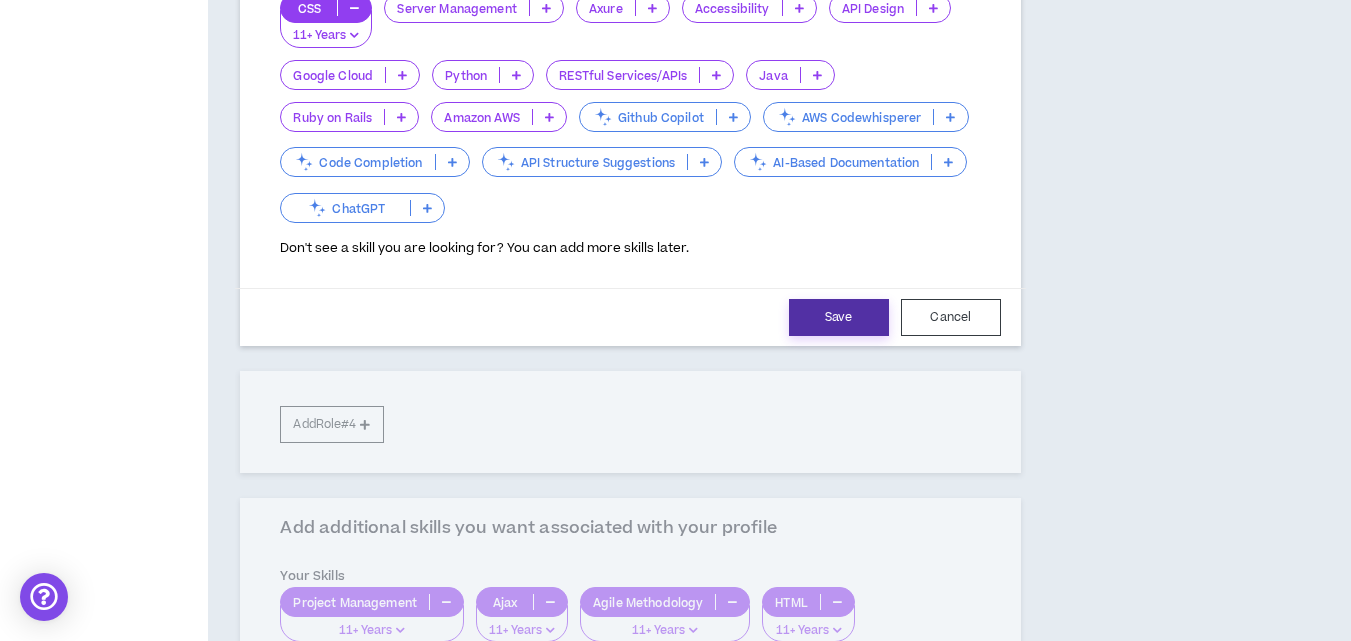 type on "90" 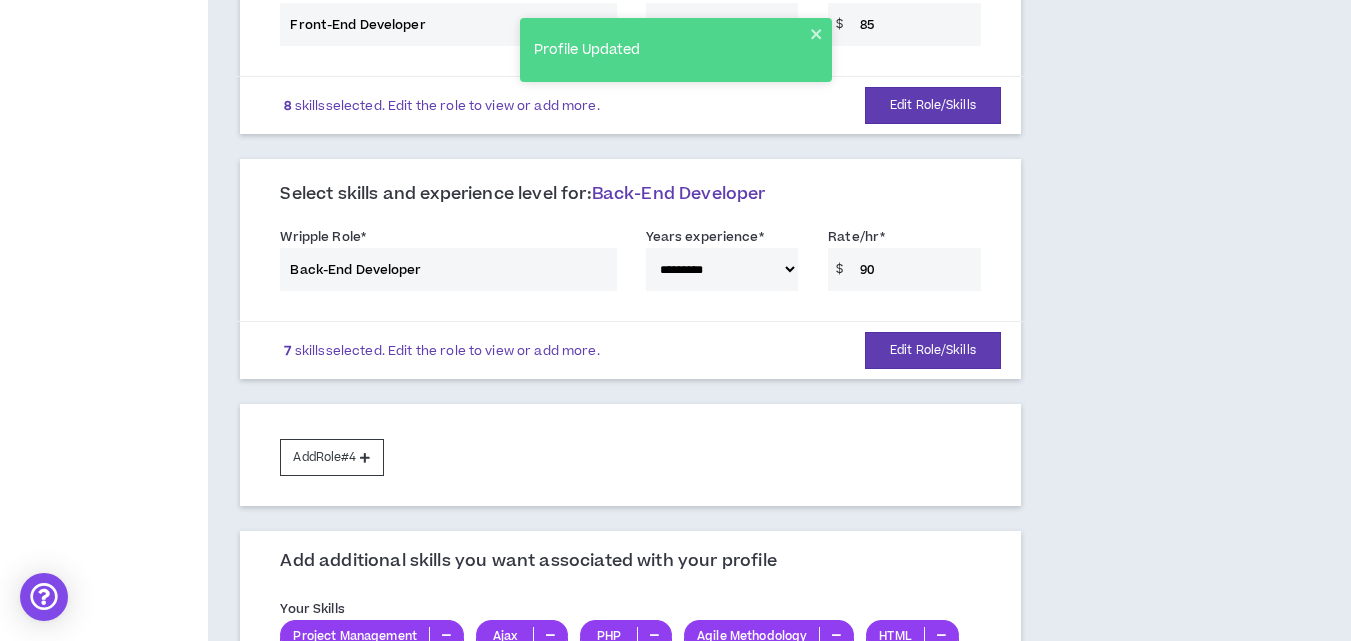 scroll, scrollTop: 1173, scrollLeft: 0, axis: vertical 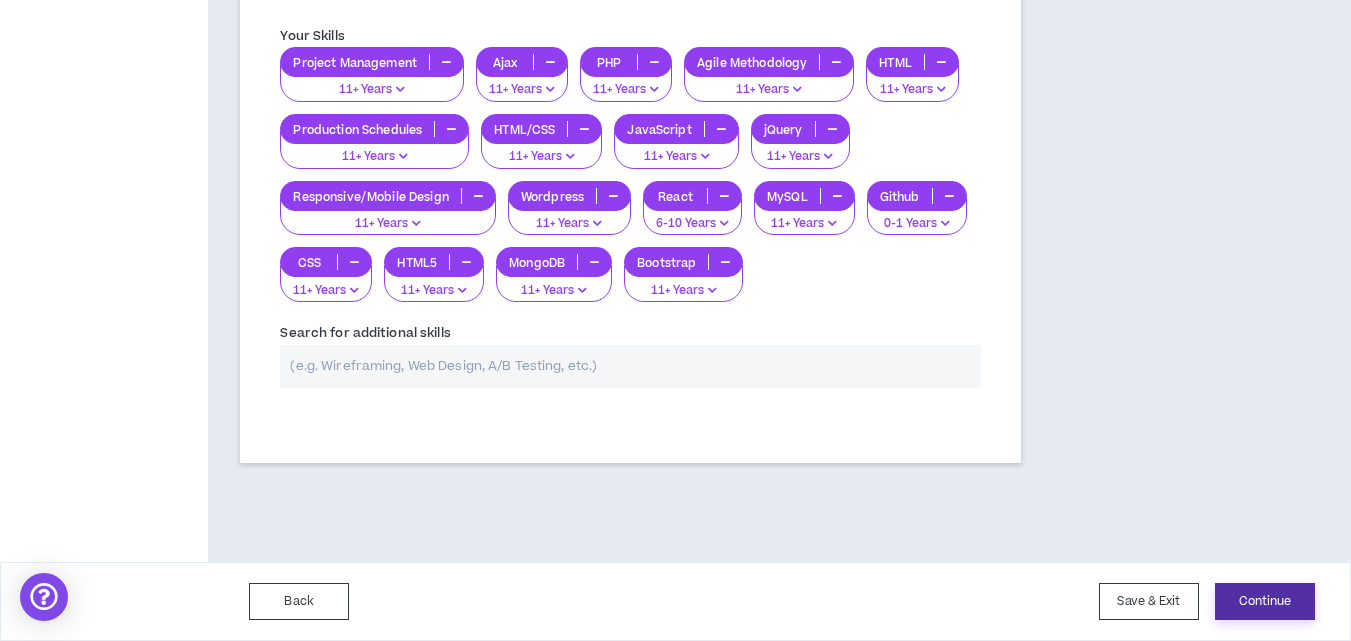 click on "Continue" at bounding box center (1265, 601) 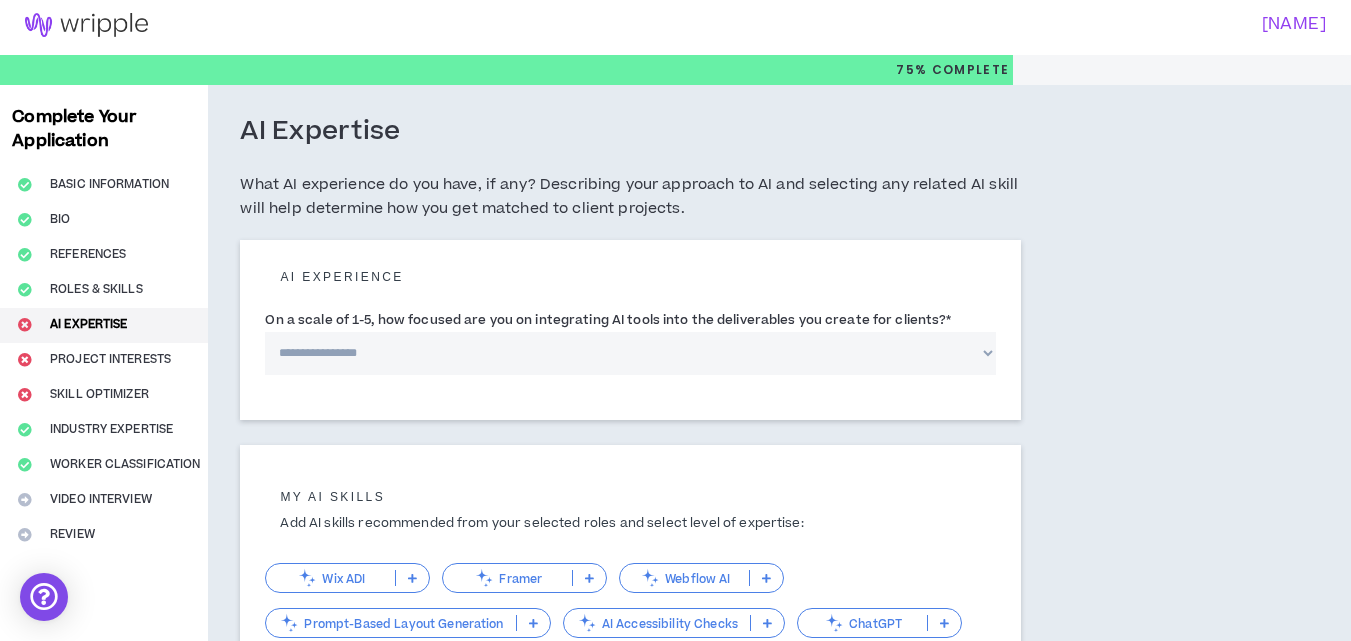 scroll, scrollTop: 0, scrollLeft: 0, axis: both 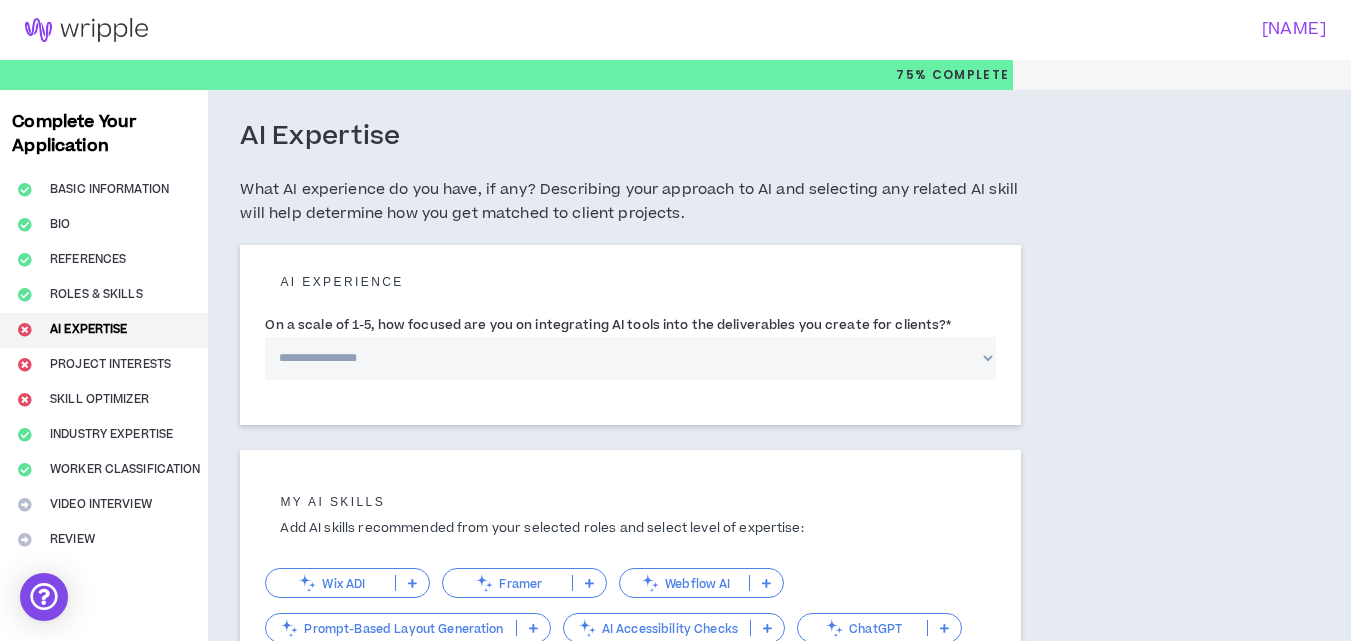 click on "**********" at bounding box center (630, 358) 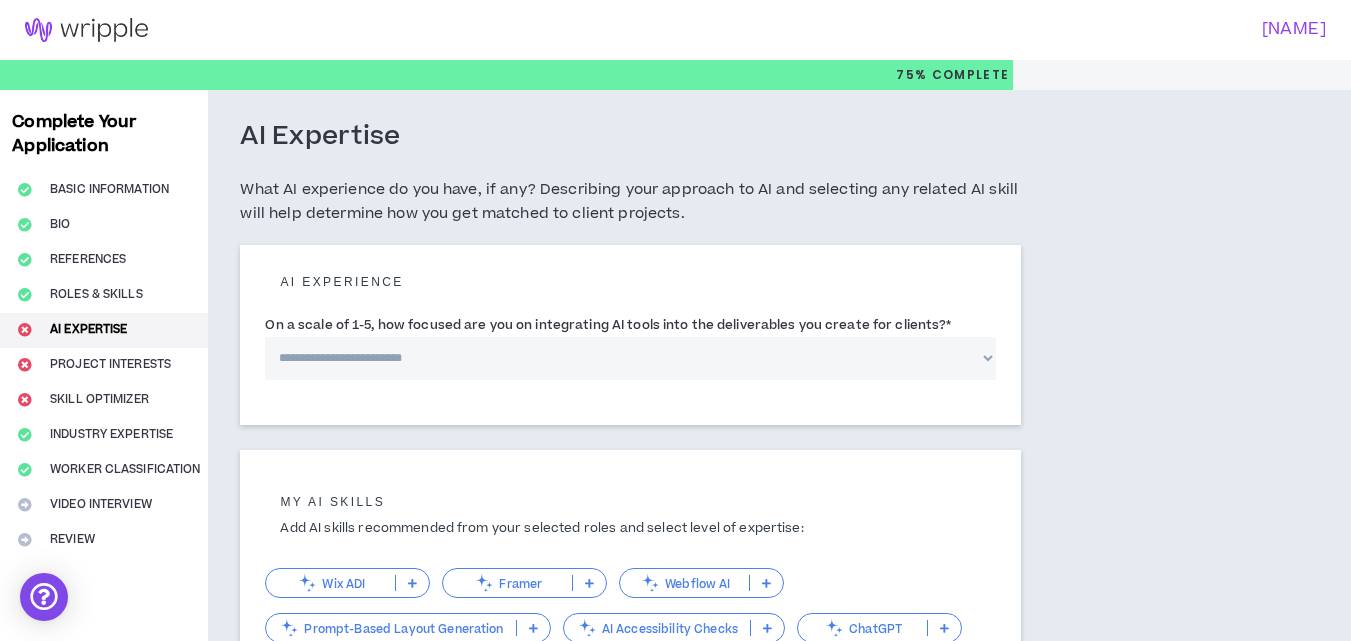 click on "**********" at bounding box center (630, 358) 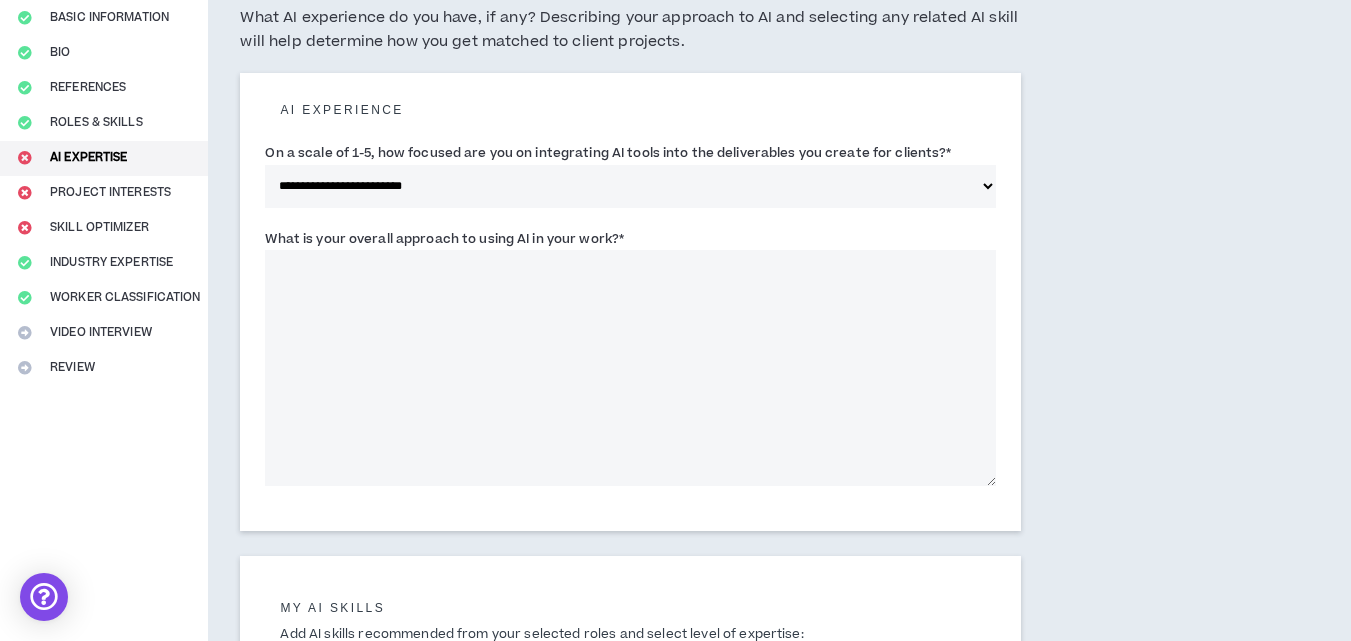 scroll, scrollTop: 200, scrollLeft: 0, axis: vertical 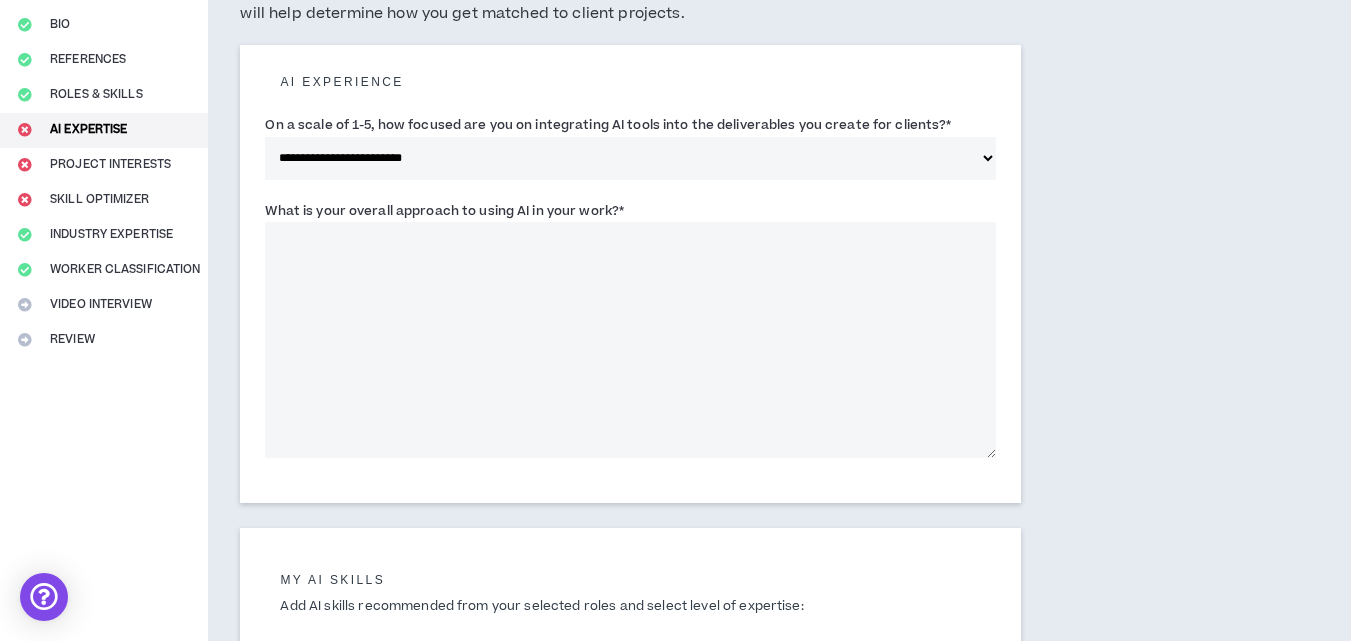 click on "What is your overall approach to using AI in your work?  *" at bounding box center [630, 340] 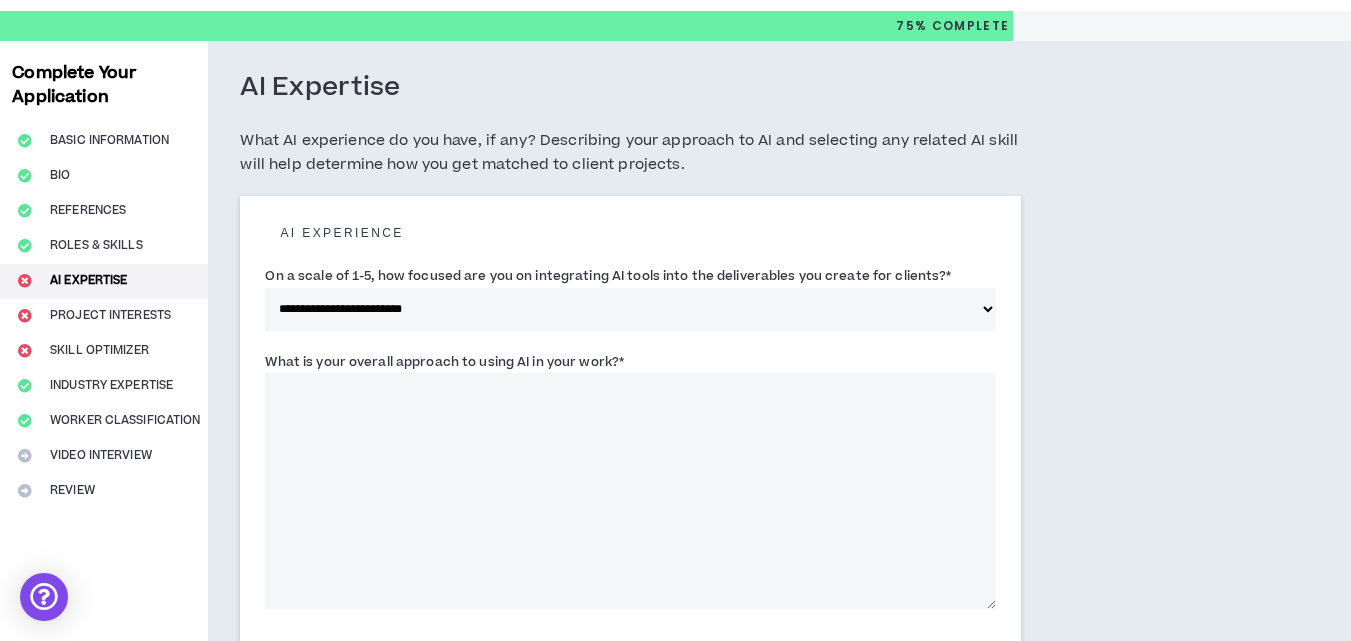 scroll, scrollTop: 0, scrollLeft: 0, axis: both 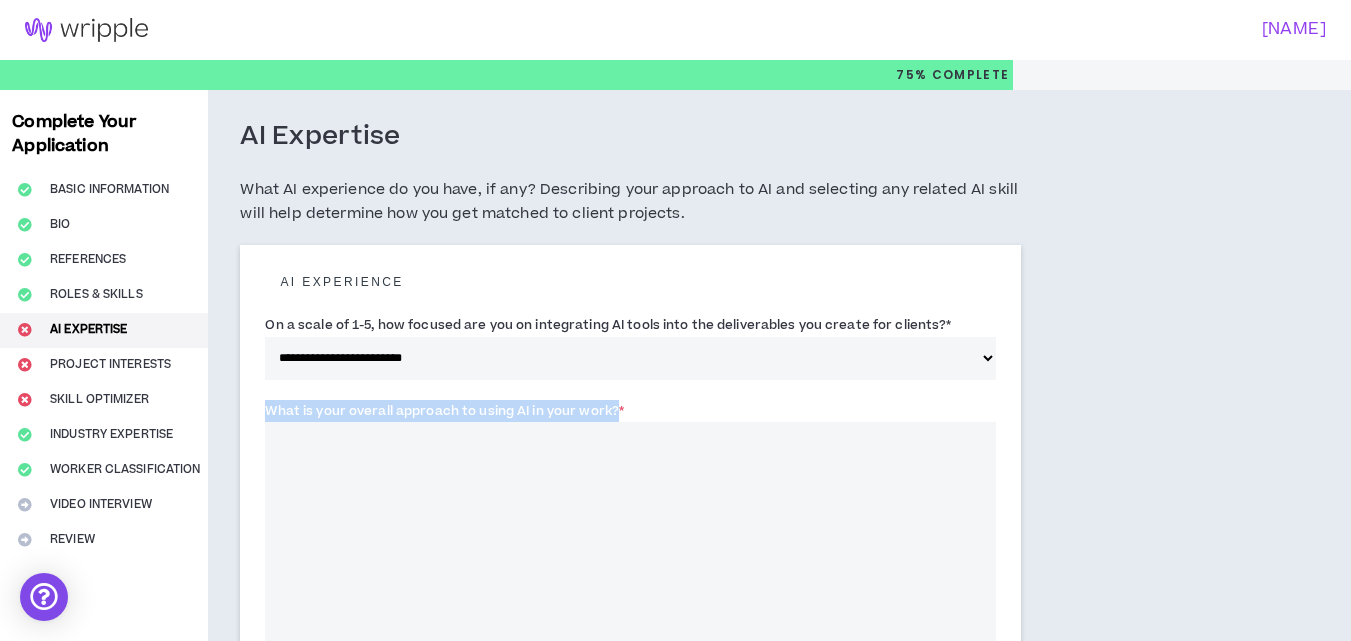 drag, startPoint x: 266, startPoint y: 408, endPoint x: 617, endPoint y: 406, distance: 351.0057 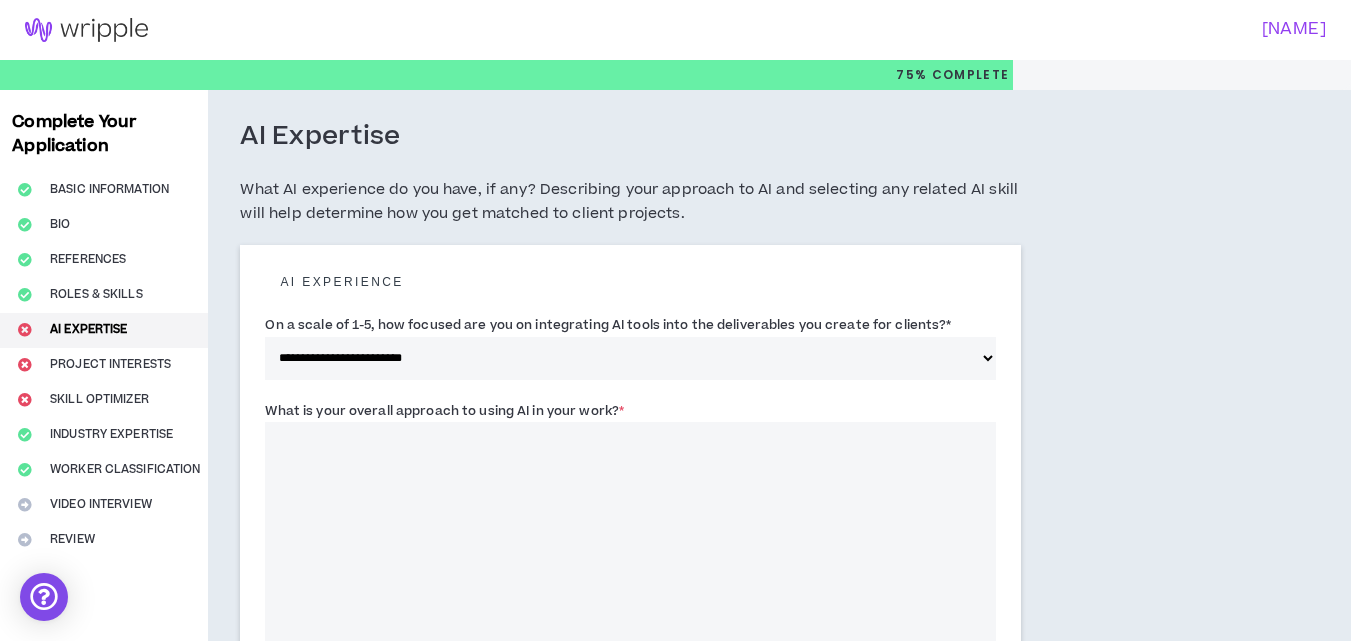 click on "What is your overall approach to using AI in your work?  *" at bounding box center [630, 540] 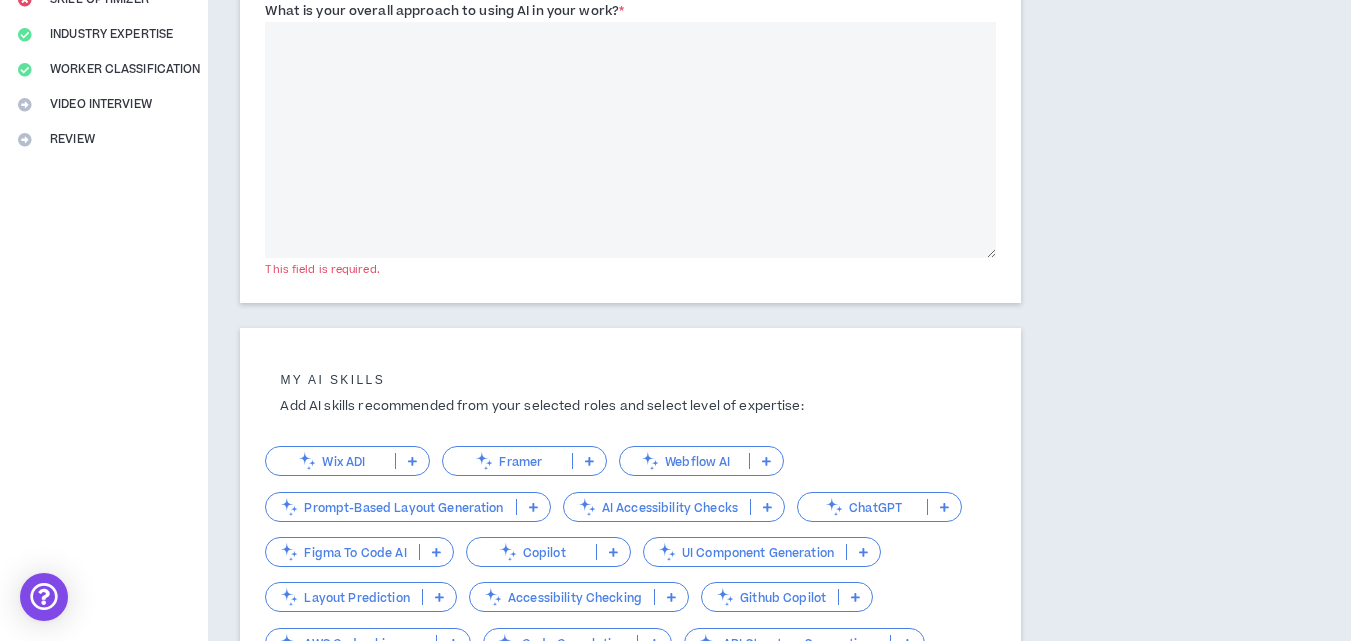 scroll, scrollTop: 300, scrollLeft: 0, axis: vertical 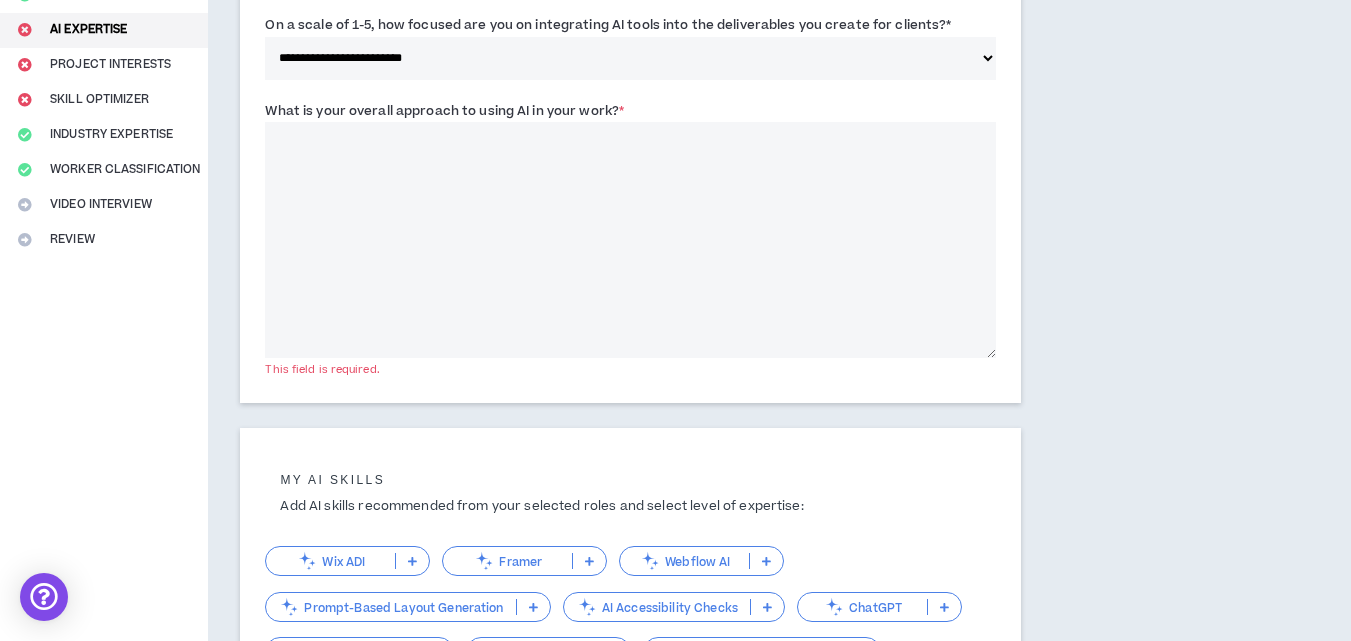 paste on "**********" 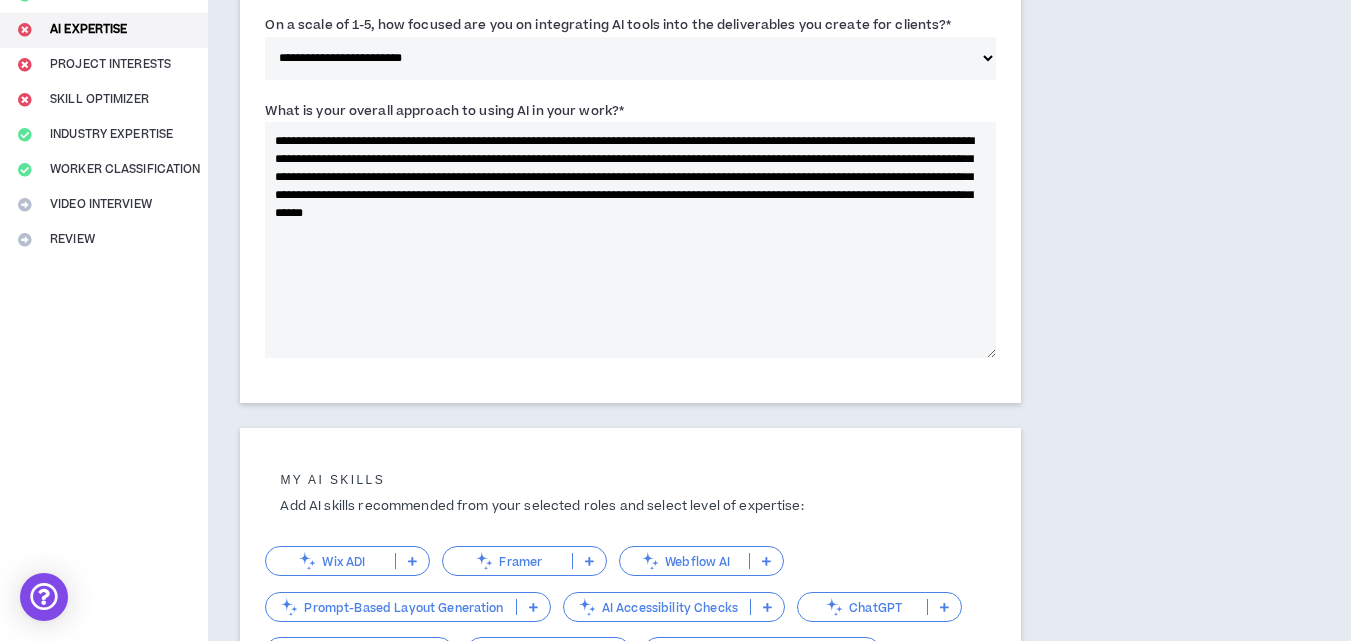 drag, startPoint x: 783, startPoint y: 201, endPoint x: 731, endPoint y: 269, distance: 85.60374 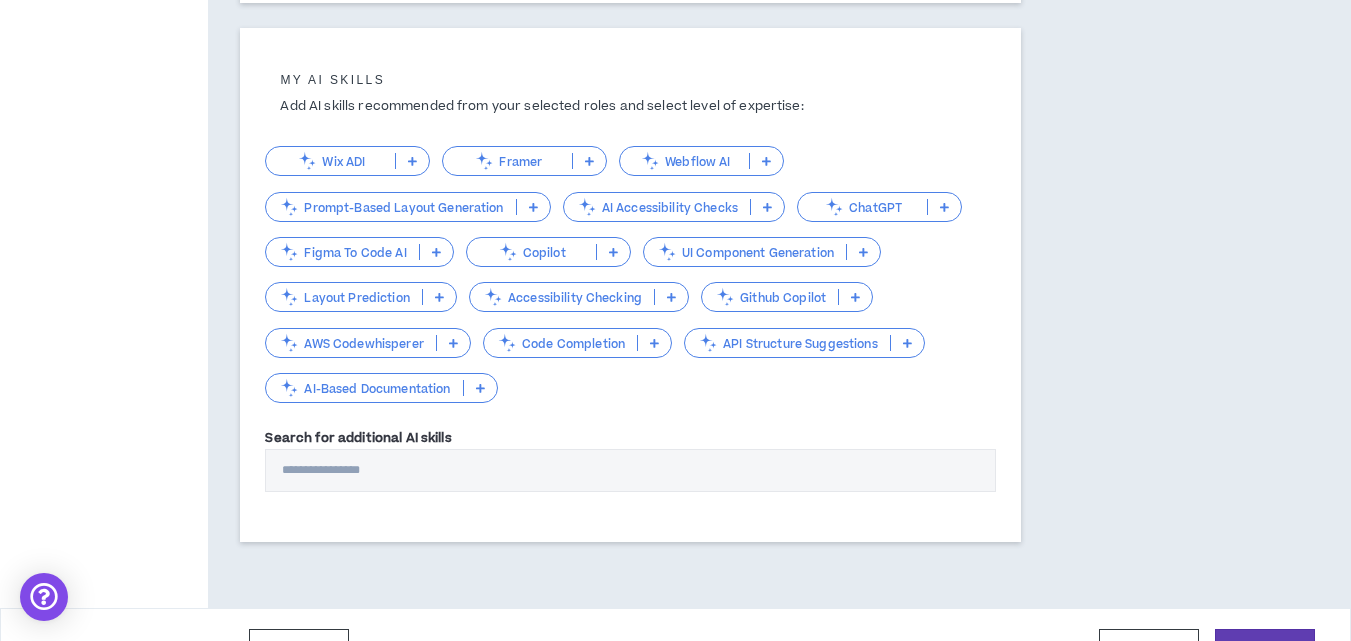 scroll, scrollTop: 746, scrollLeft: 0, axis: vertical 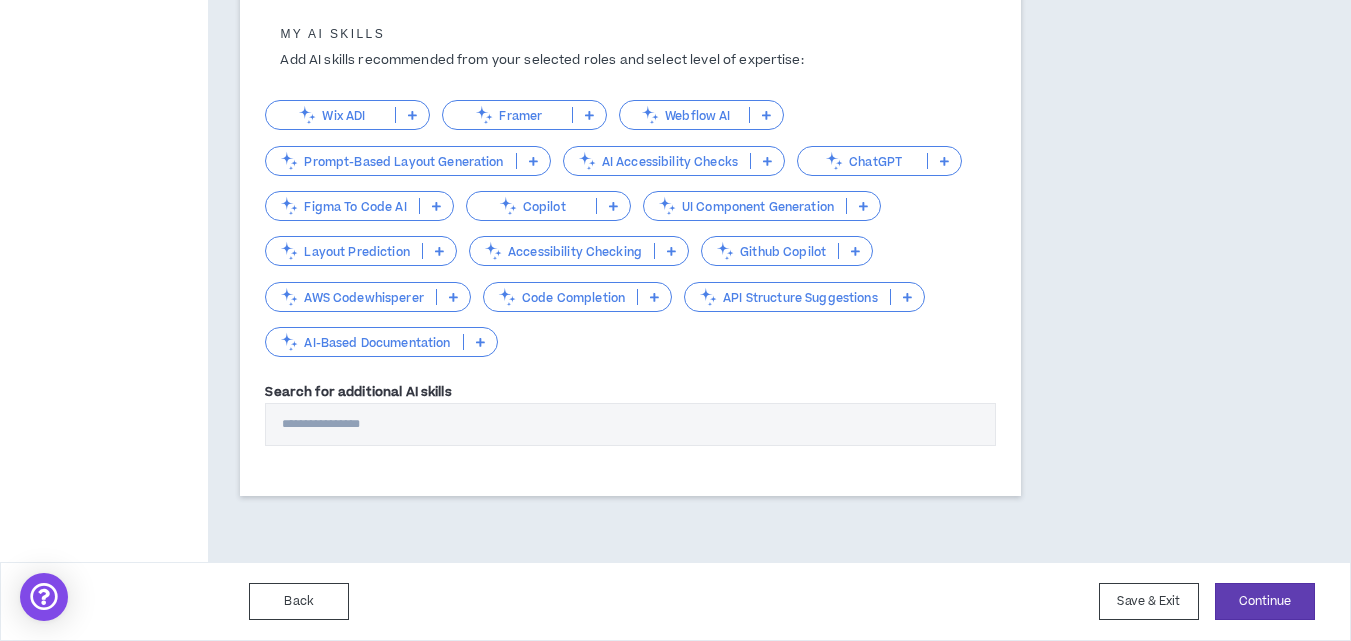 type on "**********" 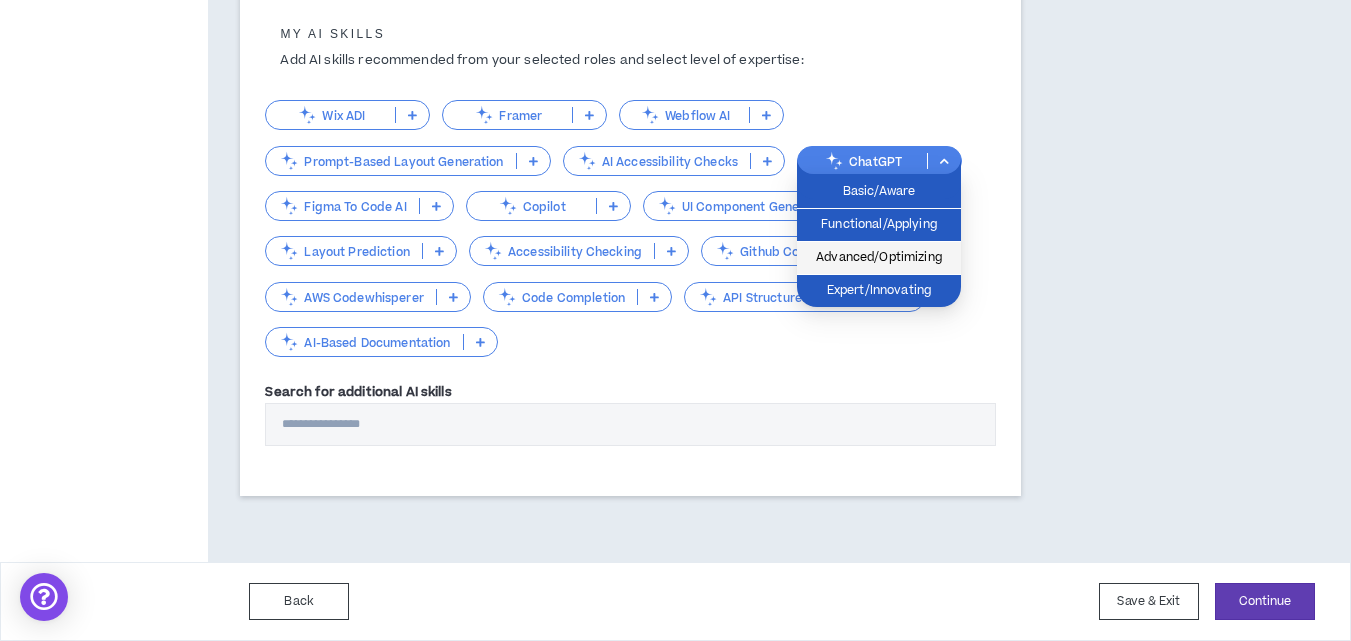 click on "Advanced/Optimizing" at bounding box center (879, 258) 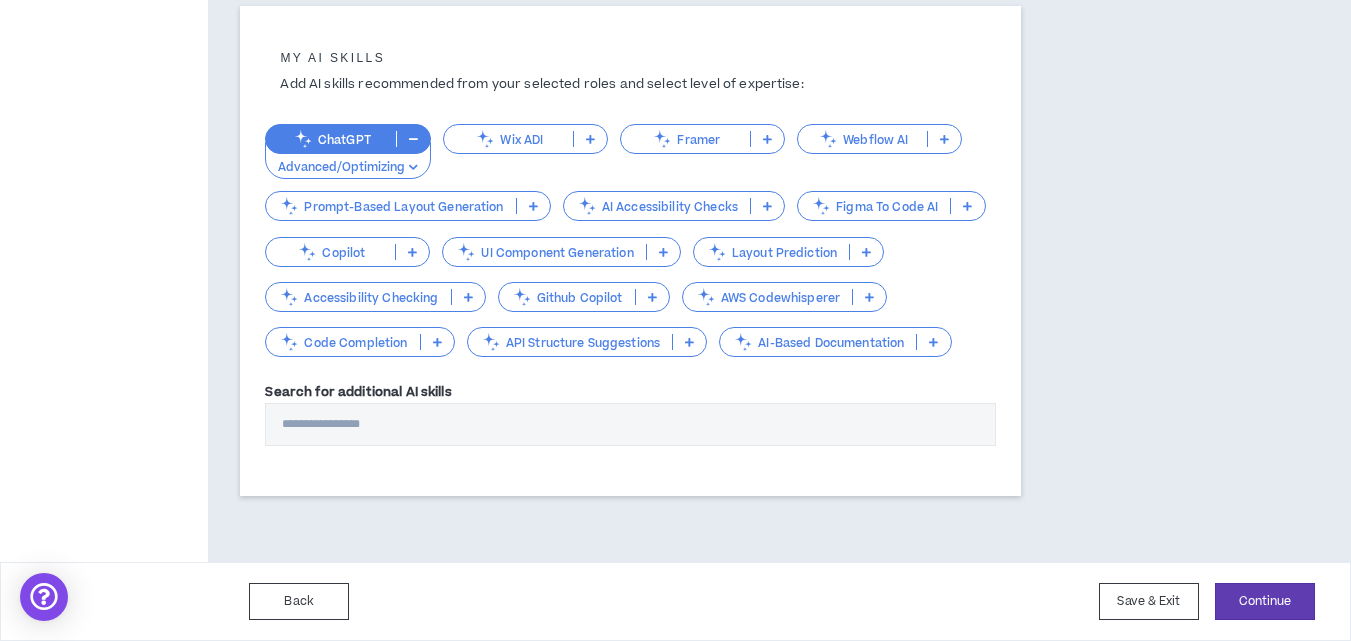 click at bounding box center (767, 139) 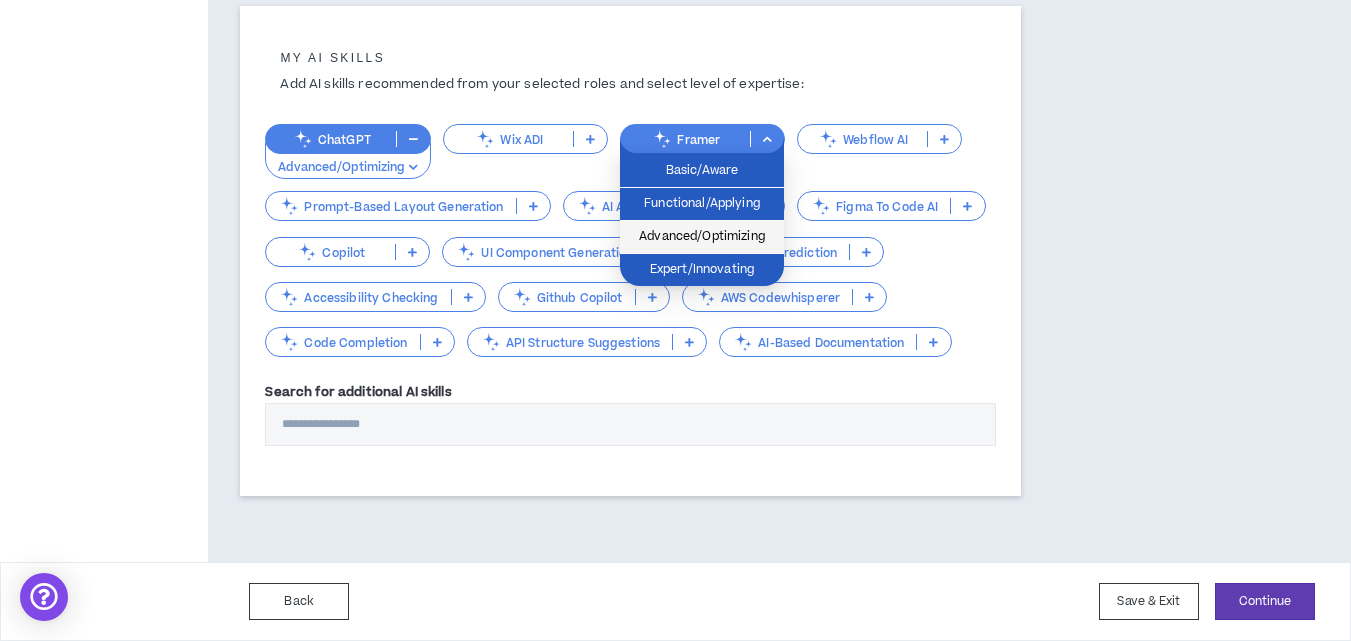 click on "Advanced/Optimizing" at bounding box center [702, 237] 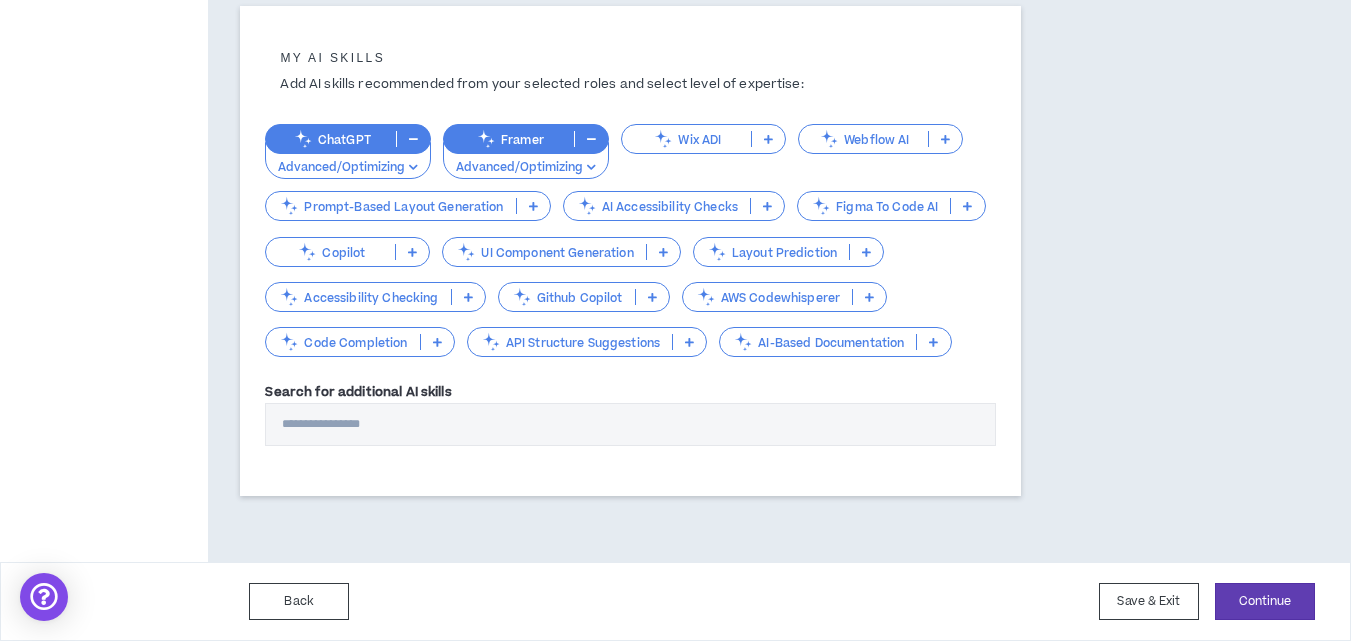 click at bounding box center (591, 139) 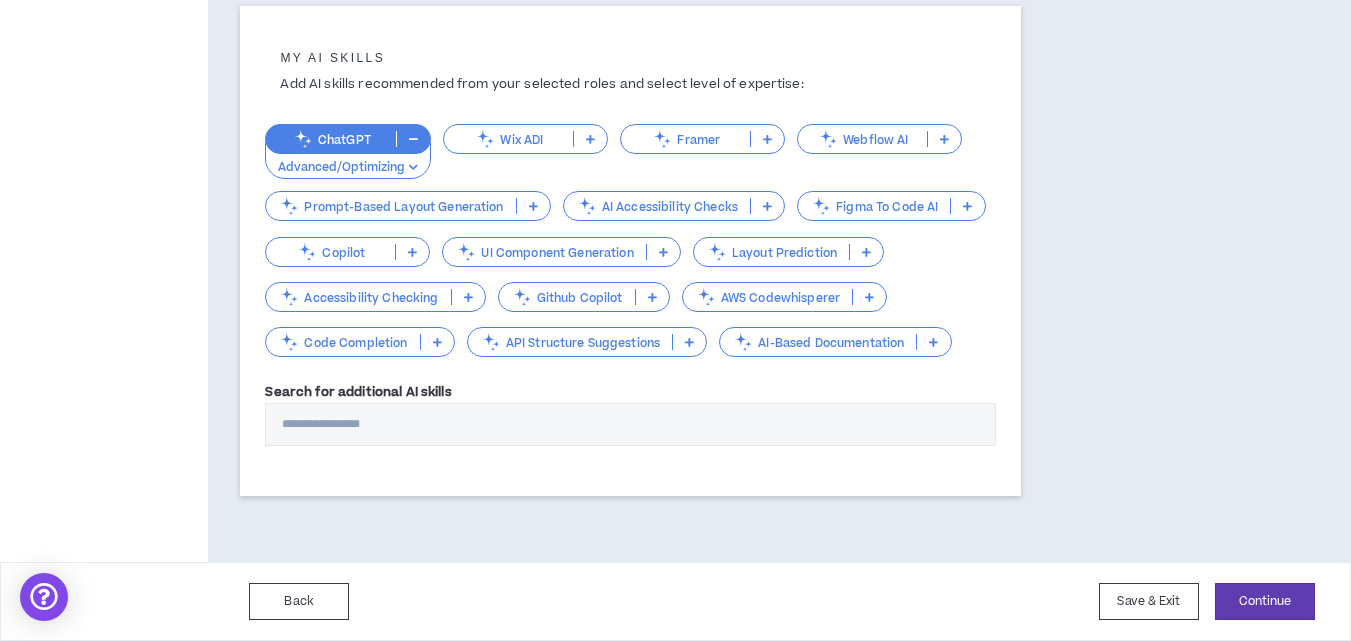 click at bounding box center [413, 139] 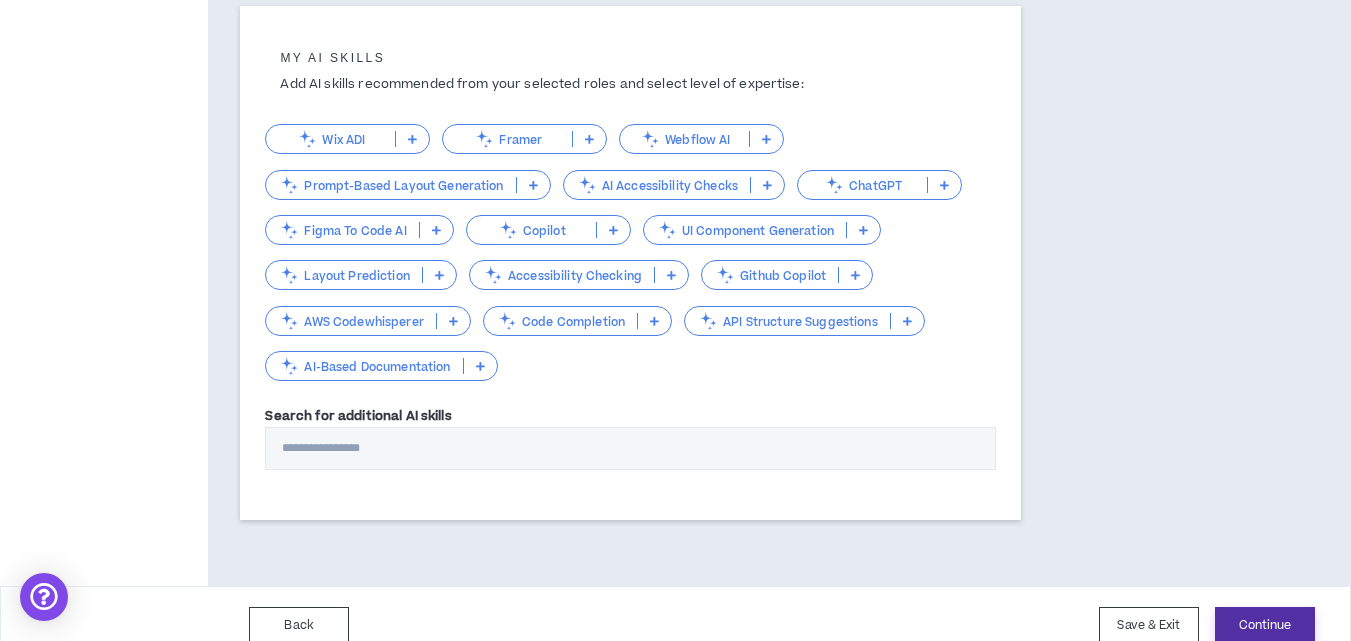 click on "Continue" at bounding box center (1265, 625) 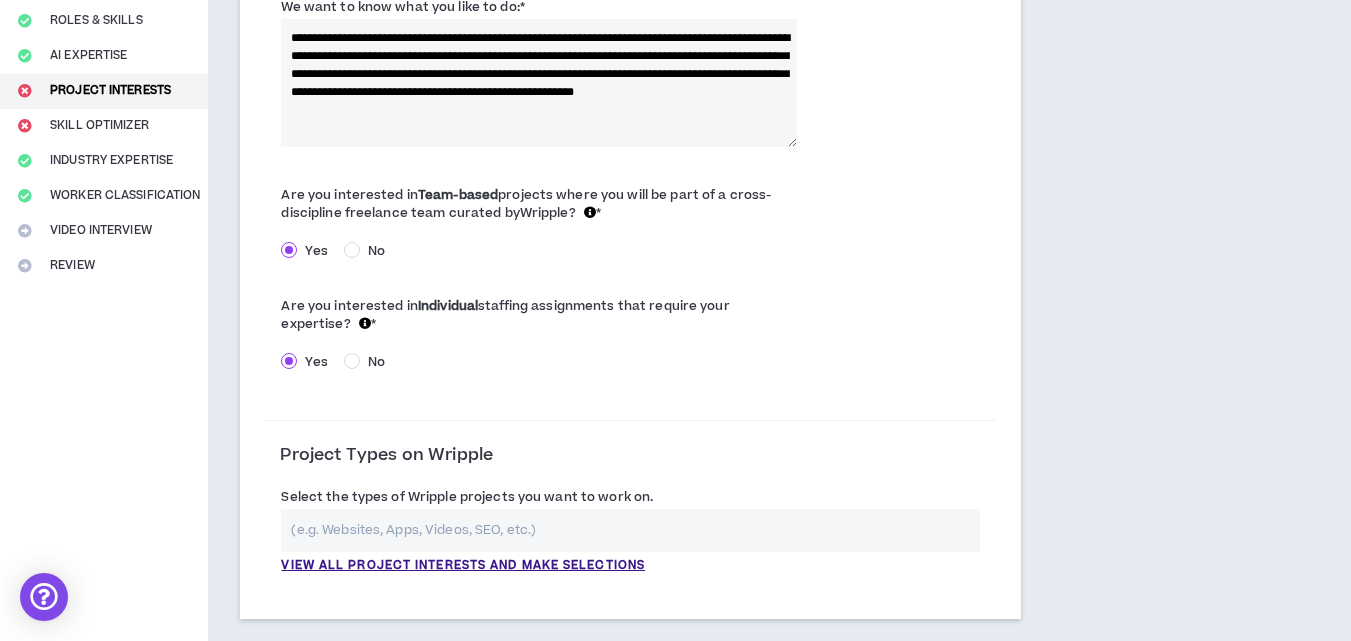 scroll, scrollTop: 320, scrollLeft: 0, axis: vertical 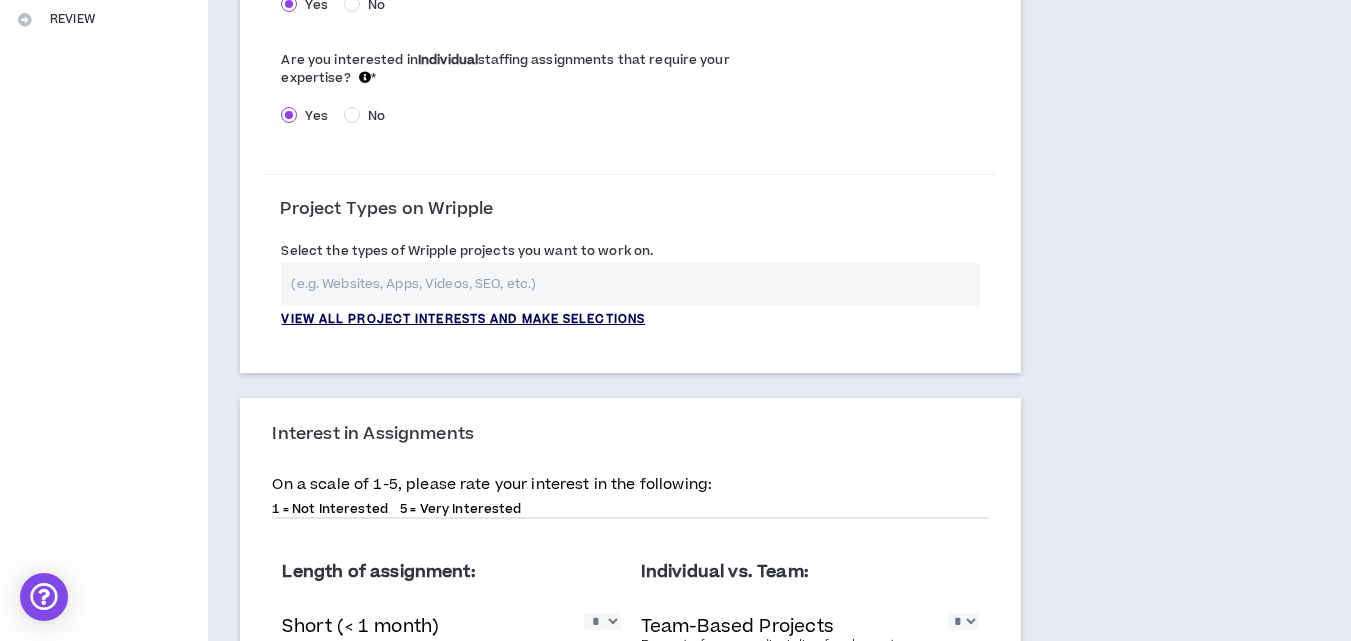 click on "View all project interests and make selections" at bounding box center (463, 320) 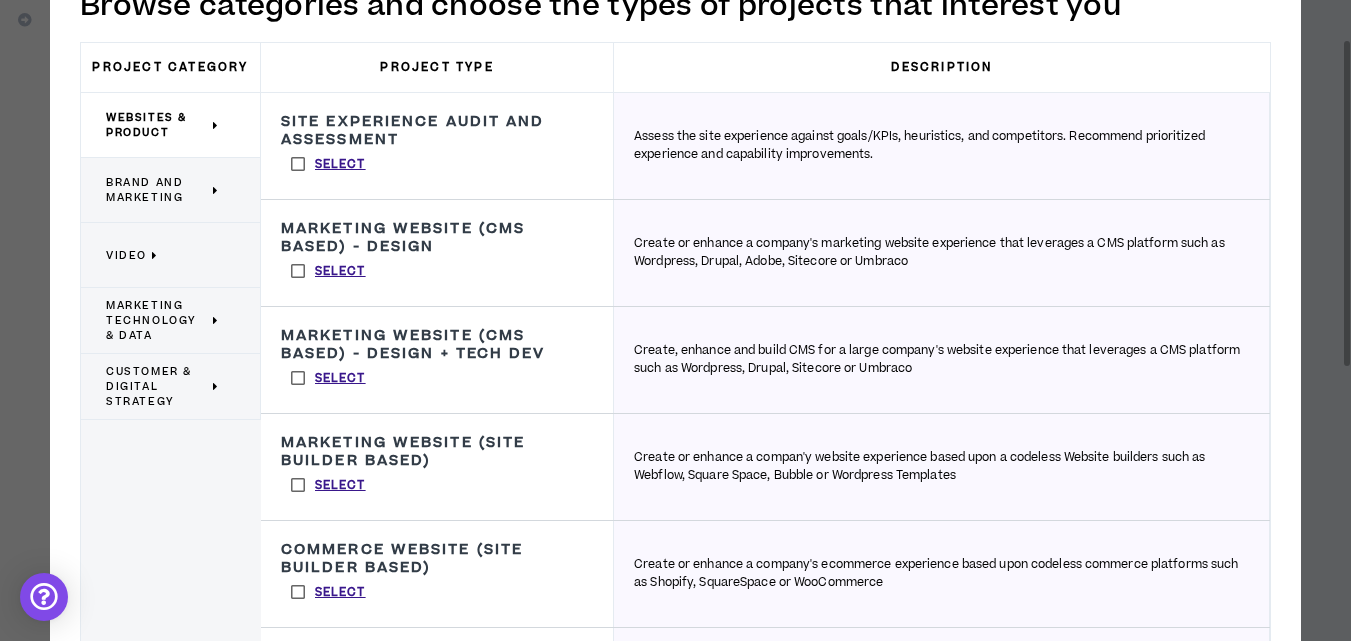 click on "Select" at bounding box center (328, 271) 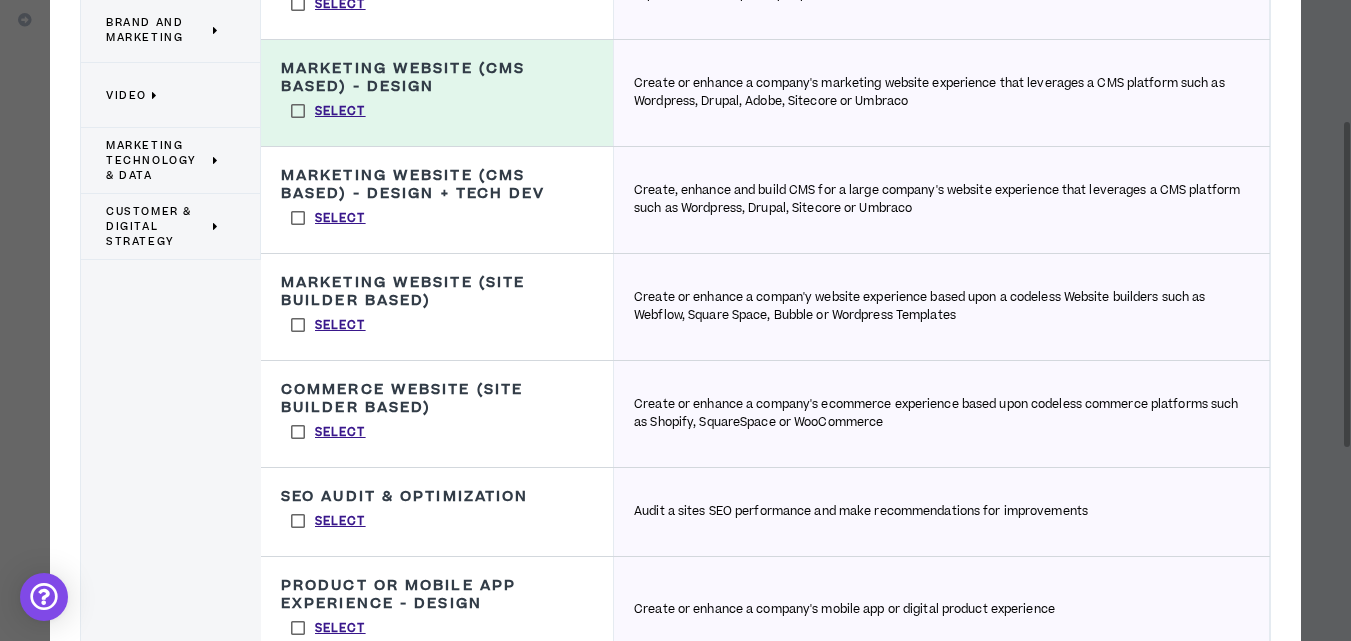 click on "Select" at bounding box center (328, 218) 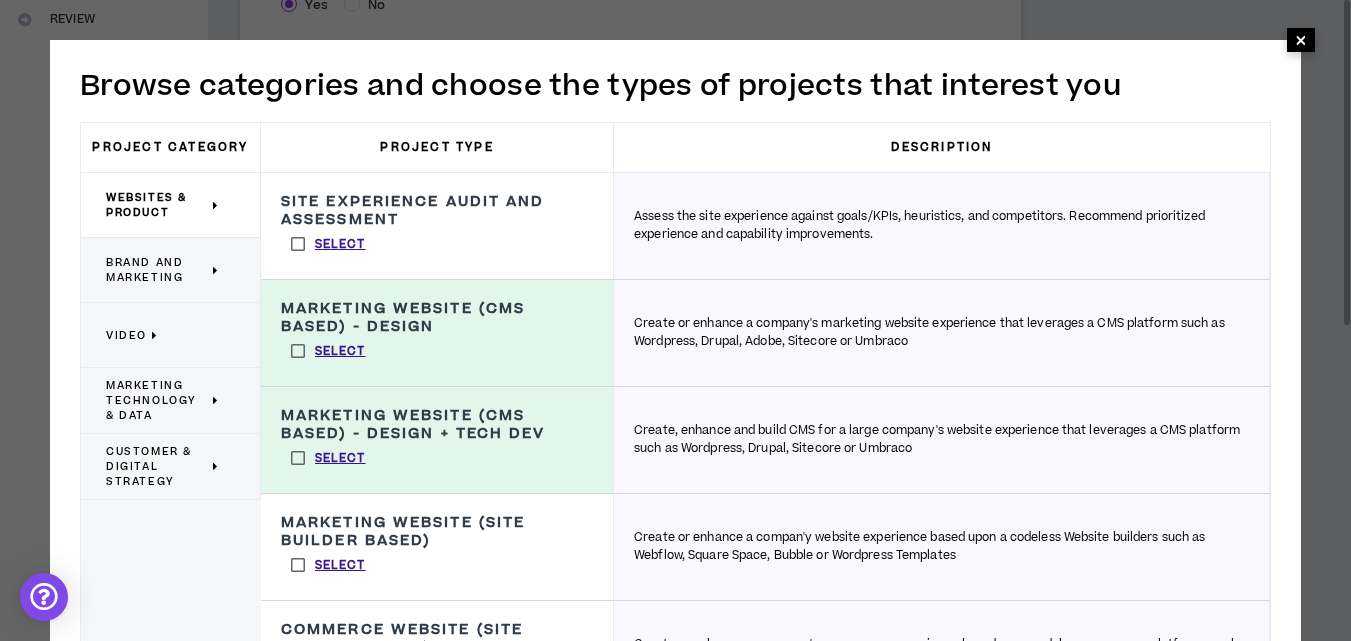 click on "×" at bounding box center [1301, 40] 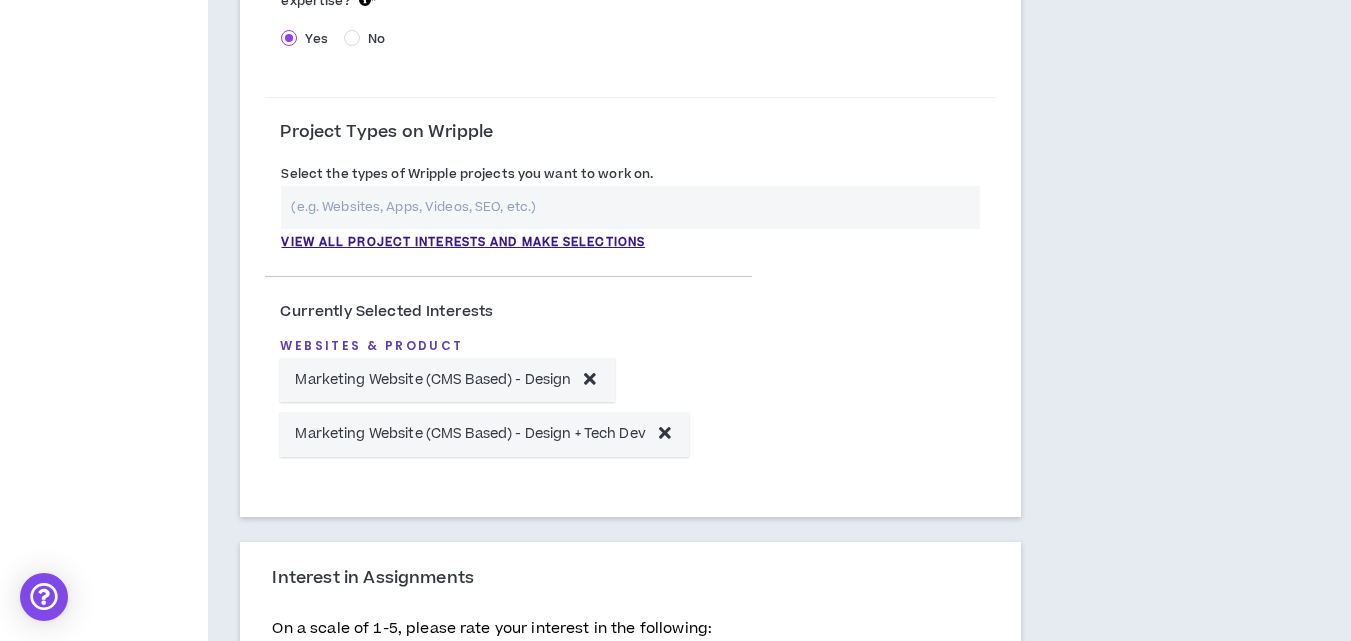 scroll, scrollTop: 720, scrollLeft: 0, axis: vertical 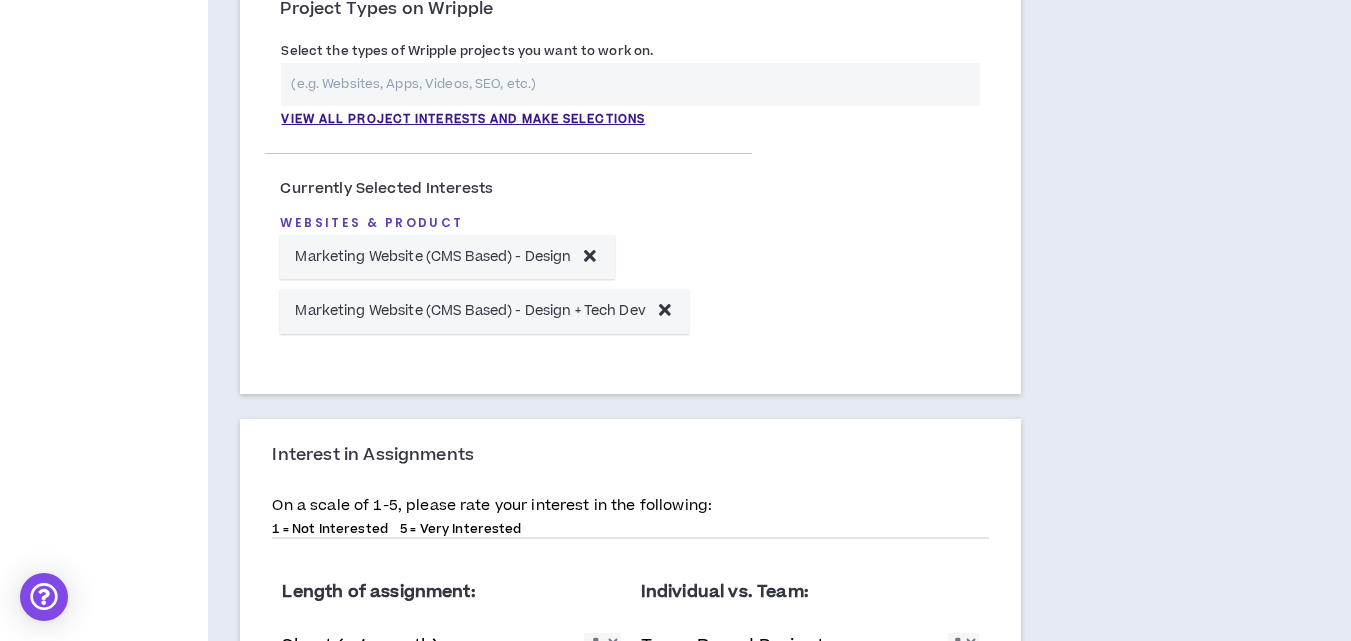 click at bounding box center (590, 255) 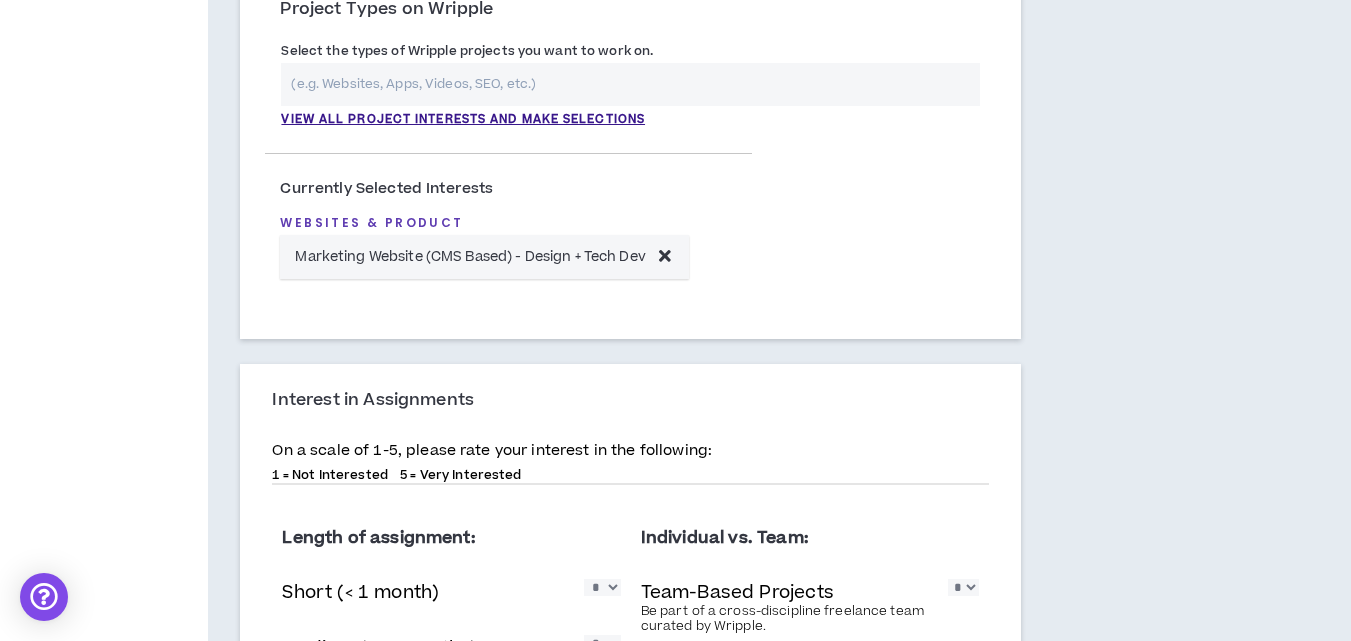 click at bounding box center [665, 255] 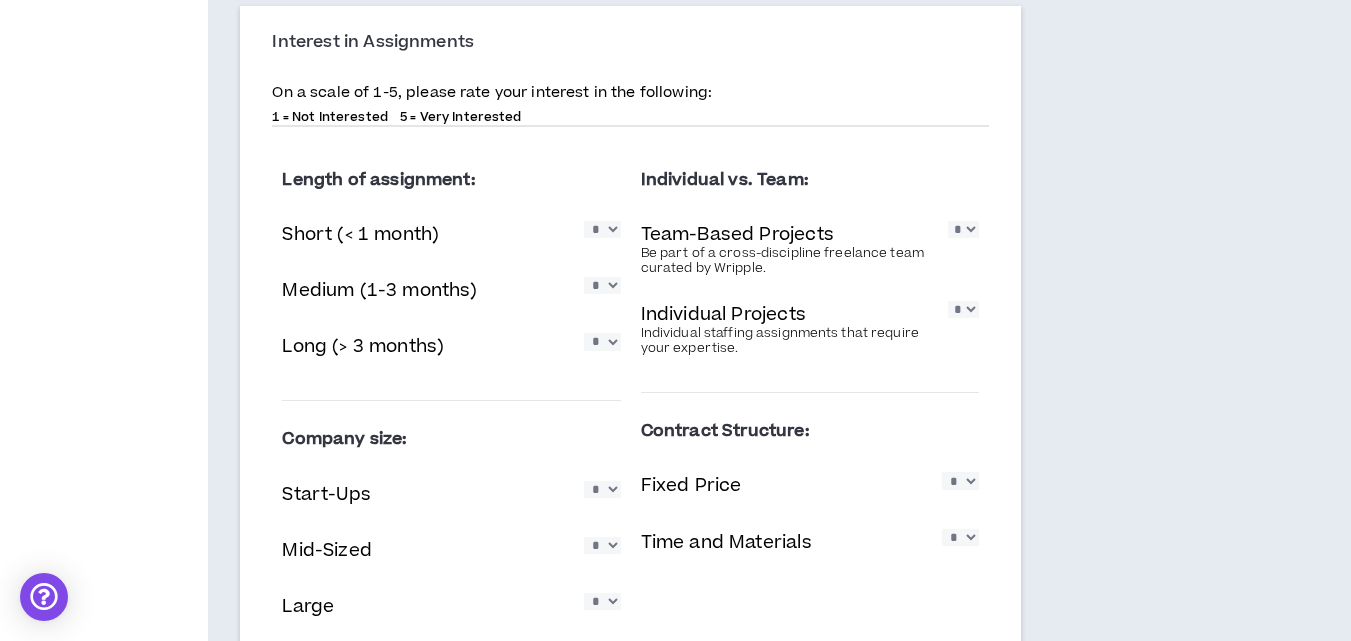 scroll, scrollTop: 920, scrollLeft: 0, axis: vertical 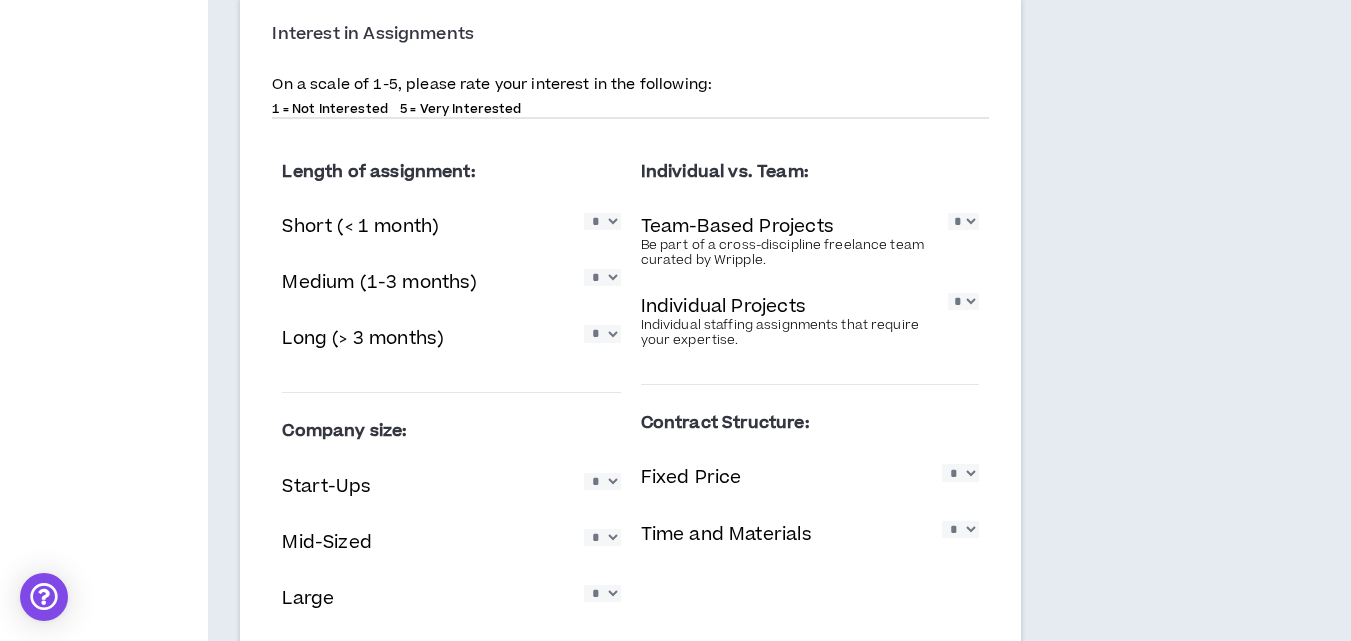 click on "* * * * *" at bounding box center [602, 221] 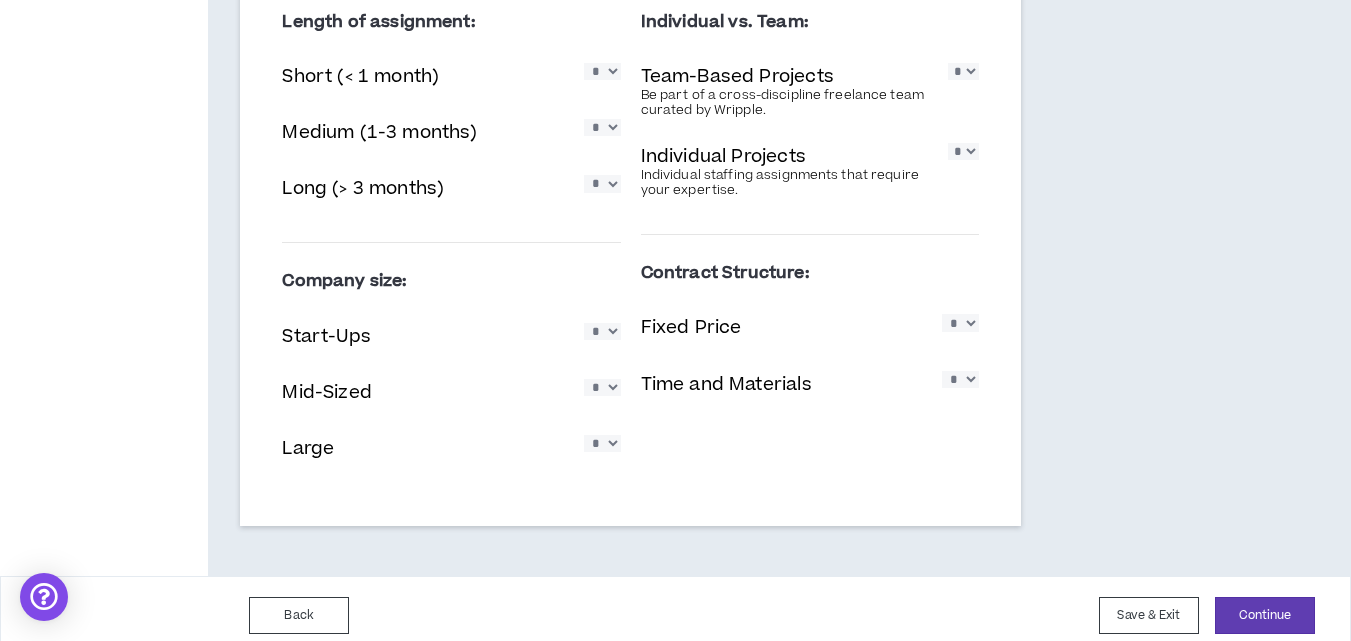 scroll, scrollTop: 1084, scrollLeft: 0, axis: vertical 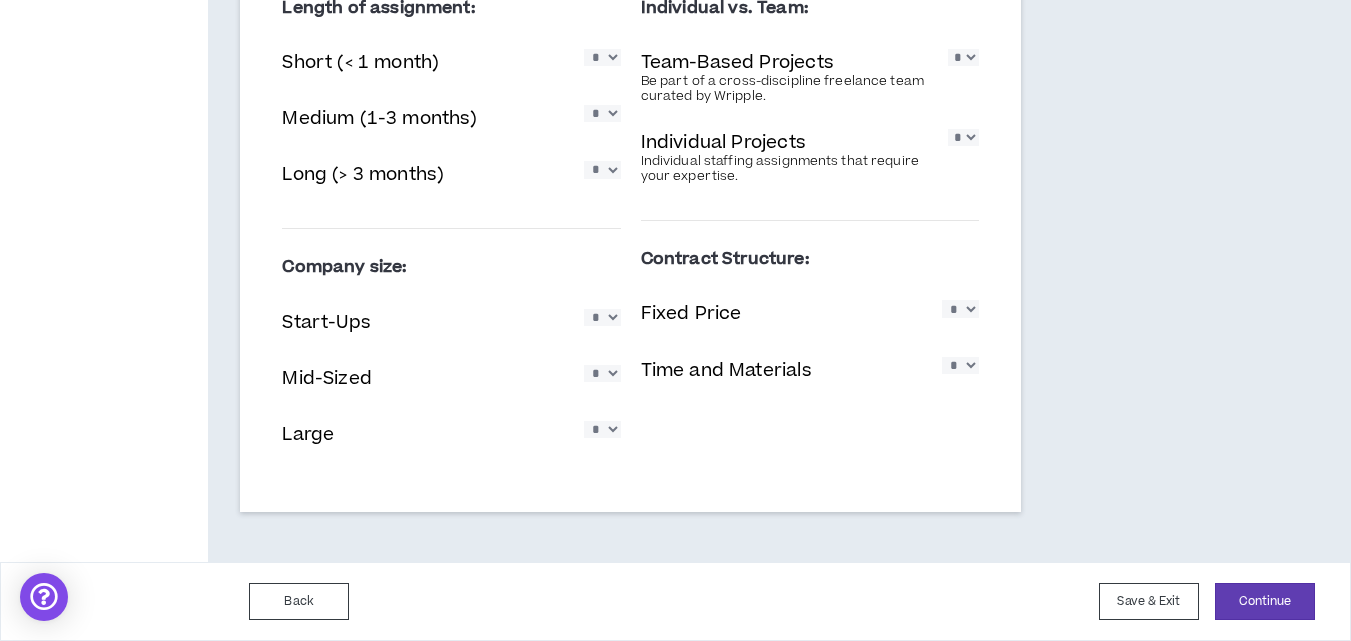 click on "* * * * *" at bounding box center [602, 317] 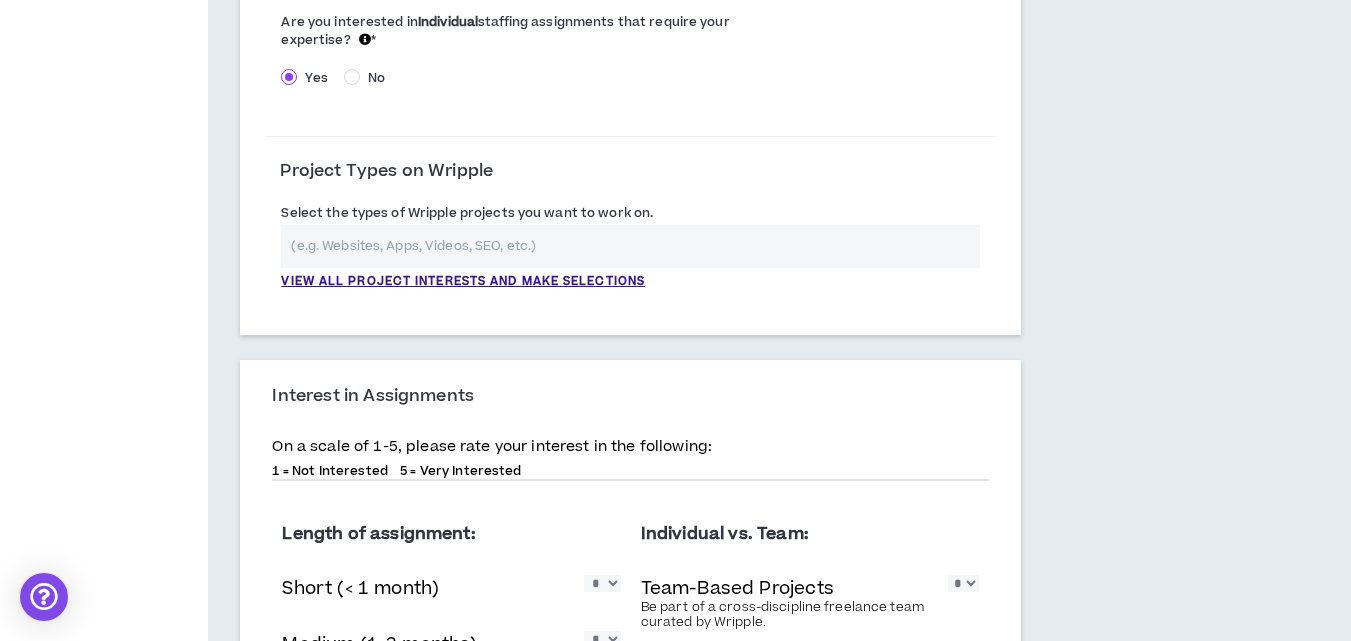 scroll, scrollTop: 484, scrollLeft: 0, axis: vertical 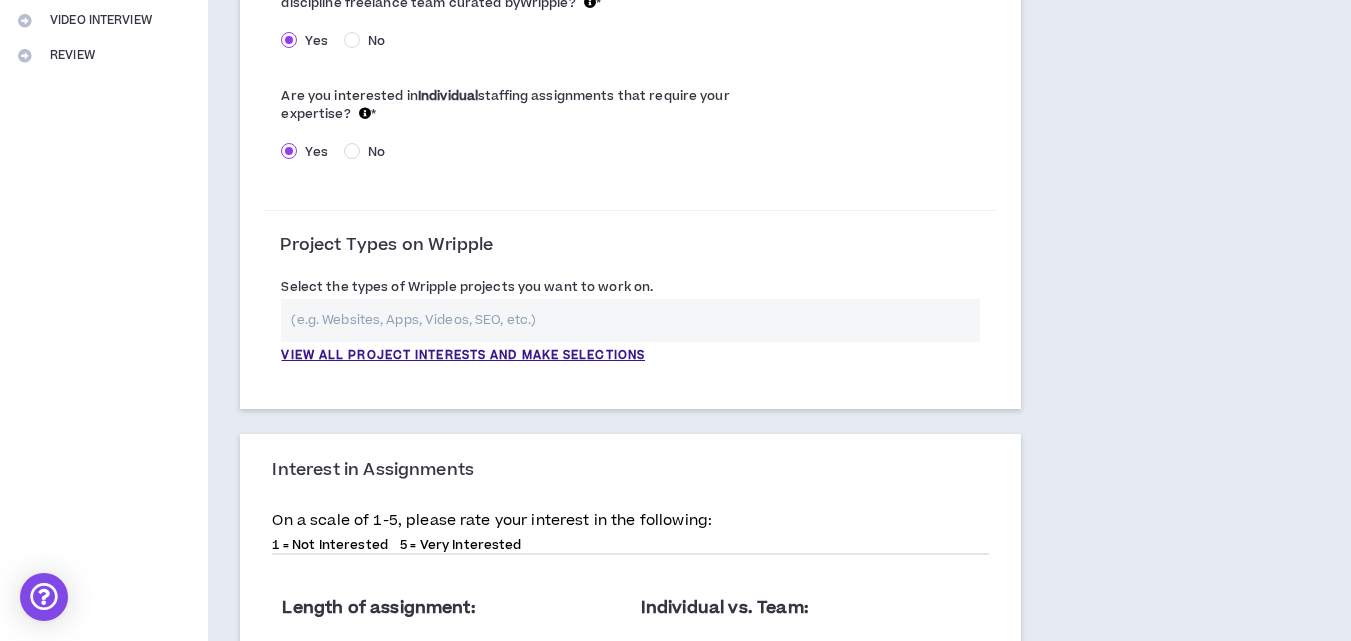 click at bounding box center (630, 320) 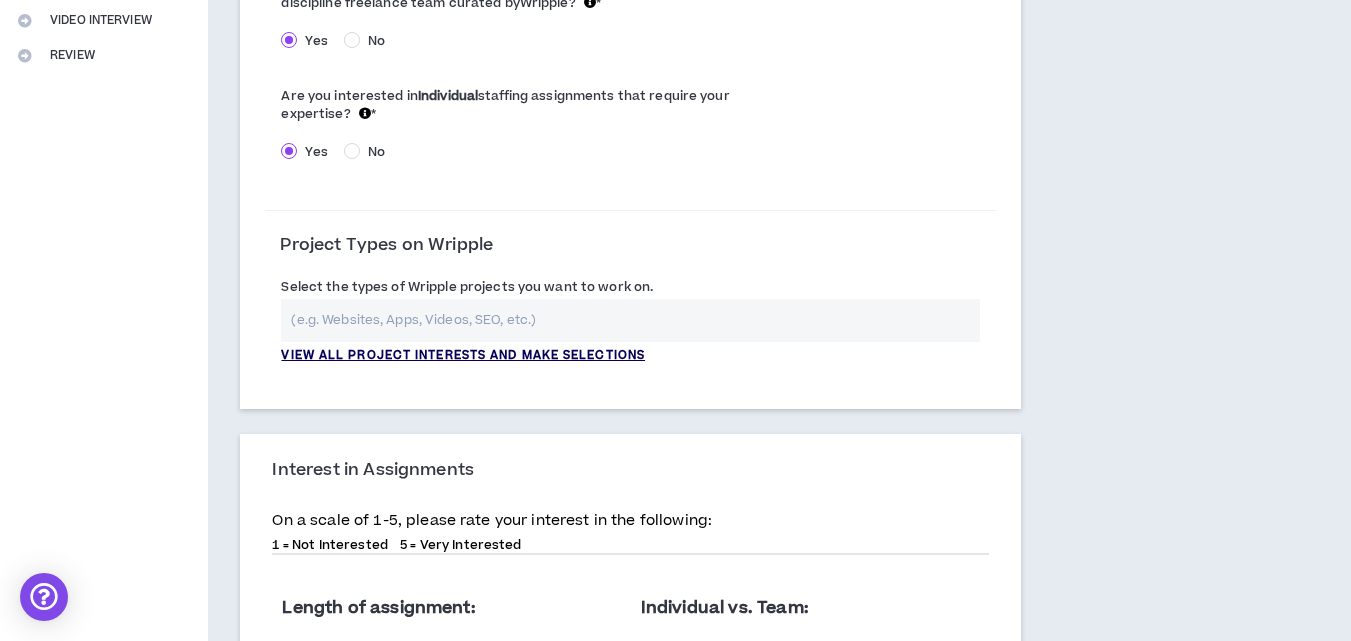 click on "View all project interests and make selections" at bounding box center (463, 356) 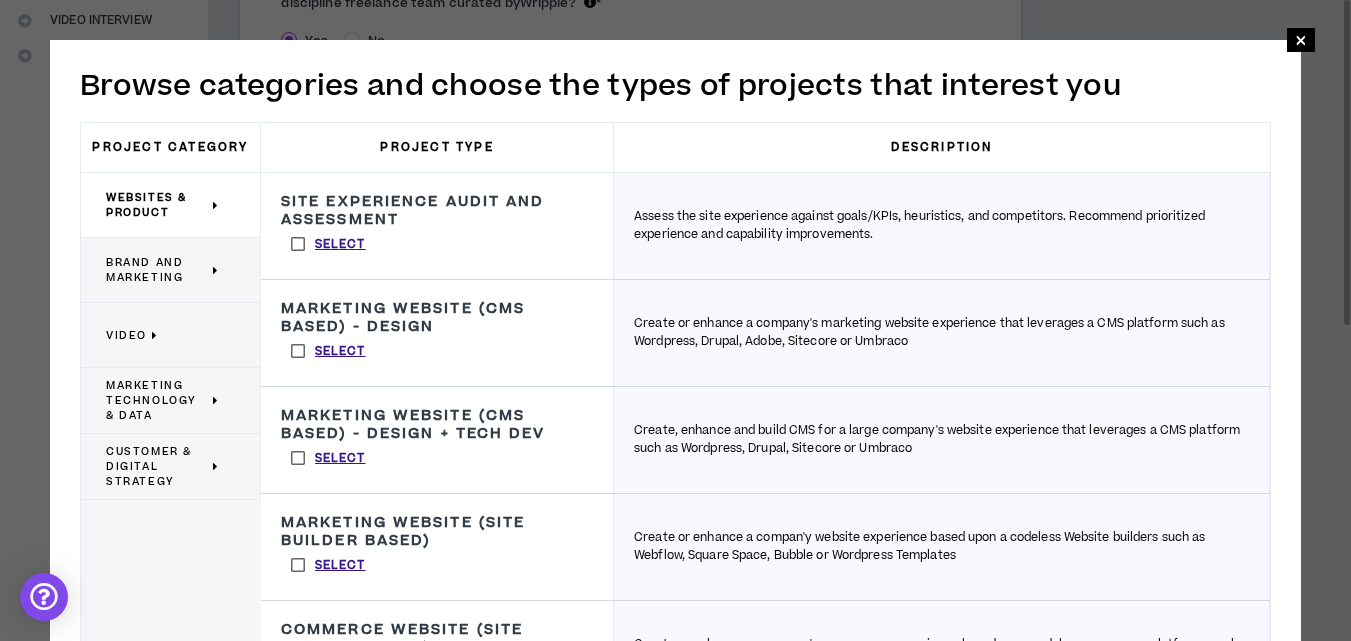 click on "Select" at bounding box center (328, 351) 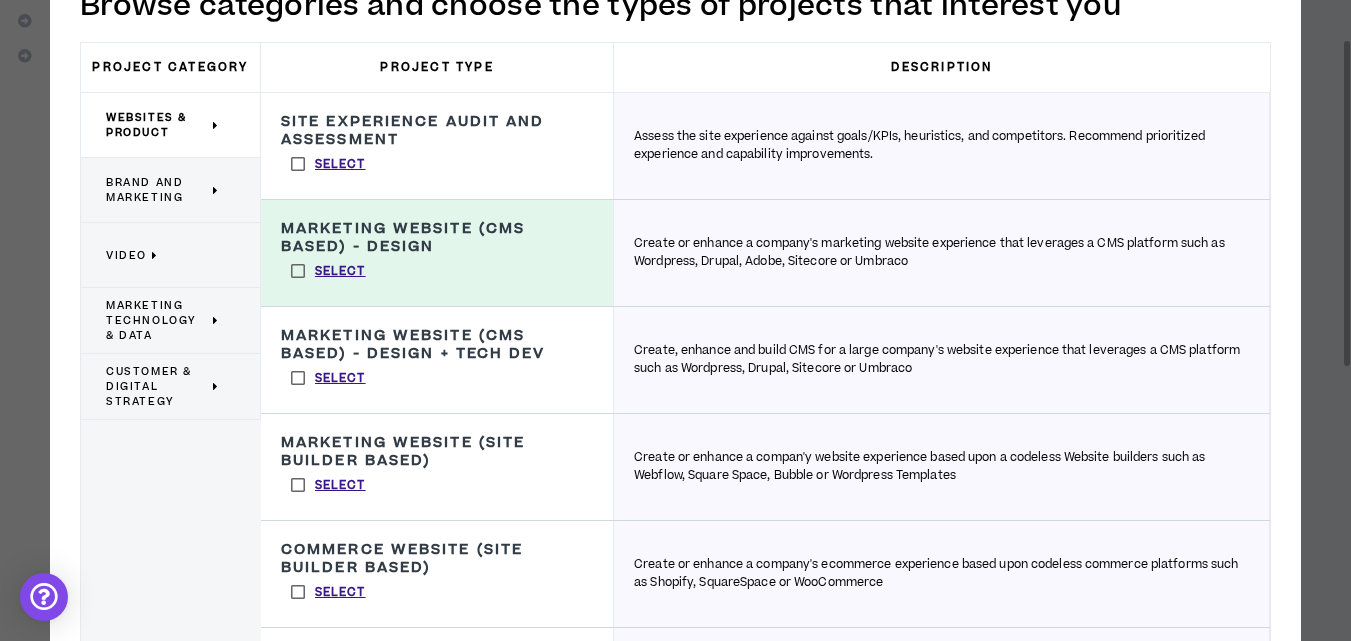 click on "Select" at bounding box center [328, 378] 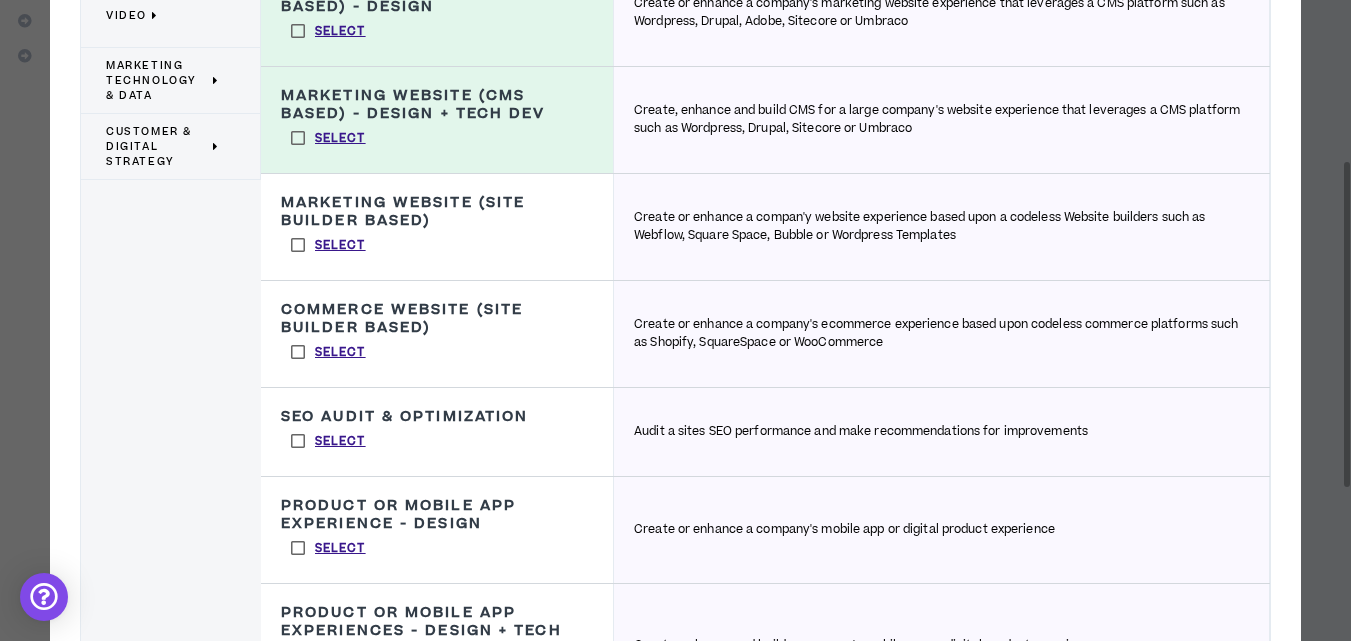 click on "Select" at bounding box center (328, 245) 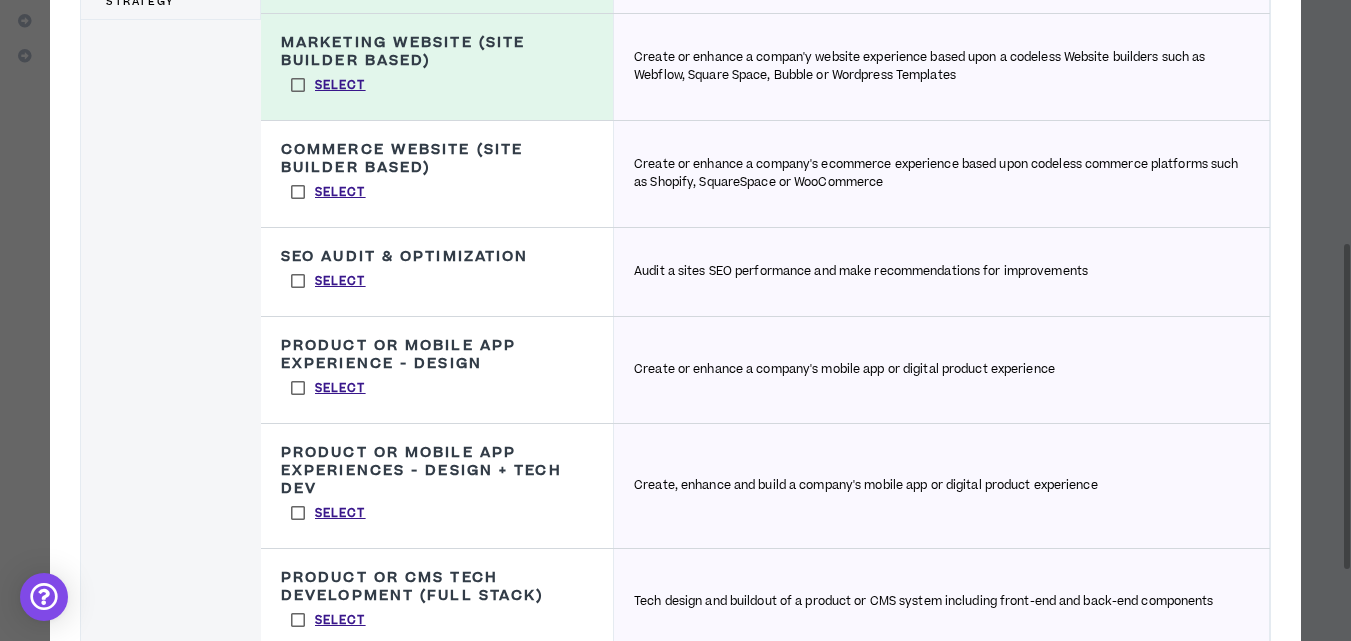 click on "Select" at bounding box center (328, 192) 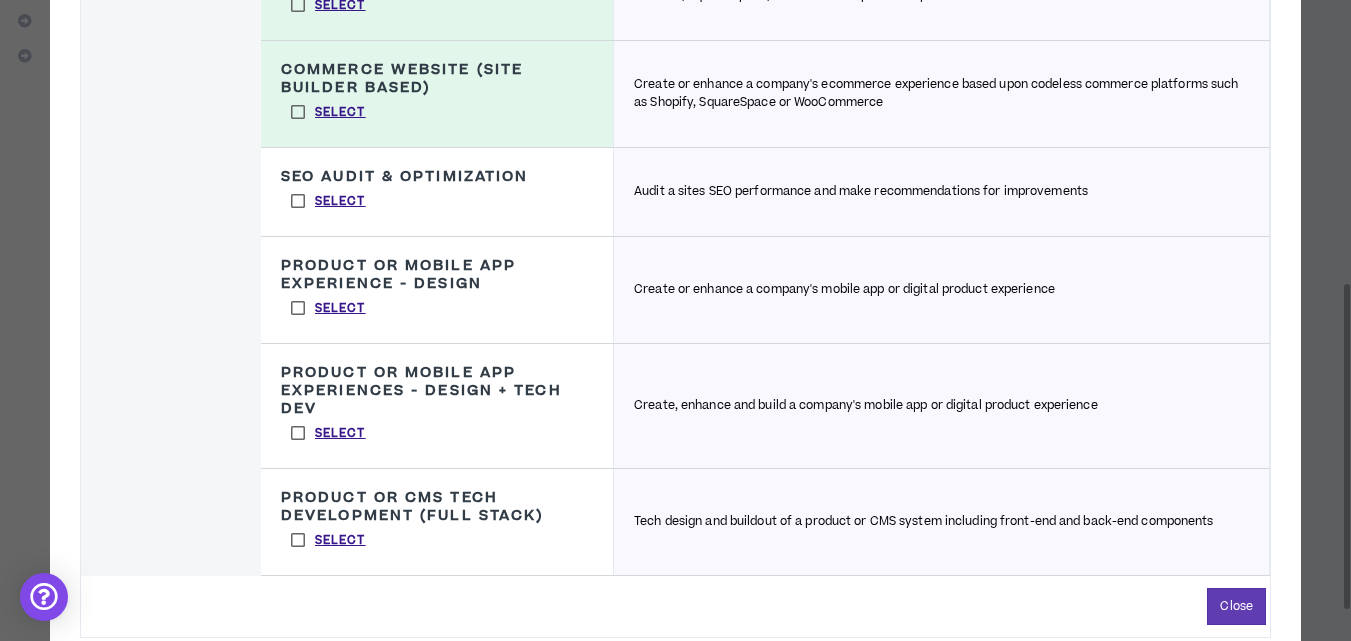 click on "Select" at bounding box center (328, 201) 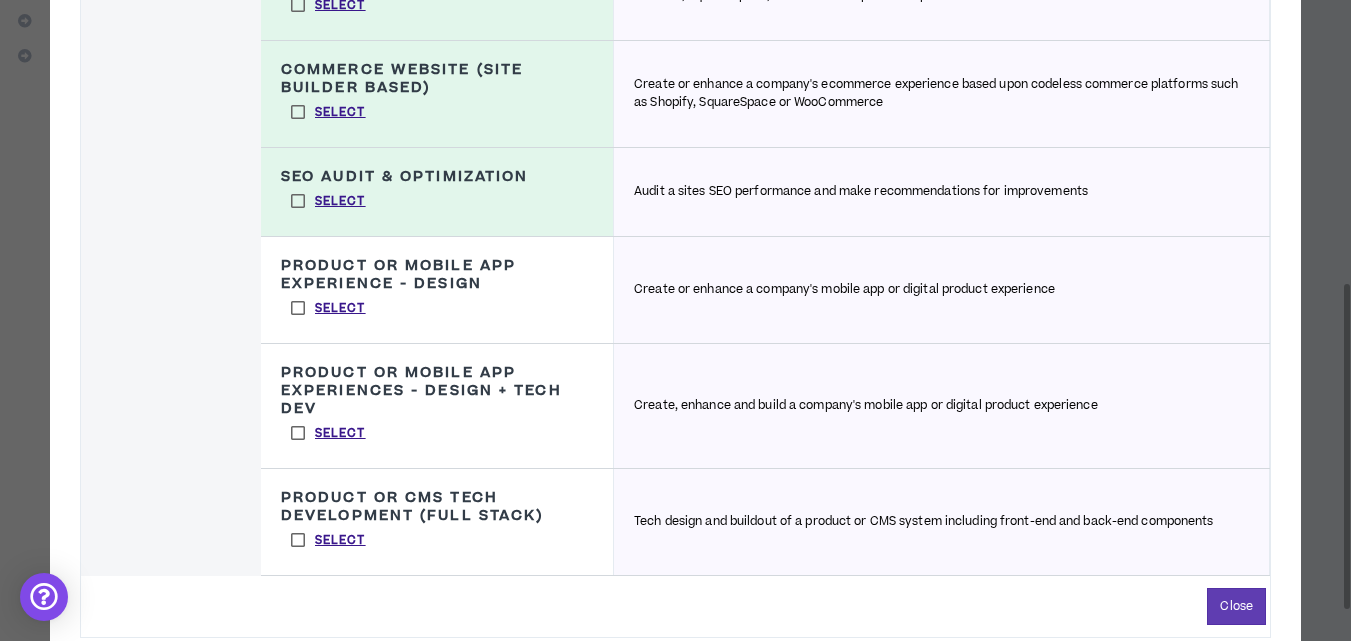 click on "Select" at bounding box center [328, 308] 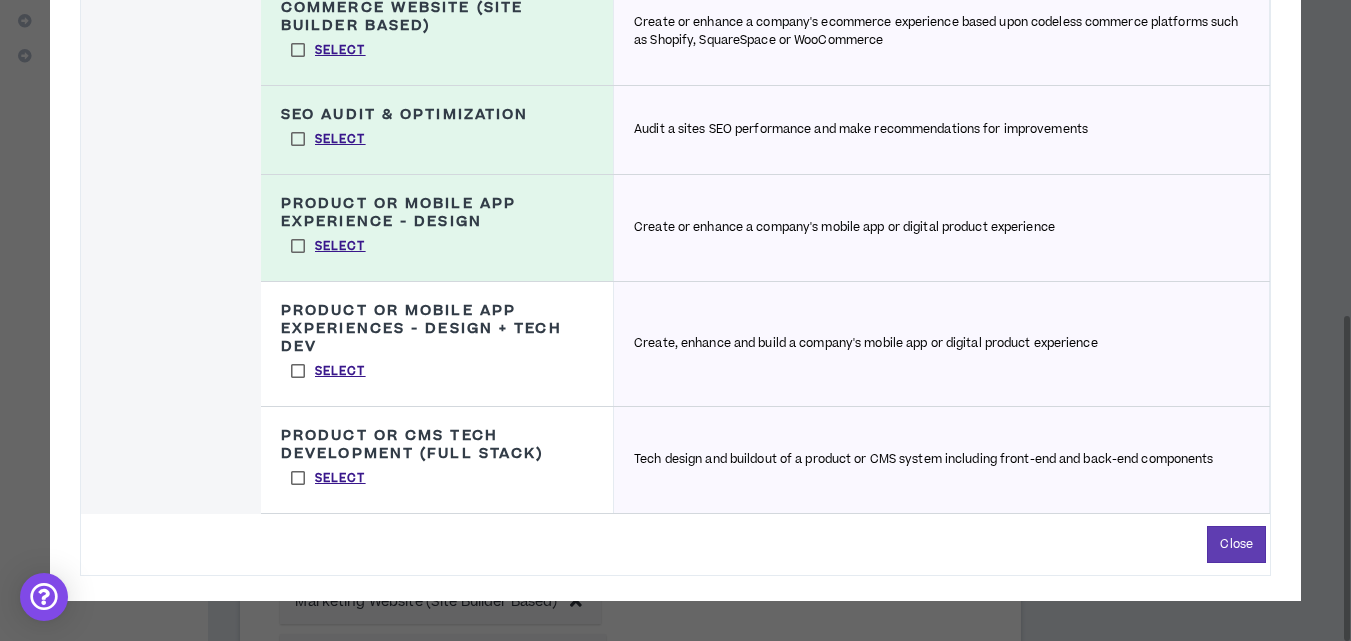 click on "Select" at bounding box center [328, 371] 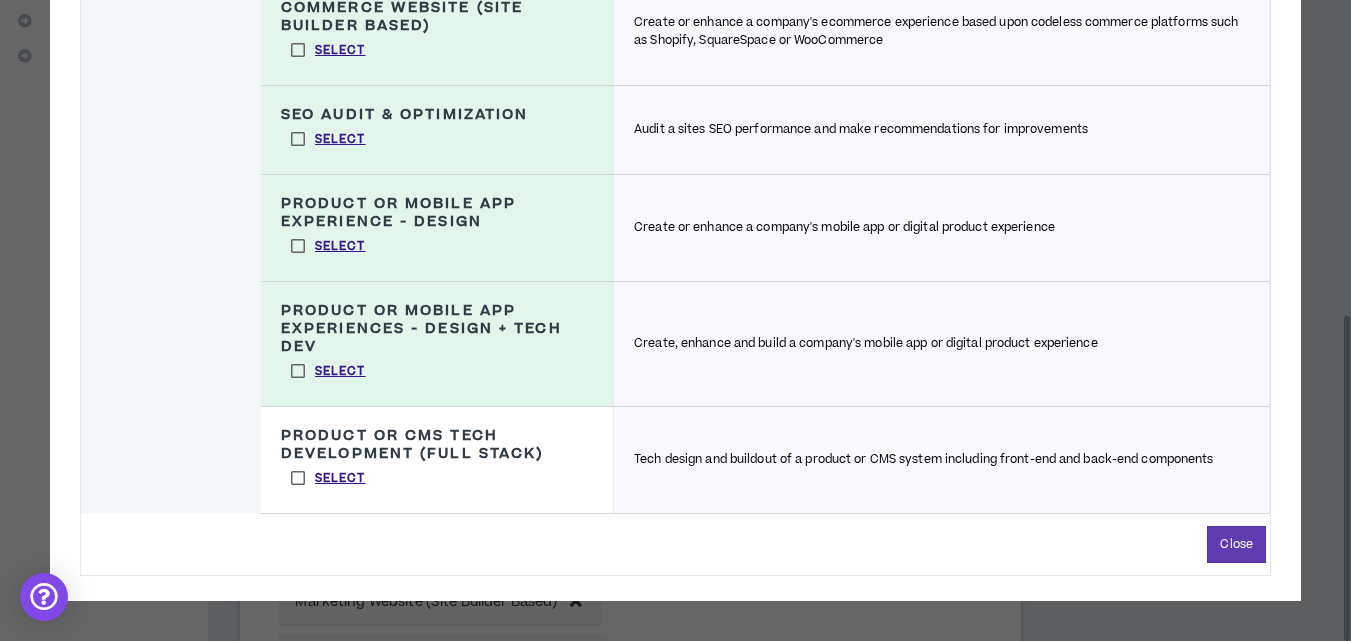 click on "Select" at bounding box center (328, 478) 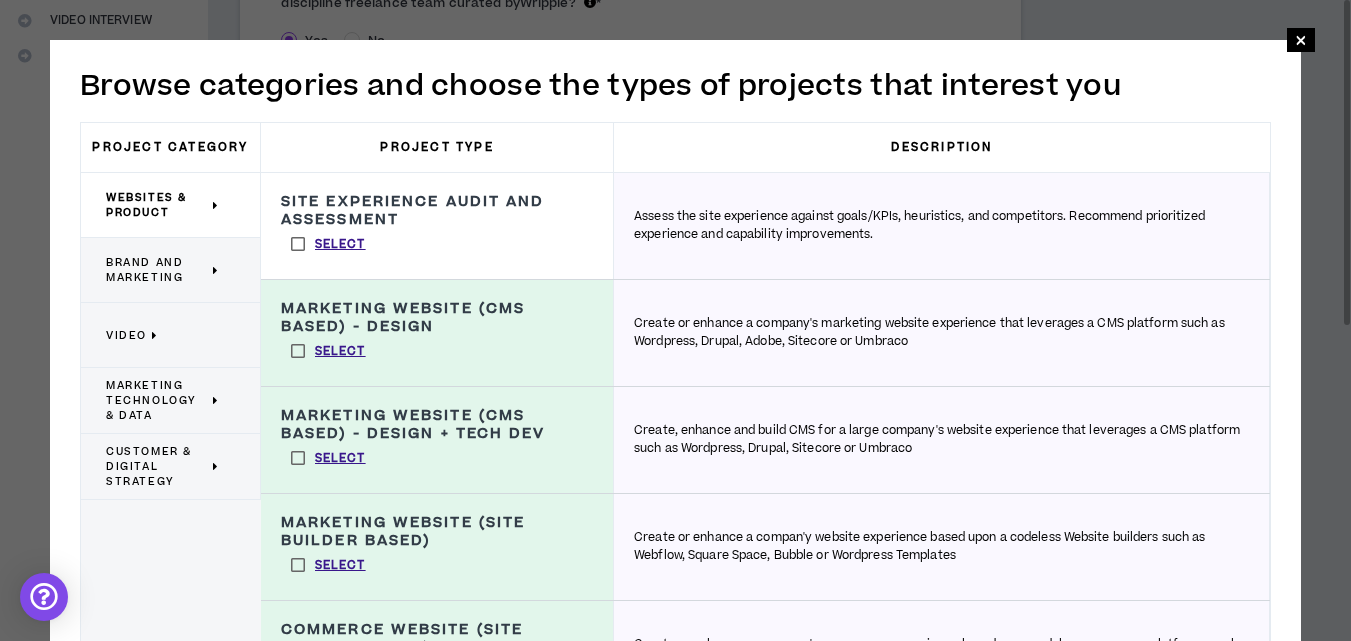 click on "Customer & Digital Strategy" at bounding box center (157, 466) 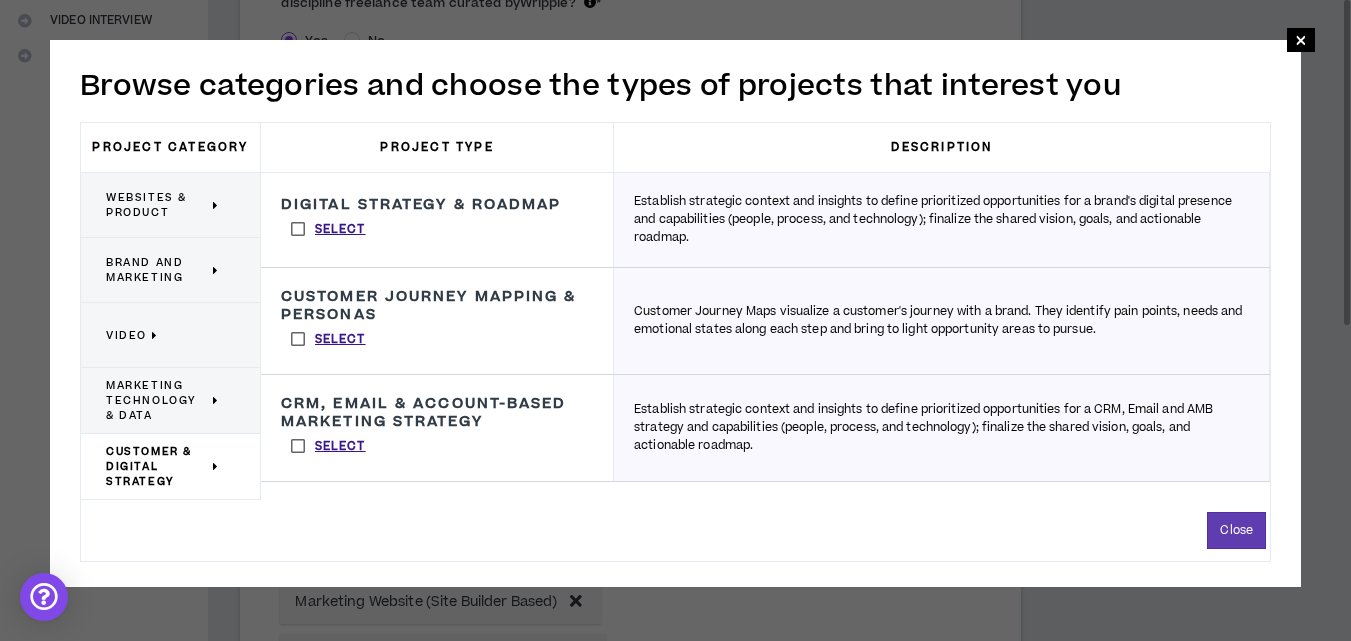 click on "Marketing Technology & Data" at bounding box center [157, 400] 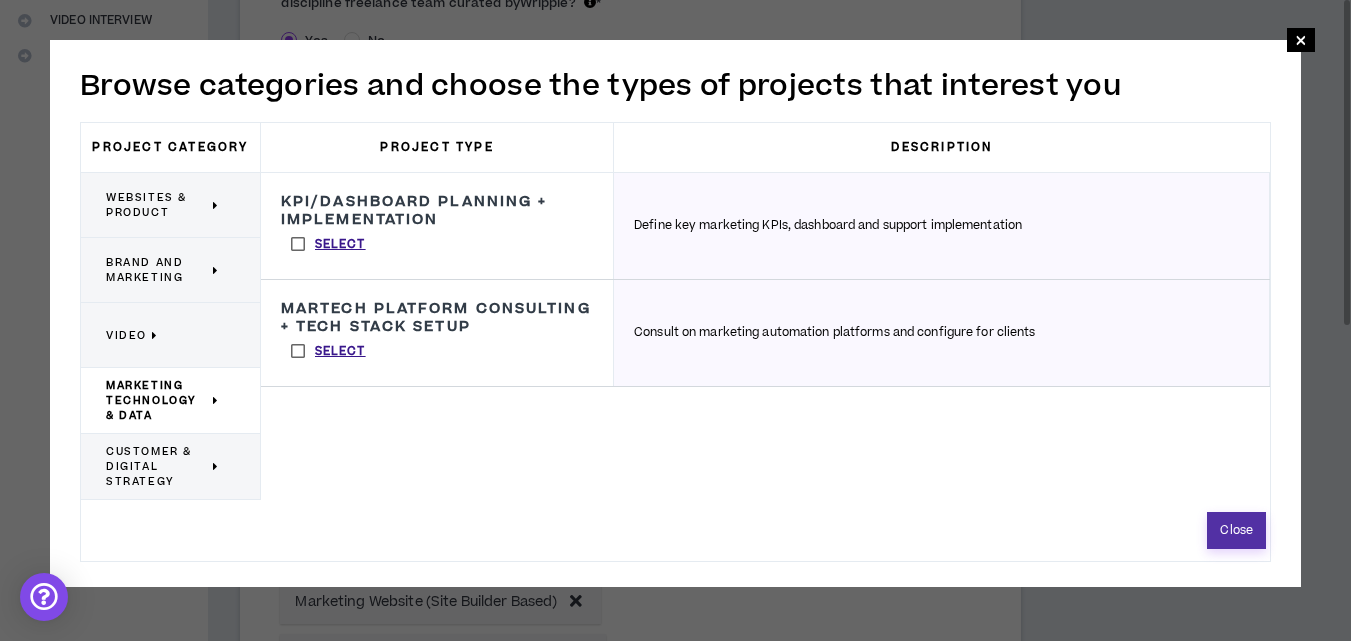 click on "Close" at bounding box center [1236, 530] 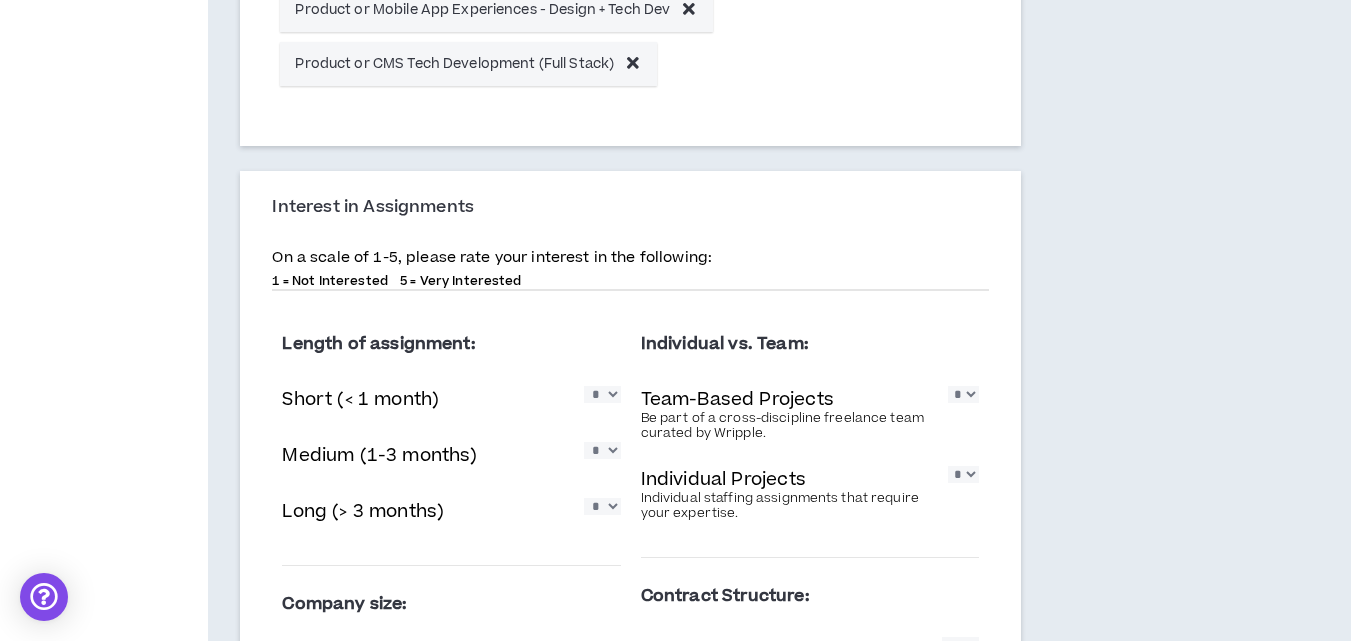scroll, scrollTop: 1629, scrollLeft: 0, axis: vertical 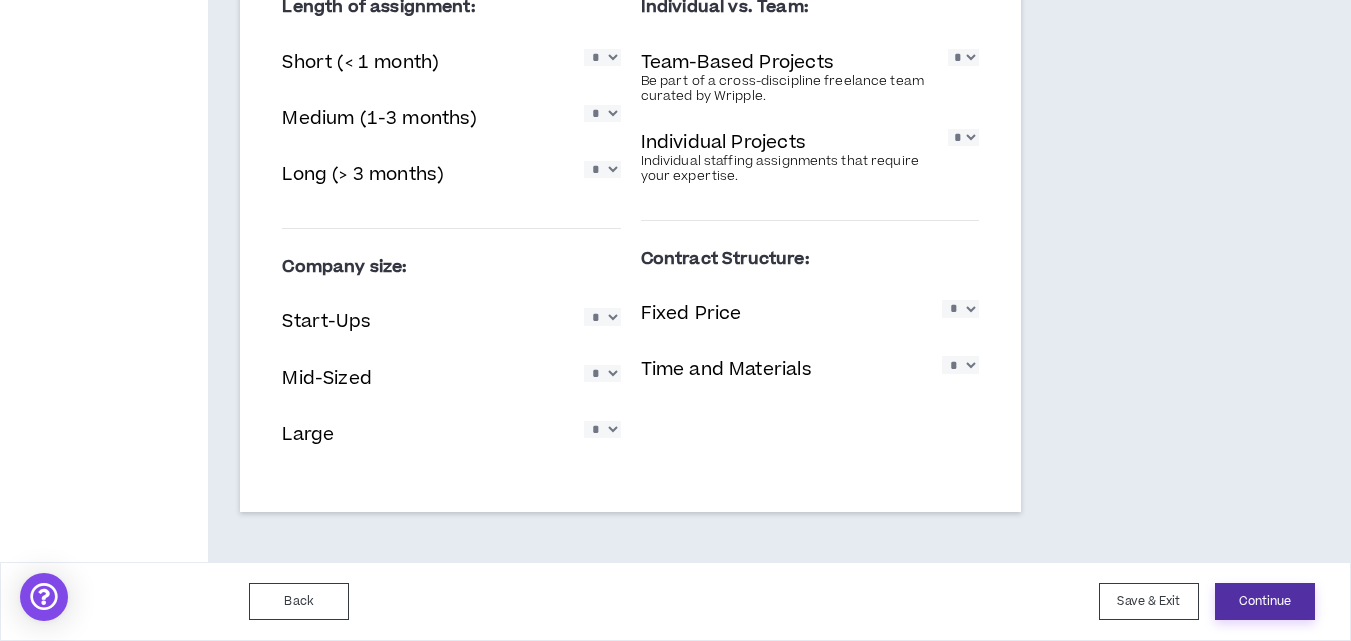 click on "Continue" at bounding box center (1265, 601) 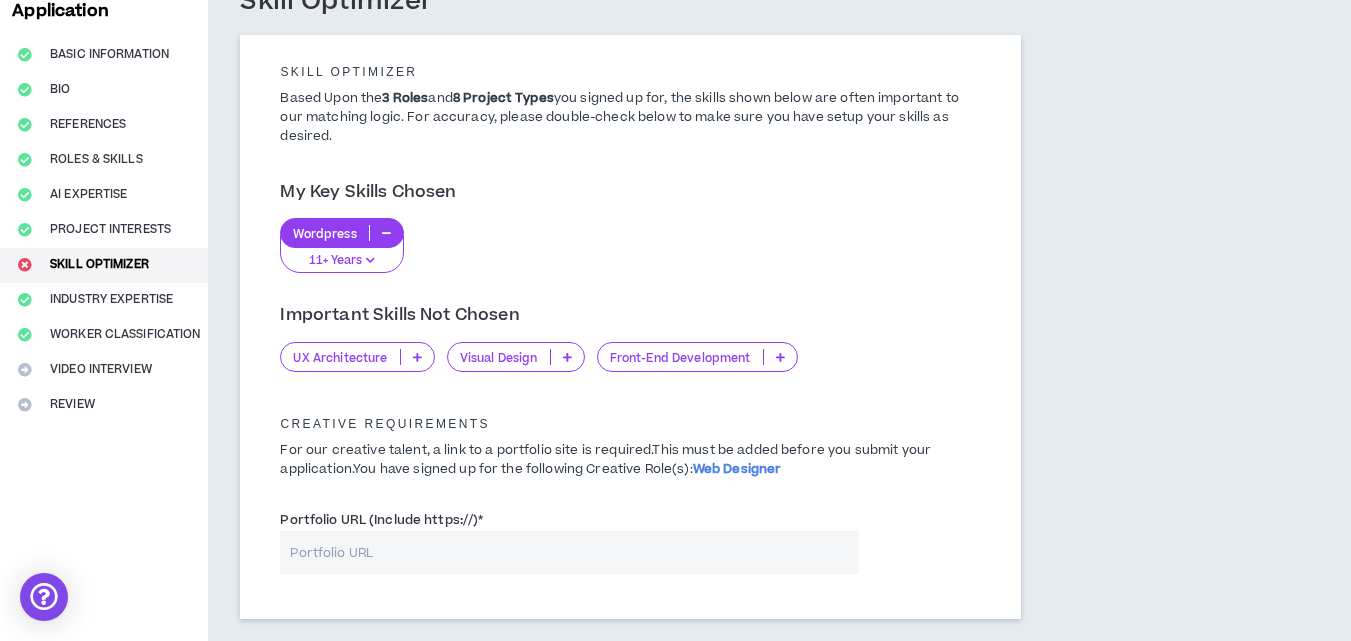 scroll, scrollTop: 100, scrollLeft: 0, axis: vertical 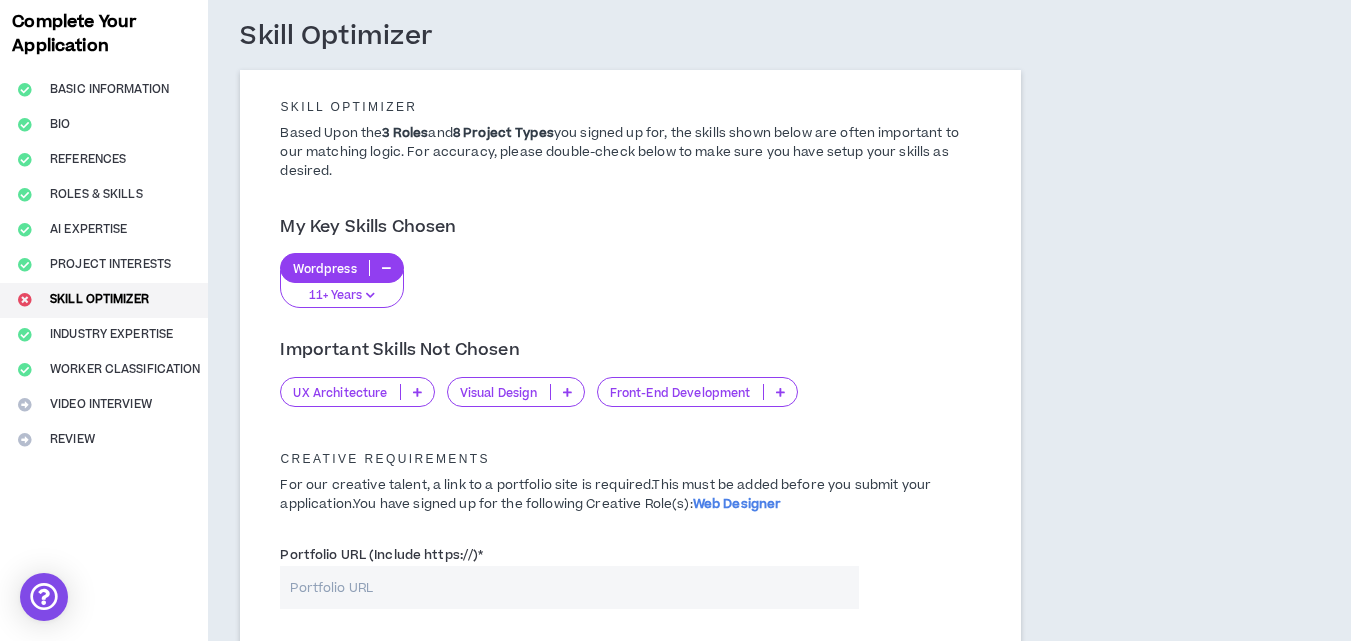 click at bounding box center [780, 392] 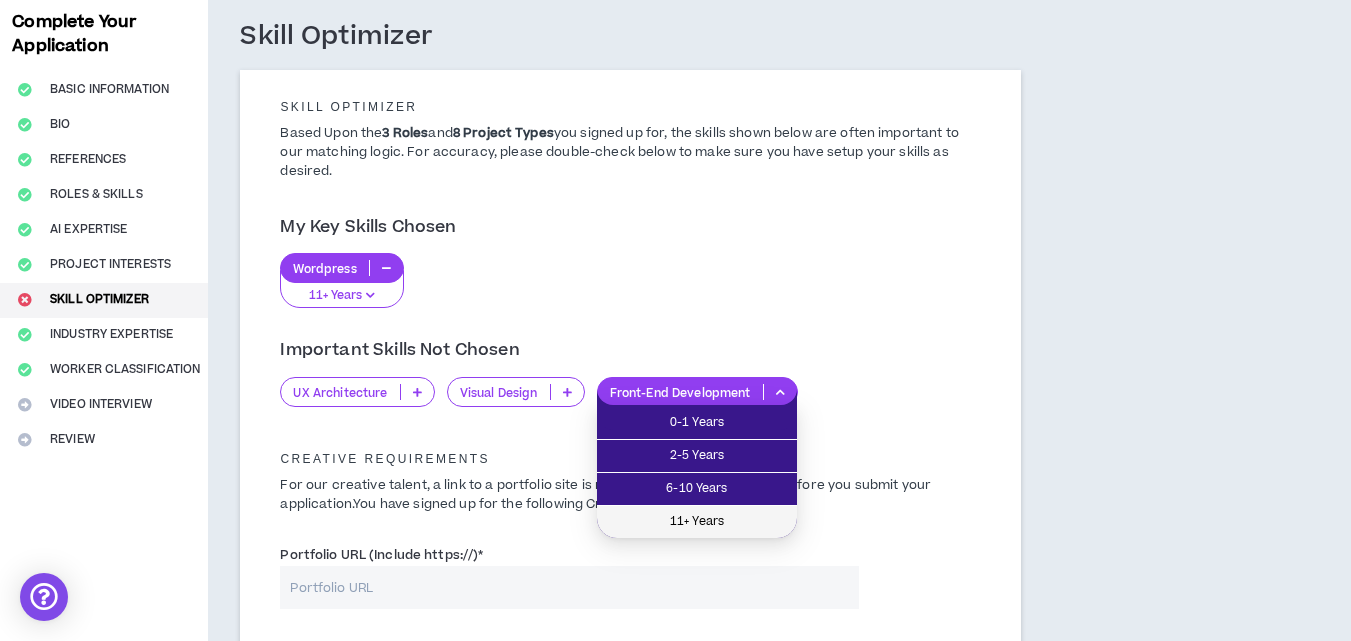 click on "11+ Years" at bounding box center [697, 522] 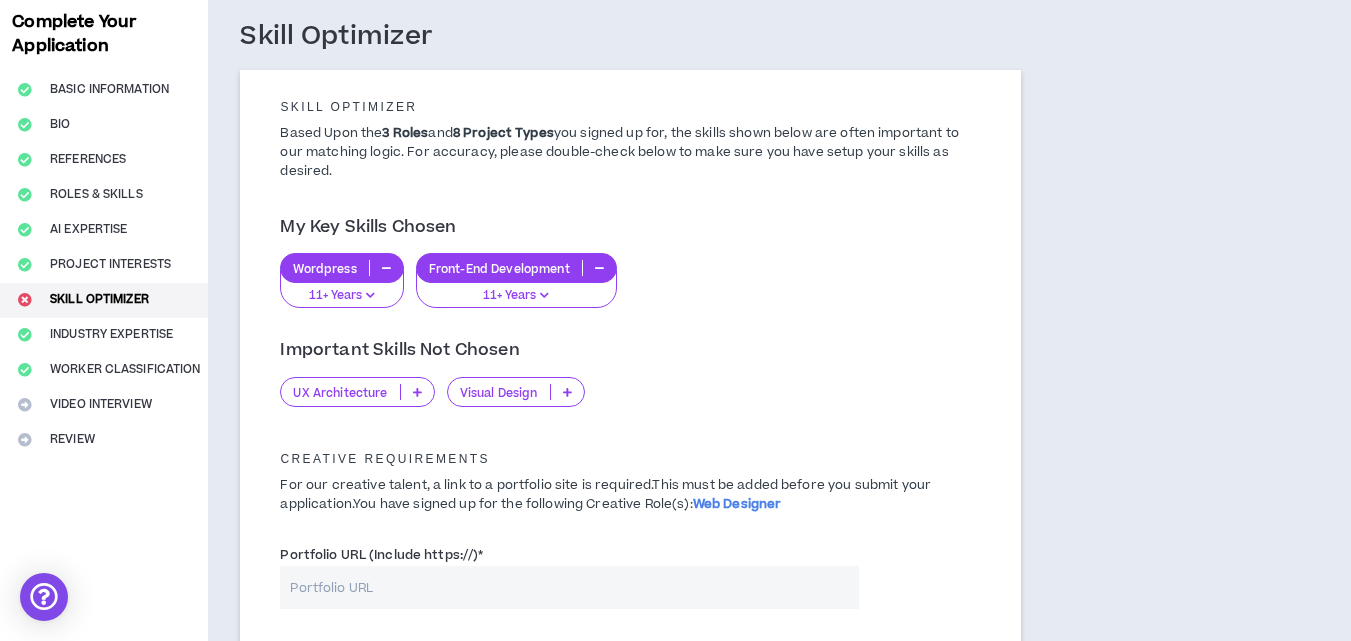 click at bounding box center (417, 392) 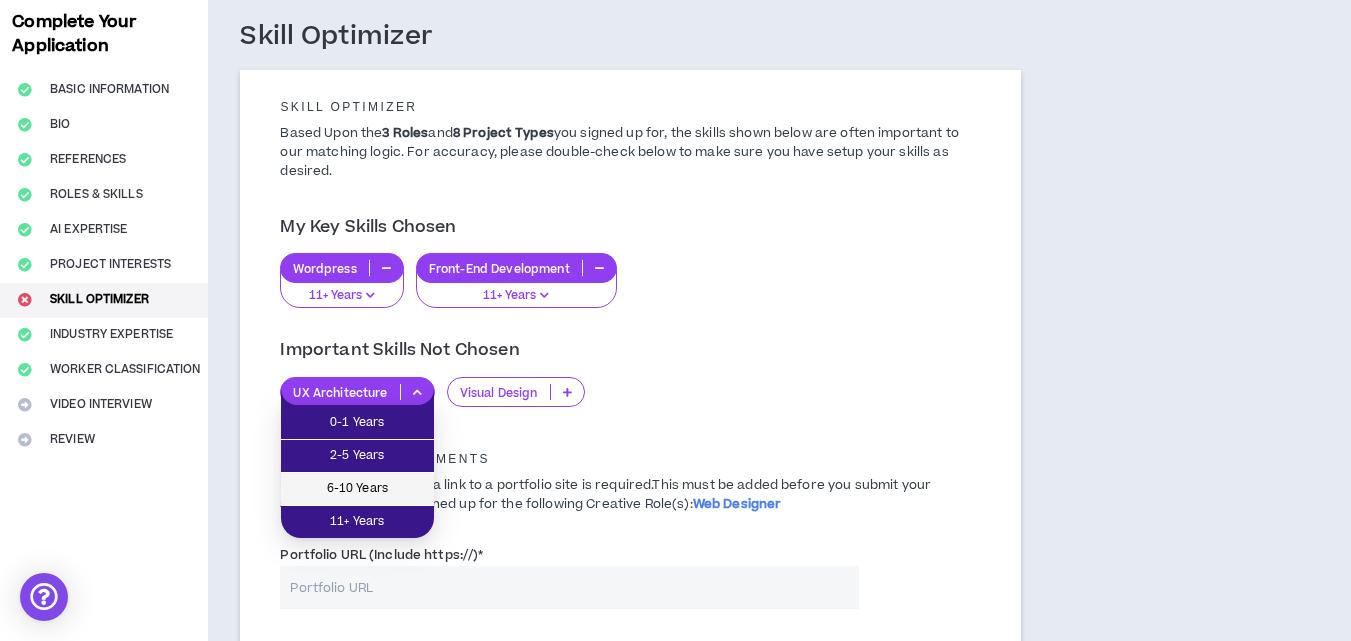 click on "6-10 Years" at bounding box center [357, 489] 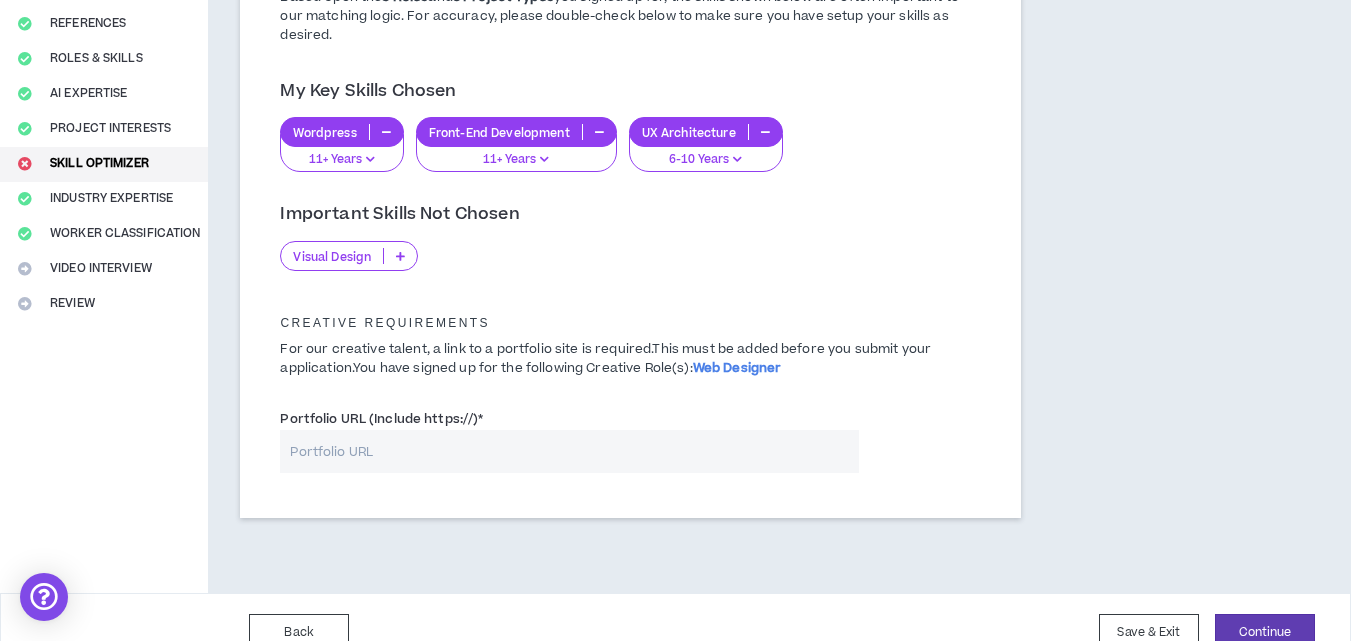 scroll, scrollTop: 267, scrollLeft: 0, axis: vertical 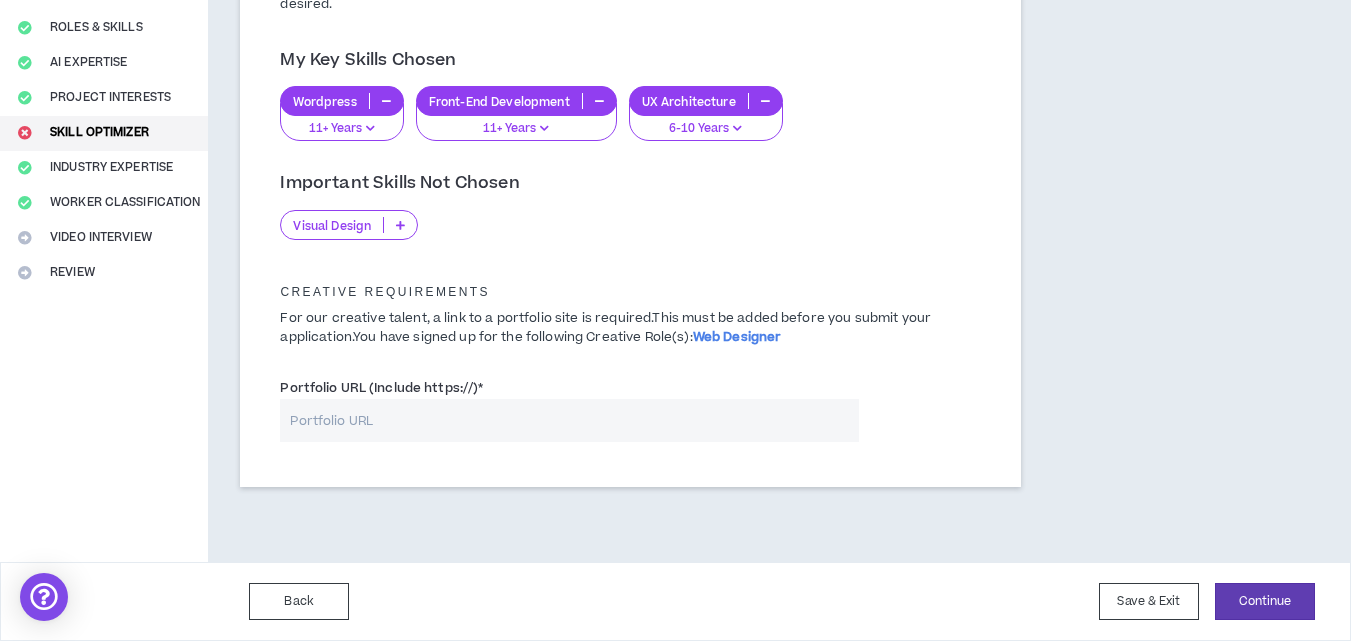 click on "Web Designer" at bounding box center [737, 337] 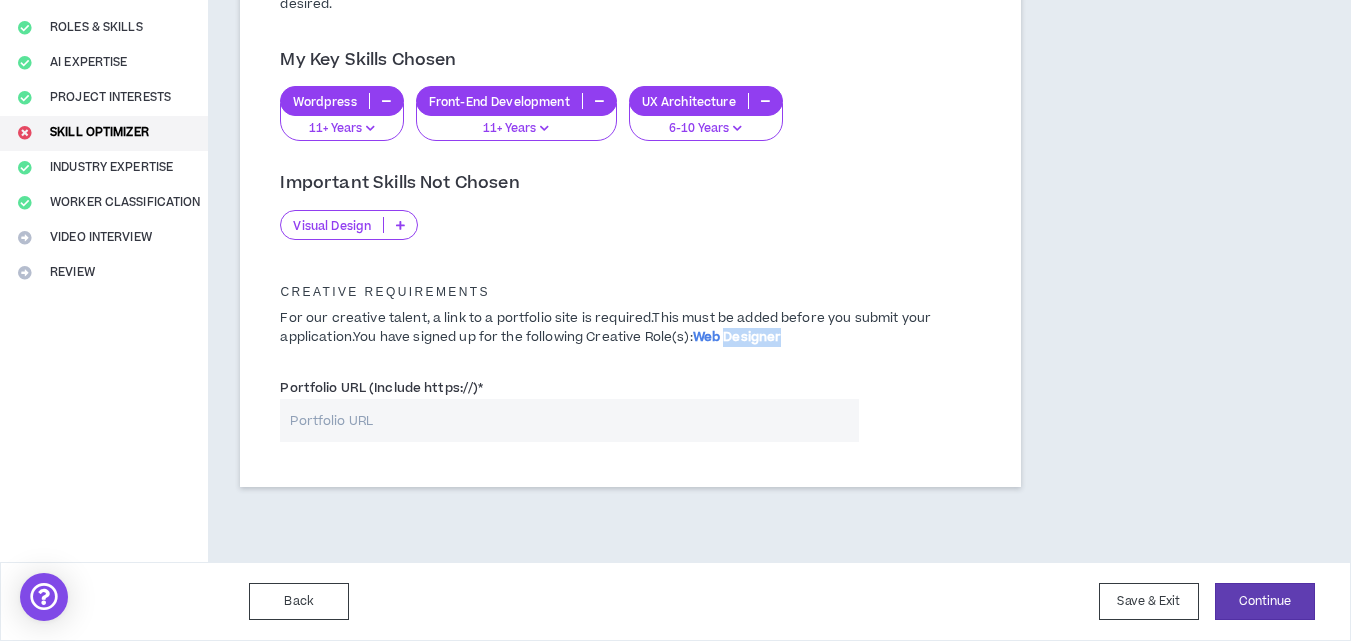 click on "Web Designer" at bounding box center [737, 337] 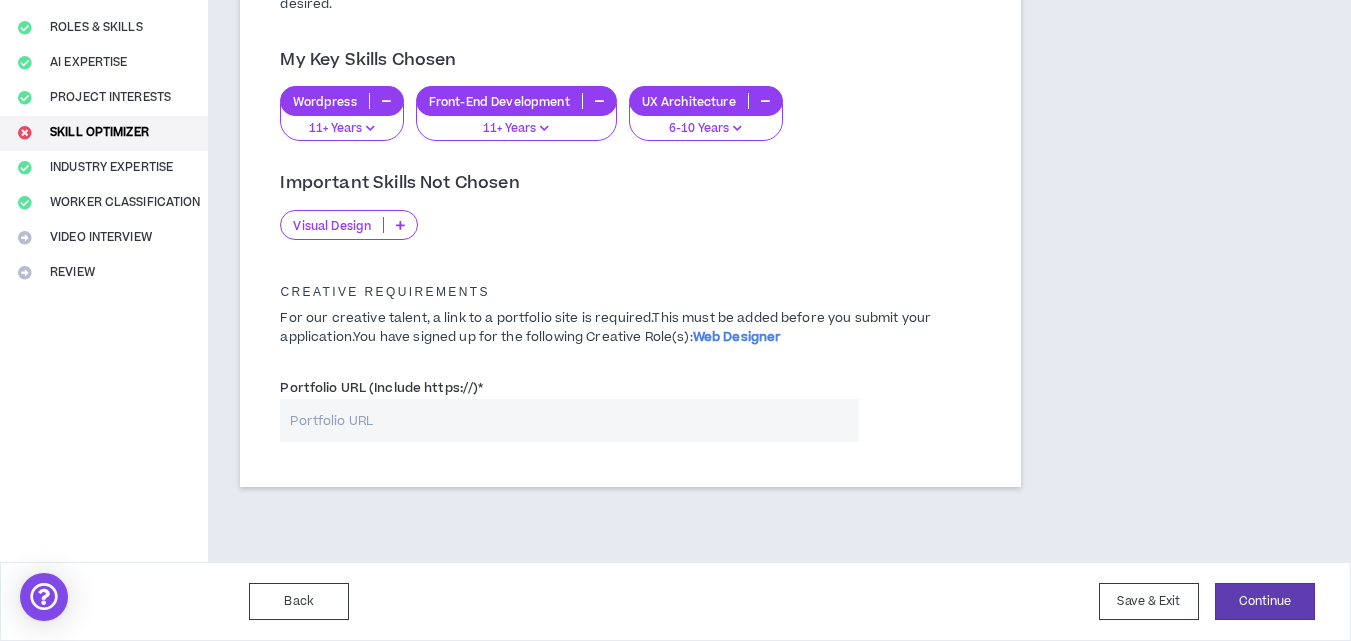 click on "Creative Requirements For our creative talent, a link to a portfolio site is required. This must be added before you submit your application.  You have signed up for the following Creative Role(s):  Web Designer" at bounding box center [630, 313] 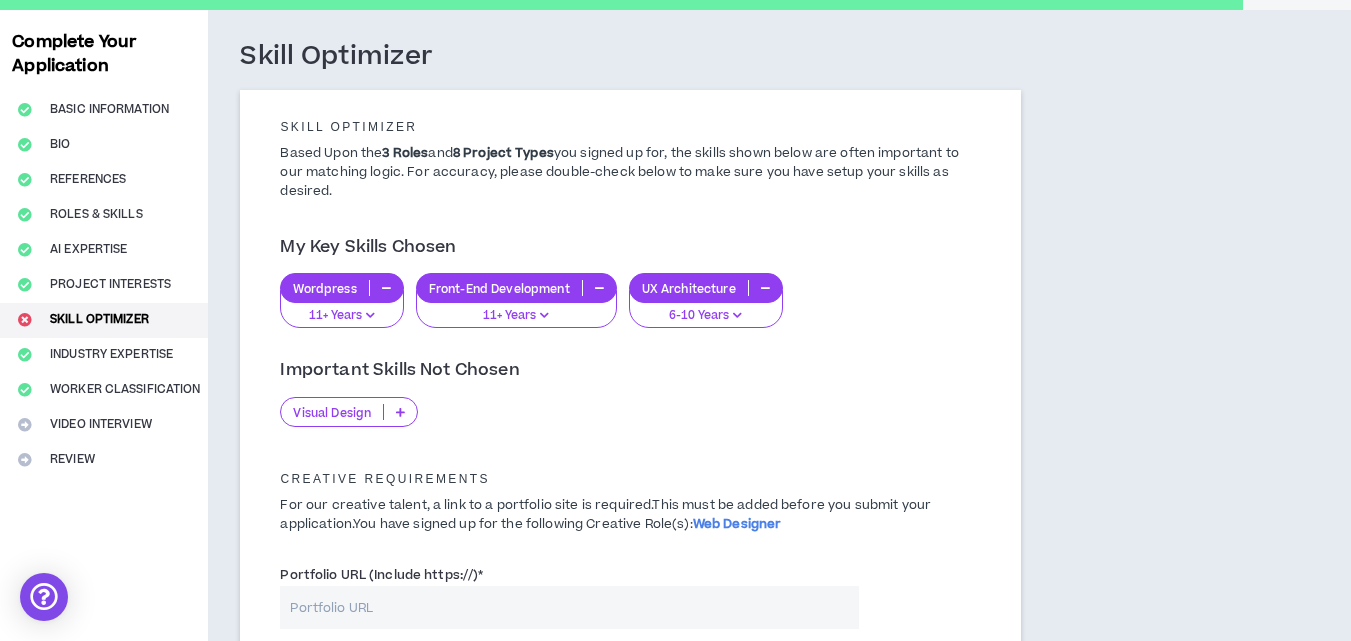 scroll, scrollTop: 267, scrollLeft: 0, axis: vertical 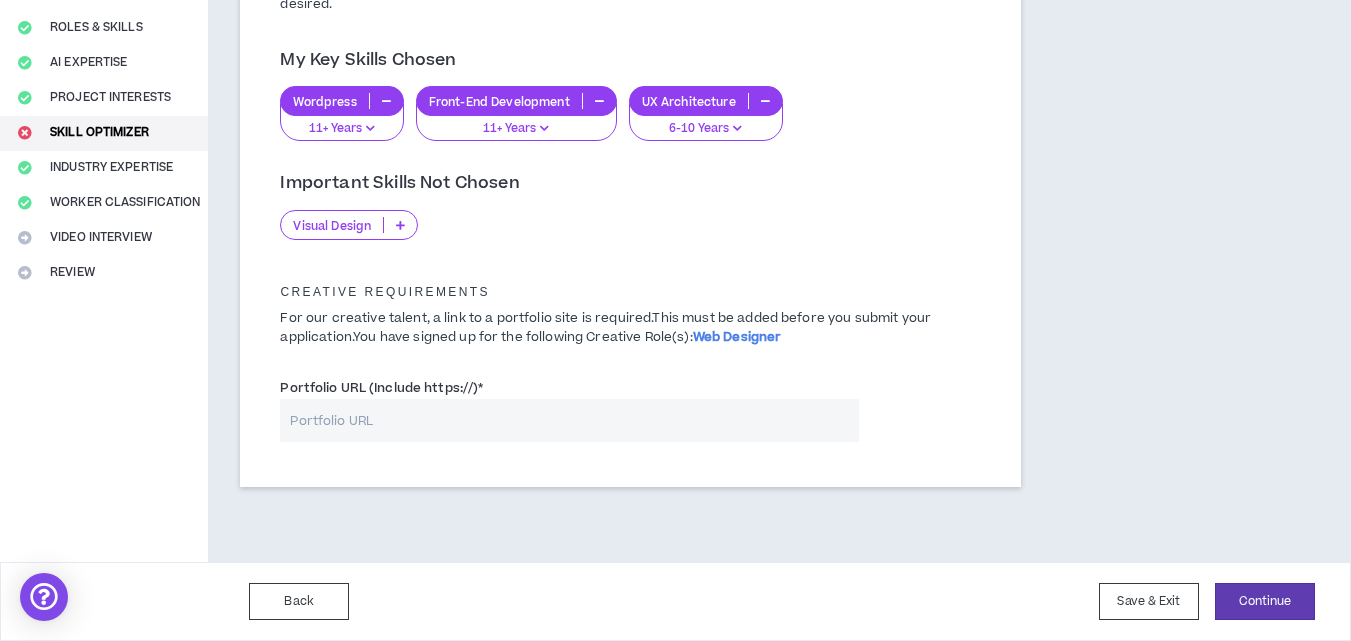 click on "Portfolio URL (Include https://)  *" at bounding box center (569, 420) 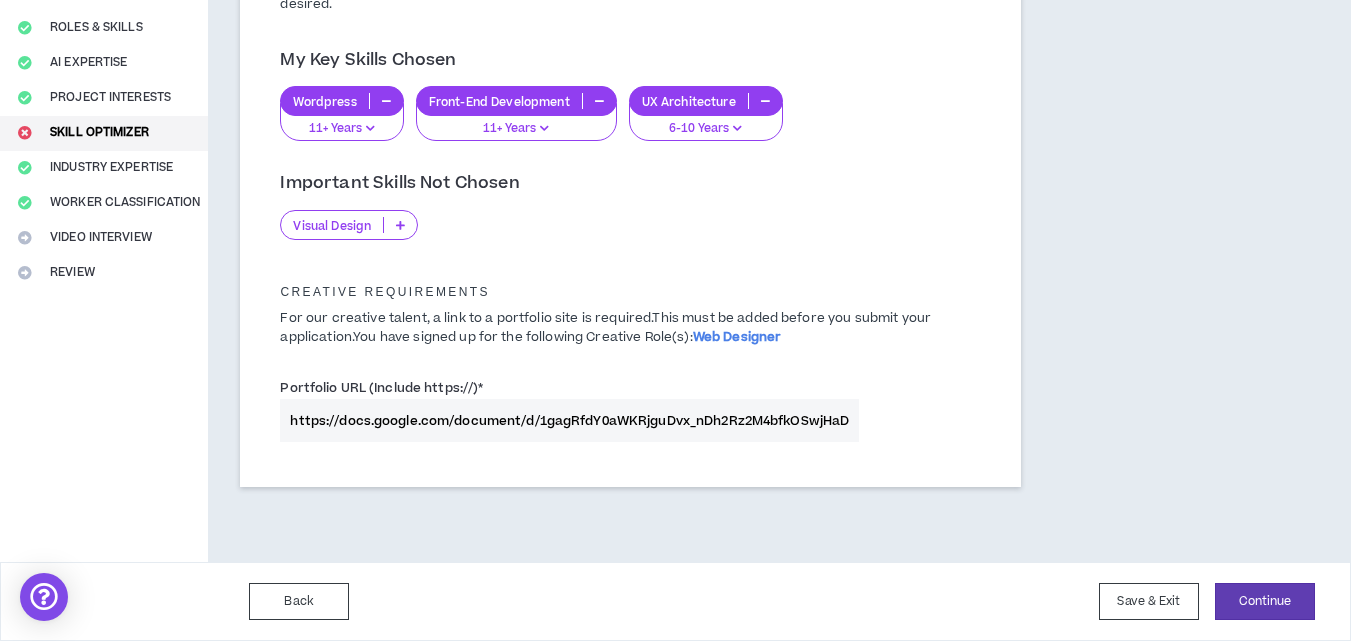 scroll, scrollTop: 0, scrollLeft: 128, axis: horizontal 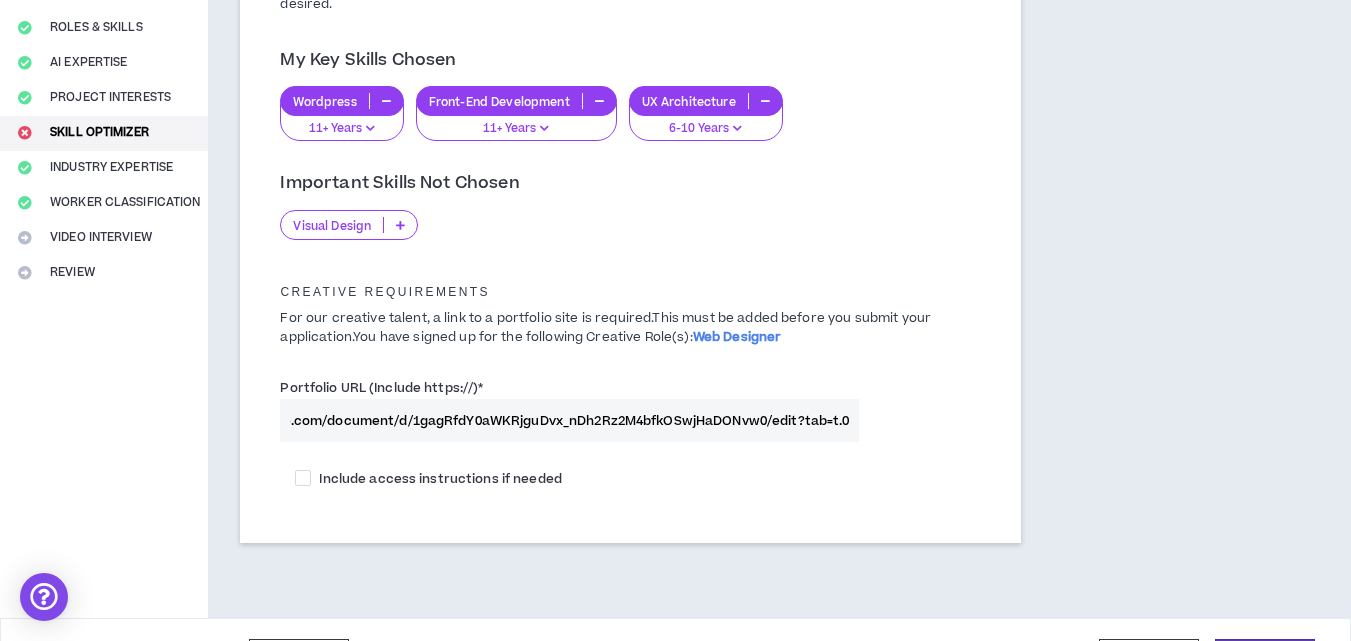 click on "https://docs.google.com/document/d/1gagRfdY0aWKRjguDvx_nDh2Rz2M4bfkOSwjHaDONvw0/edit?tab=t.0" at bounding box center [569, 420] 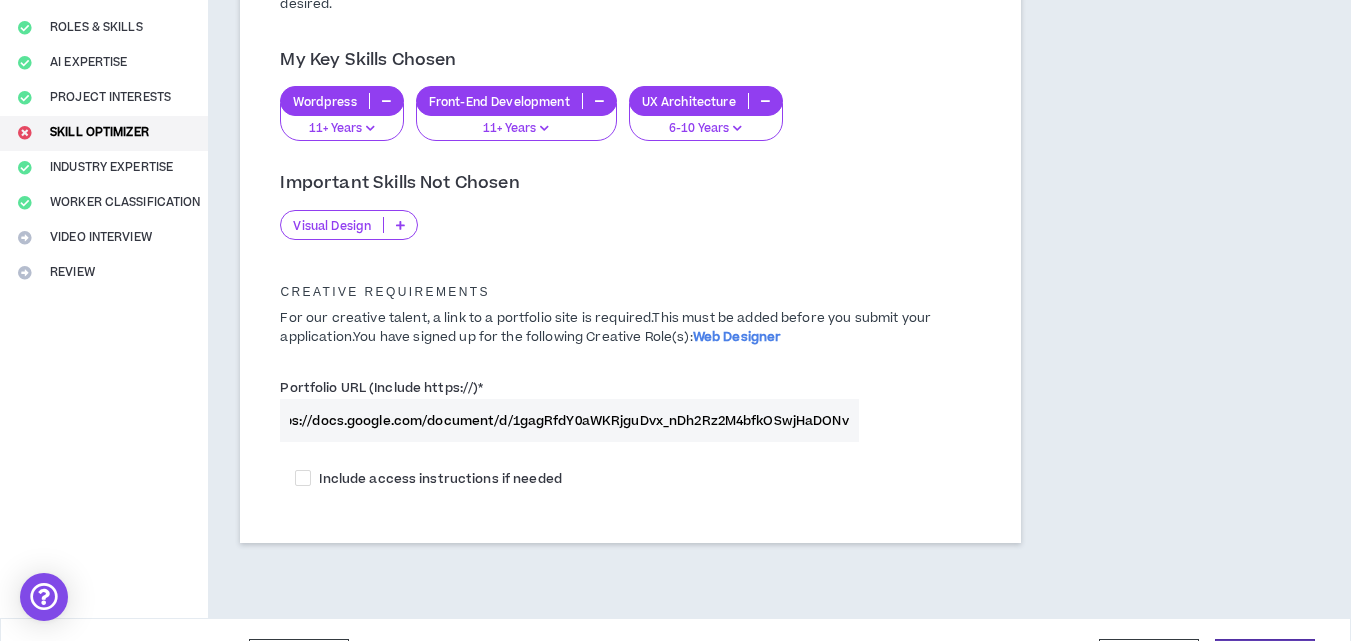 scroll, scrollTop: 0, scrollLeft: 0, axis: both 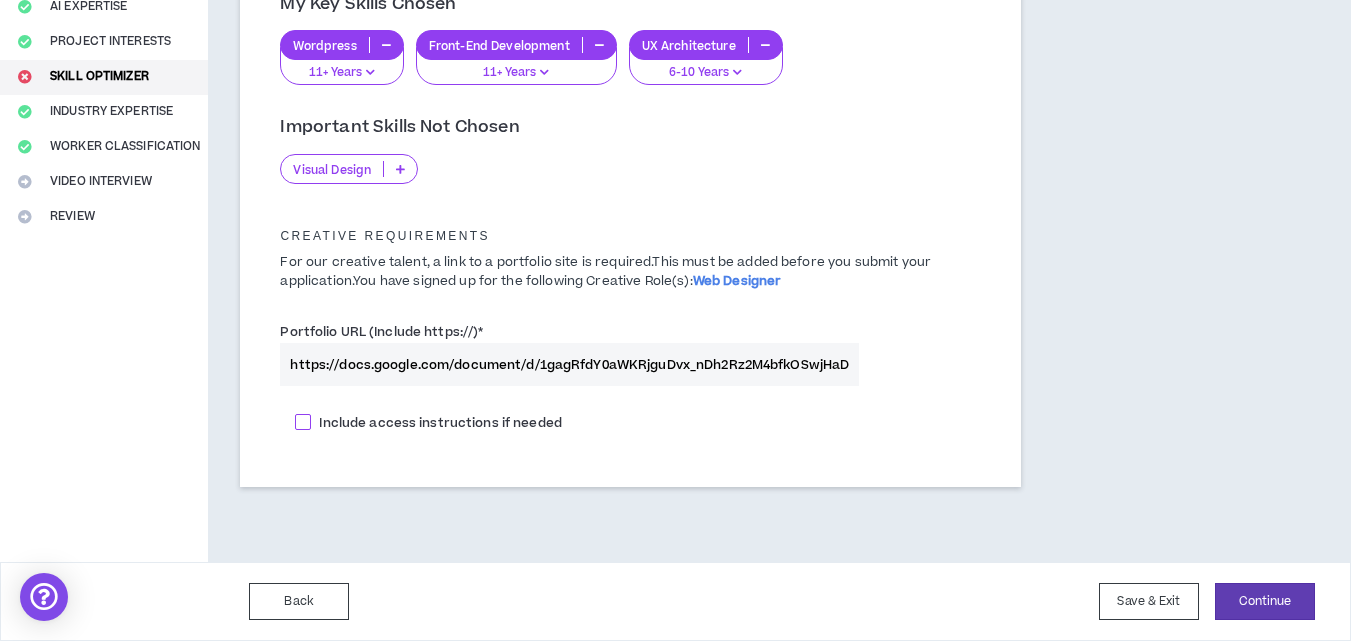 type on "https://docs.google.com/document/d/1gagRfdY0aWKRjguDvx_nDh2Rz2M4bfkOSwjHaDONvw0/edit?tab=t.0" 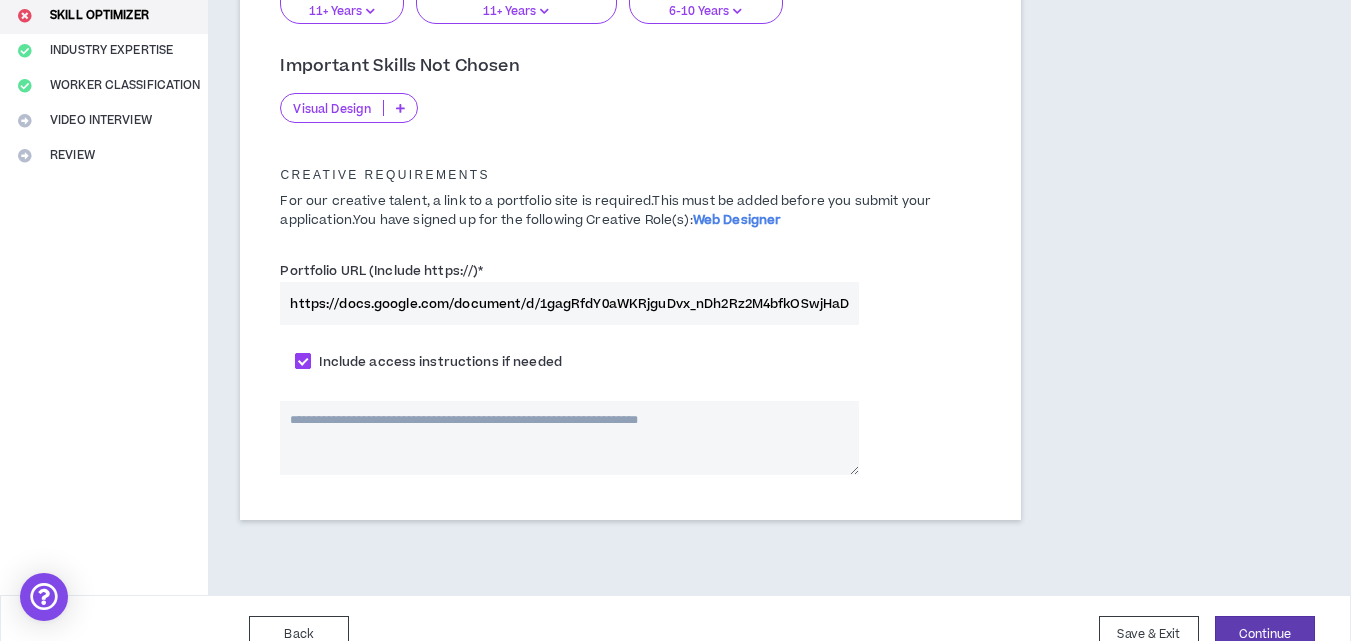 scroll, scrollTop: 417, scrollLeft: 0, axis: vertical 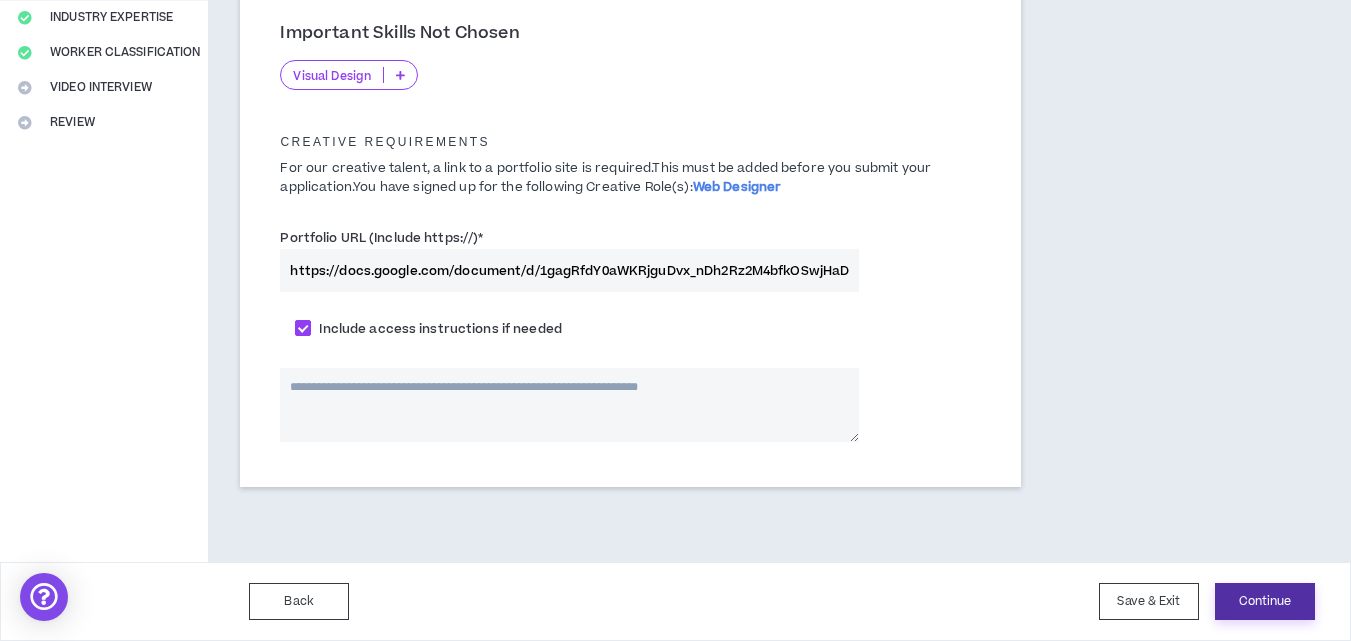 click on "Continue" at bounding box center (1265, 601) 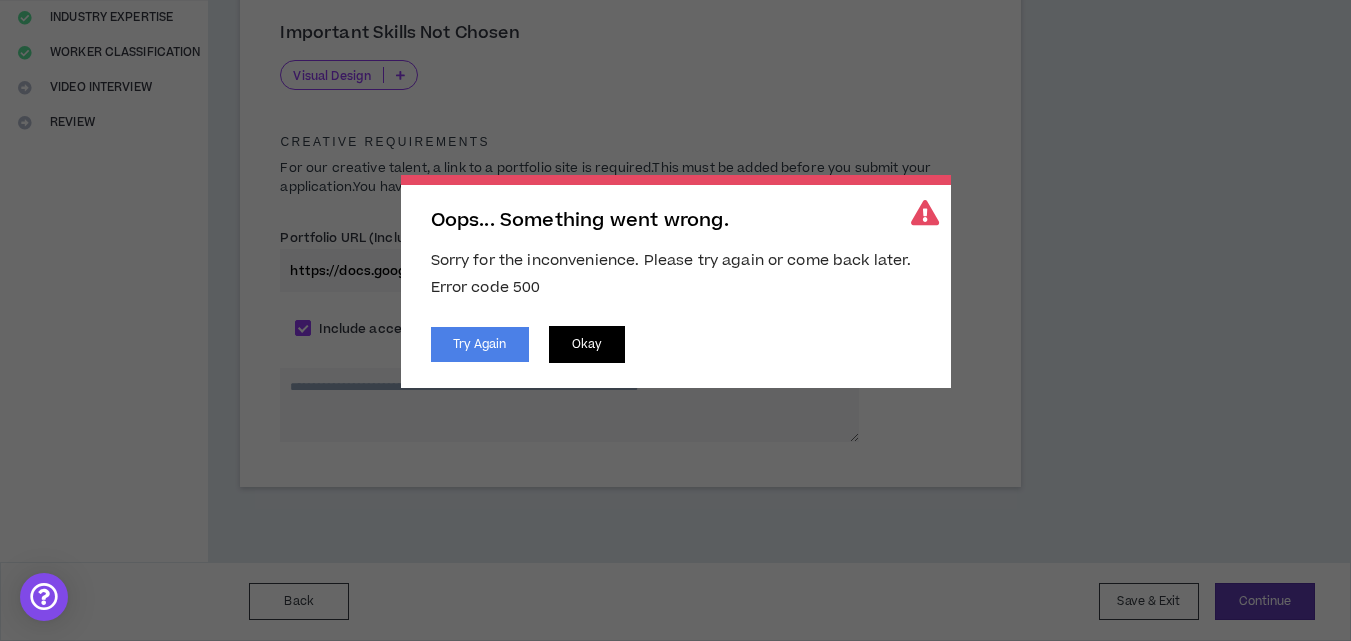 click on "Okay" at bounding box center [587, 344] 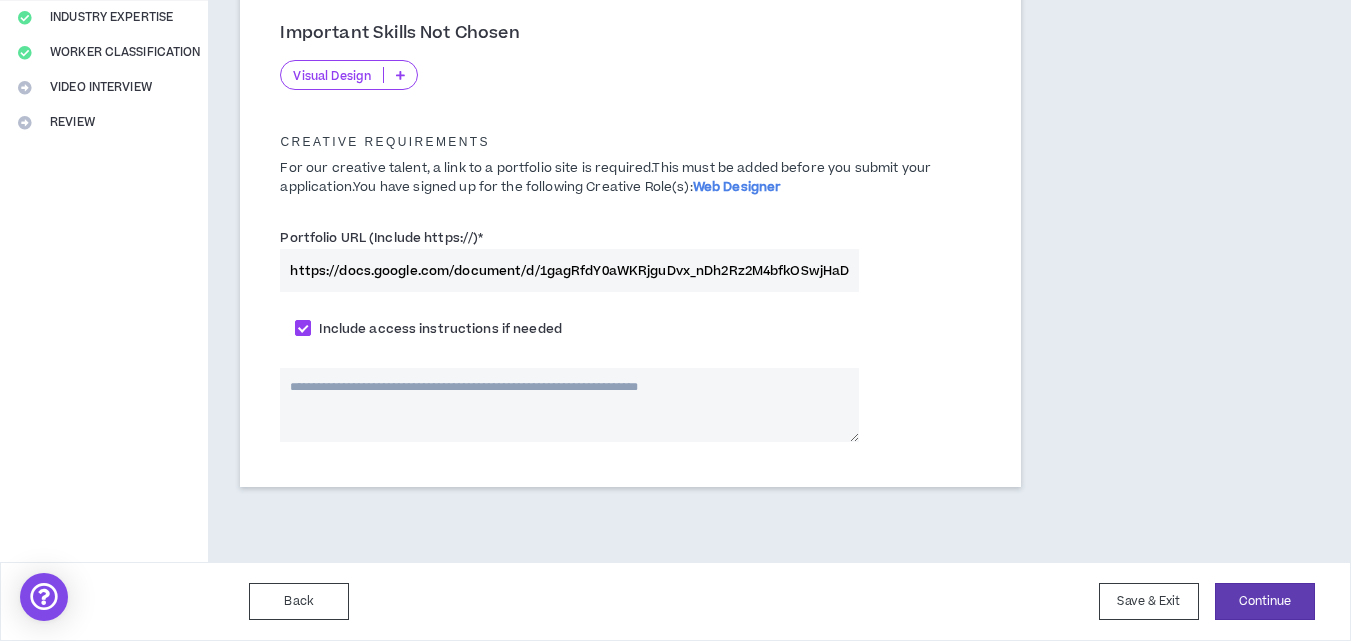 click on "Skill Optimizer Skill Optimizer Based Upon the  3 Roles  and  8 Project Types  you signed up for, the skills shown below are often important to our matching logic. For accuracy, please double-check below to make sure you have setup your skills as desired. My Key Skills Chosen Wordpress 11+ Years Front-End Development 11+ Years UX Architecture 6-10 Years Important Skills Not Chosen Visual Design Creative Requirements For our creative talent, a link to a portfolio site is required. This must be added before you submit your application.  You have signed up for the following Creative Role(s):  Web Designer Portfolio URL (Include https://)  * https://docs.google.com/document/d/1gagRfdY0aWKRjguDvx_nDh2Rz2M4bfkOSwjHaDONvw0/edit?tab=t.0 Include access instructions if needed" at bounding box center [630, 117] 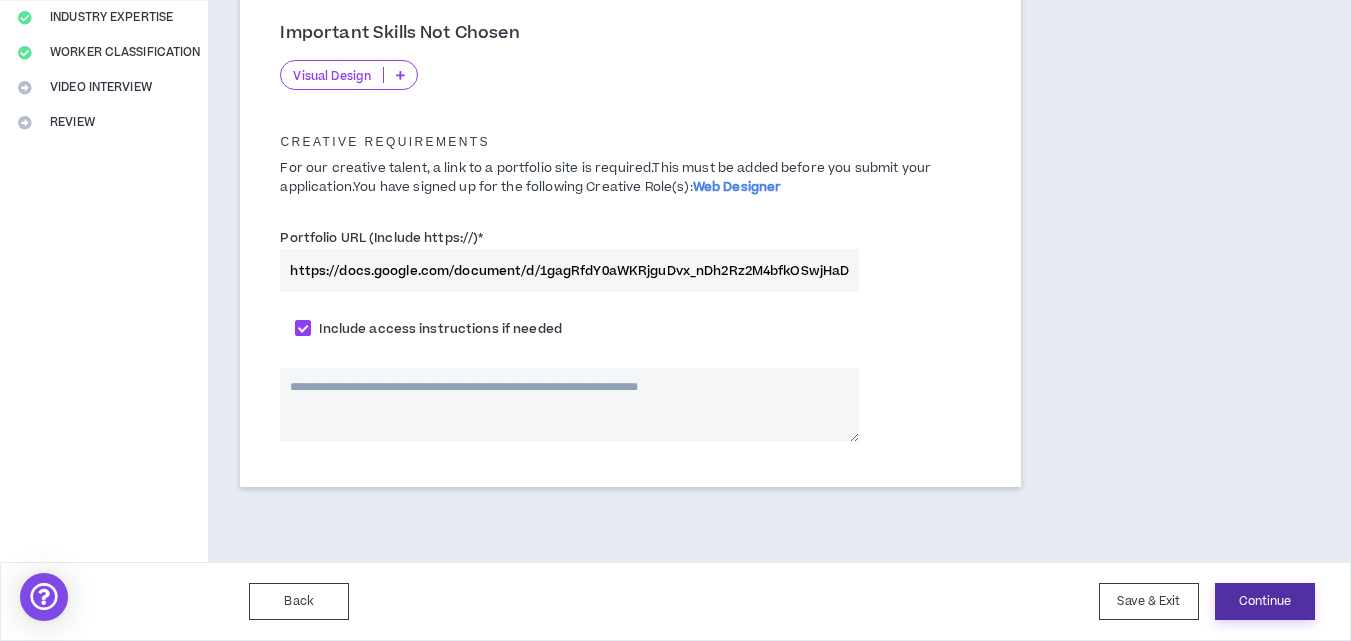click on "Continue" at bounding box center (1265, 601) 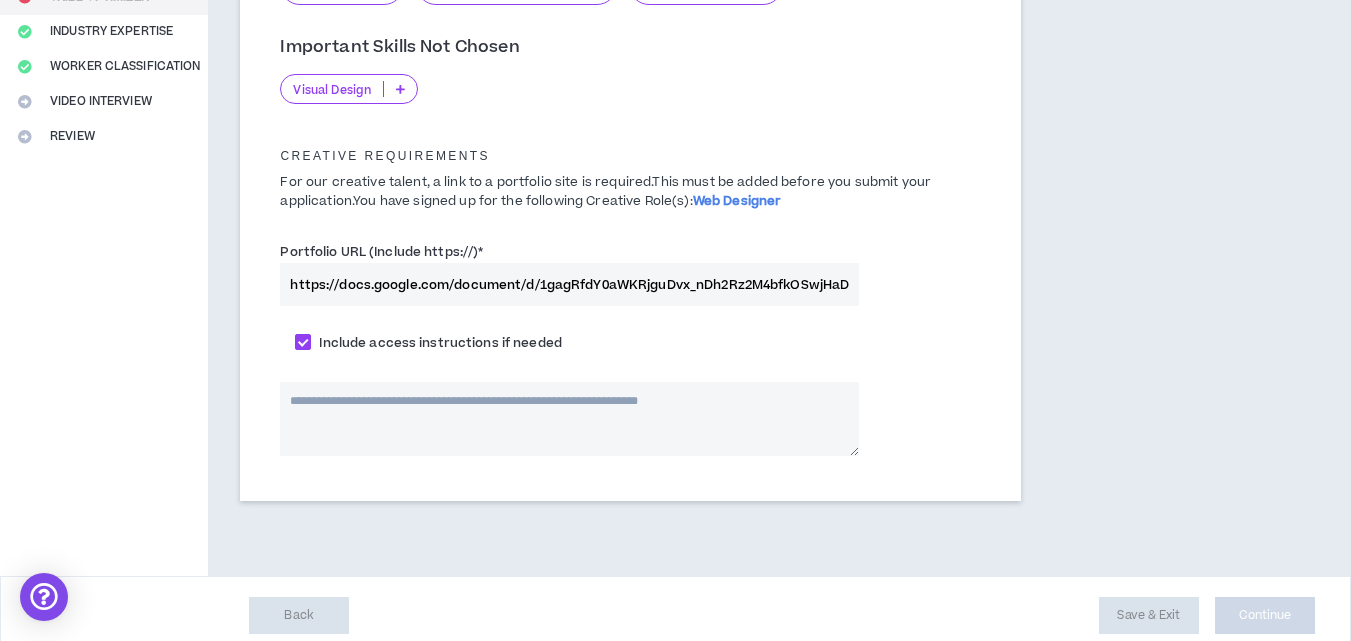 scroll, scrollTop: 417, scrollLeft: 0, axis: vertical 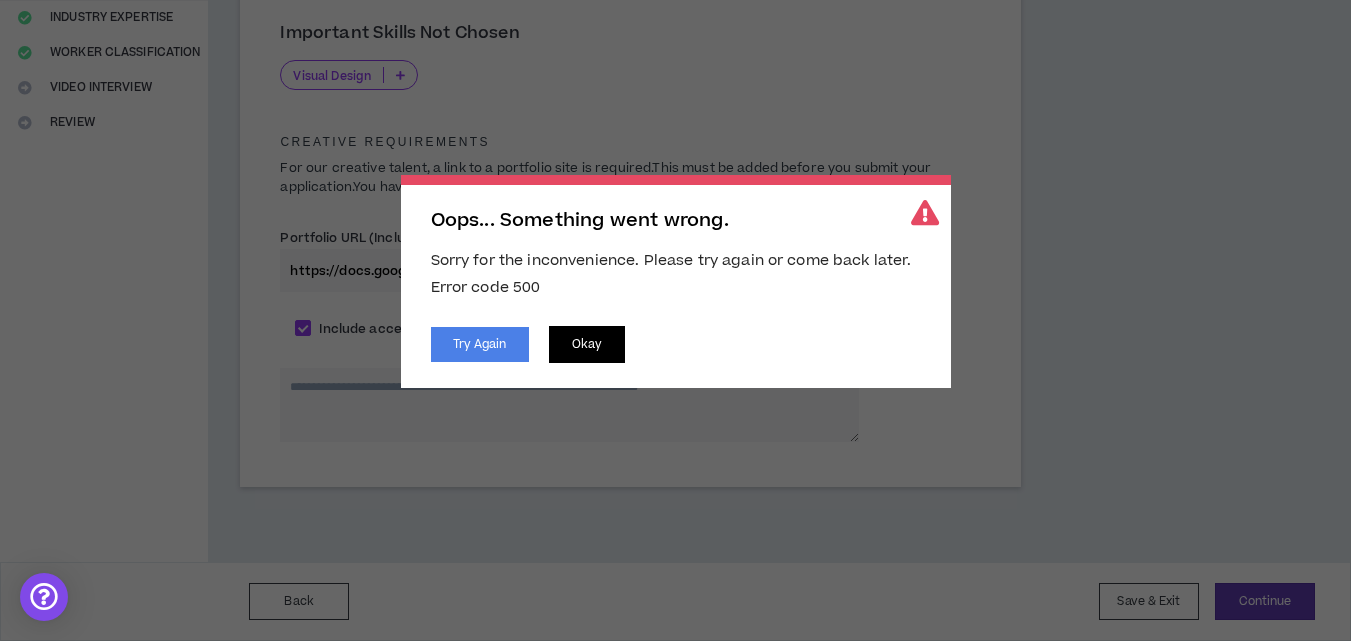 click on "Okay" at bounding box center (587, 344) 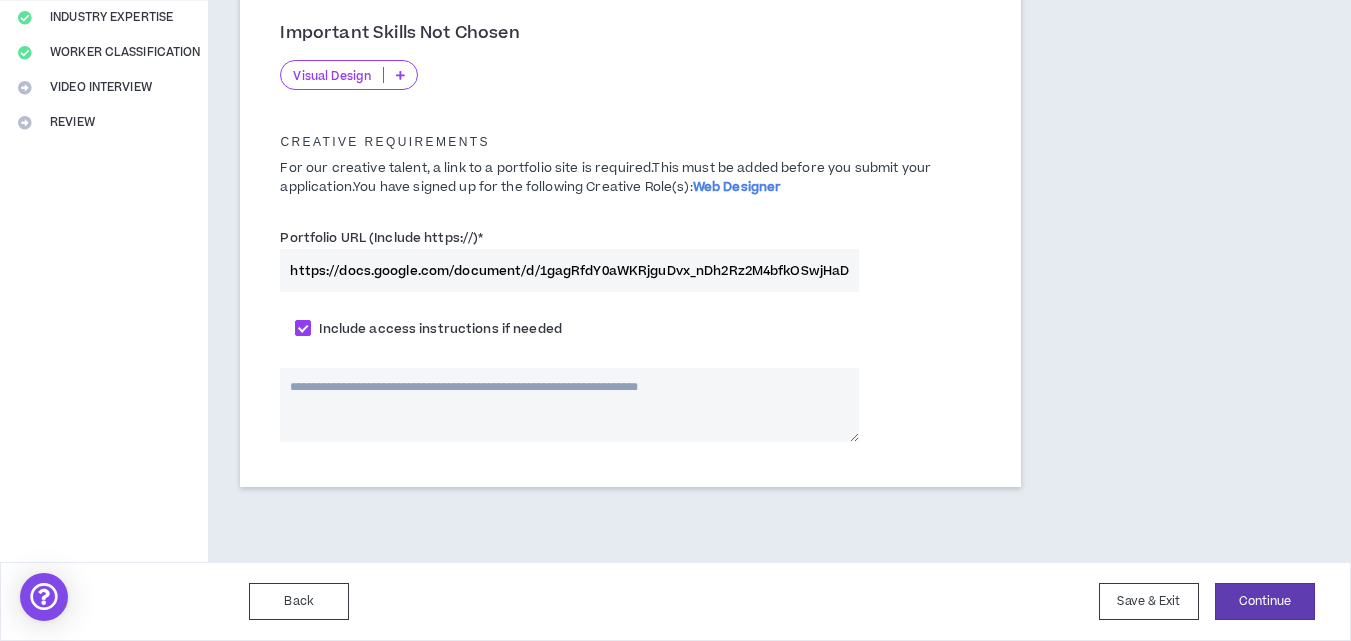 click at bounding box center (569, 405) 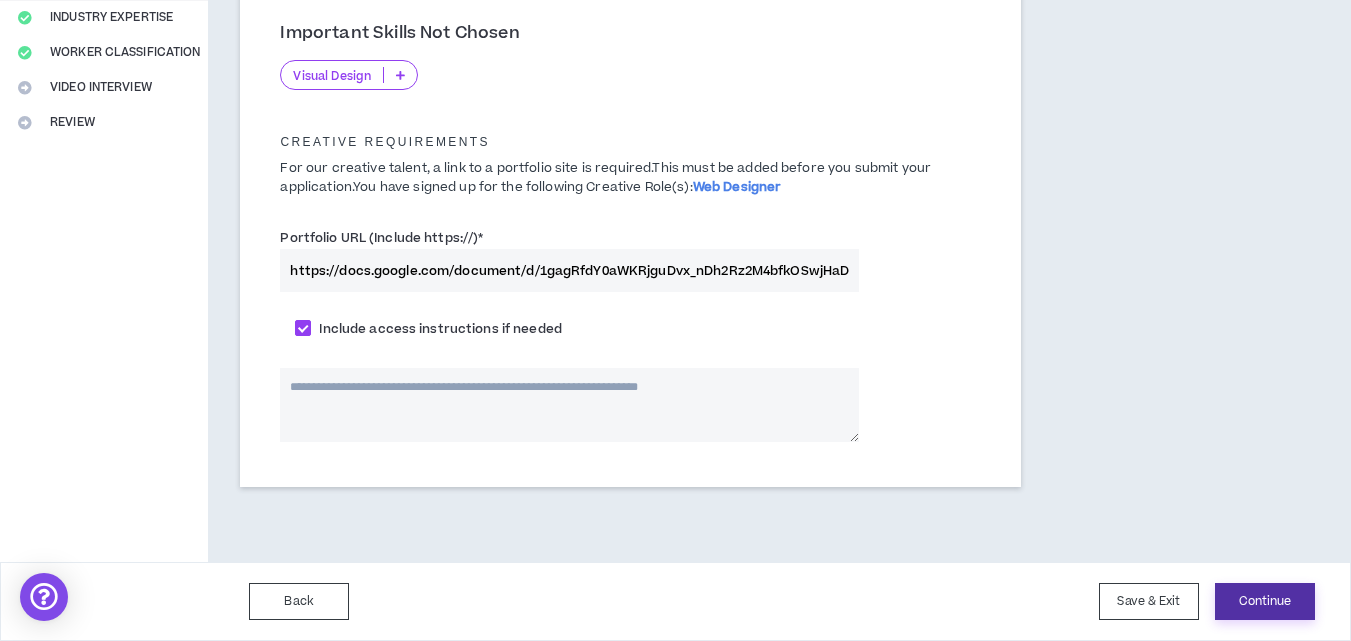 click on "Continue" at bounding box center [1265, 601] 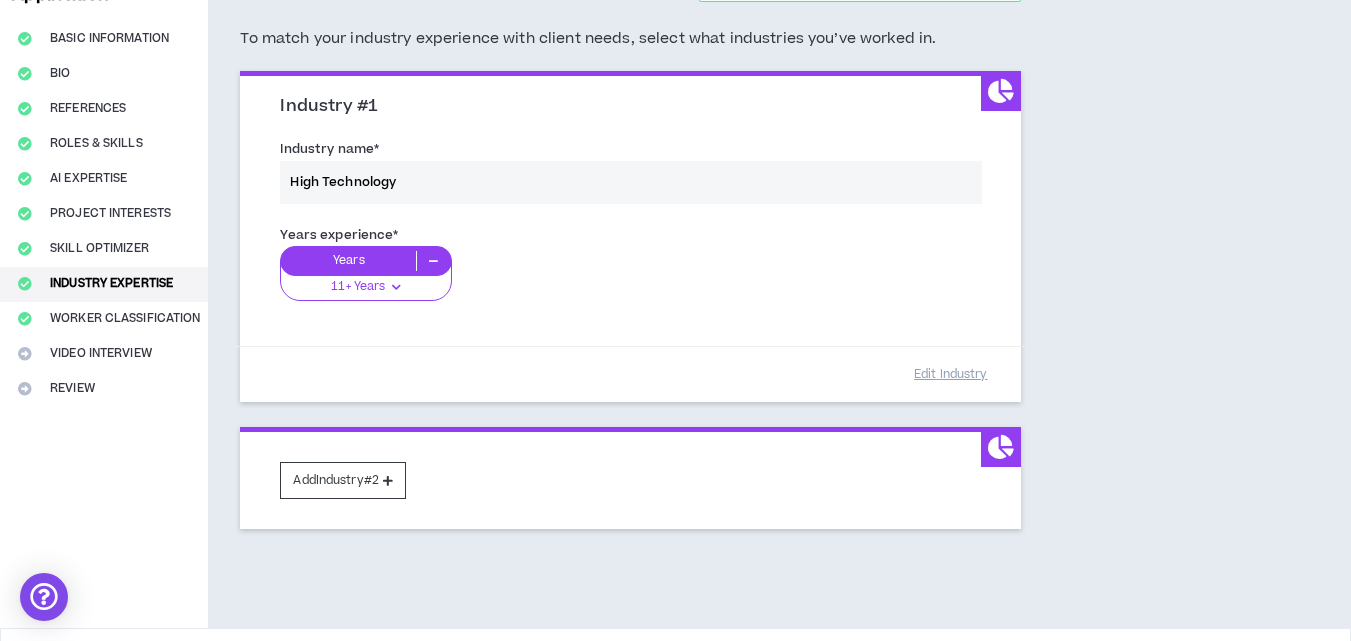 scroll, scrollTop: 200, scrollLeft: 0, axis: vertical 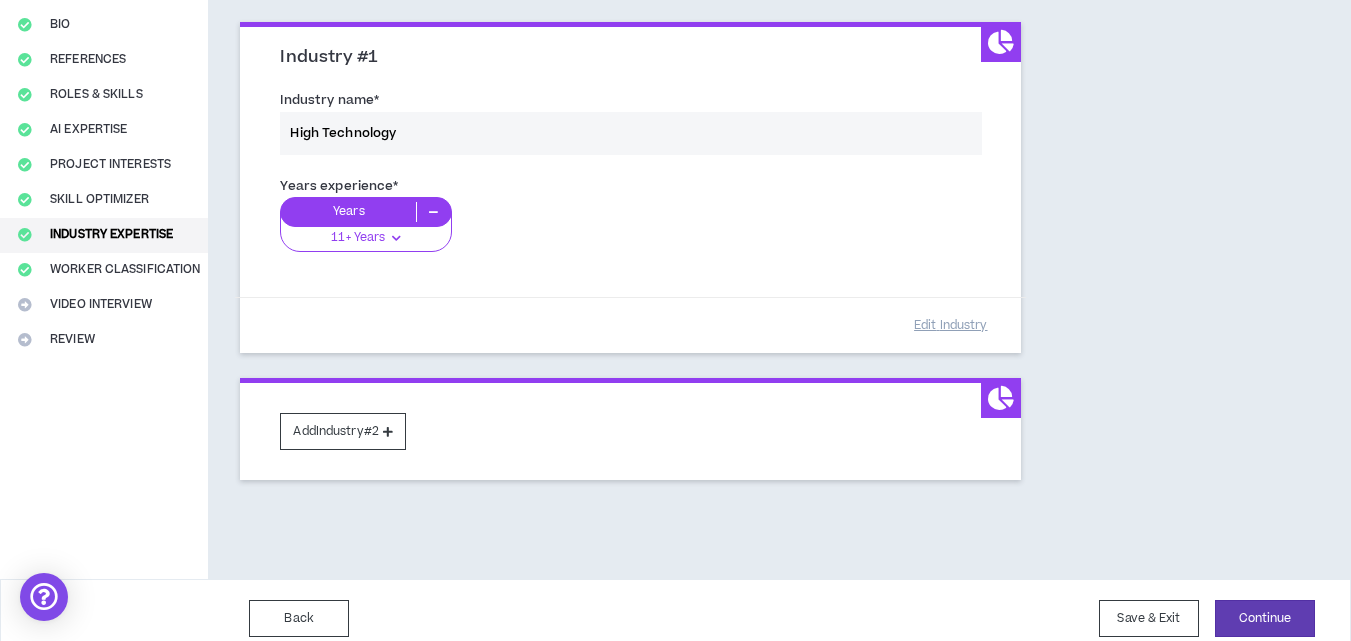 click on "Industry name  * High Technology" at bounding box center (630, 126) 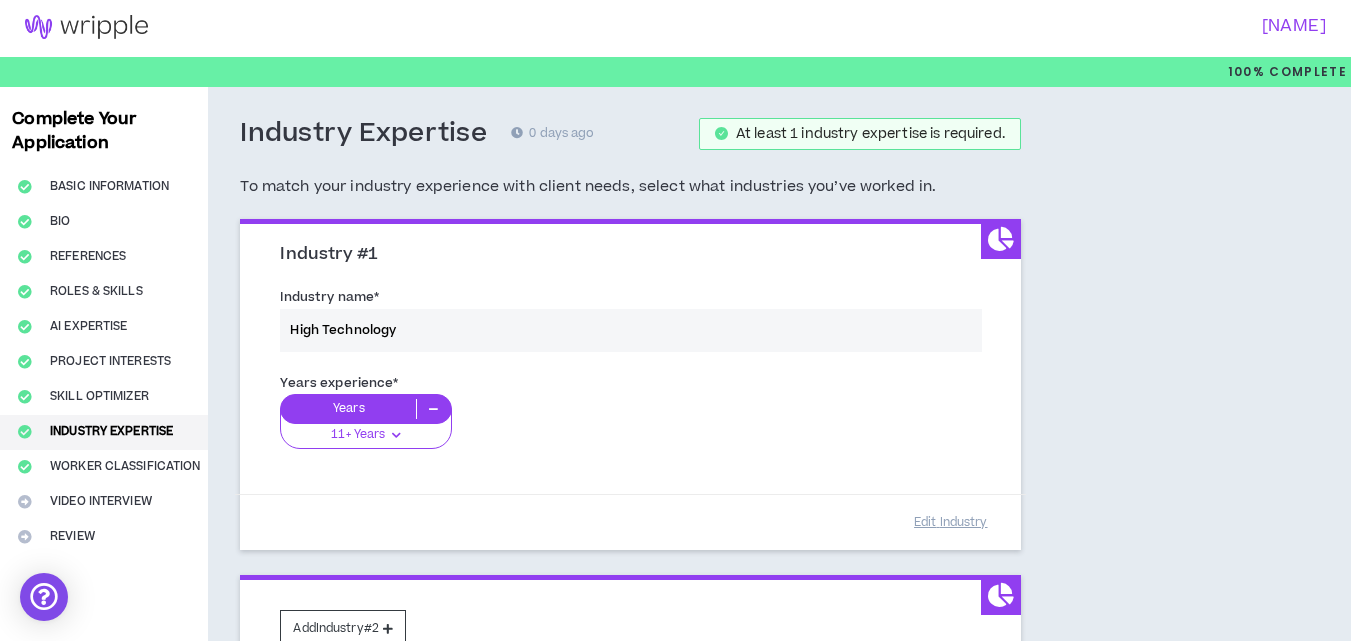 scroll, scrollTop: 0, scrollLeft: 0, axis: both 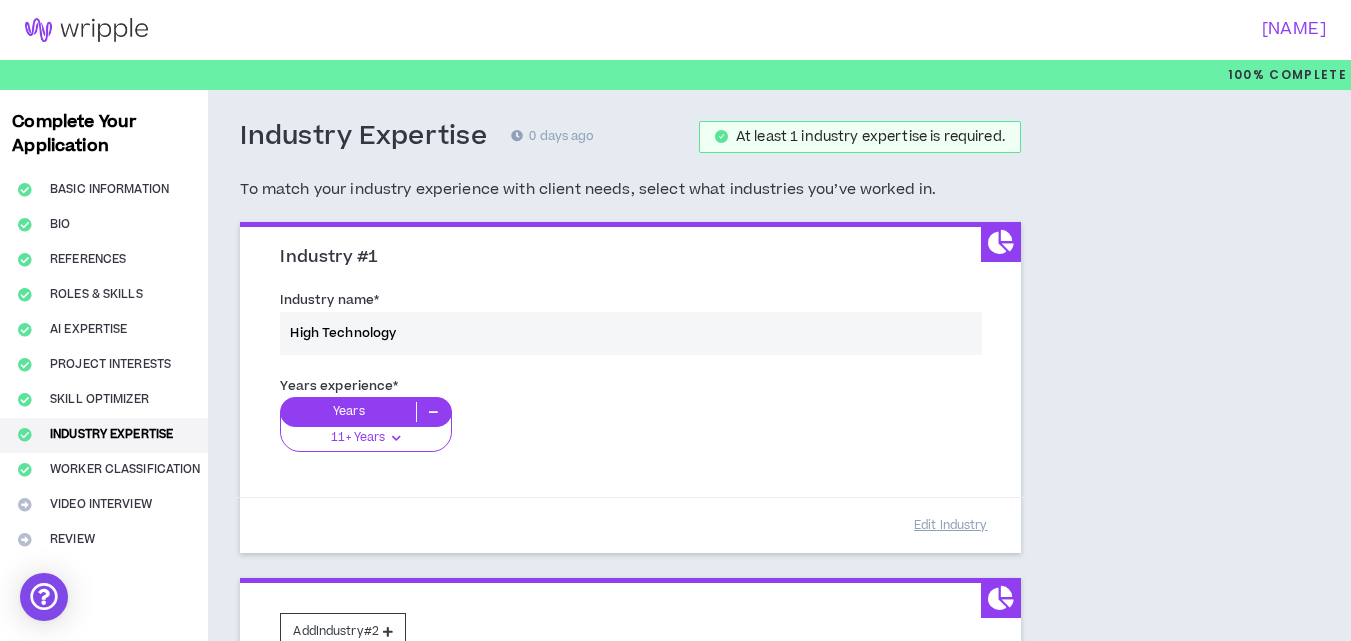 click on "Industry name  * High Technology" at bounding box center (630, 326) 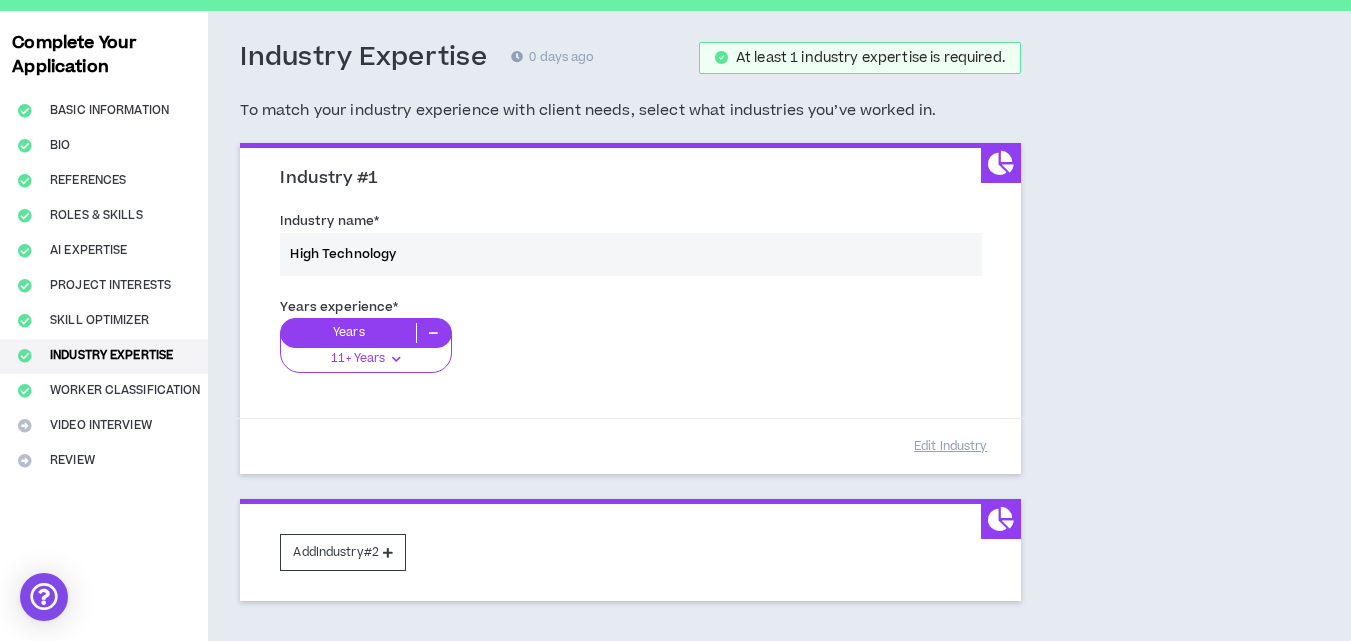 scroll, scrollTop: 200, scrollLeft: 0, axis: vertical 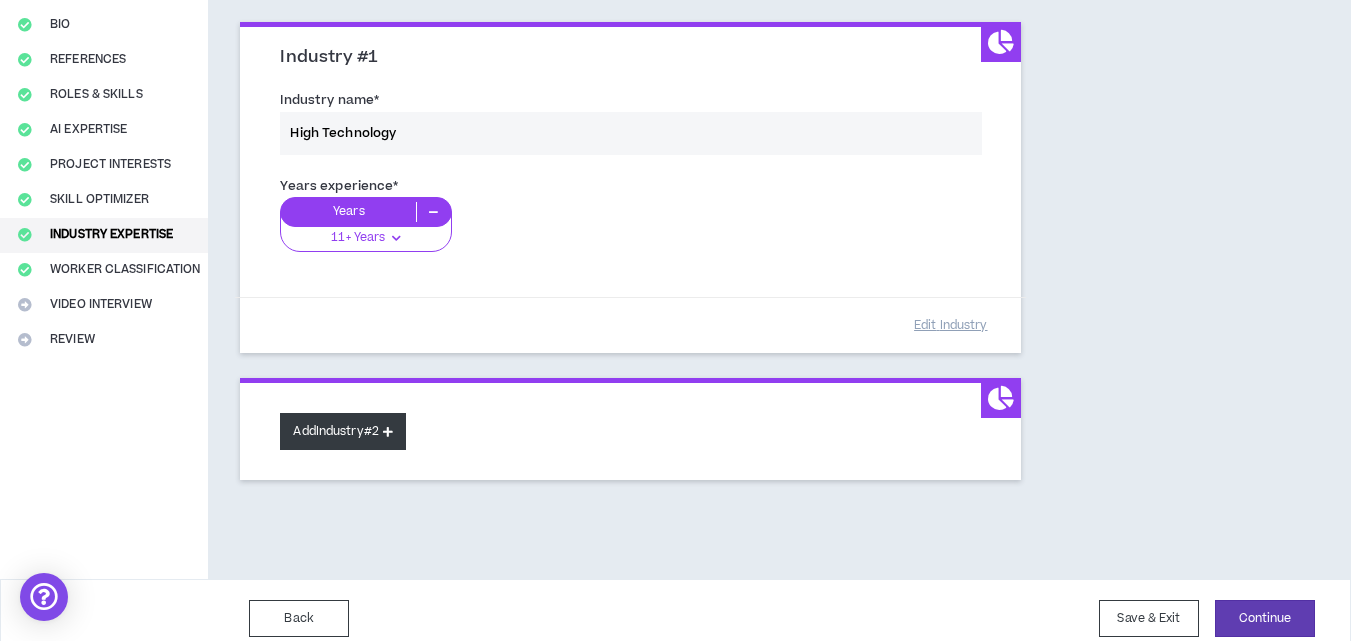 click at bounding box center [388, 431] 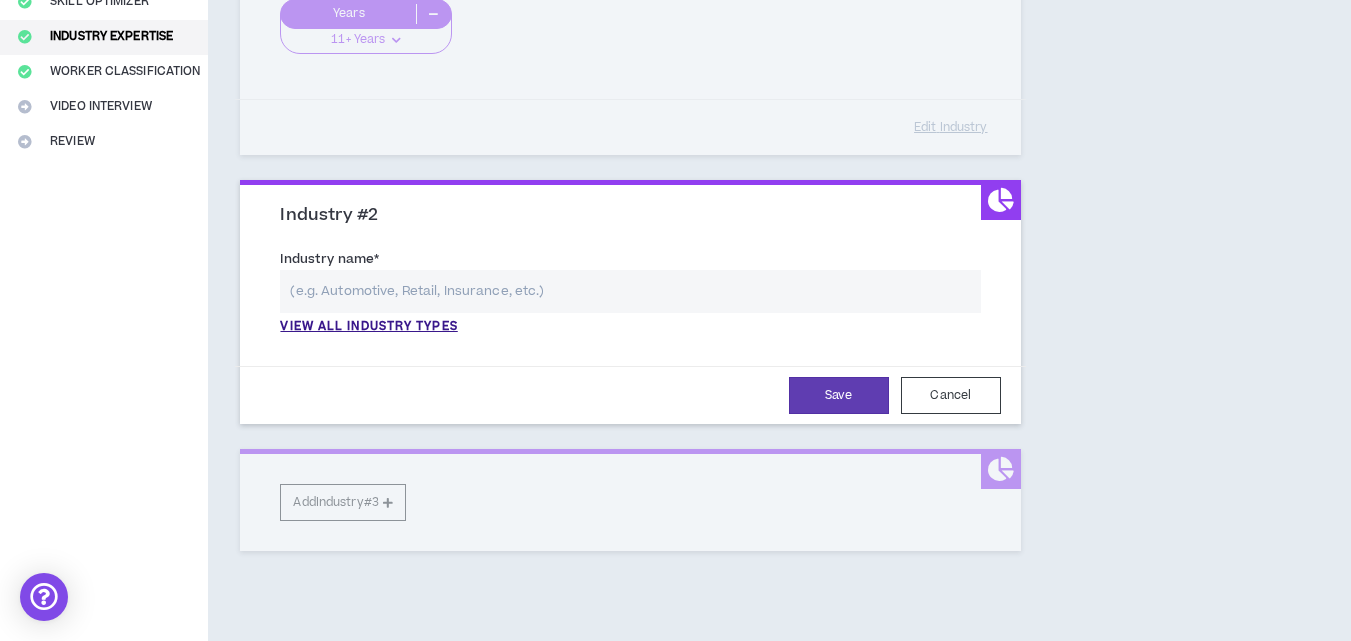 scroll, scrollTop: 400, scrollLeft: 0, axis: vertical 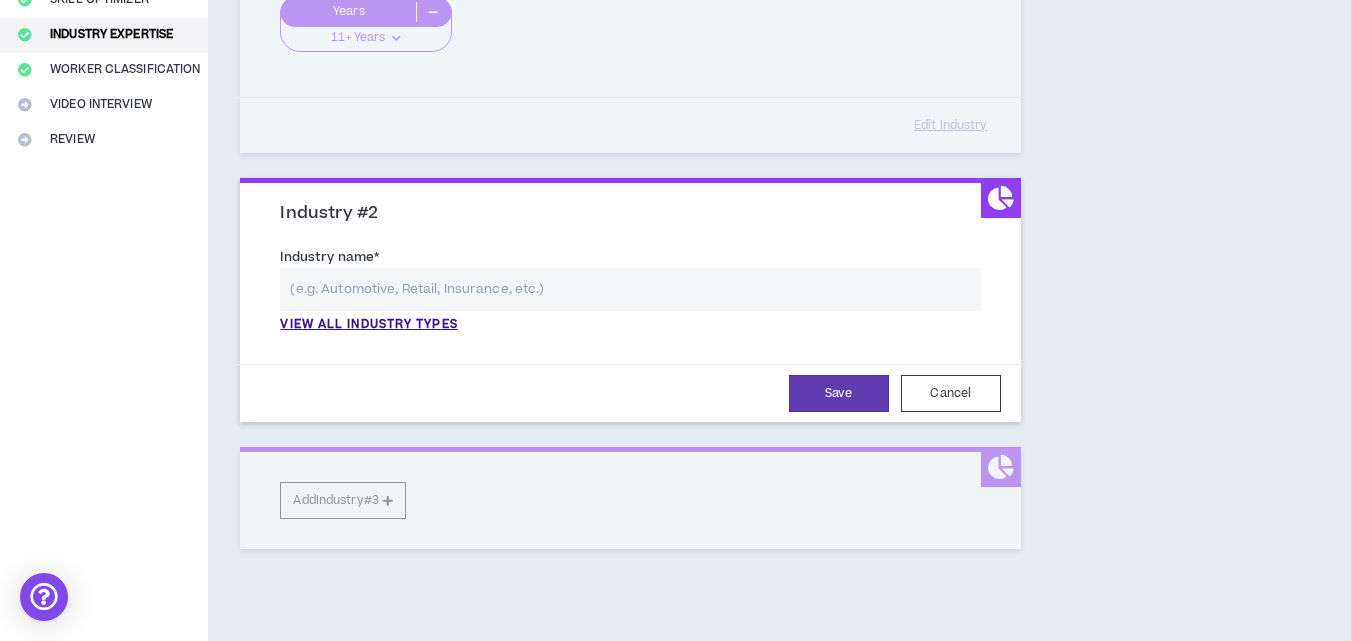click at bounding box center [630, 289] 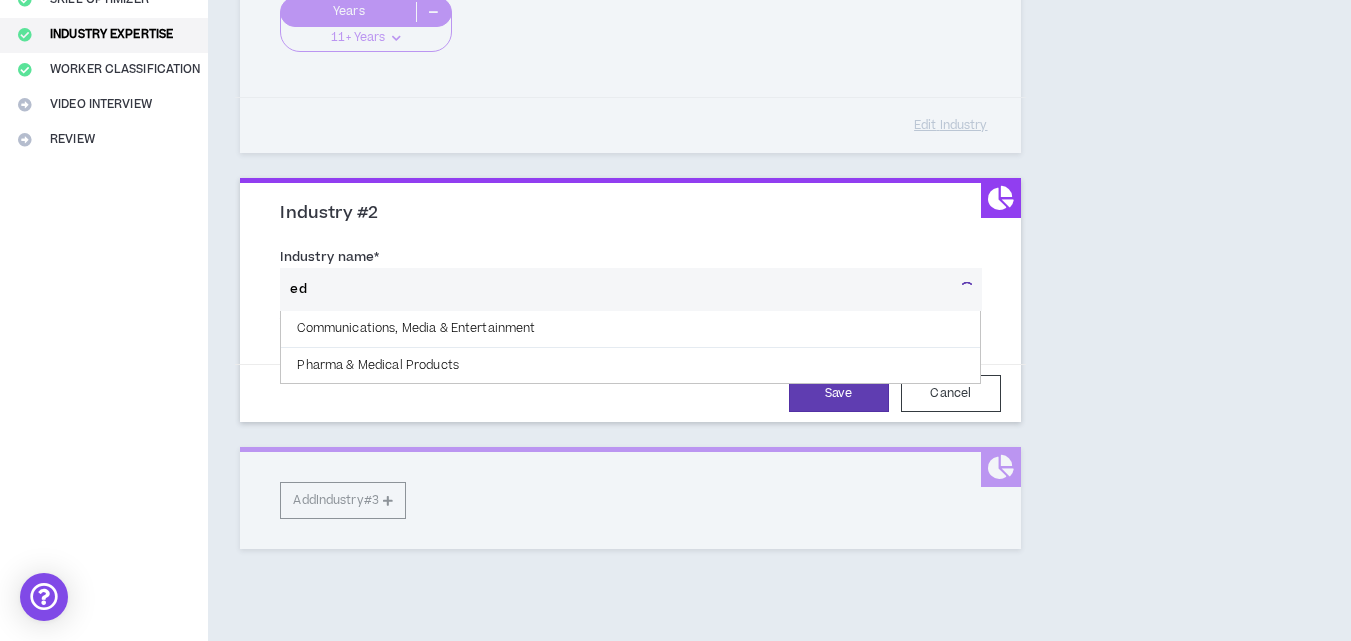 type on "e" 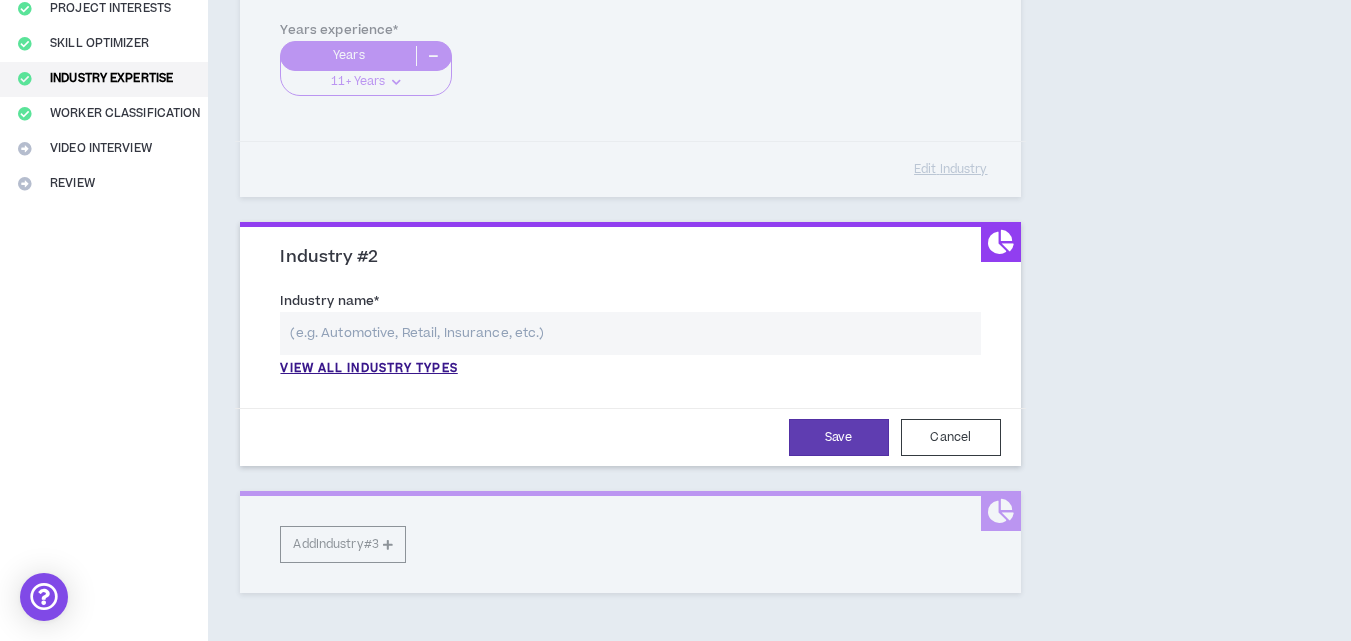 scroll, scrollTop: 400, scrollLeft: 0, axis: vertical 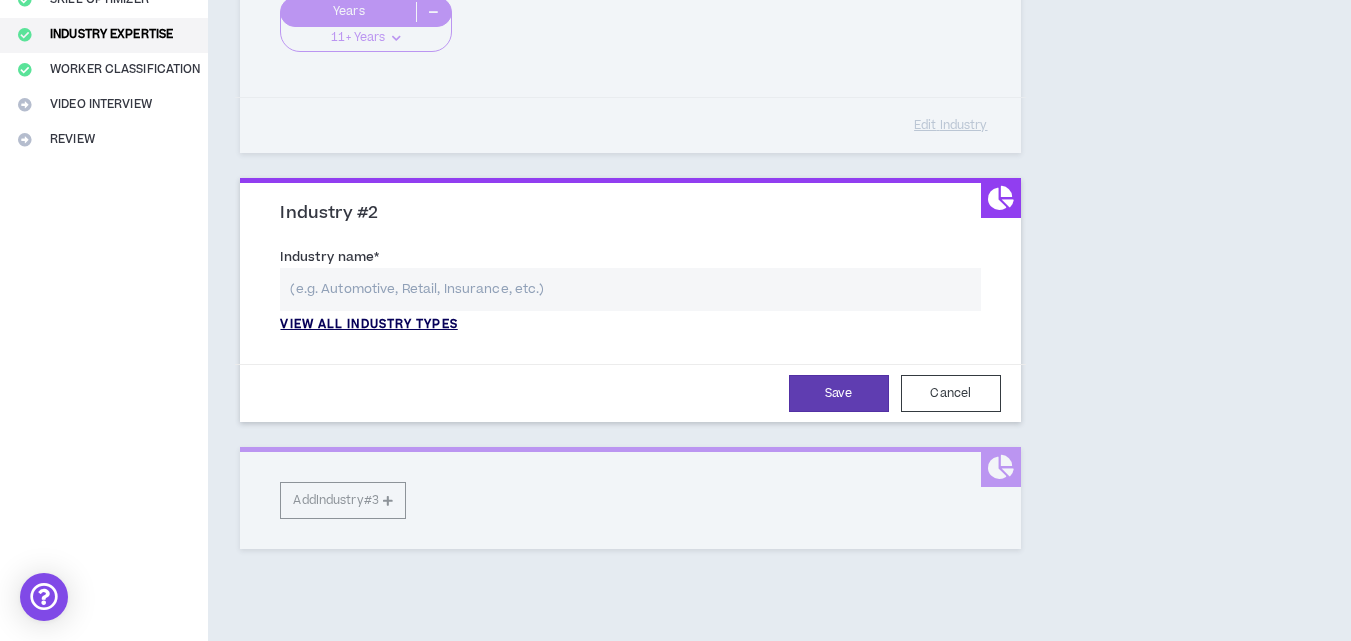 click on "View all industry types" at bounding box center (368, 325) 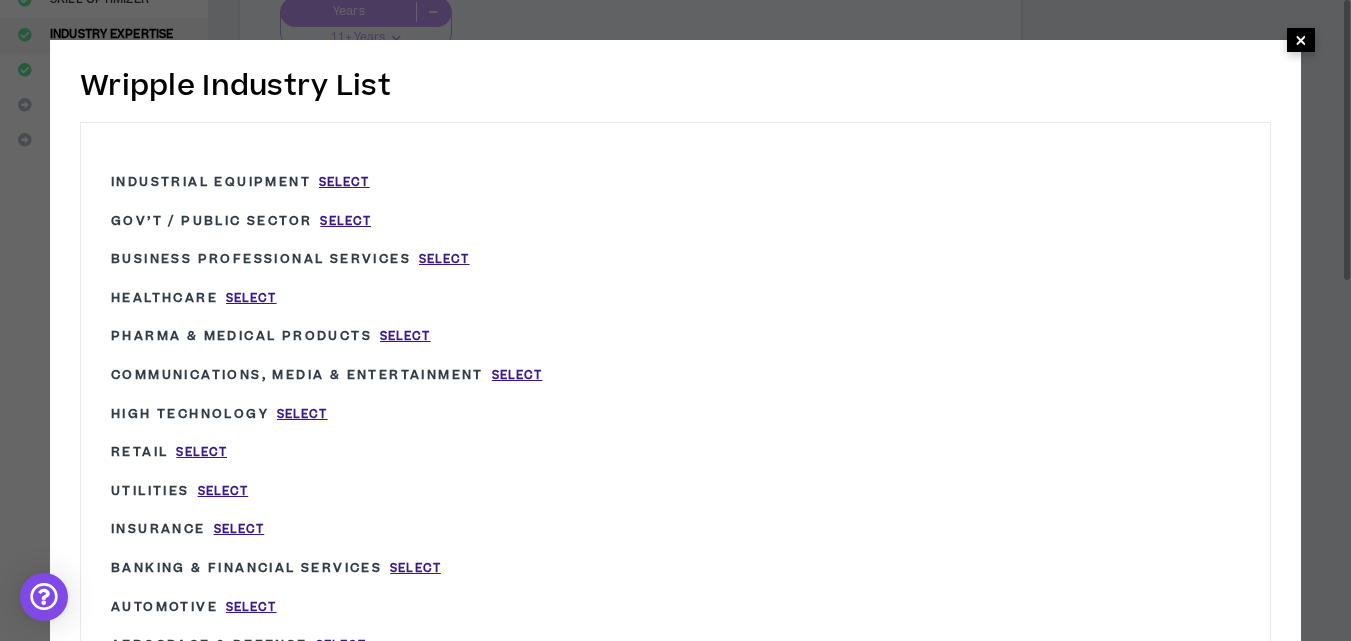 click on "×" at bounding box center (1301, 40) 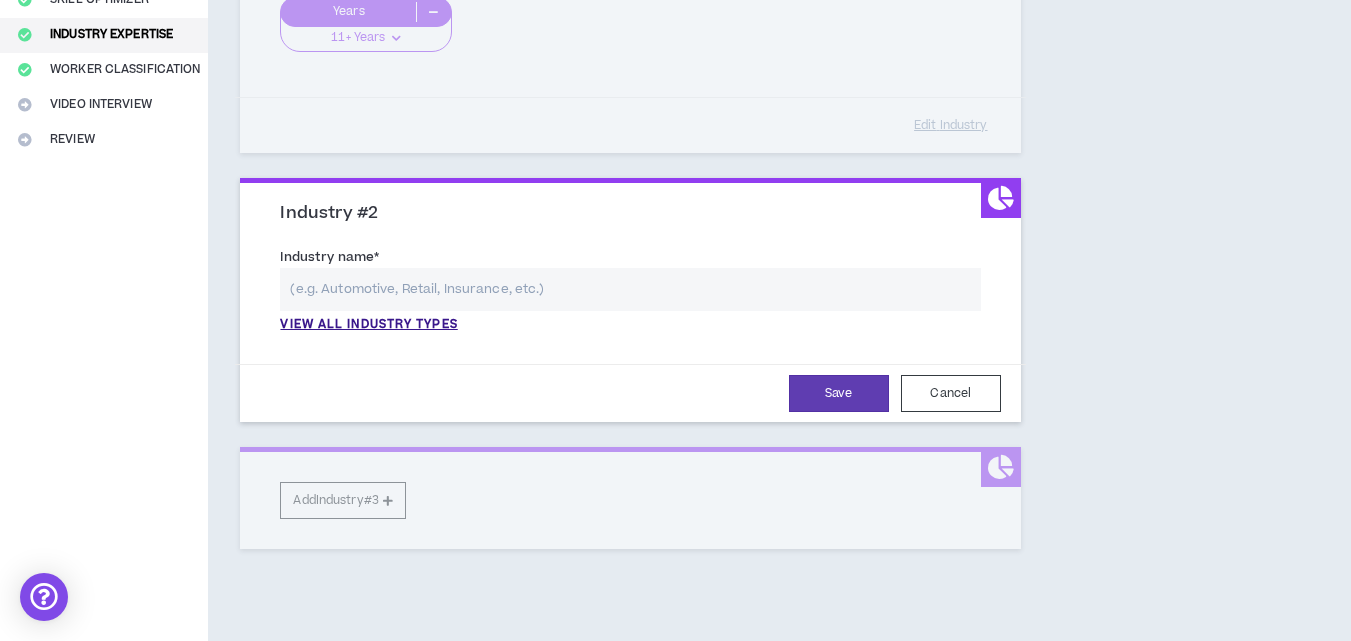 click at bounding box center [630, 289] 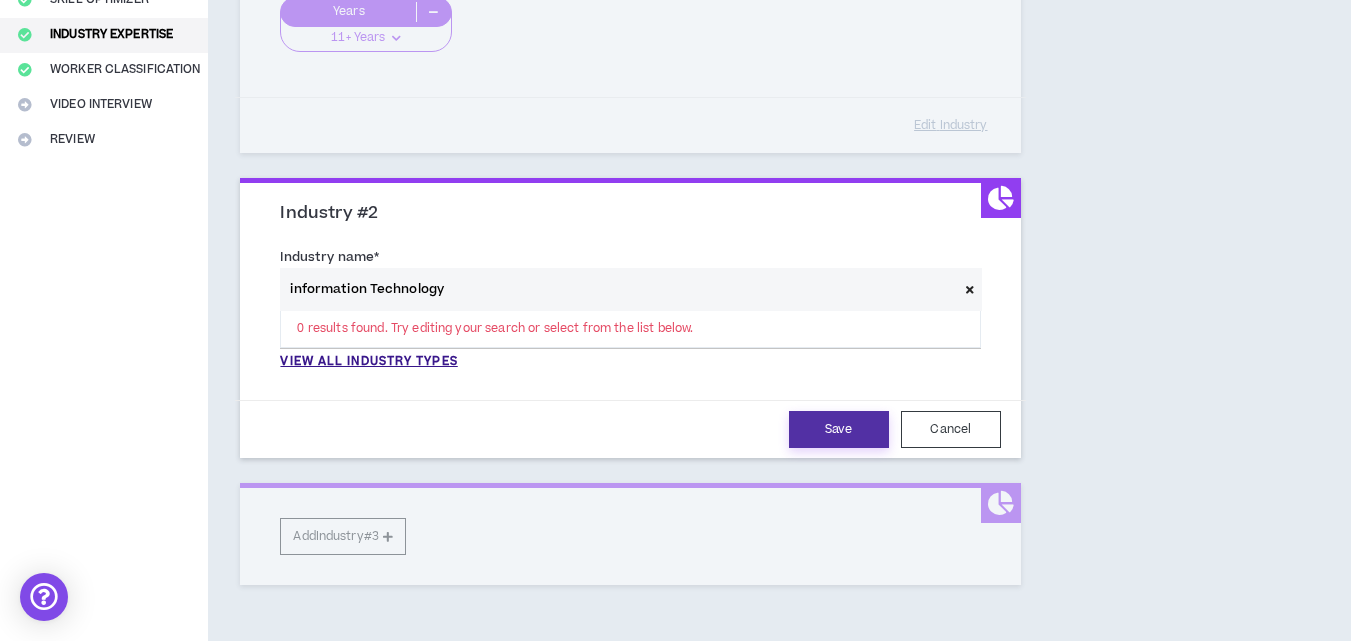 type on "information Technology" 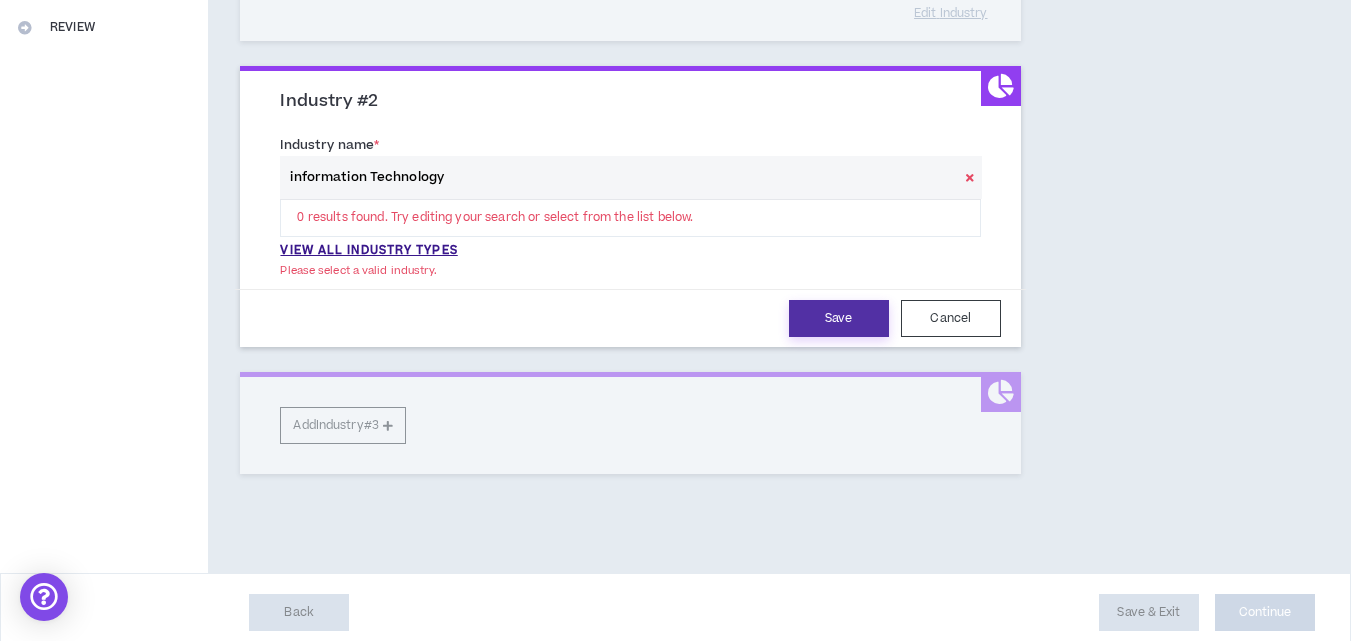 scroll, scrollTop: 523, scrollLeft: 0, axis: vertical 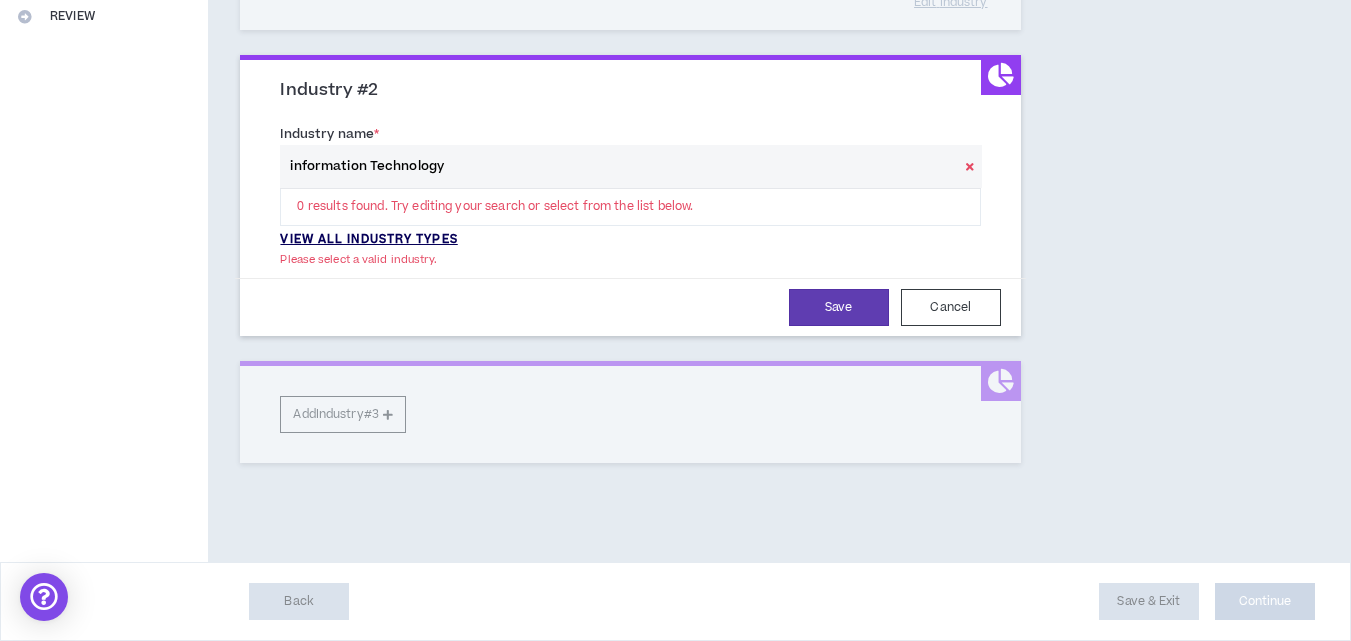 click on "View all industry types" at bounding box center [368, 240] 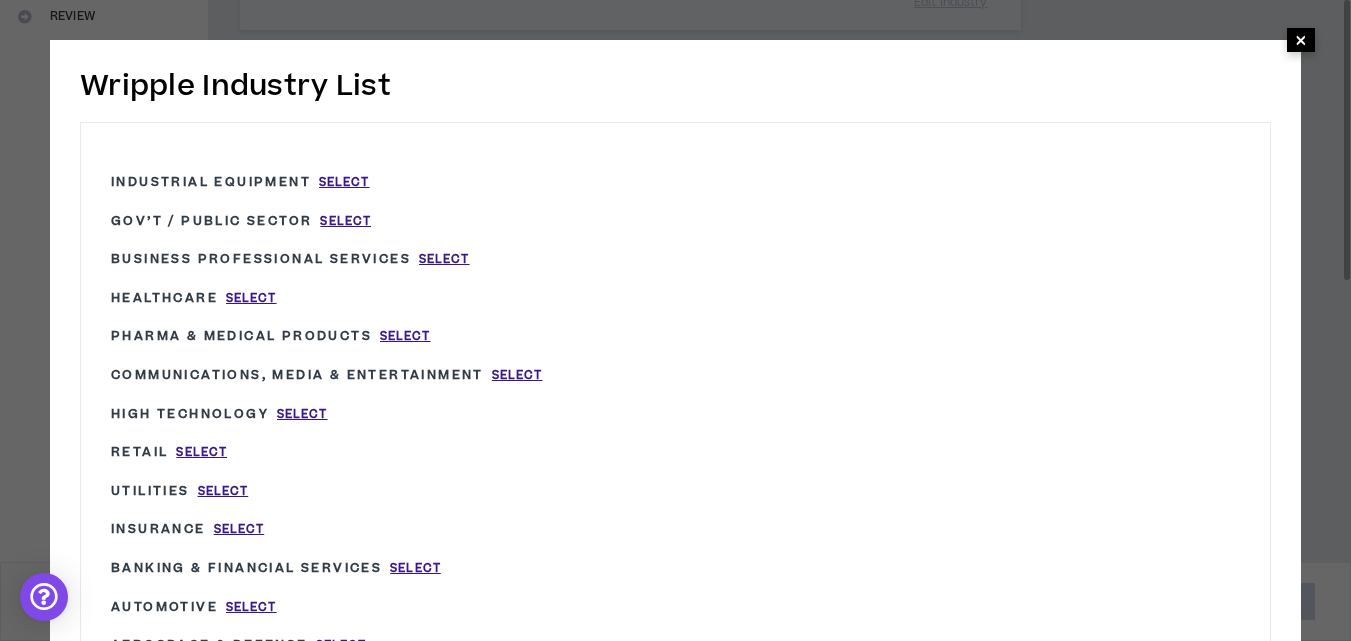 click on "×" at bounding box center (1301, 40) 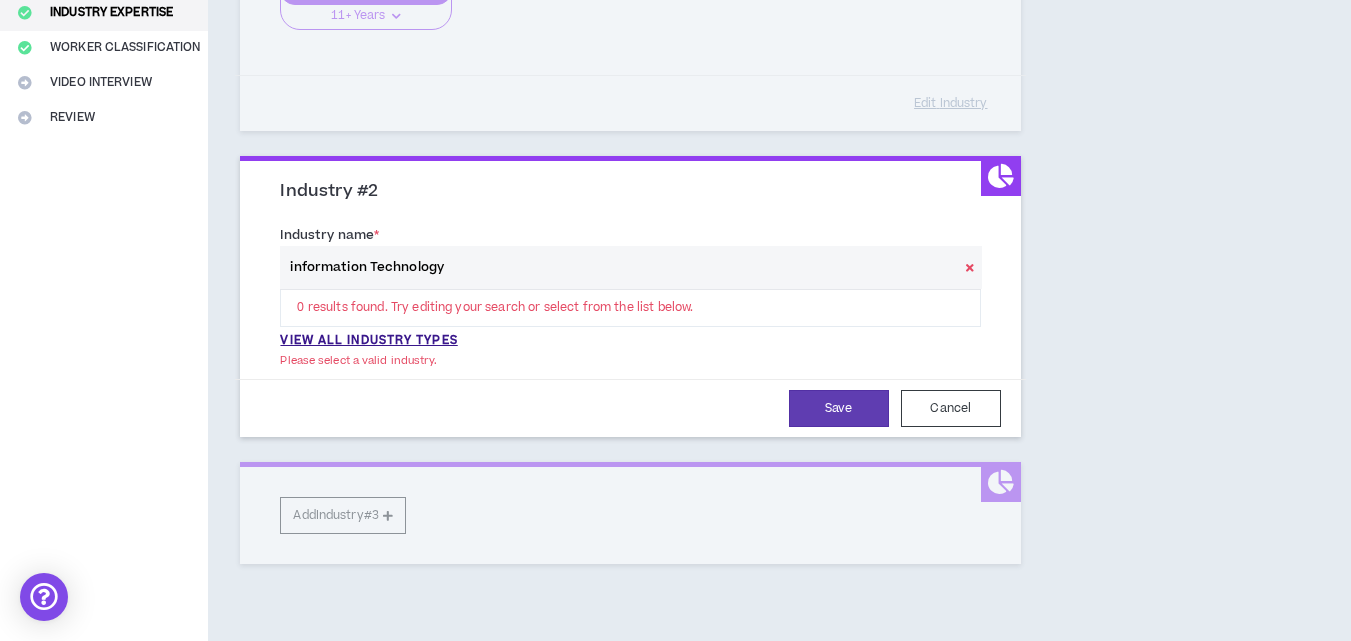 scroll, scrollTop: 423, scrollLeft: 0, axis: vertical 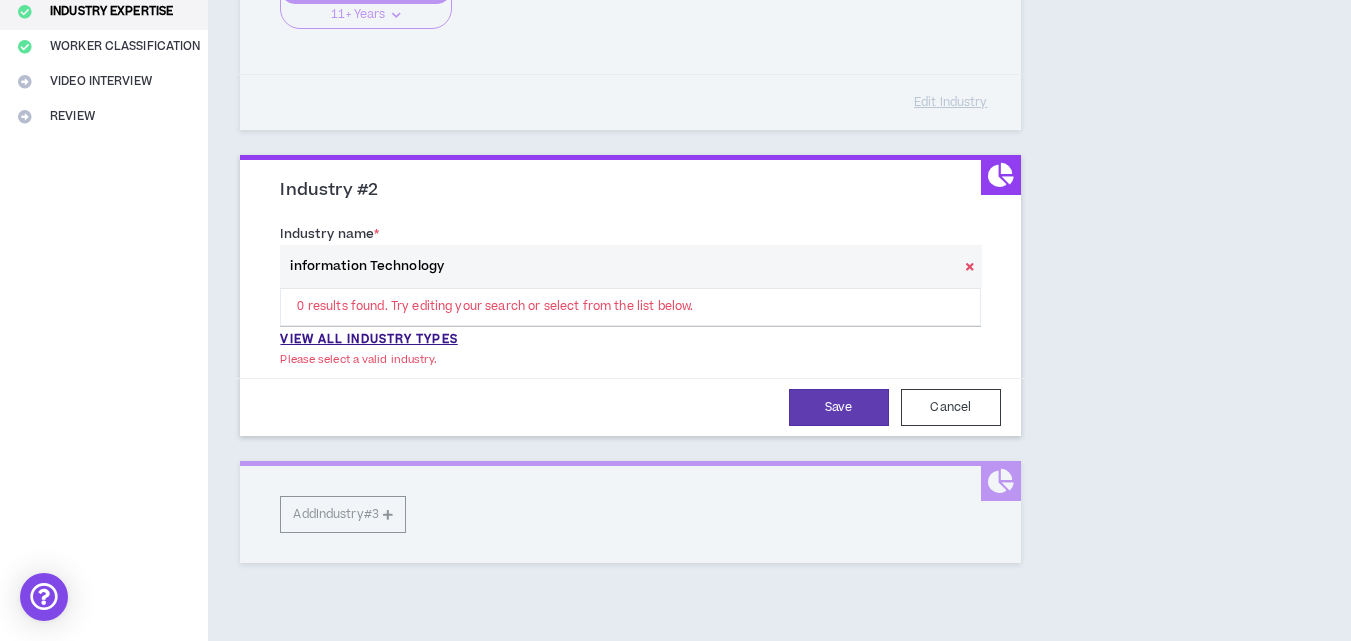 drag, startPoint x: 453, startPoint y: 262, endPoint x: 284, endPoint y: 278, distance: 169.7557 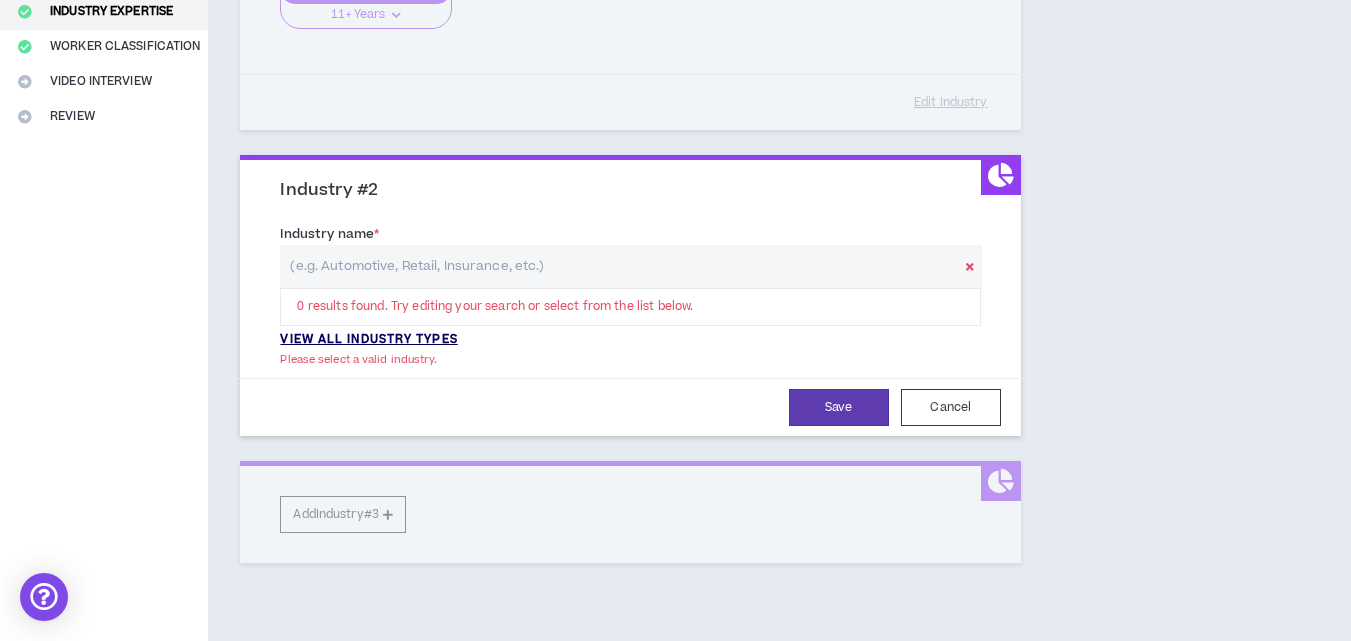 click on "View all industry types" at bounding box center (368, 340) 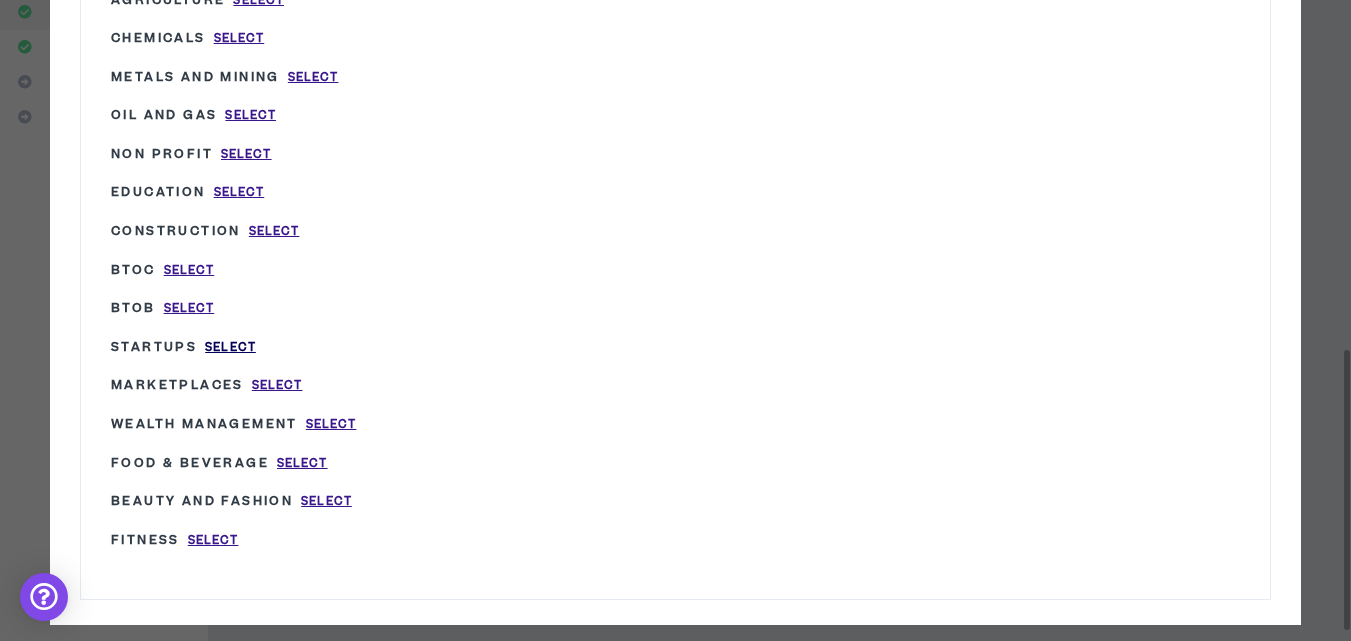 click on "Select" at bounding box center (230, 347) 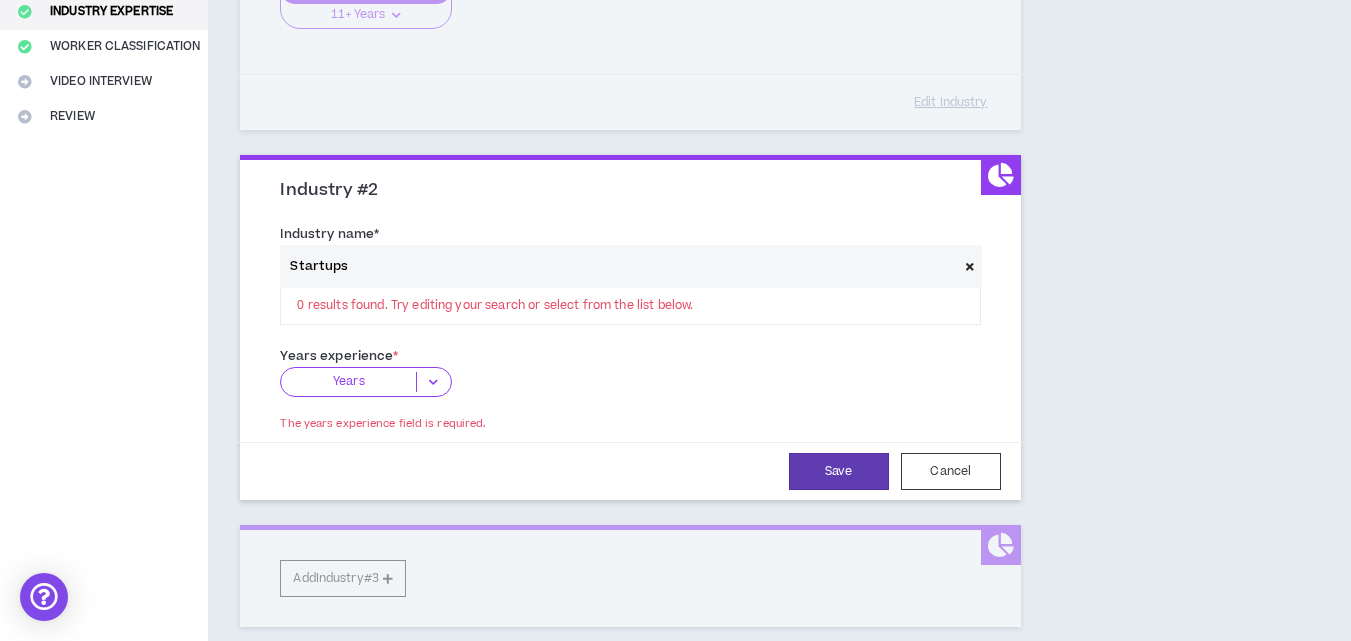 click at bounding box center (433, 382) 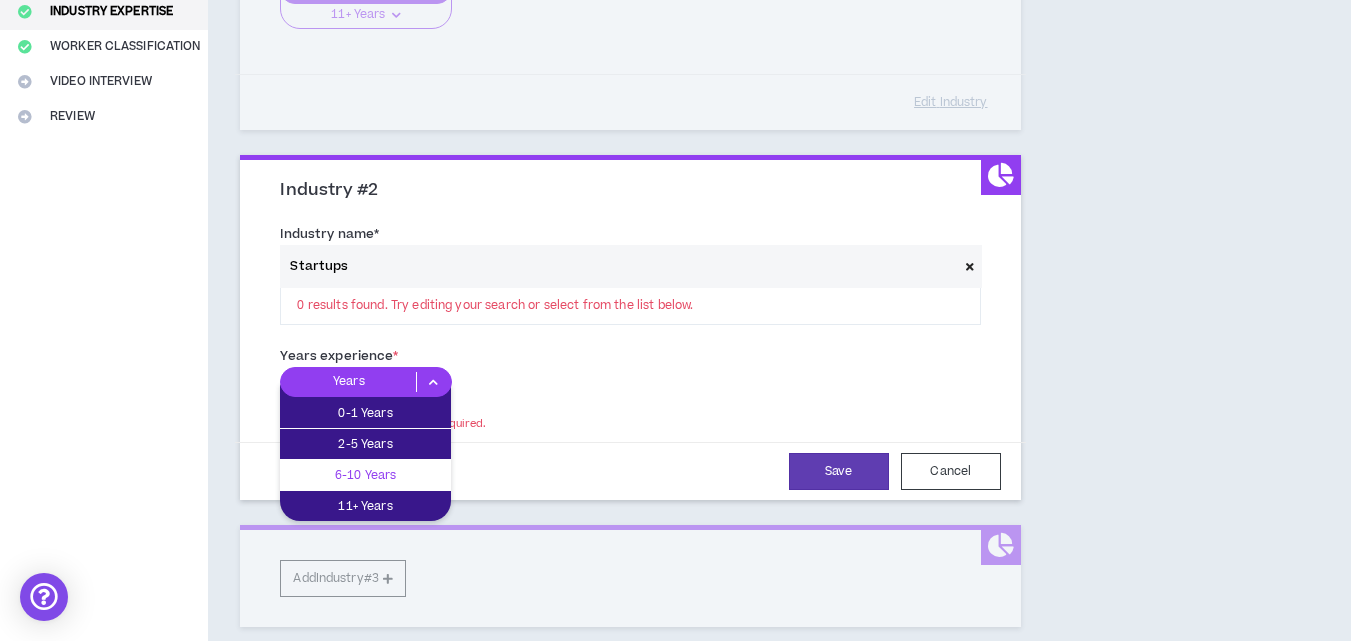 click on "6-10 Years" at bounding box center (365, 475) 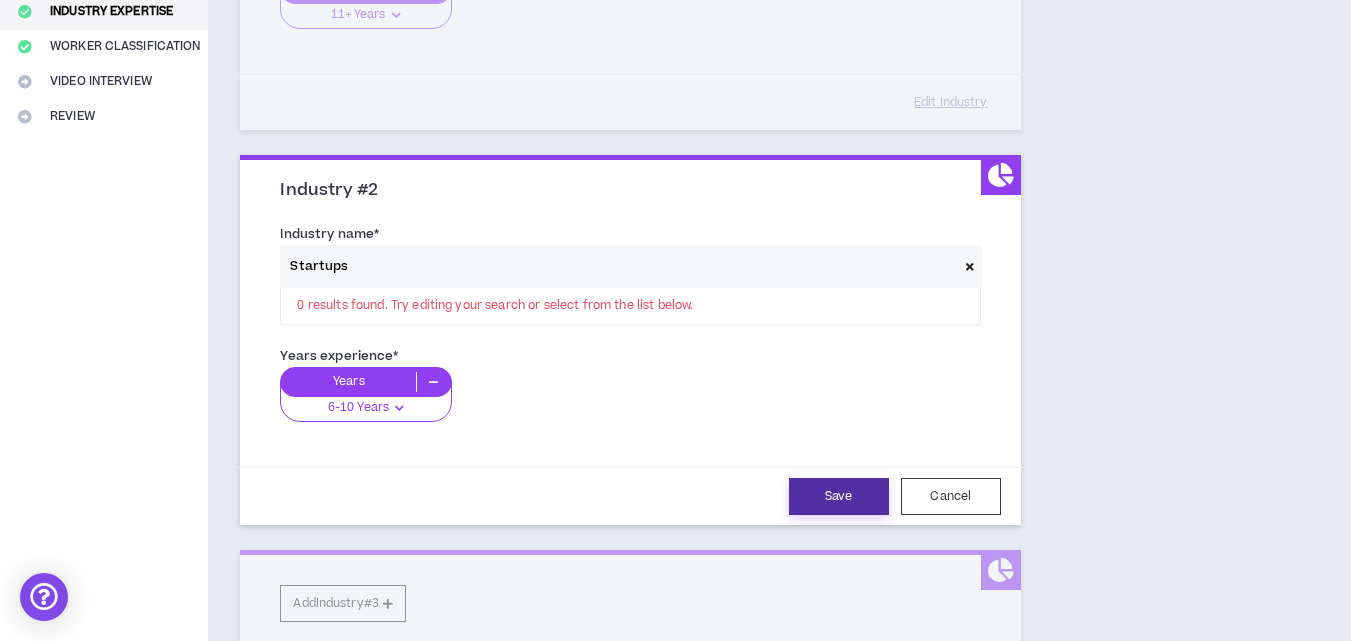 click on "Save" at bounding box center [839, 496] 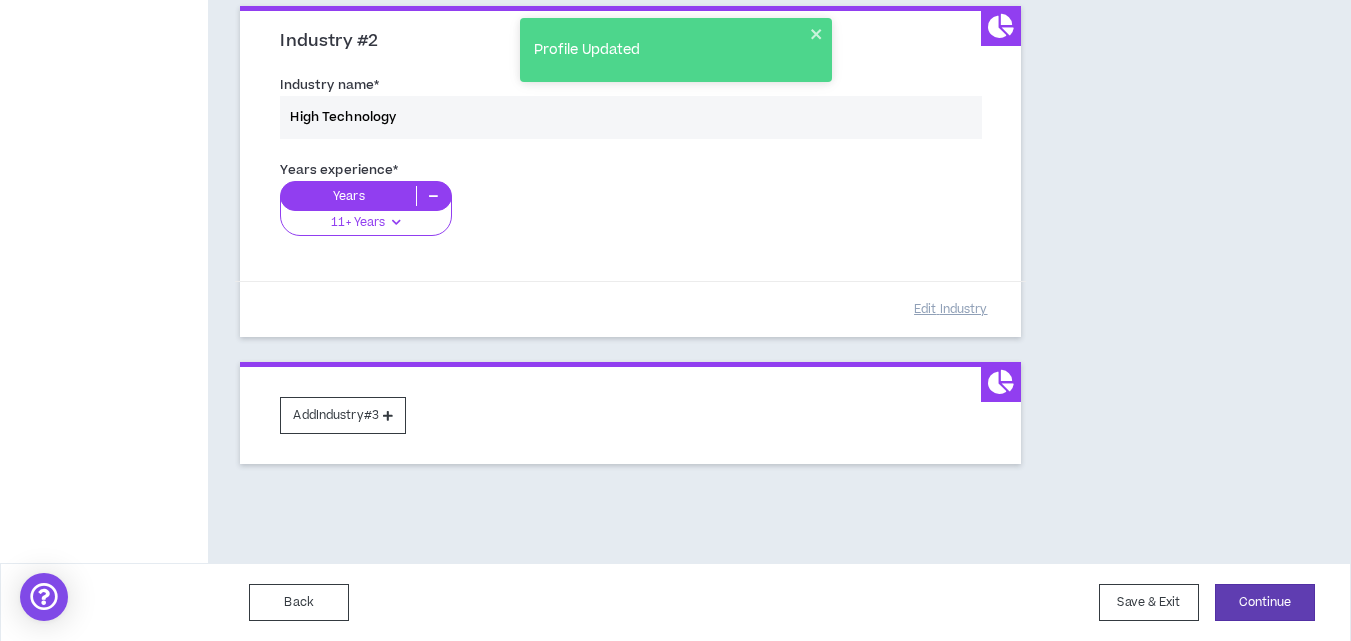 scroll, scrollTop: 573, scrollLeft: 0, axis: vertical 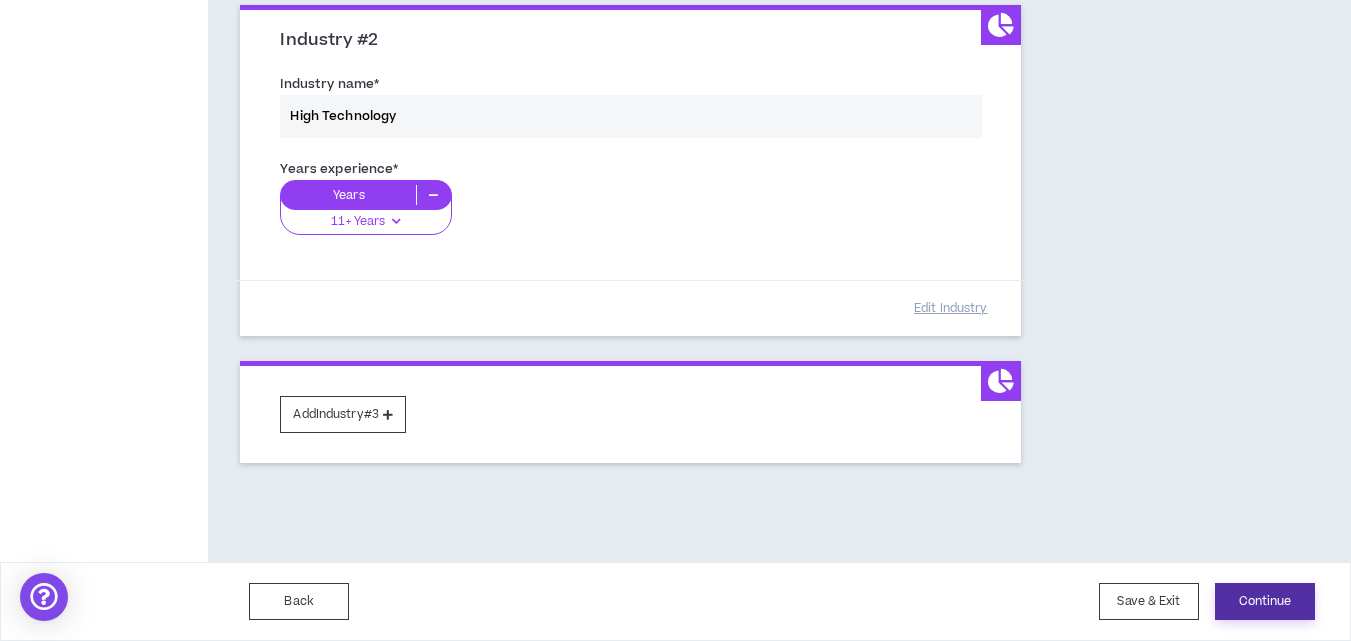 click on "Continue" at bounding box center [1265, 601] 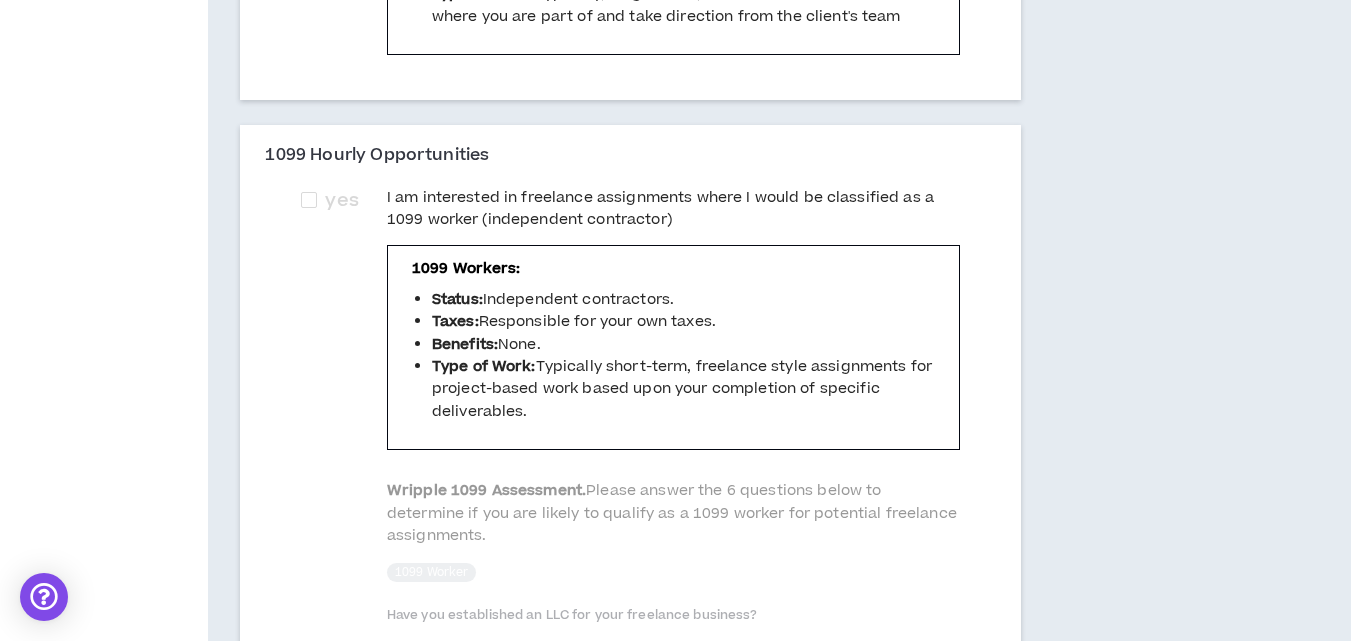 scroll, scrollTop: 600, scrollLeft: 0, axis: vertical 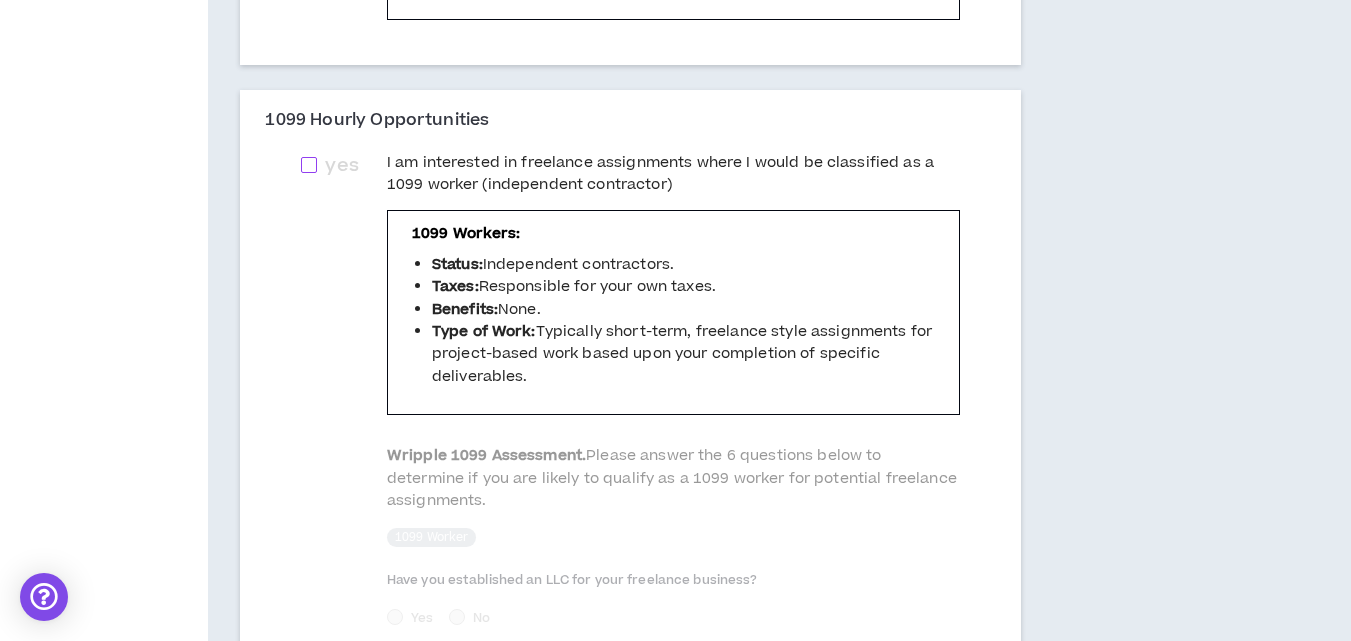 click at bounding box center (309, 165) 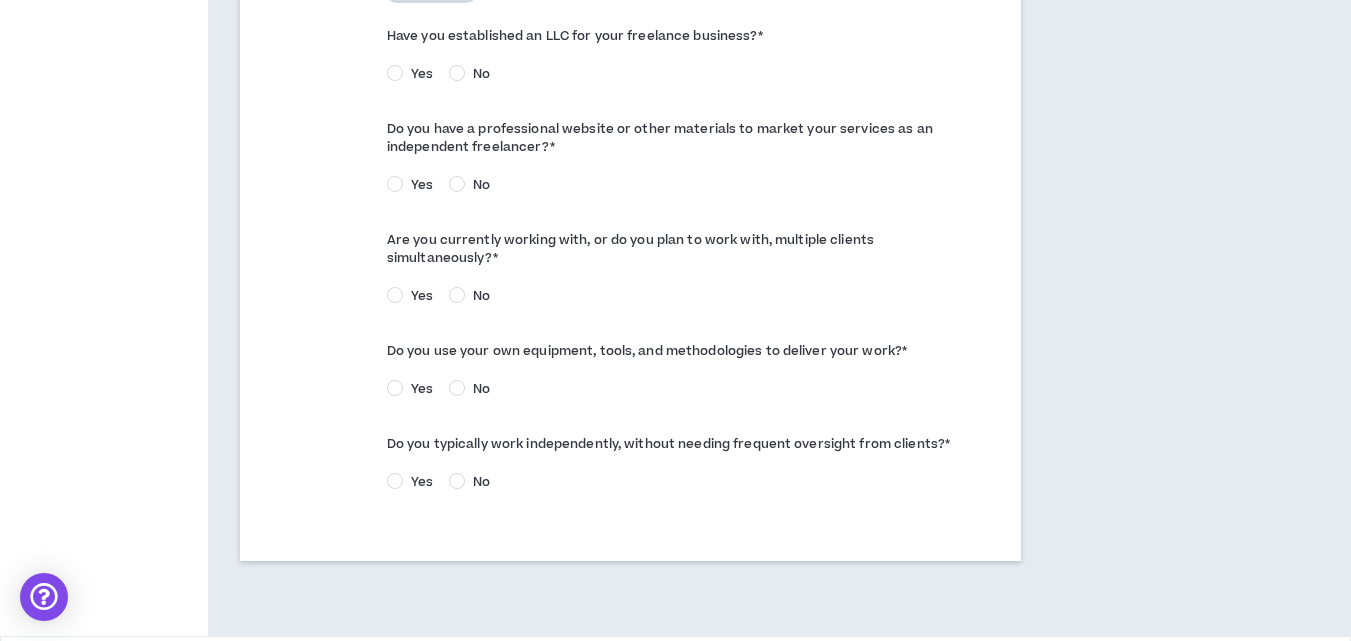 scroll, scrollTop: 1000, scrollLeft: 0, axis: vertical 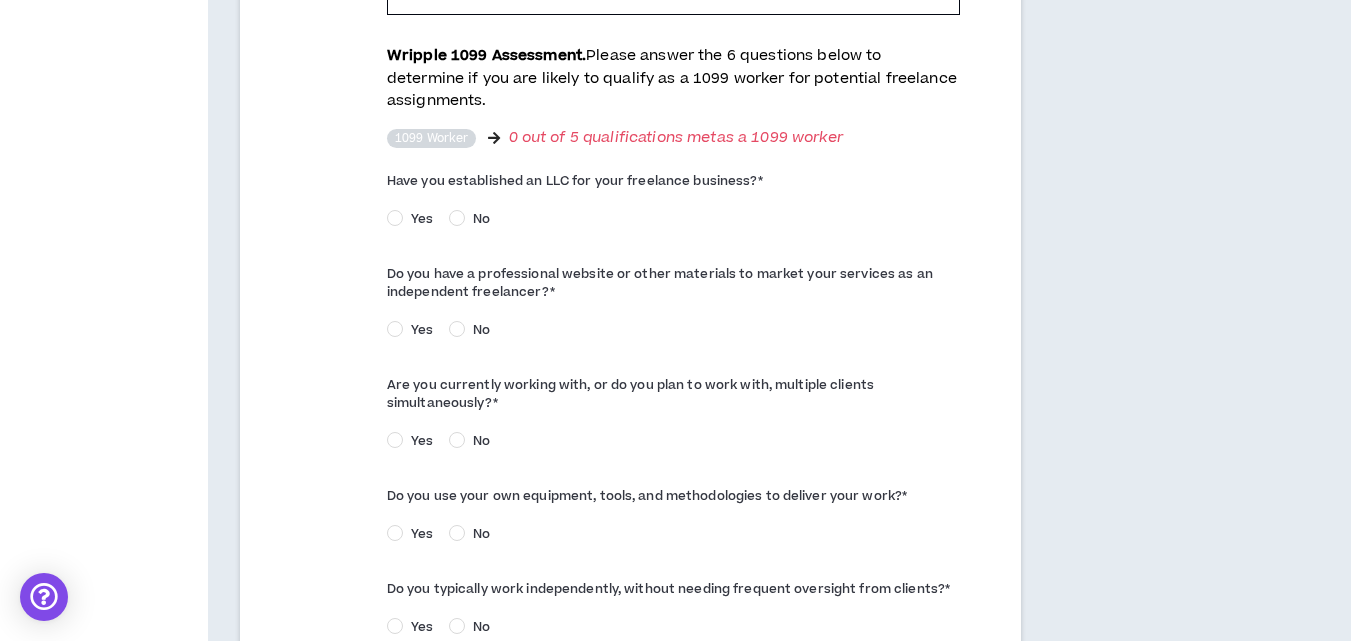 click on "No" at bounding box center (481, 219) 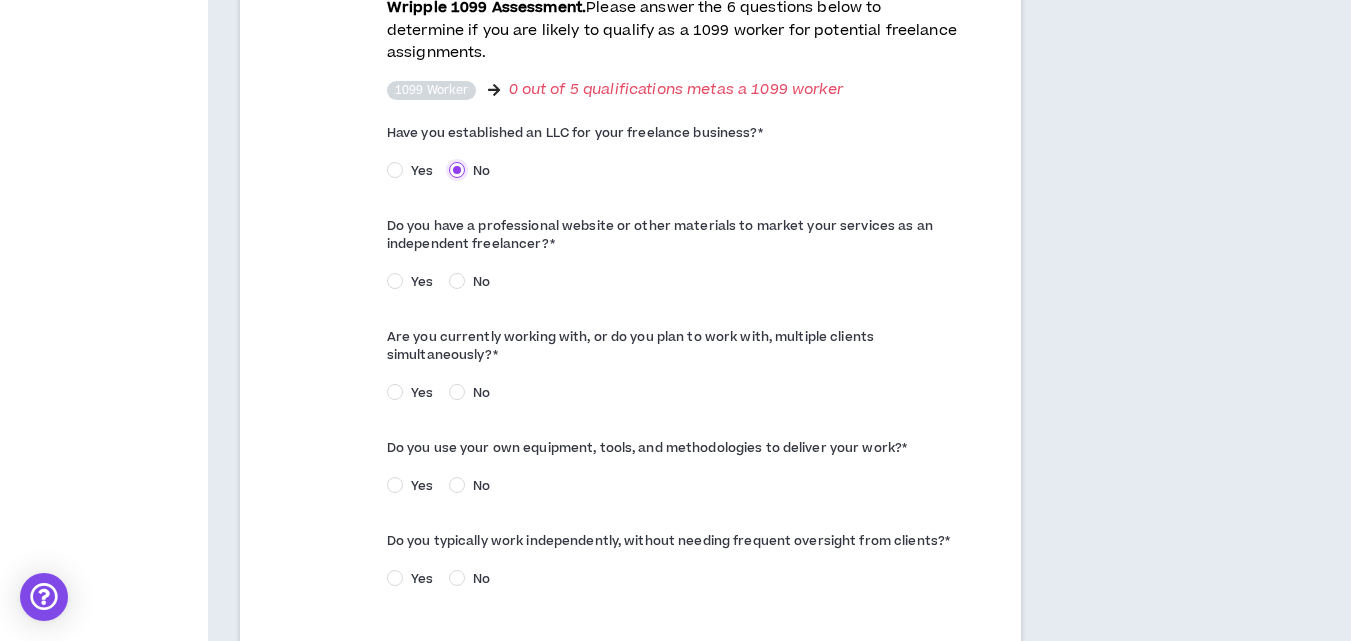 scroll, scrollTop: 1000, scrollLeft: 0, axis: vertical 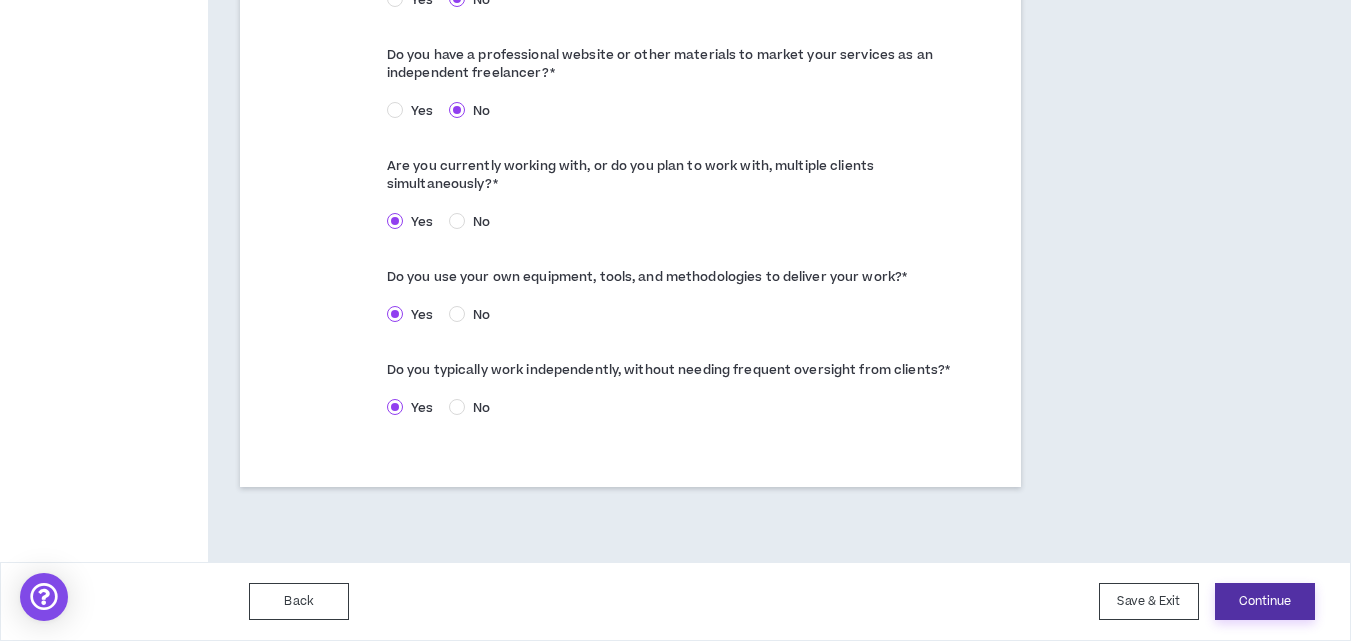 click on "Continue" at bounding box center (1265, 601) 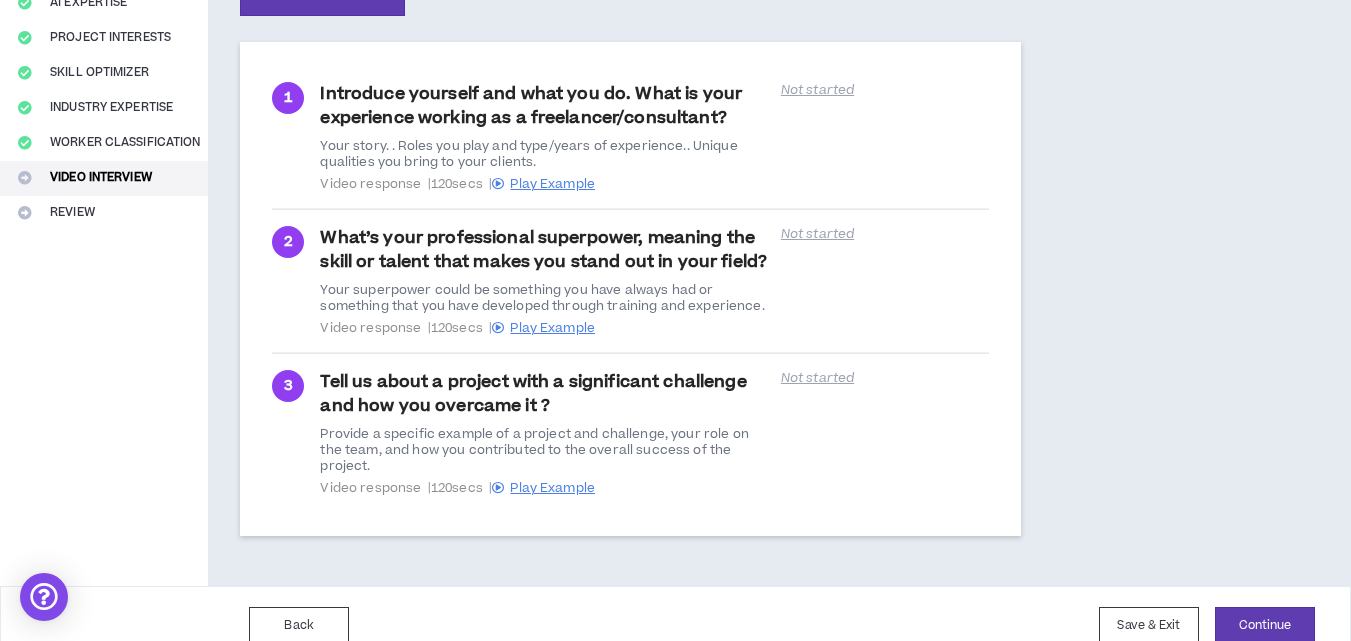scroll, scrollTop: 335, scrollLeft: 0, axis: vertical 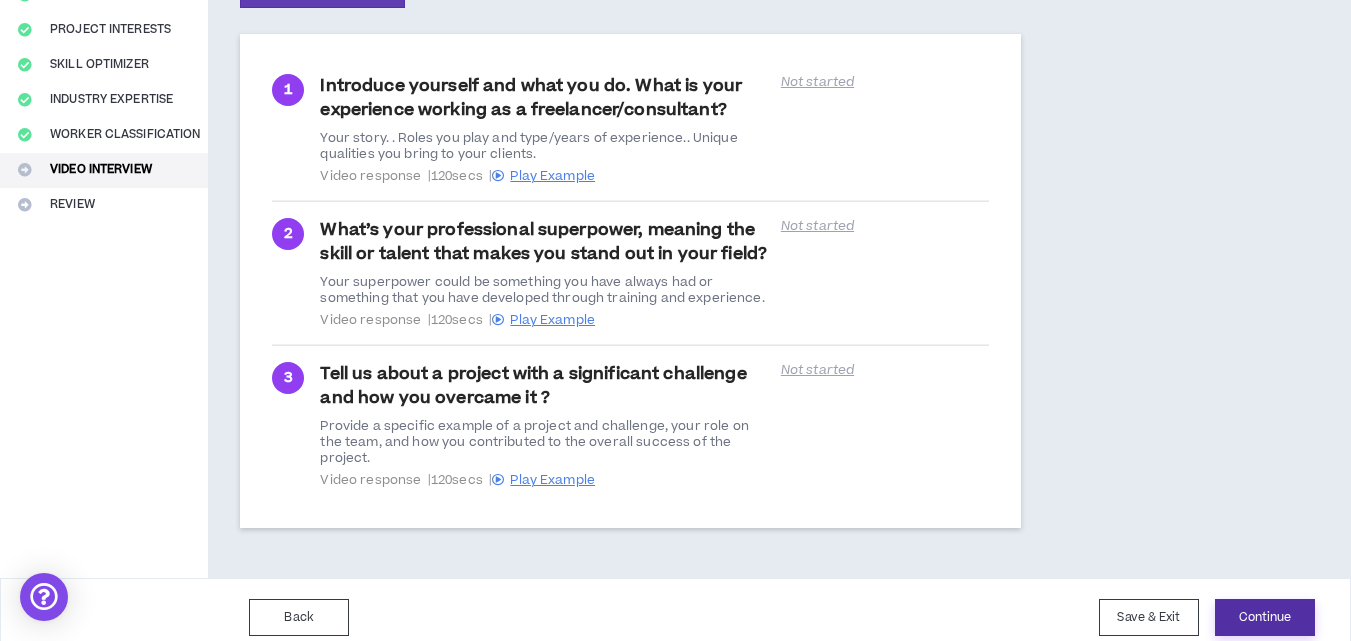 click on "Continue" at bounding box center [1265, 617] 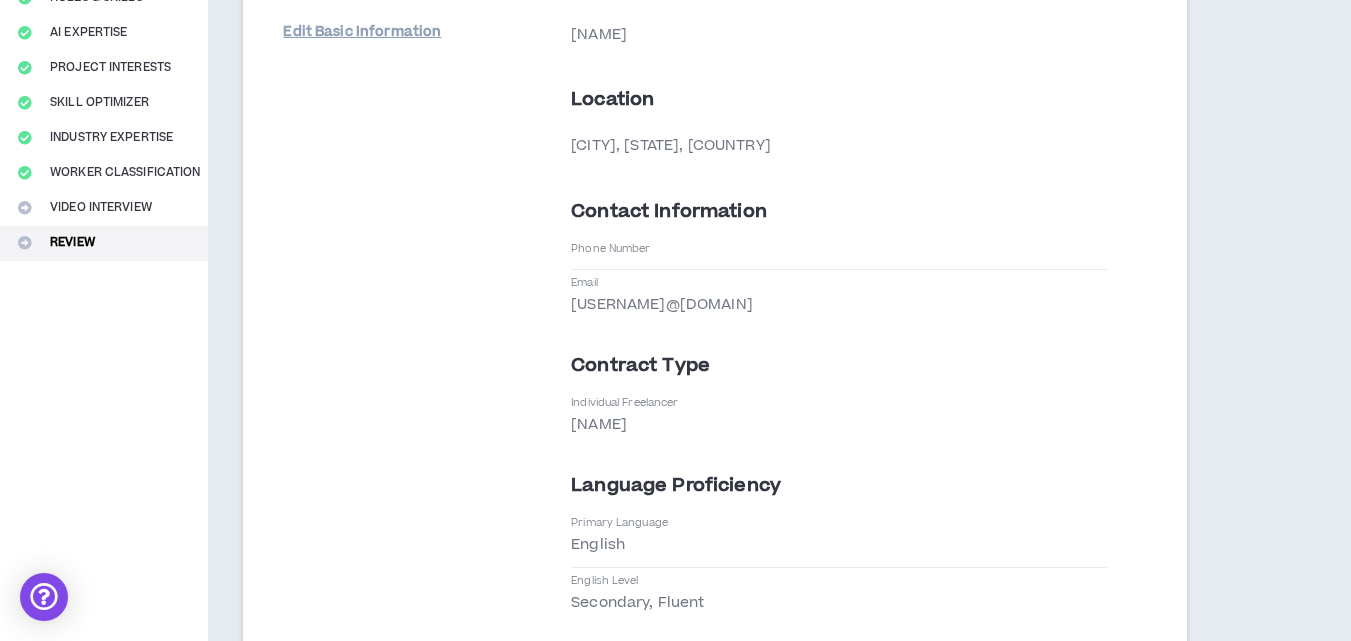 scroll, scrollTop: 300, scrollLeft: 0, axis: vertical 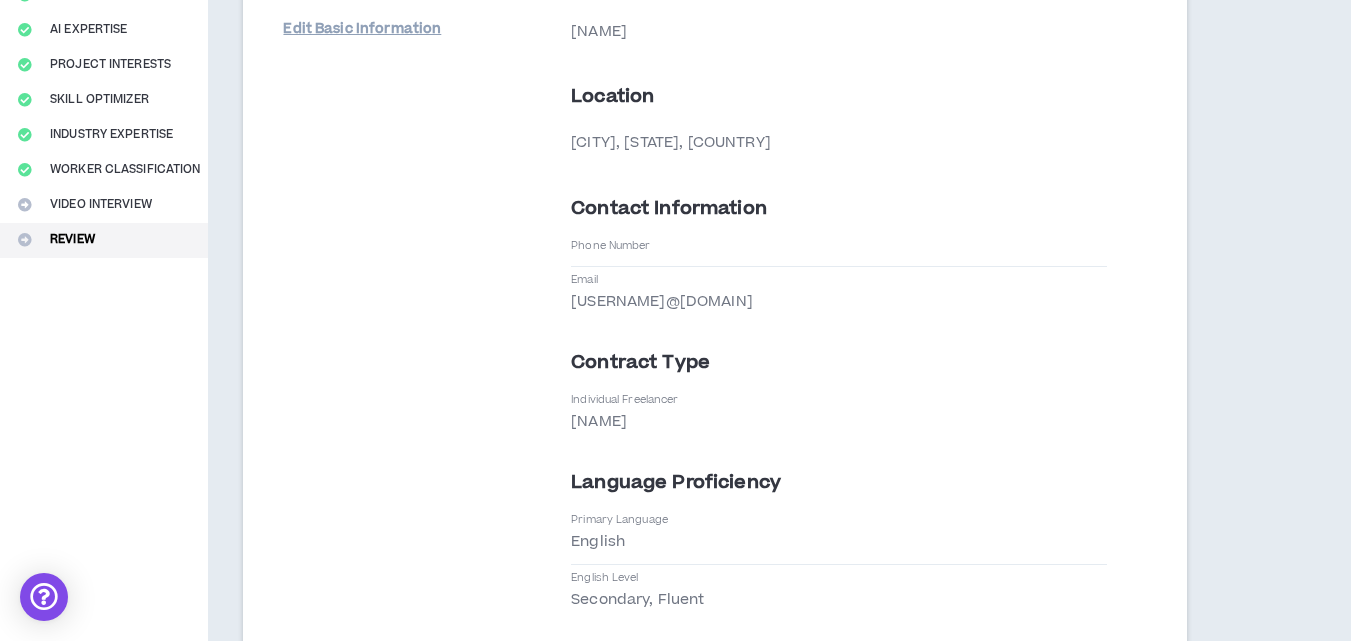 click on "Phone Number" at bounding box center (838, 252) 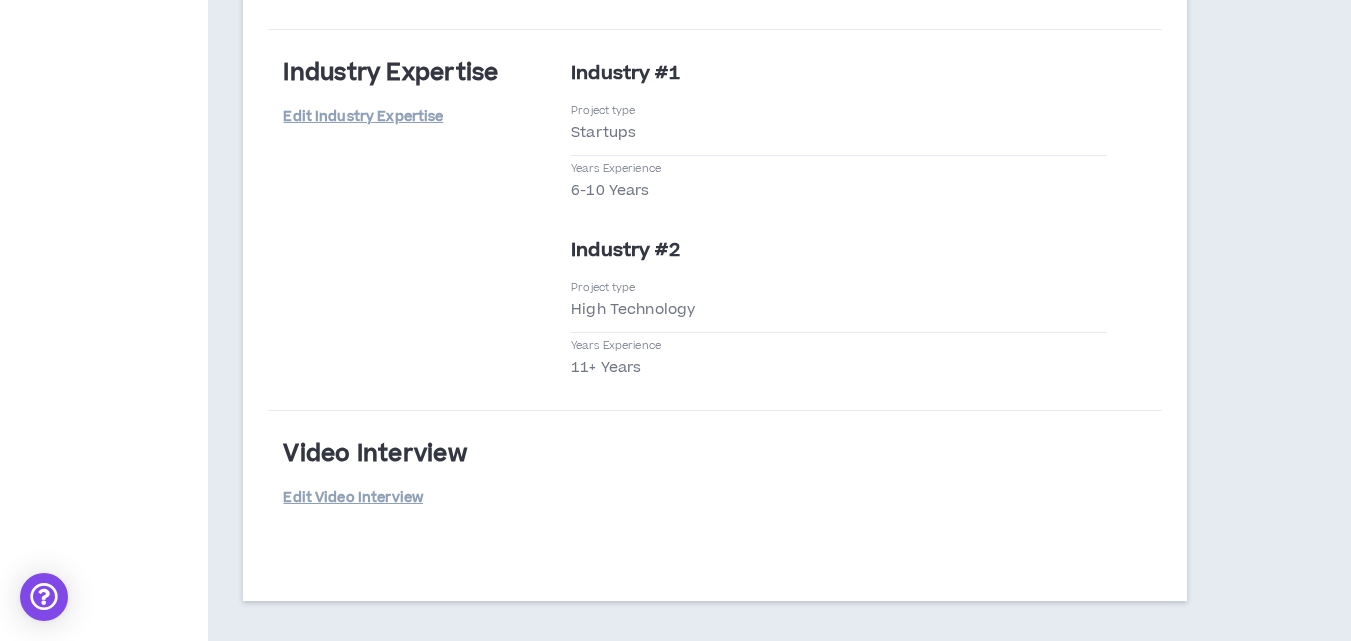scroll, scrollTop: 4820, scrollLeft: 0, axis: vertical 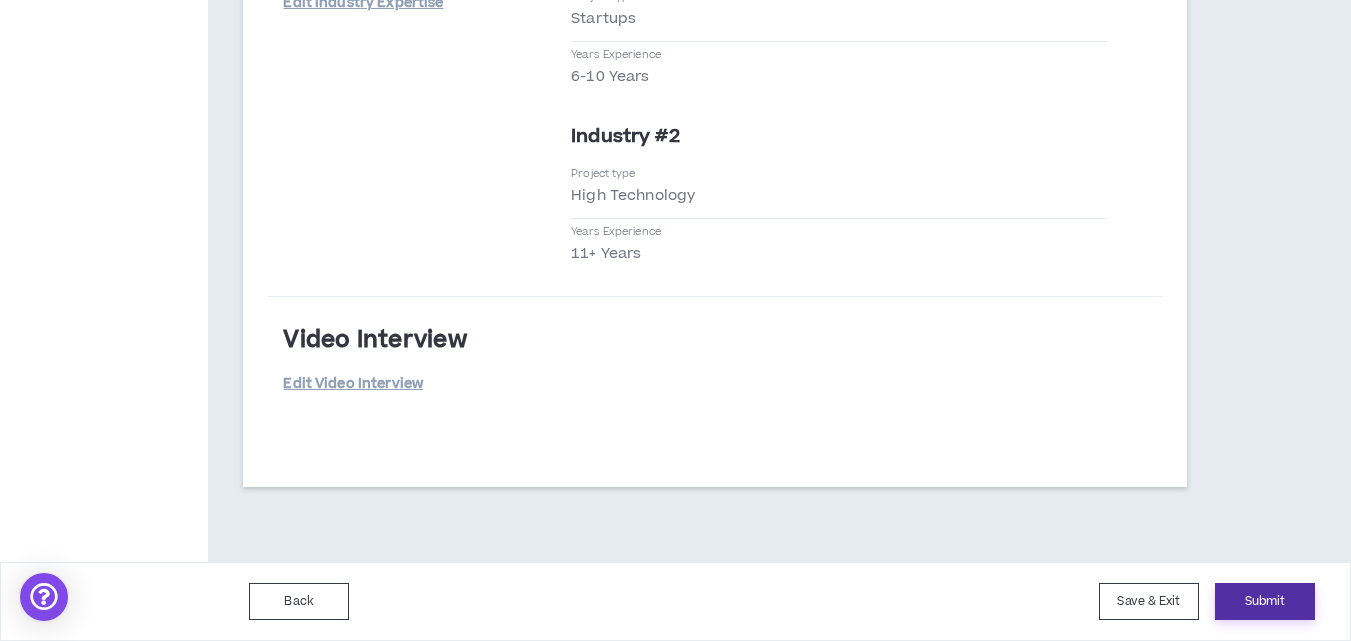 click on "Submit" at bounding box center (1265, 601) 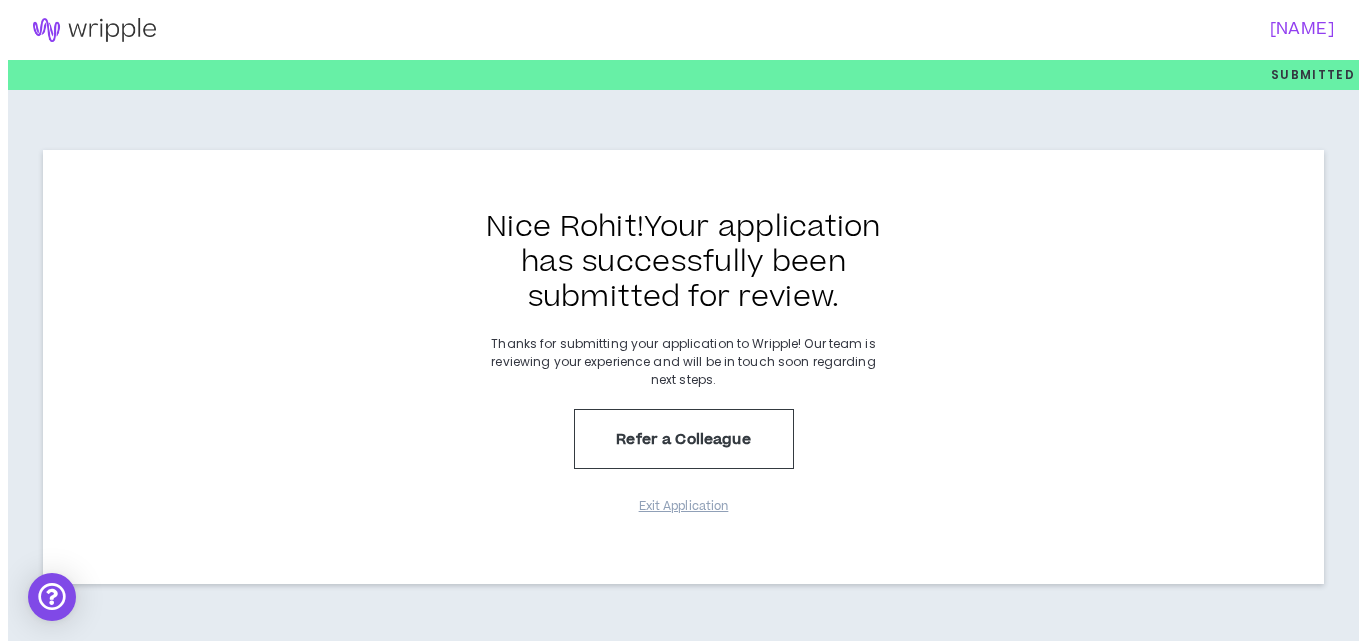 scroll, scrollTop: 0, scrollLeft: 0, axis: both 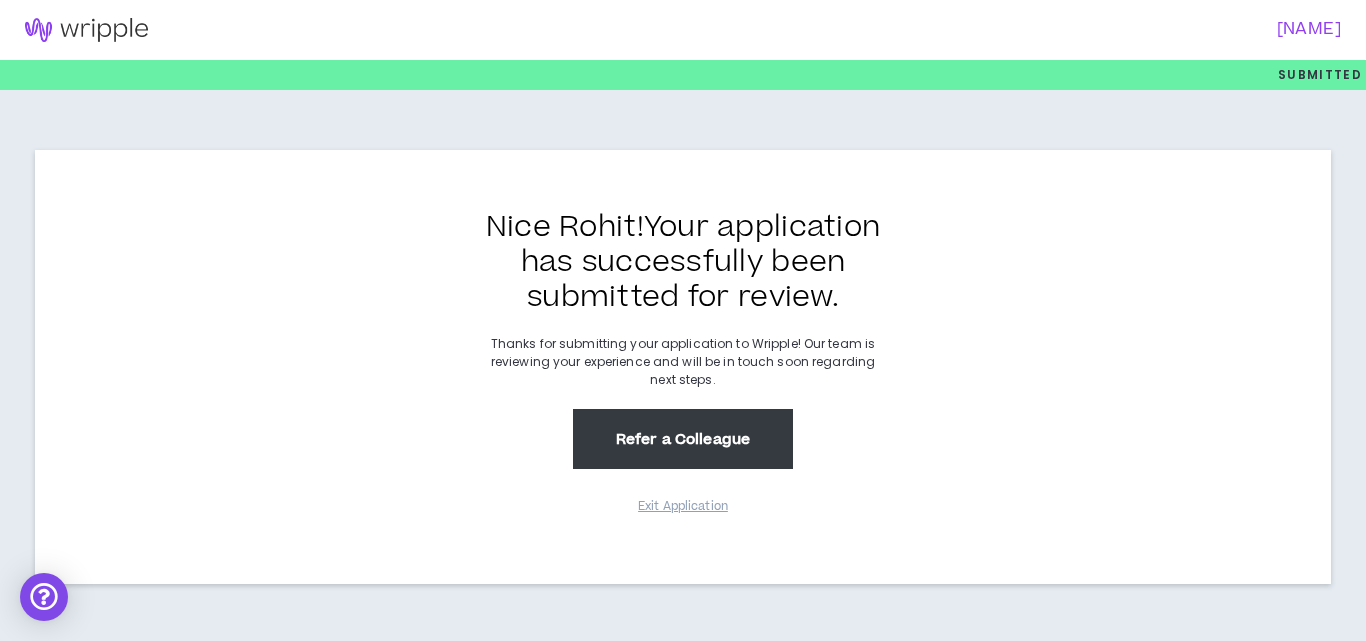click on "Refer a Colleague" at bounding box center [683, 439] 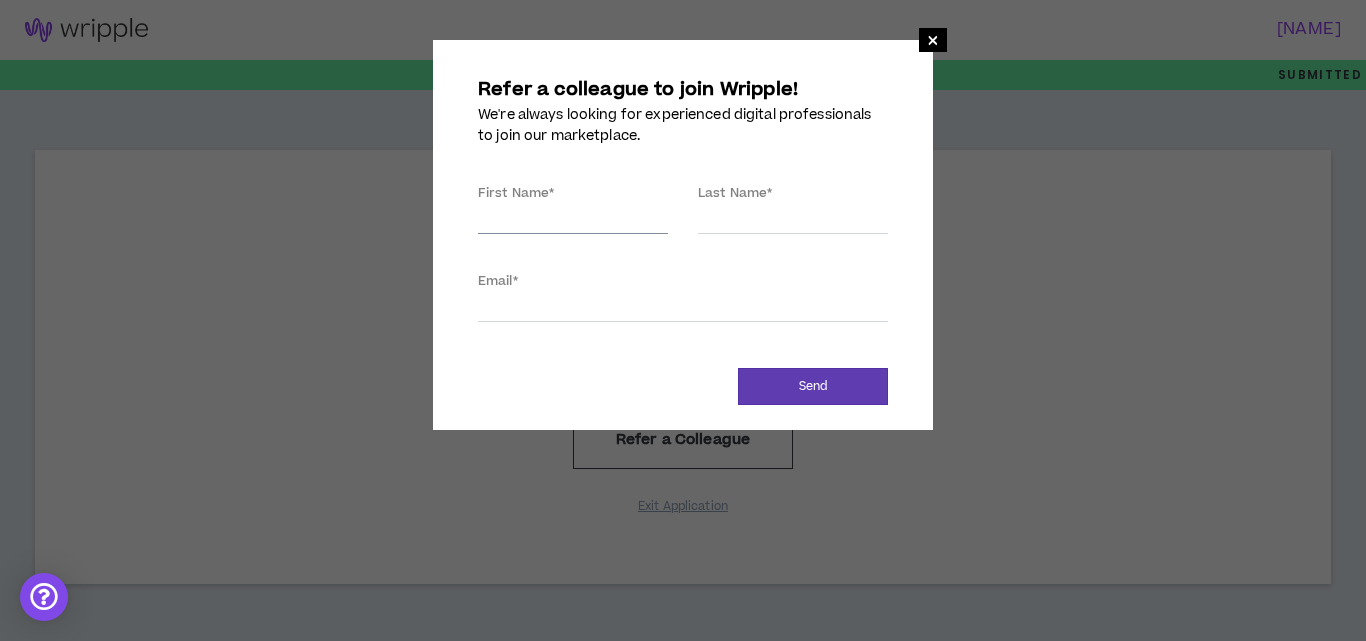 click on "First Name  *" at bounding box center [573, 219] 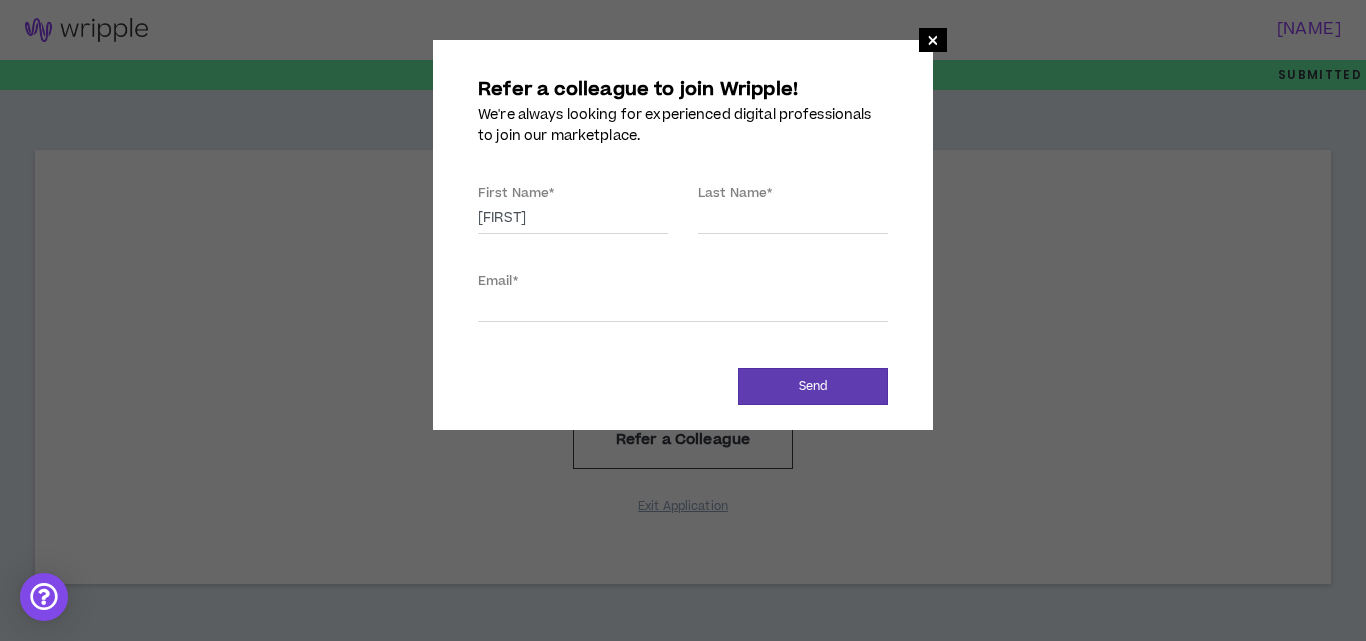 click on "Last Name  *" at bounding box center [735, 193] 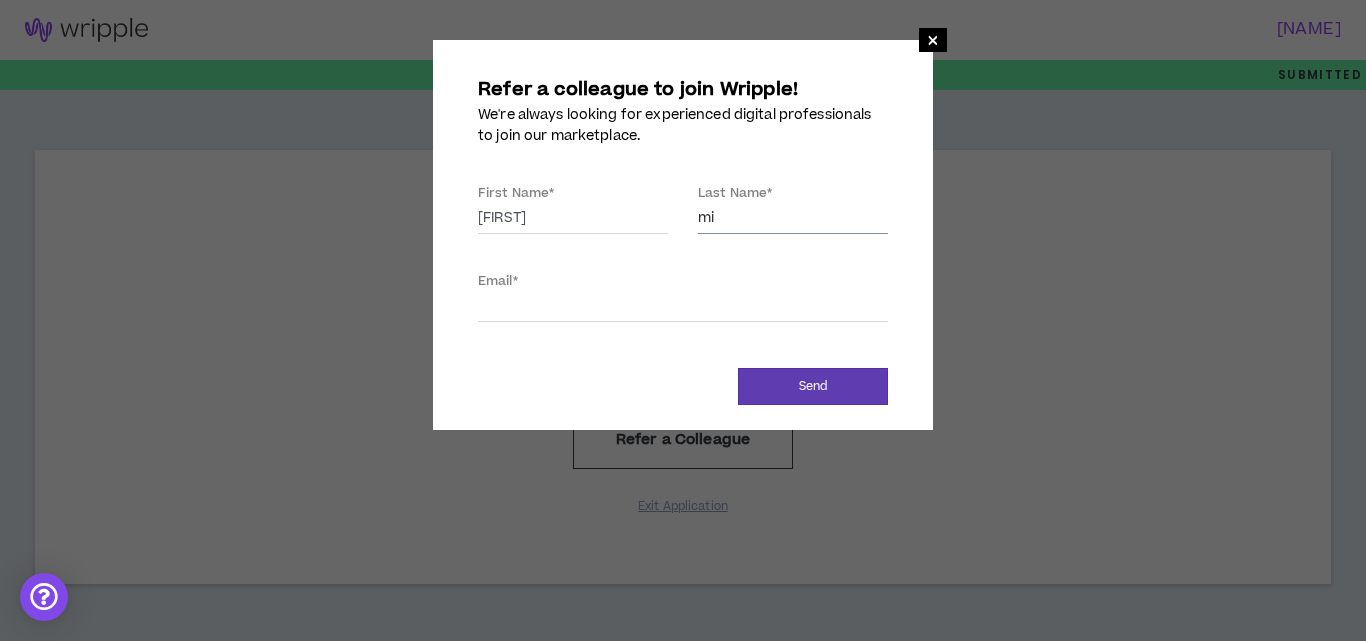 type on "[LAST]" 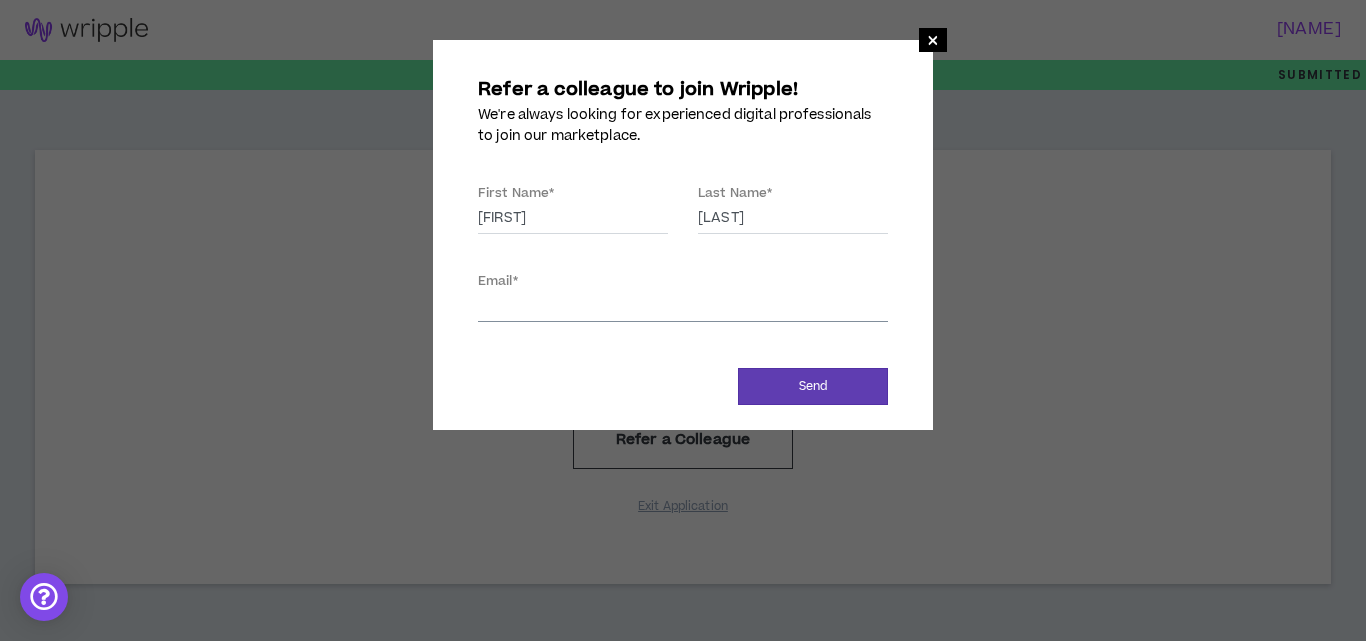 click on "Email  *" at bounding box center (683, 307) 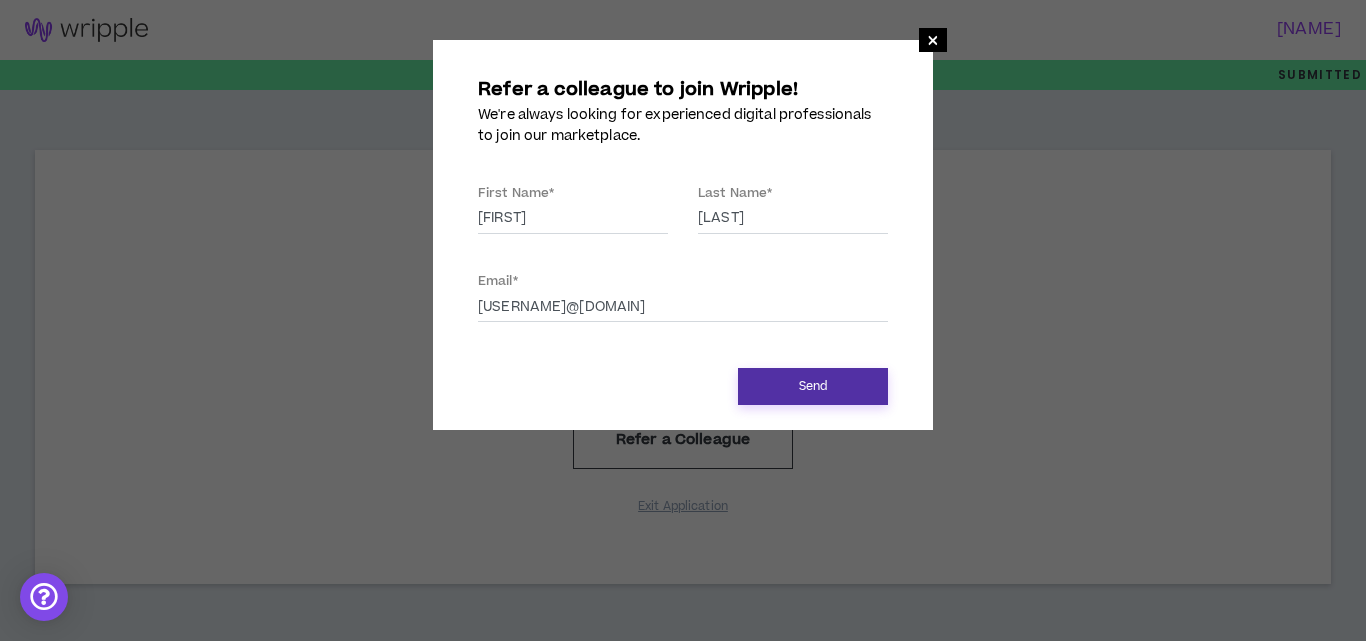 click on "Send" at bounding box center (813, 386) 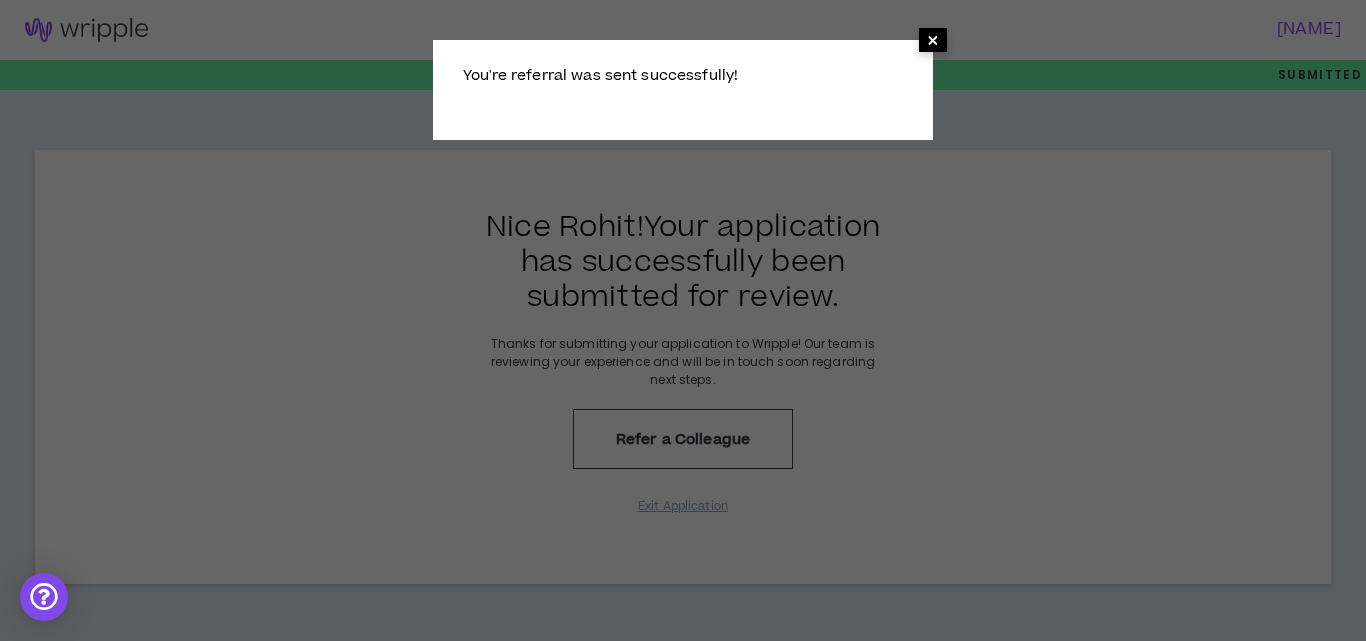 click on "×" at bounding box center [933, 40] 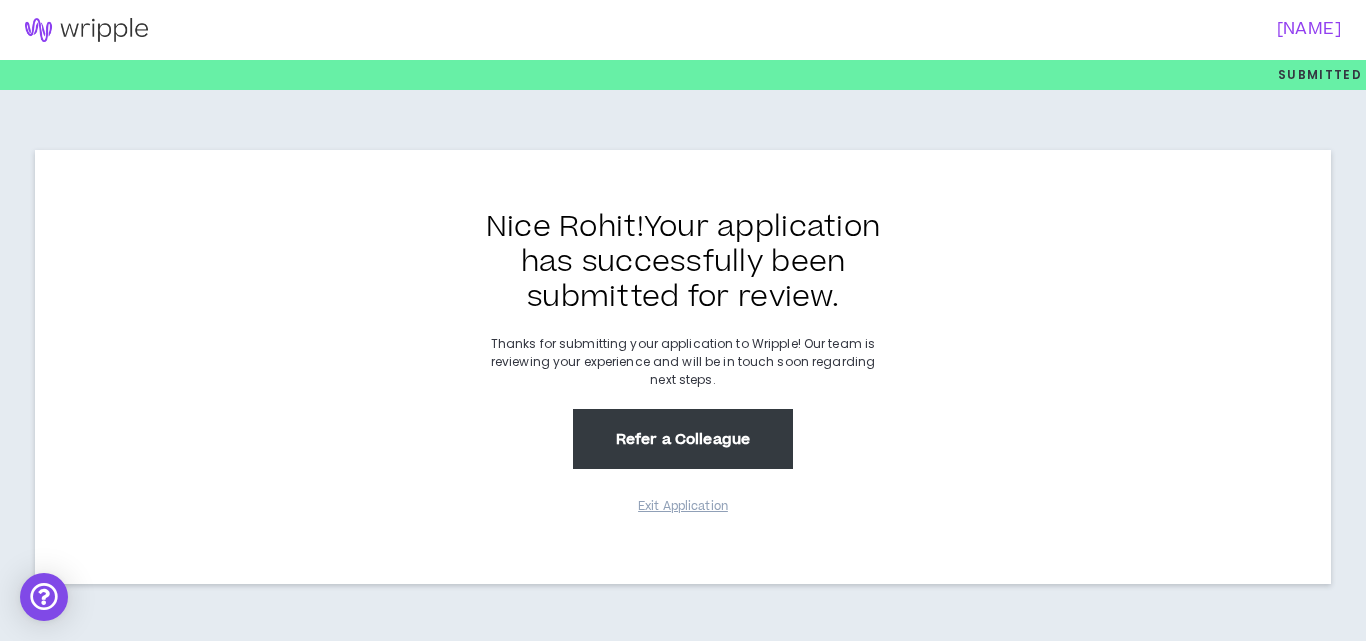 click on "Refer a Colleague" at bounding box center [683, 439] 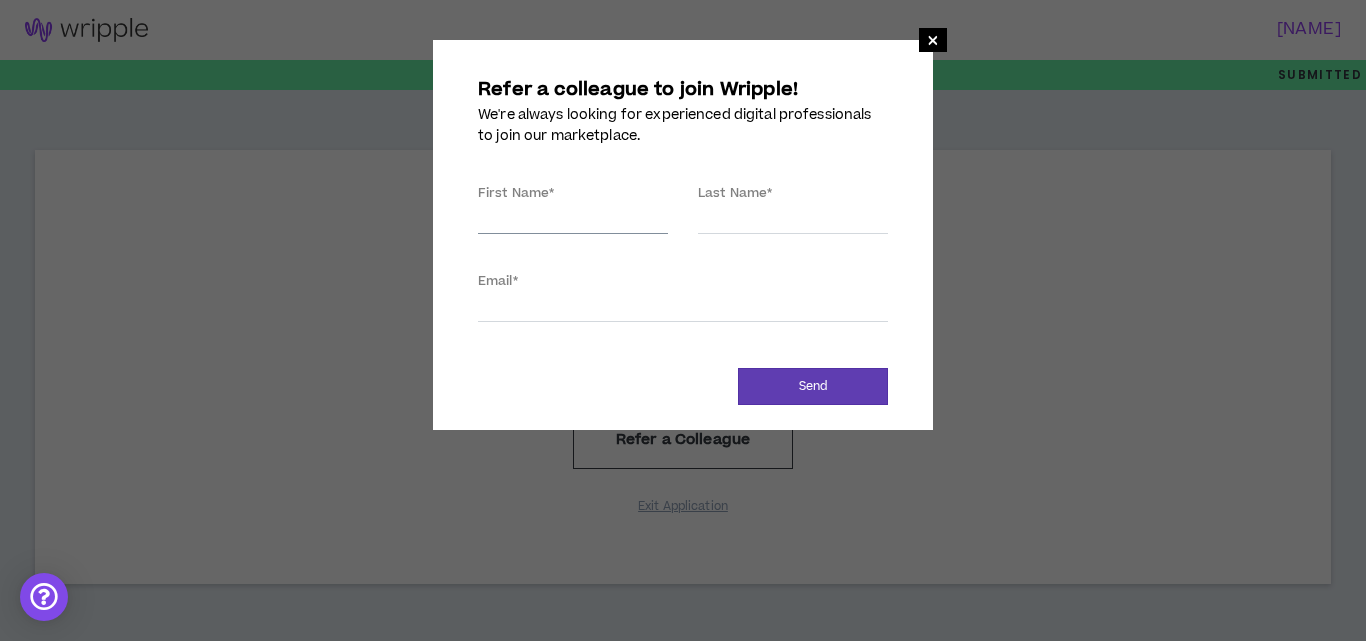click on "First Name  *" at bounding box center (573, 219) 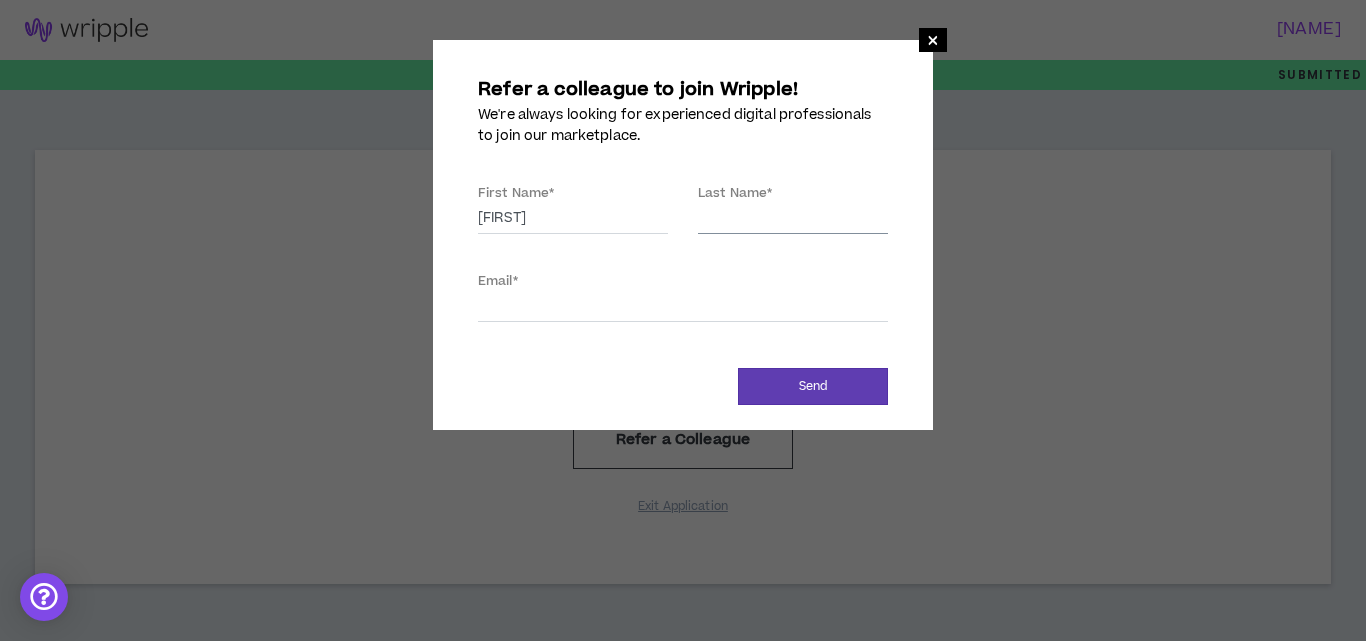 click on "Last Name  *" at bounding box center (793, 219) 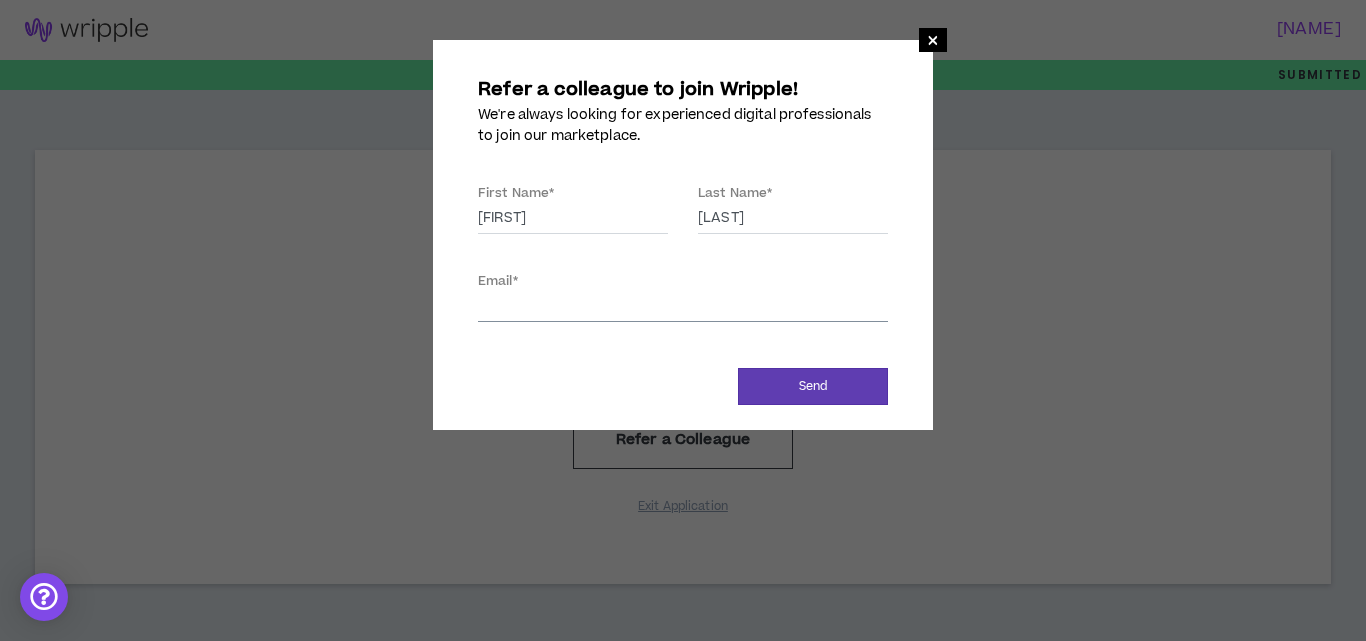 click on "Email  *" at bounding box center (683, 307) 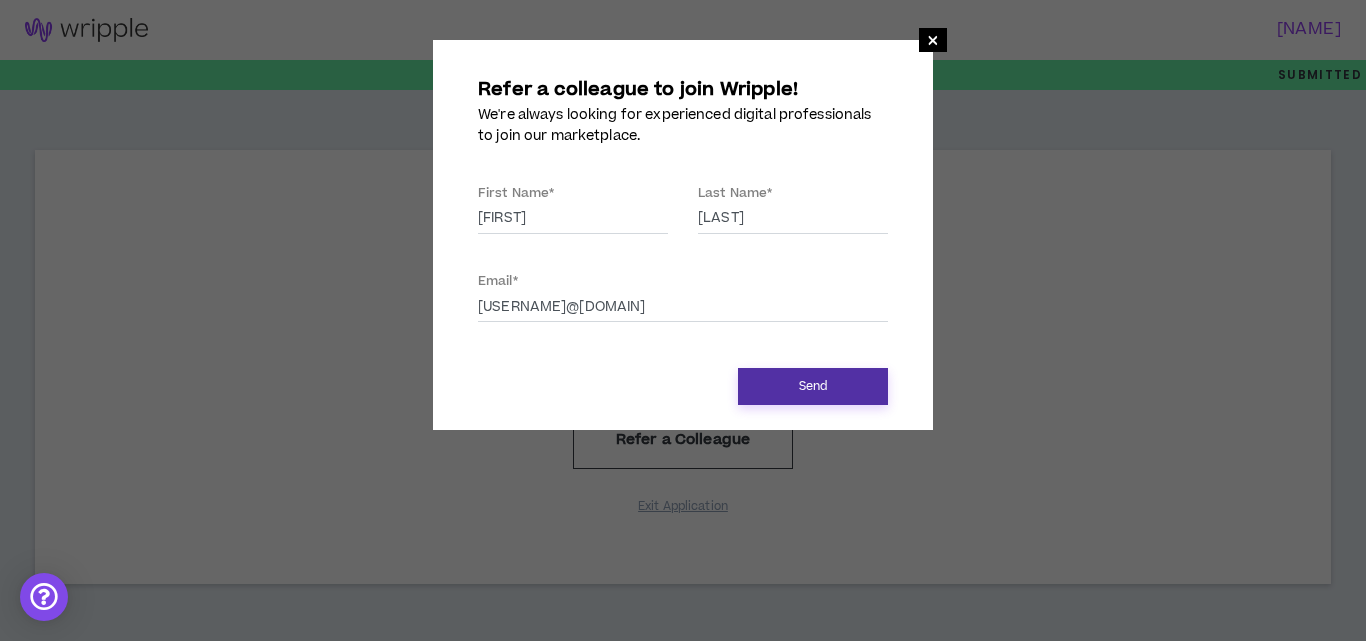 click on "Send" at bounding box center [813, 386] 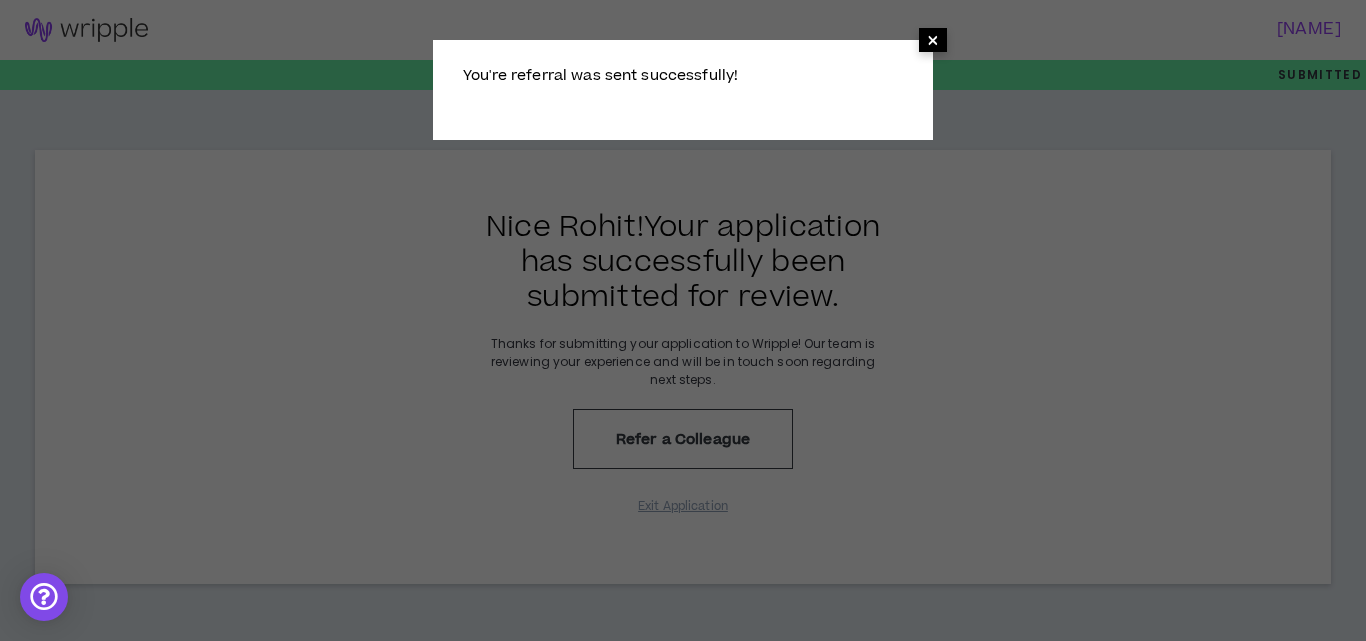 click on "×" at bounding box center (933, 40) 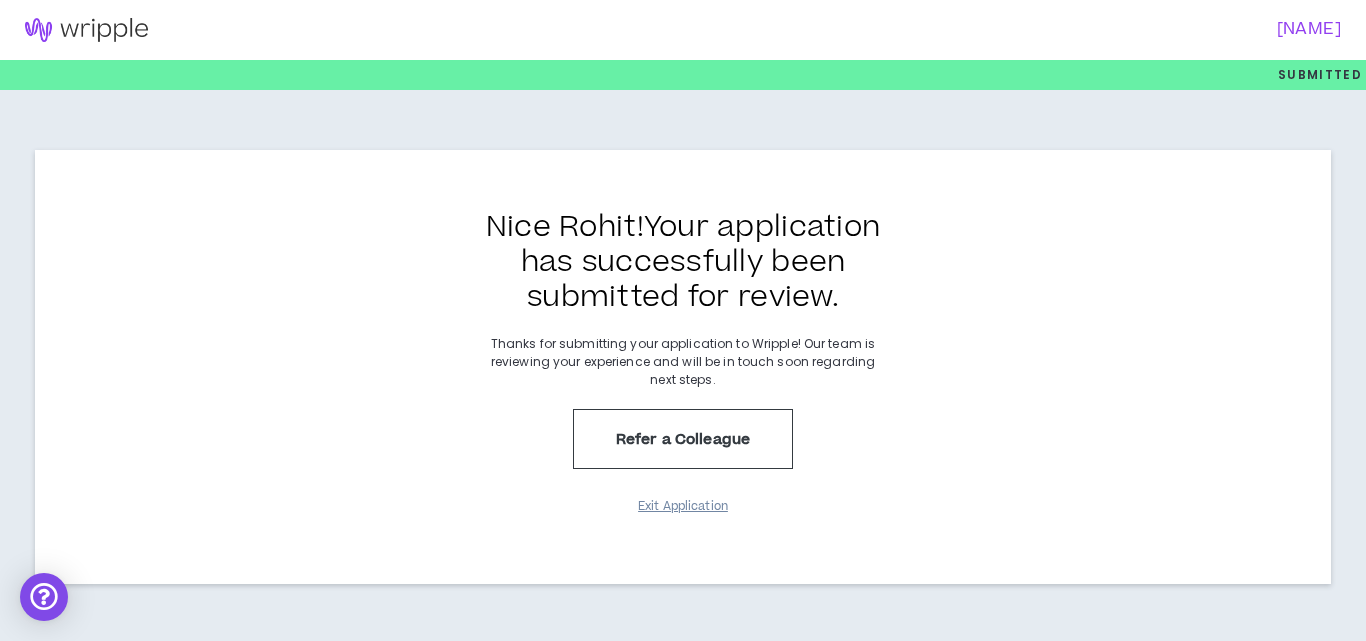 click on "Exit Application" at bounding box center (683, 506) 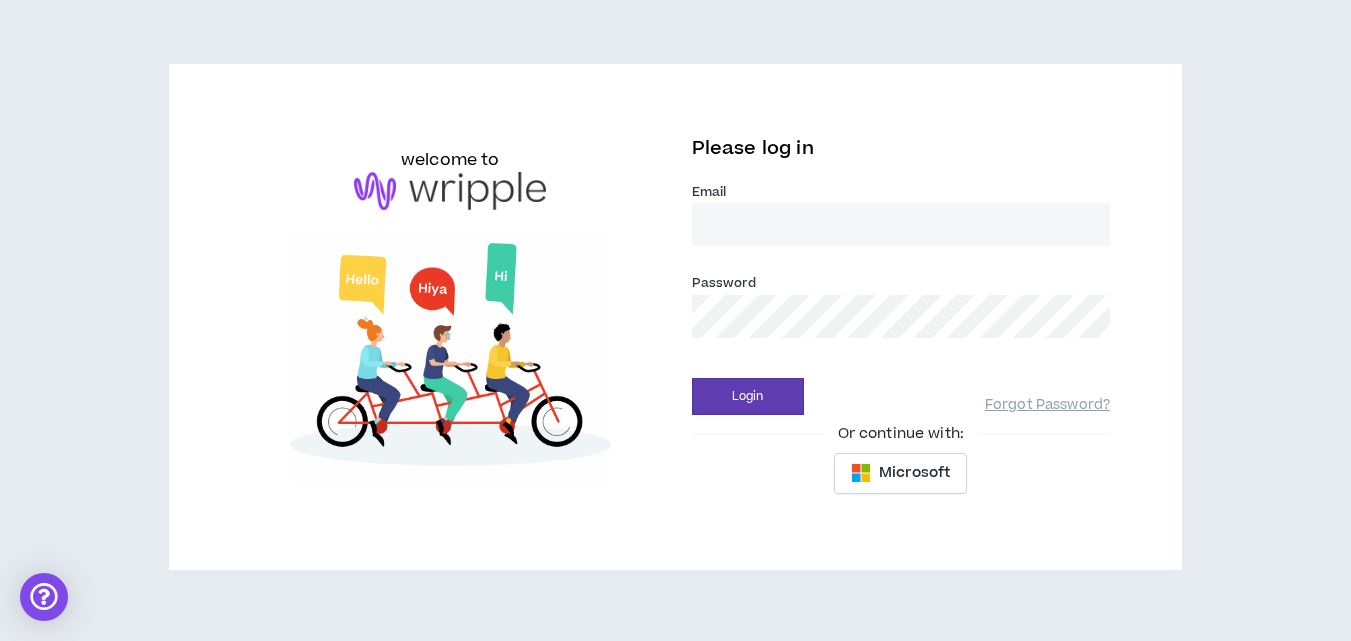 click on "Email  *" at bounding box center [901, 224] 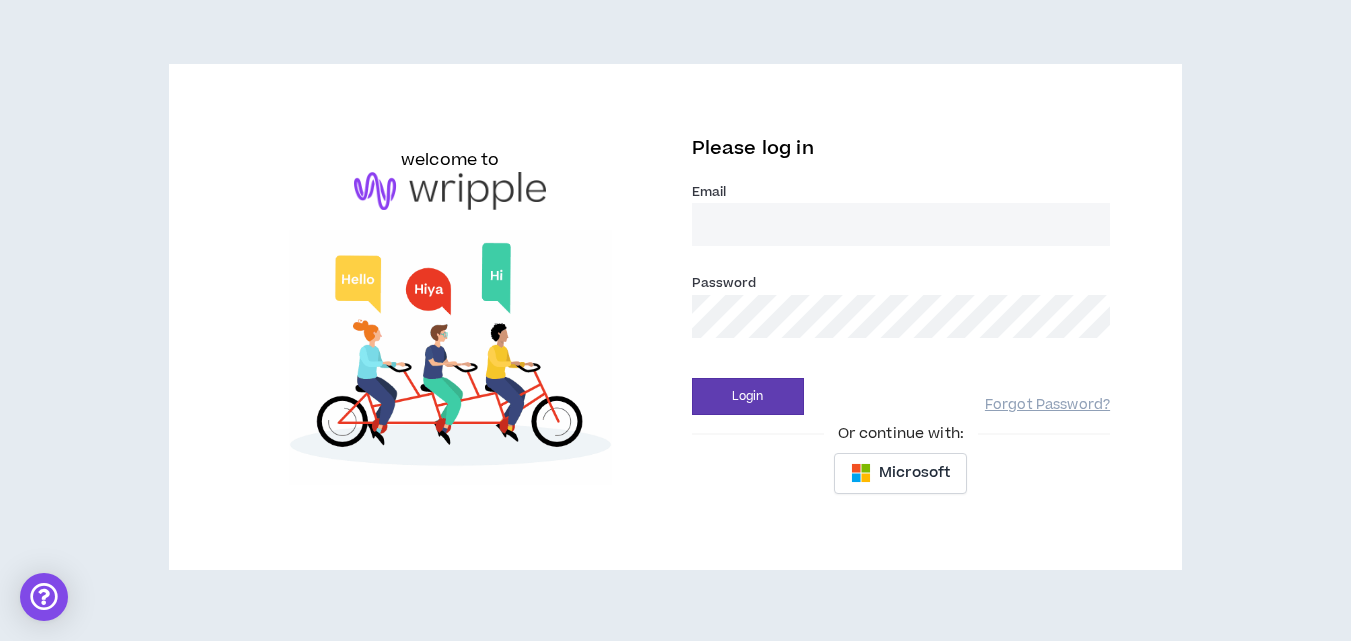 type on "[USERNAME]@[DOMAIN]" 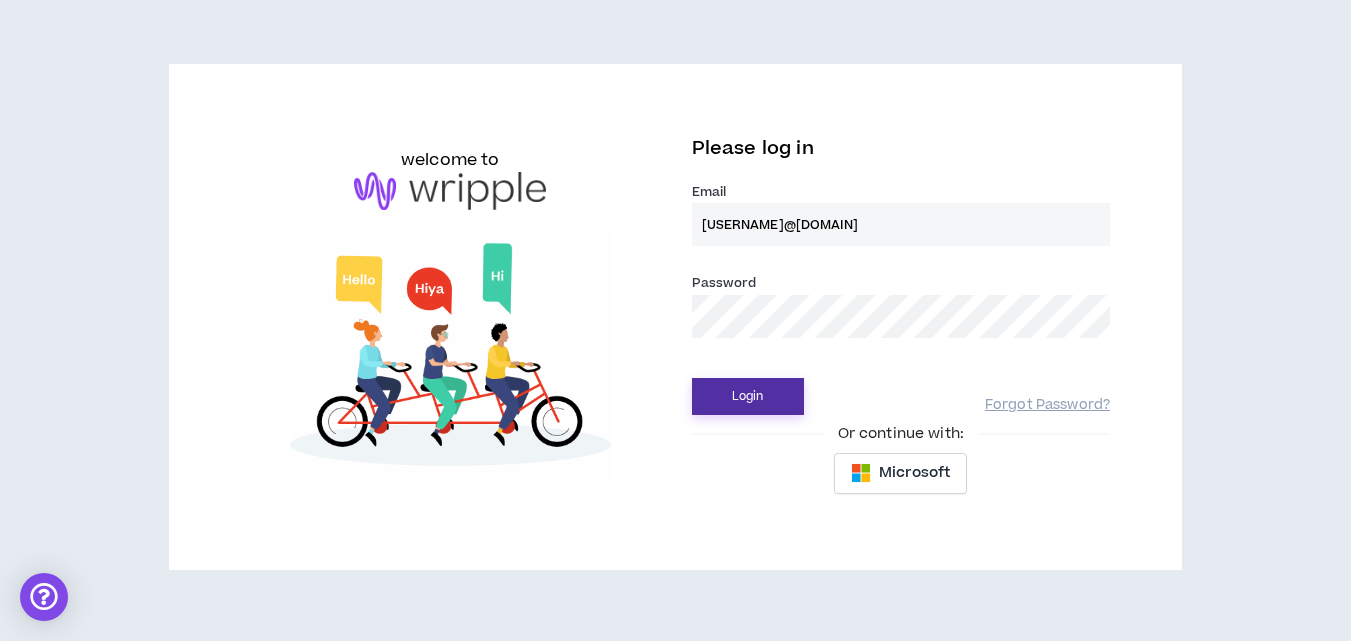 click on "Login" at bounding box center (748, 396) 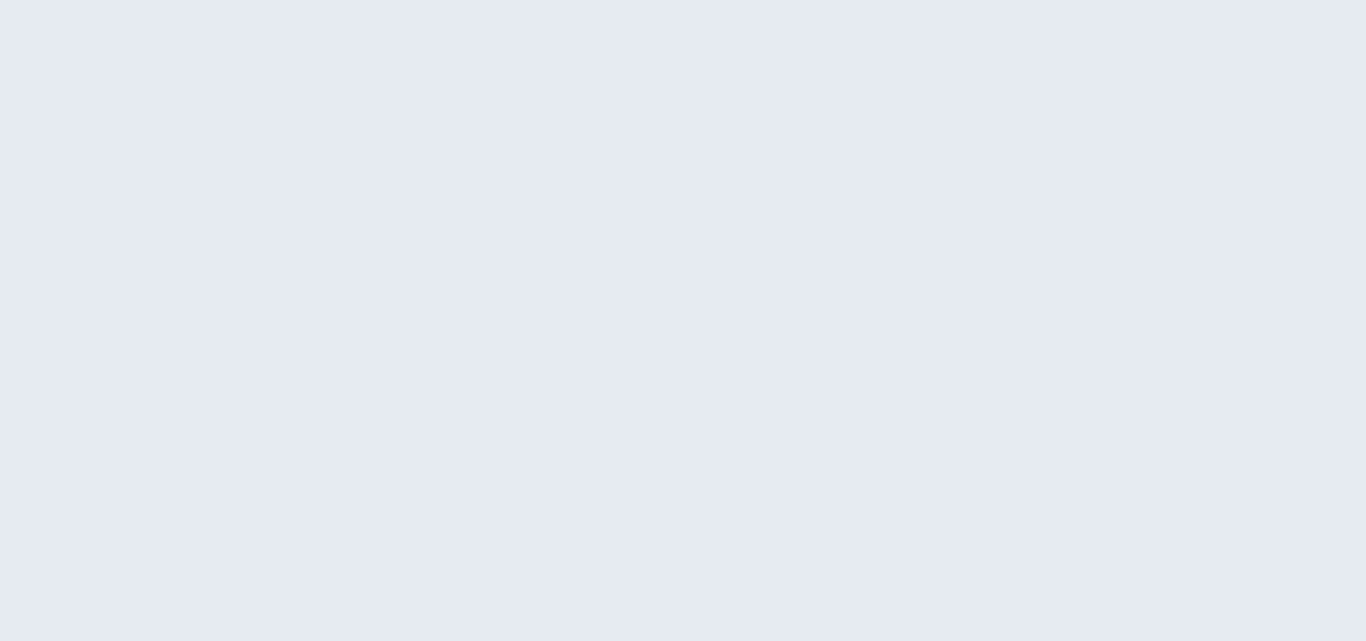 scroll, scrollTop: 0, scrollLeft: 0, axis: both 